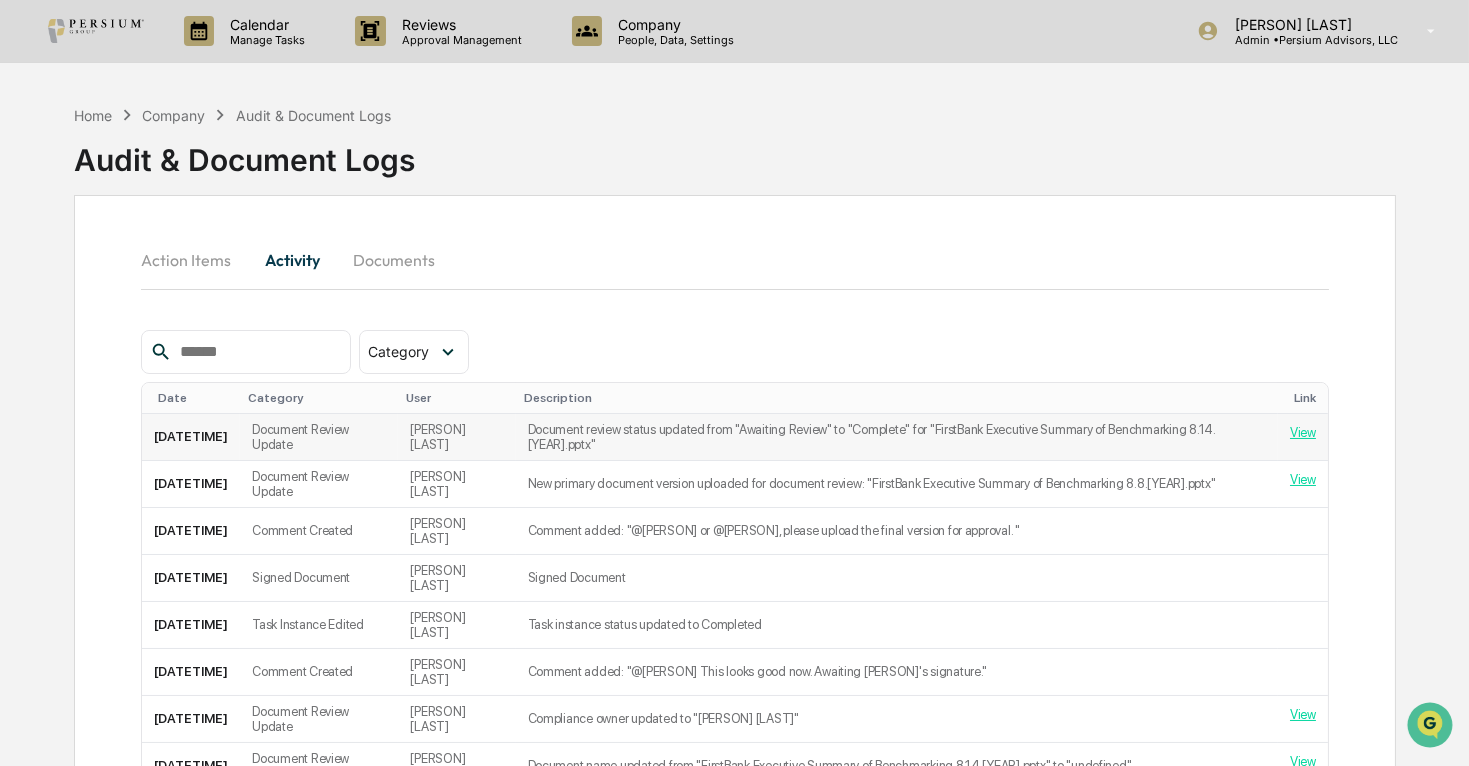 scroll, scrollTop: 0, scrollLeft: 0, axis: both 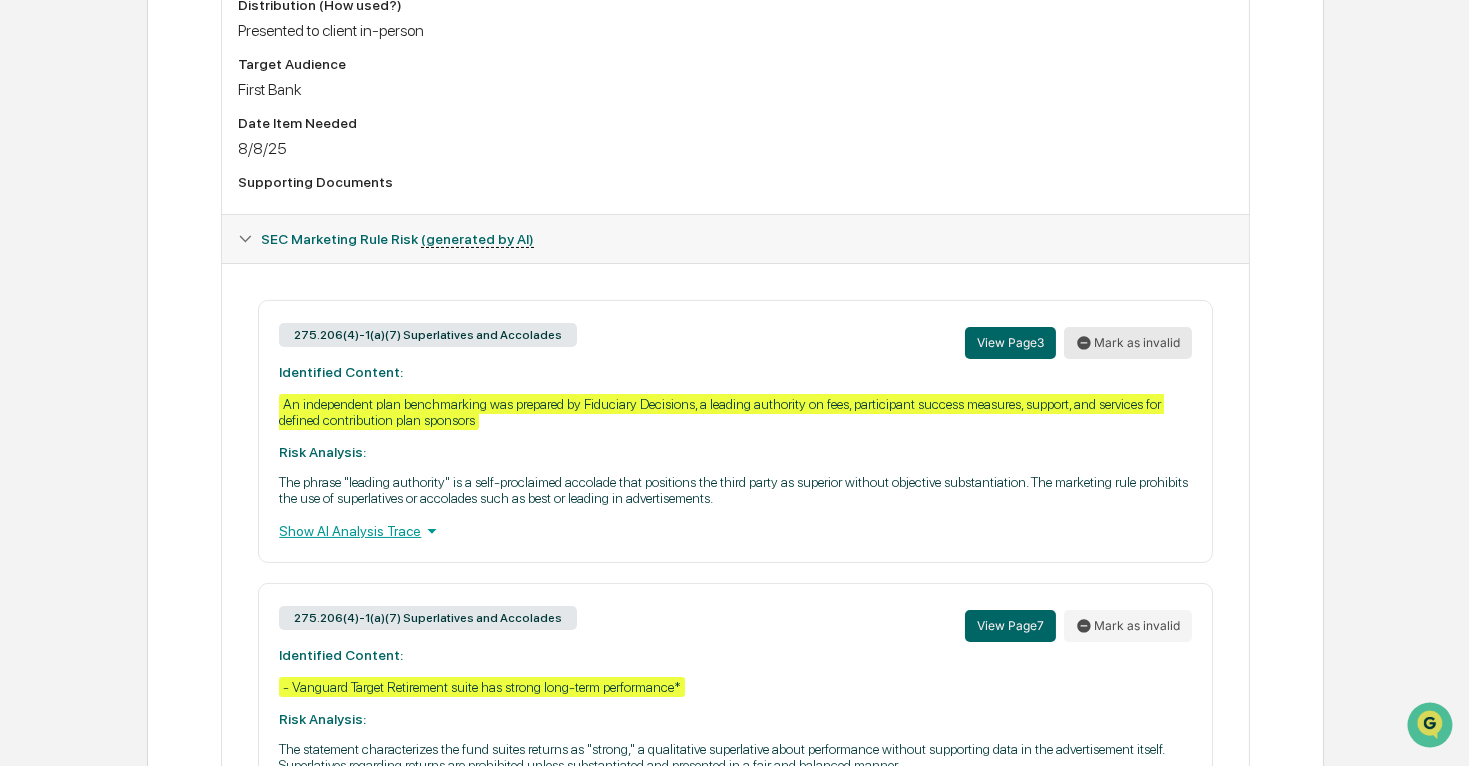 click on "Mark as invalid" at bounding box center [1128, 343] 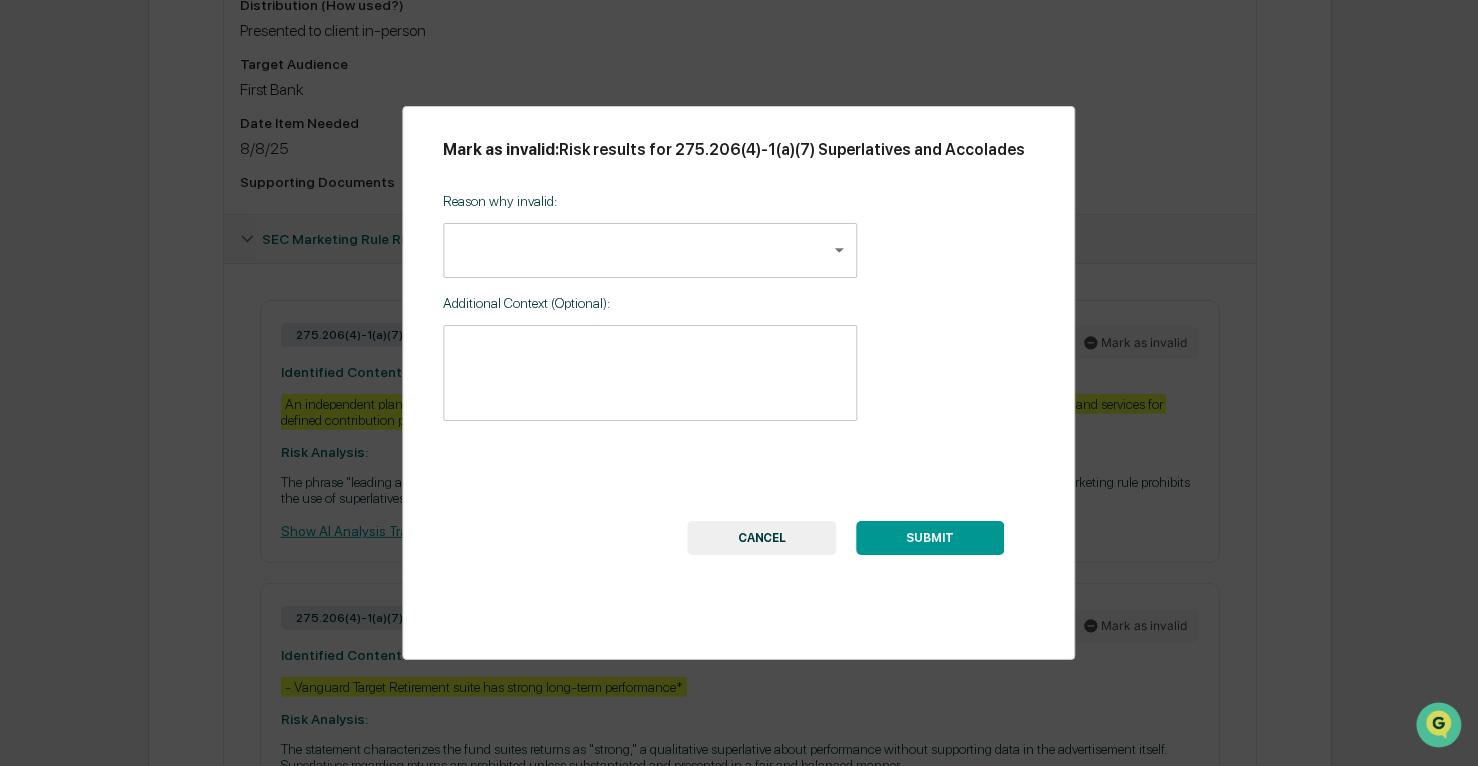 click on "Calendar Manage Tasks Reviews Approval Management Company People, Data, Settings Alison Gould Admin •  Persium Advisors, LLC Home Content Review & Approval FirstBank Executive Summary of Benchmarking 8.14.25.pptx FirstBank Executive Summary of Benchmarking 8.14.25.pptx Review Comments Actions Activity Log Created By: ‎ ‎  WY Warren Yancey   Assigned To:  SG Stephen Griner Review Status:  Approved Review Id:  abd8d4dc-8afc-4c31-a93f-a2c9b9998ec4 Primary Document FirstBank Executive Summary of Benchmarking 8.14.25.pptx VIEW Document Summary   (generated by AI) Document Summary The document is an executive summary of a plan for benchmarking the FirstBank Holding Company Savings & ESOP as of August 14, 2025. It is associated with Persium® Group and relates to the corporate headquarters of 1stBank, located at 12345 W. Colfax. Purpose Client PowerPoint presentation for First Bank Distribution (How used?)  Presented to client in-person Target Audience  First Bank Date Item Needed 8/8/25 Supporting Documents" at bounding box center [739, 100] 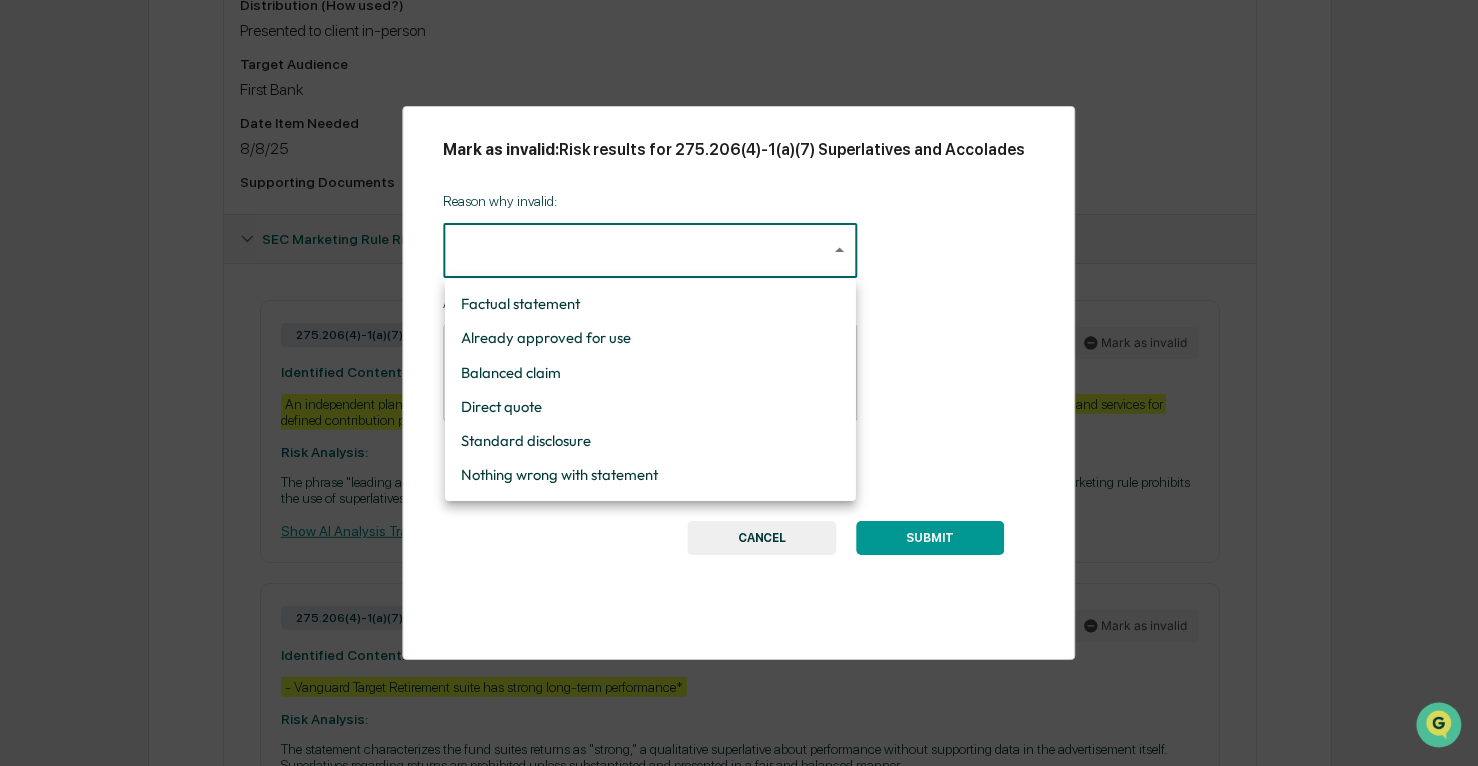 click on "Already approved for use" at bounding box center (650, 338) 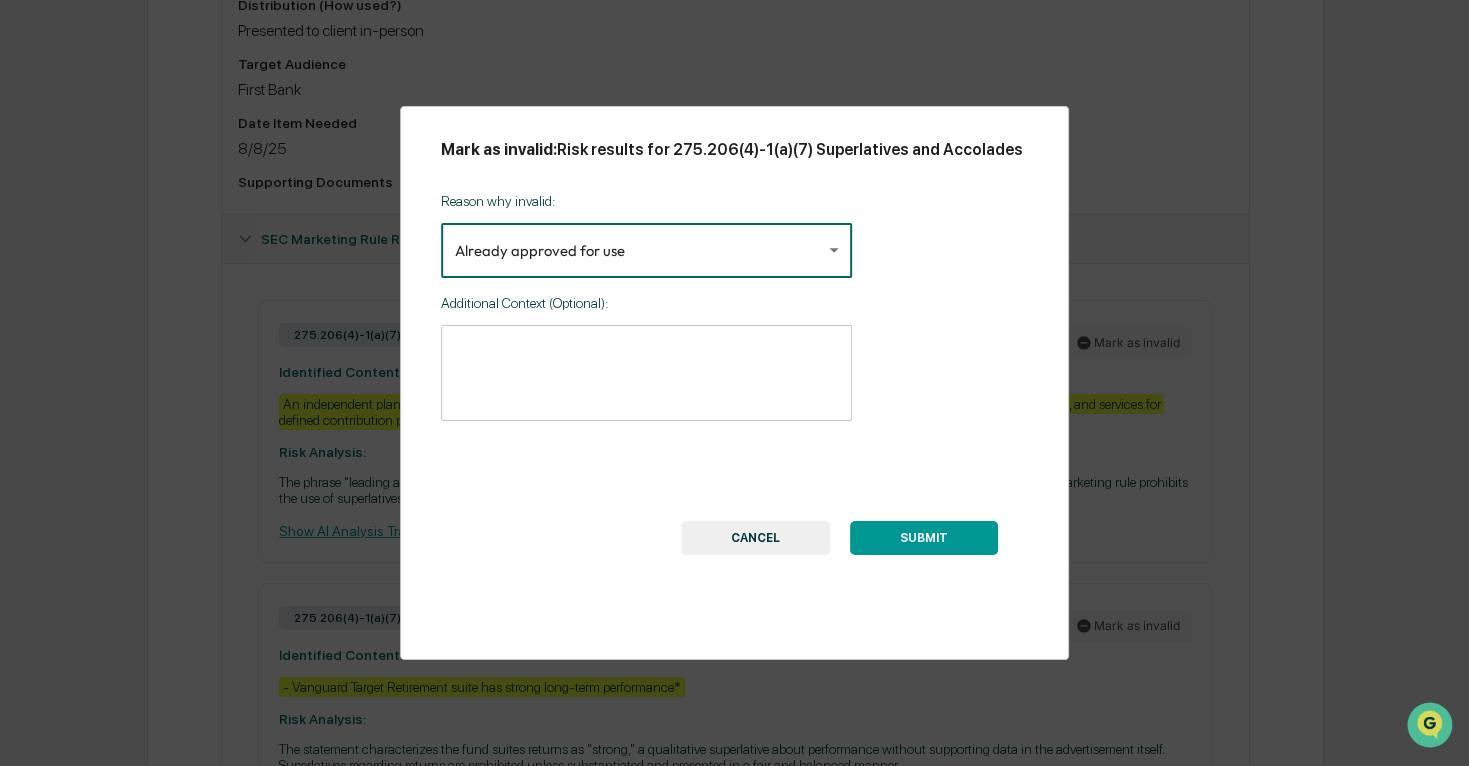 click on "Calendar Manage Tasks Reviews Approval Management Company People, Data, Settings Alison Gould Admin •  Persium Advisors, LLC Home Content Review & Approval FirstBank Executive Summary of Benchmarking 8.14.25.pptx FirstBank Executive Summary of Benchmarking 8.14.25.pptx Review Comments Actions Activity Log Created By: ‎ ‎  WY Warren Yancey   Assigned To:  SG Stephen Griner Review Status:  Approved Review Id:  abd8d4dc-8afc-4c31-a93f-a2c9b9998ec4 Primary Document FirstBank Executive Summary of Benchmarking 8.14.25.pptx VIEW Document Summary   (generated by AI) Document Summary The document is an executive summary of a plan for benchmarking the FirstBank Holding Company Savings & ESOP as of August 14, 2025. It is associated with Persium® Group and relates to the corporate headquarters of 1stBank, located at 12345 W. Colfax. Purpose Client PowerPoint presentation for First Bank Distribution (How used?)  Presented to client in-person Target Audience  First Bank Date Item Needed 8/8/25 Supporting Documents" at bounding box center [734, 100] 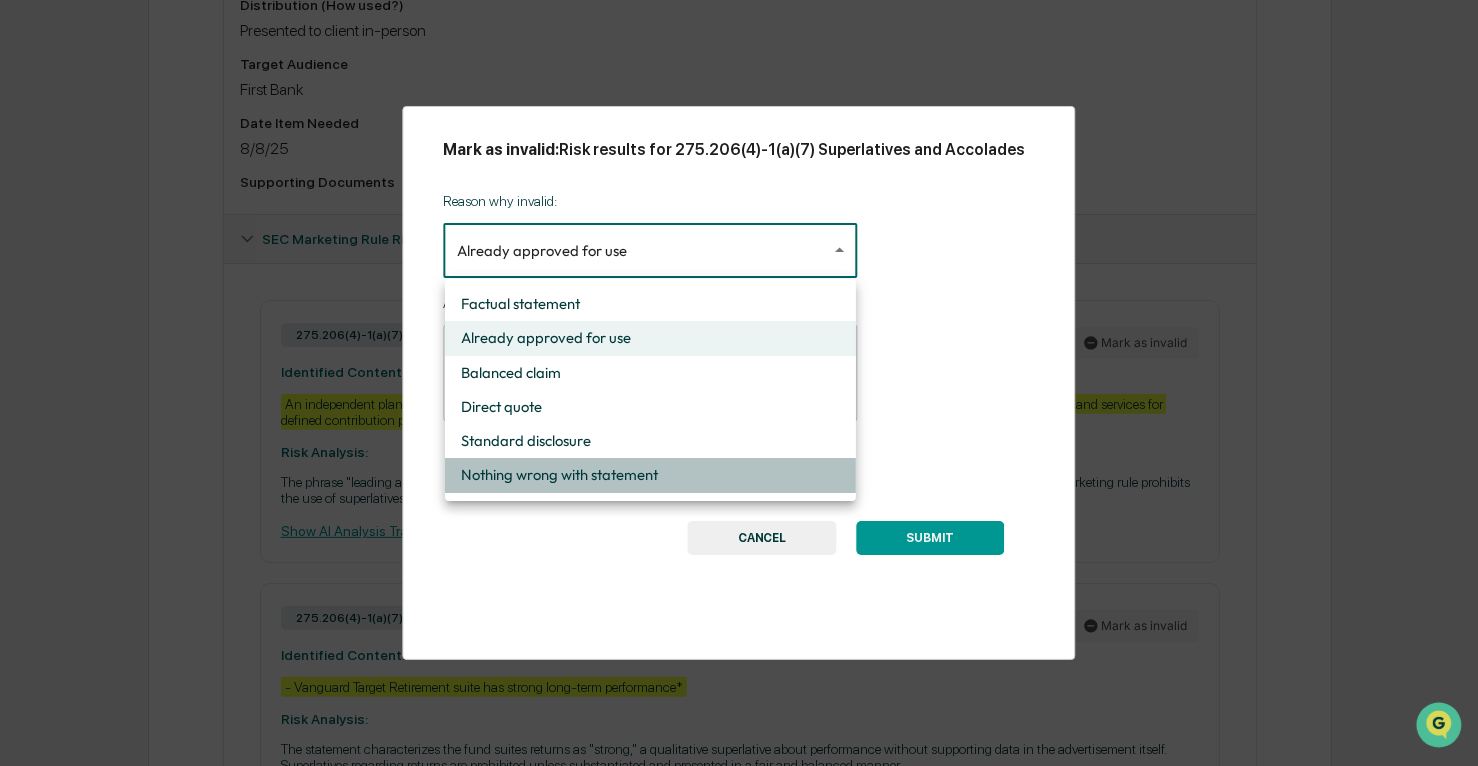 click on "Nothing wrong with statement" at bounding box center [650, 475] 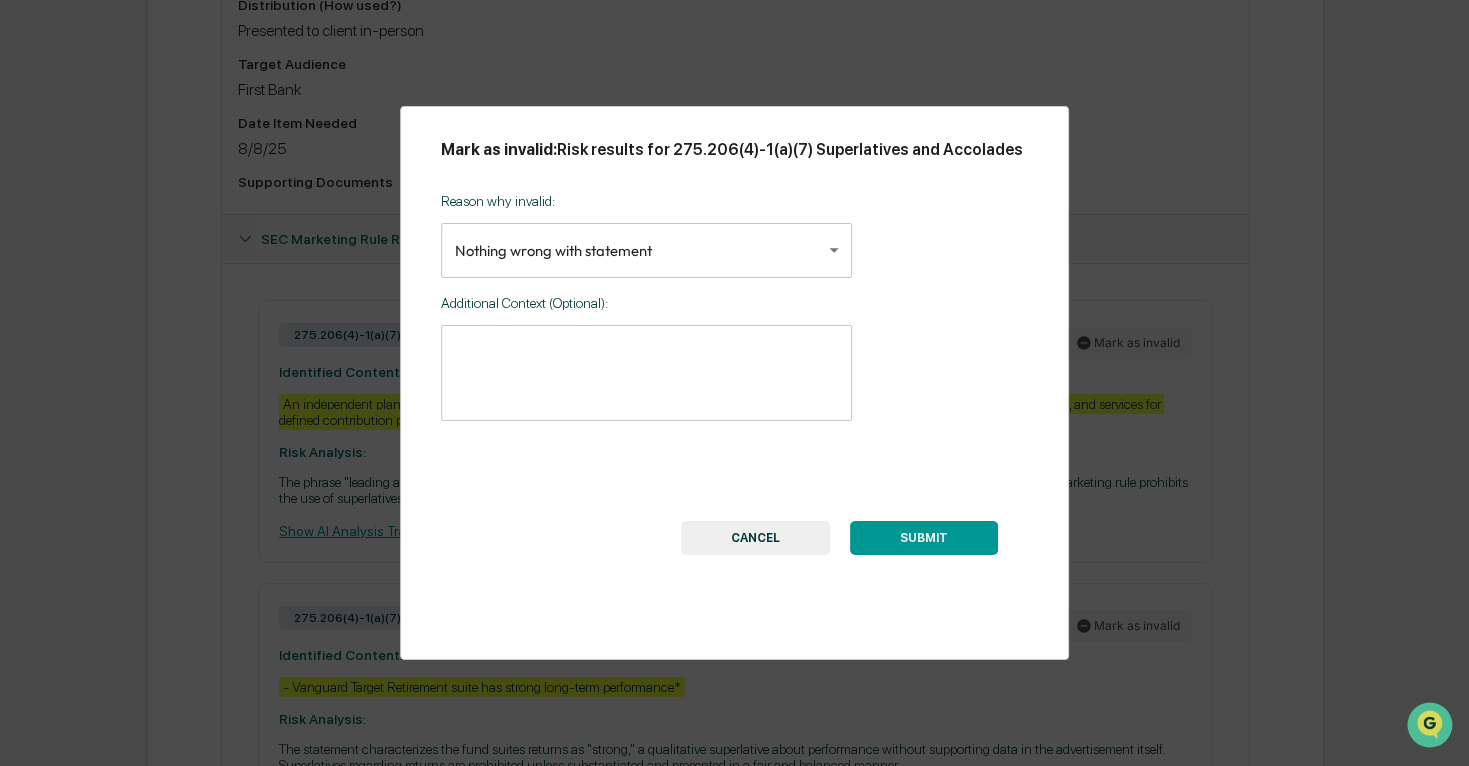 click on "SUBMIT" at bounding box center (924, 538) 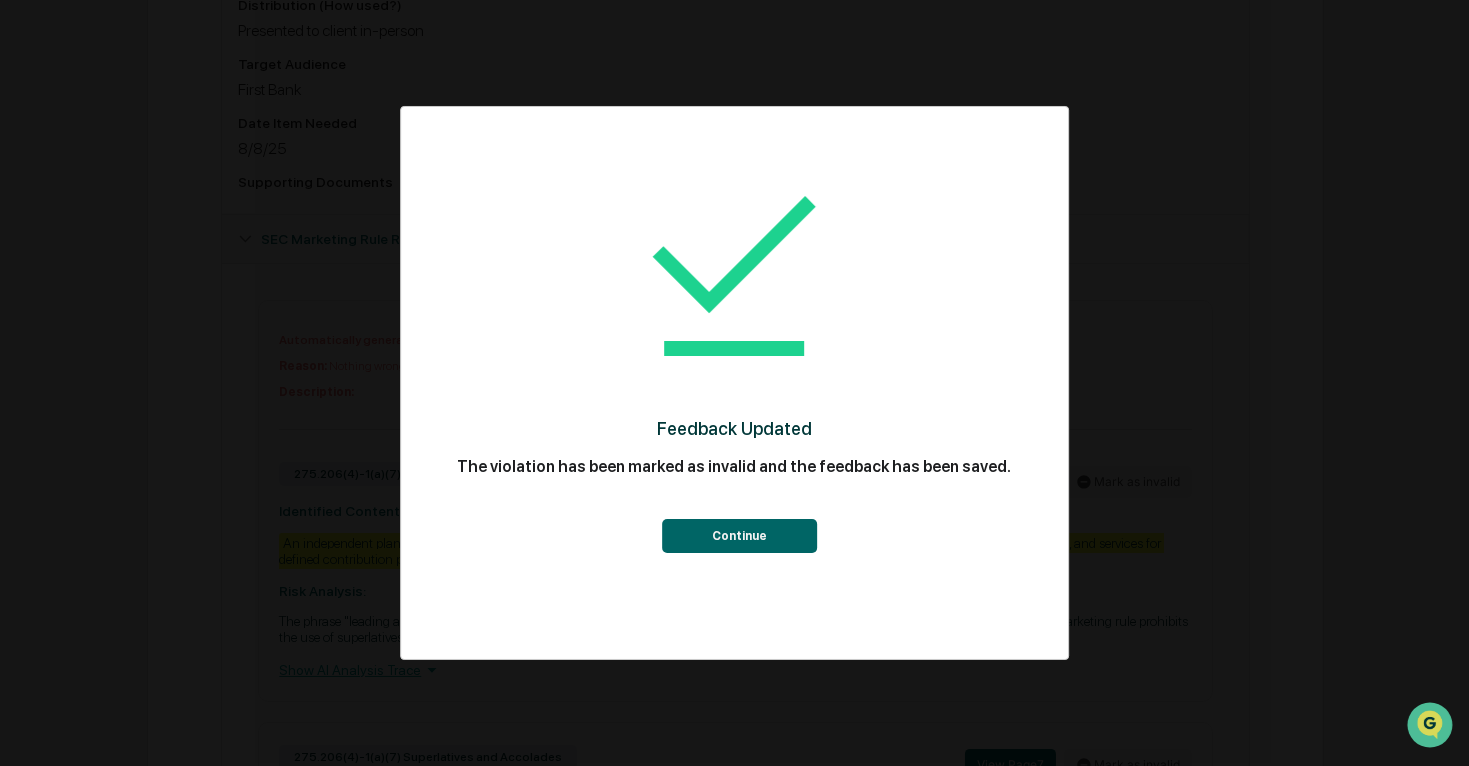 click on "Continue" at bounding box center (739, 536) 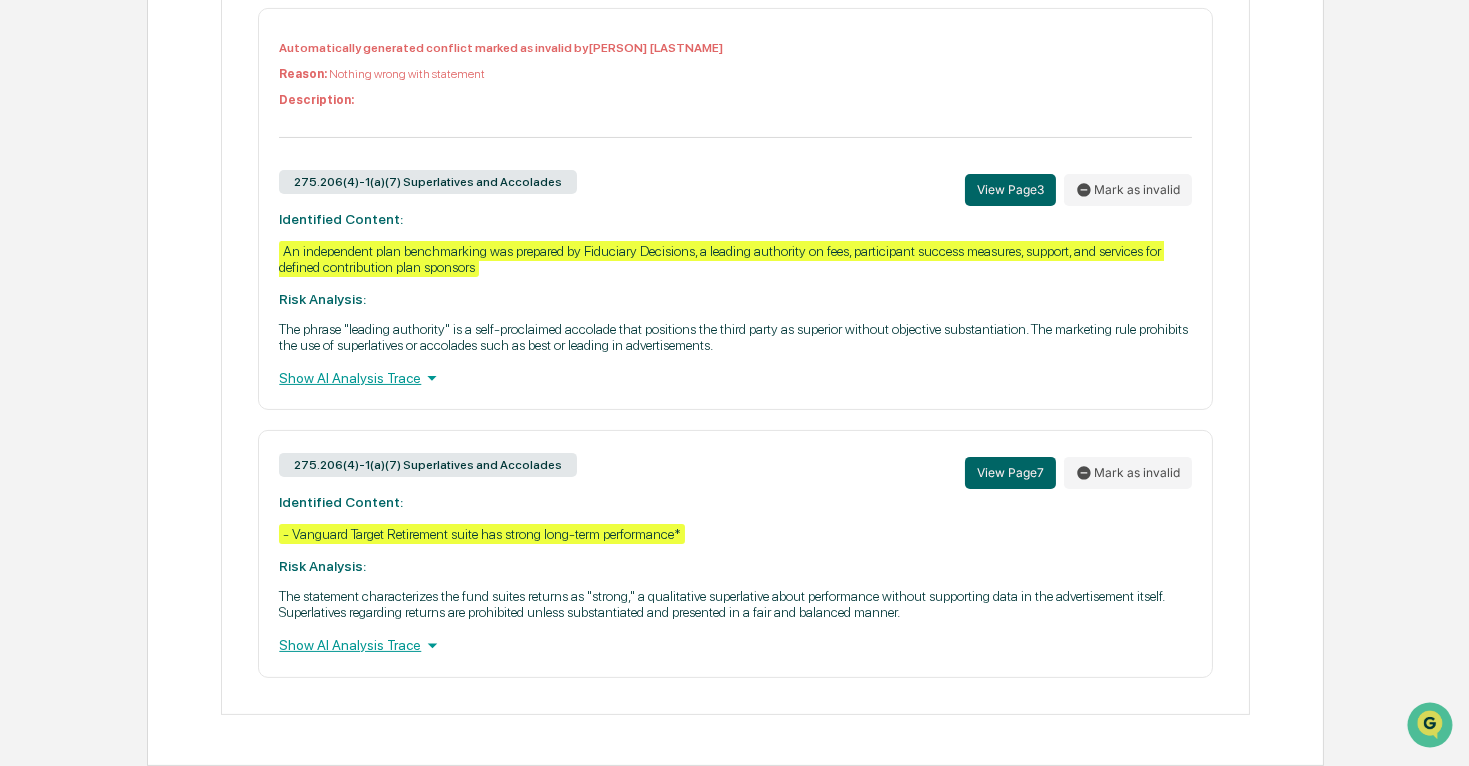 scroll, scrollTop: 1041, scrollLeft: 0, axis: vertical 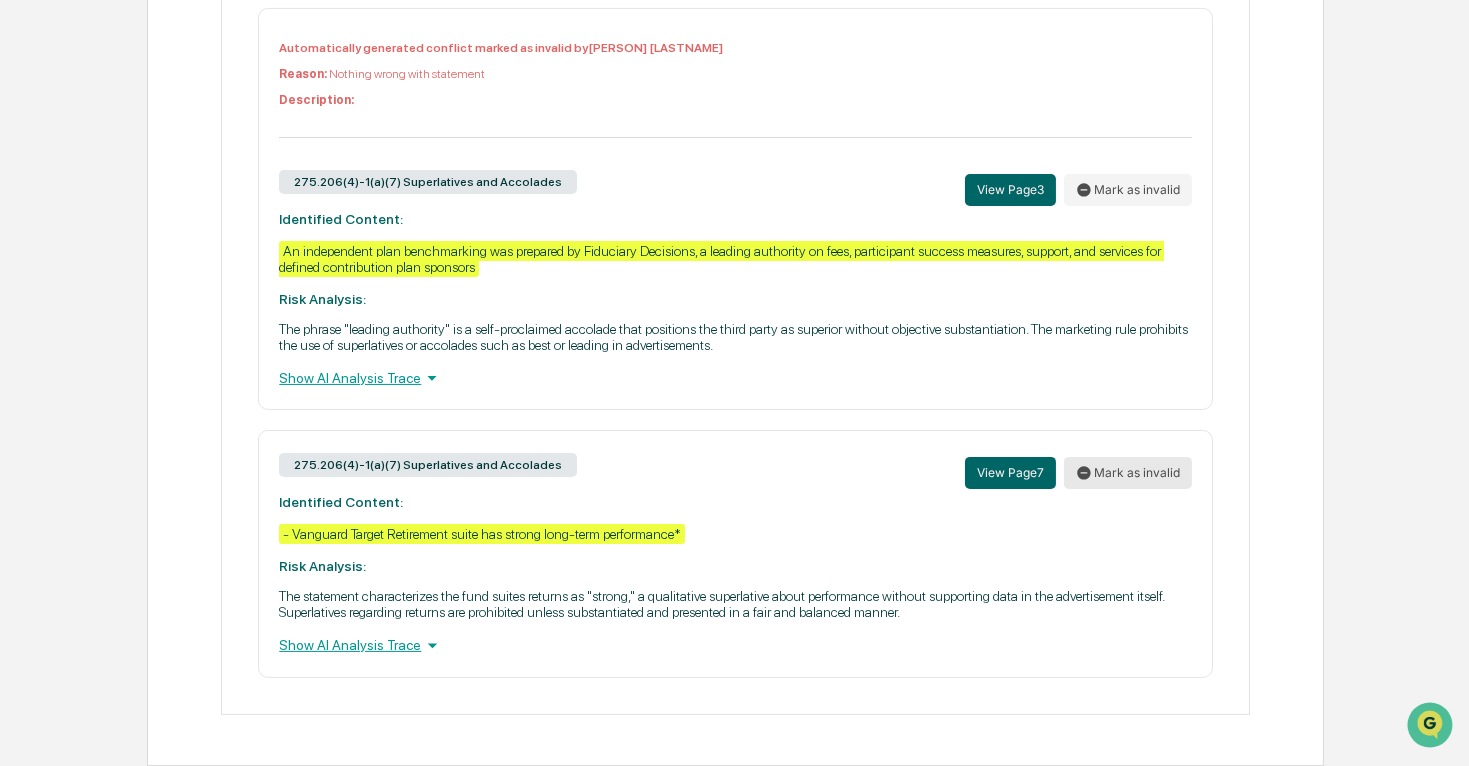 click on "Mark as invalid" at bounding box center (1128, 473) 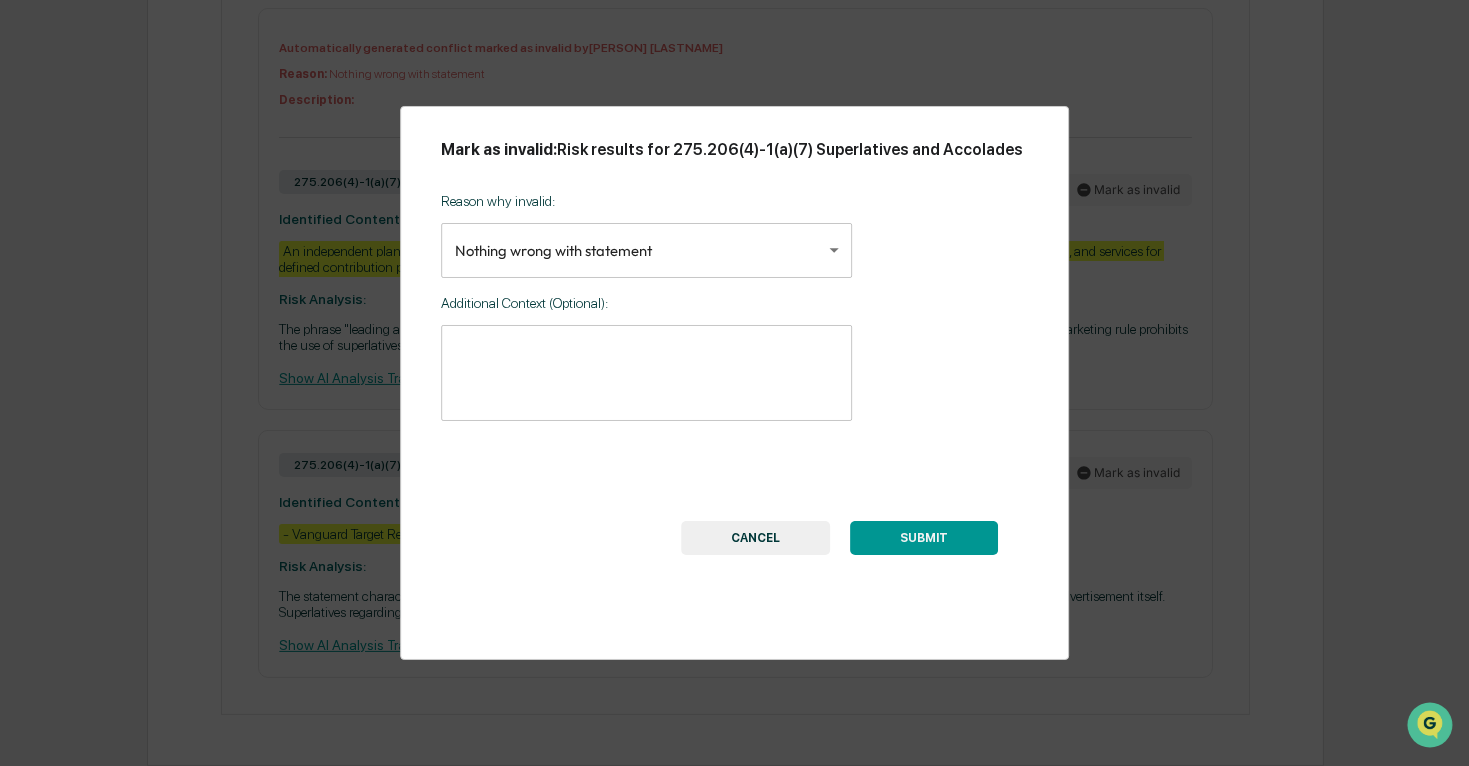 click on "Calendar Manage Tasks Reviews Approval Management Company People, Data, Settings Alison Gould Admin •  Persium Advisors, LLC Home Content Review & Approval FirstBank Executive Summary of Benchmarking 8.14.25.pptx FirstBank Executive Summary of Benchmarking 8.14.25.pptx Review Comments Actions Activity Log Created By: ‎ ‎  WY Warren Yancey   Assigned To:  SG Stephen Griner Review Status:  Approved Review Id:  abd8d4dc-8afc-4c31-a93f-a2c9b9998ec4 Primary Document FirstBank Executive Summary of Benchmarking 8.14.25.pptx VIEW Document Summary   (generated by AI) Document Summary The document is an executive summary of a plan for benchmarking the FirstBank Holding Company Savings & ESOP as of August 14, 2025. It is associated with Persium® Group and relates to the corporate headquarters of 1stBank, located at 12345 W. Colfax. Purpose Client PowerPoint presentation for First Bank Distribution (How used?)  Presented to client in-person Target Audience  First Bank Date Item Needed 8/8/25 Supporting Documents" at bounding box center [734, -122] 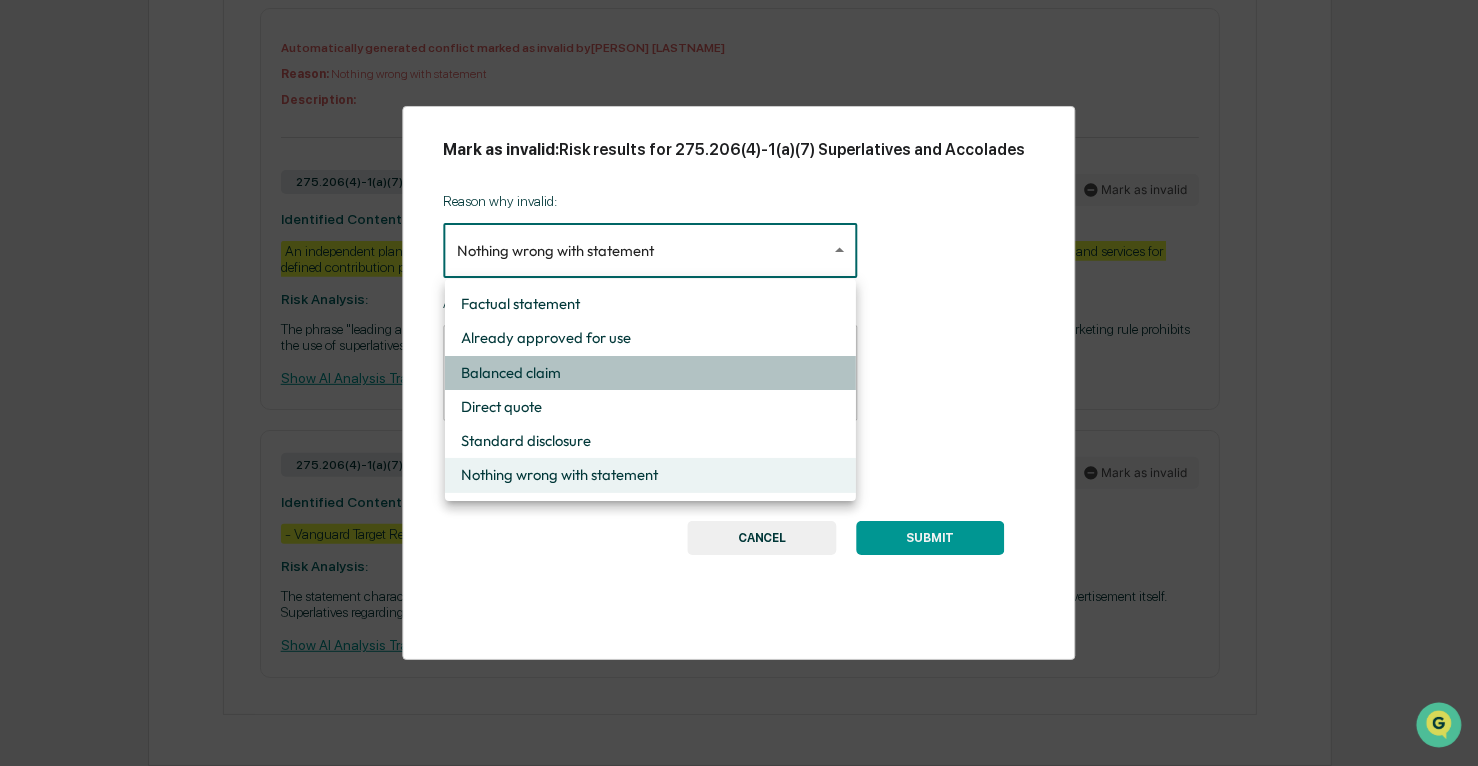 click on "Balanced claim" at bounding box center (650, 373) 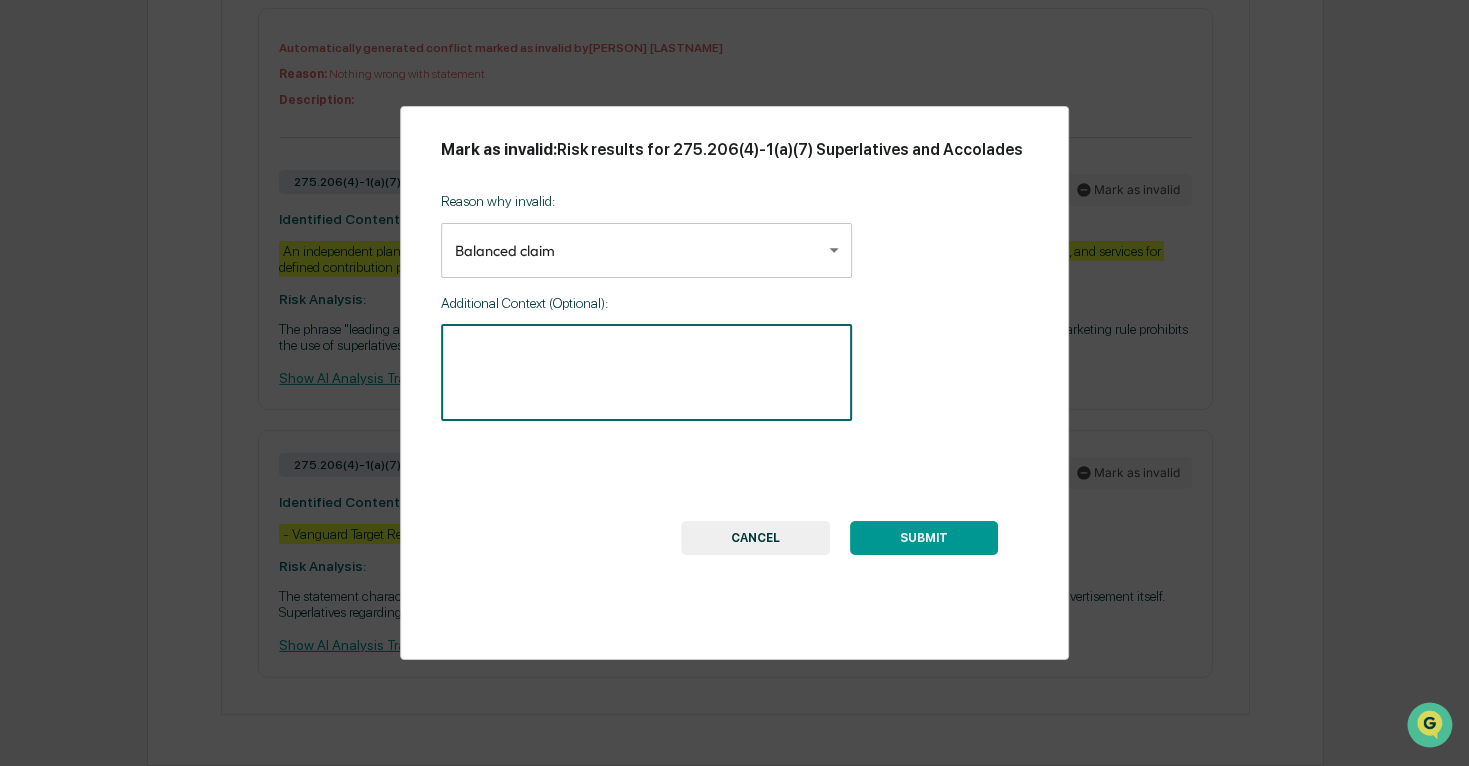 click at bounding box center [646, 372] 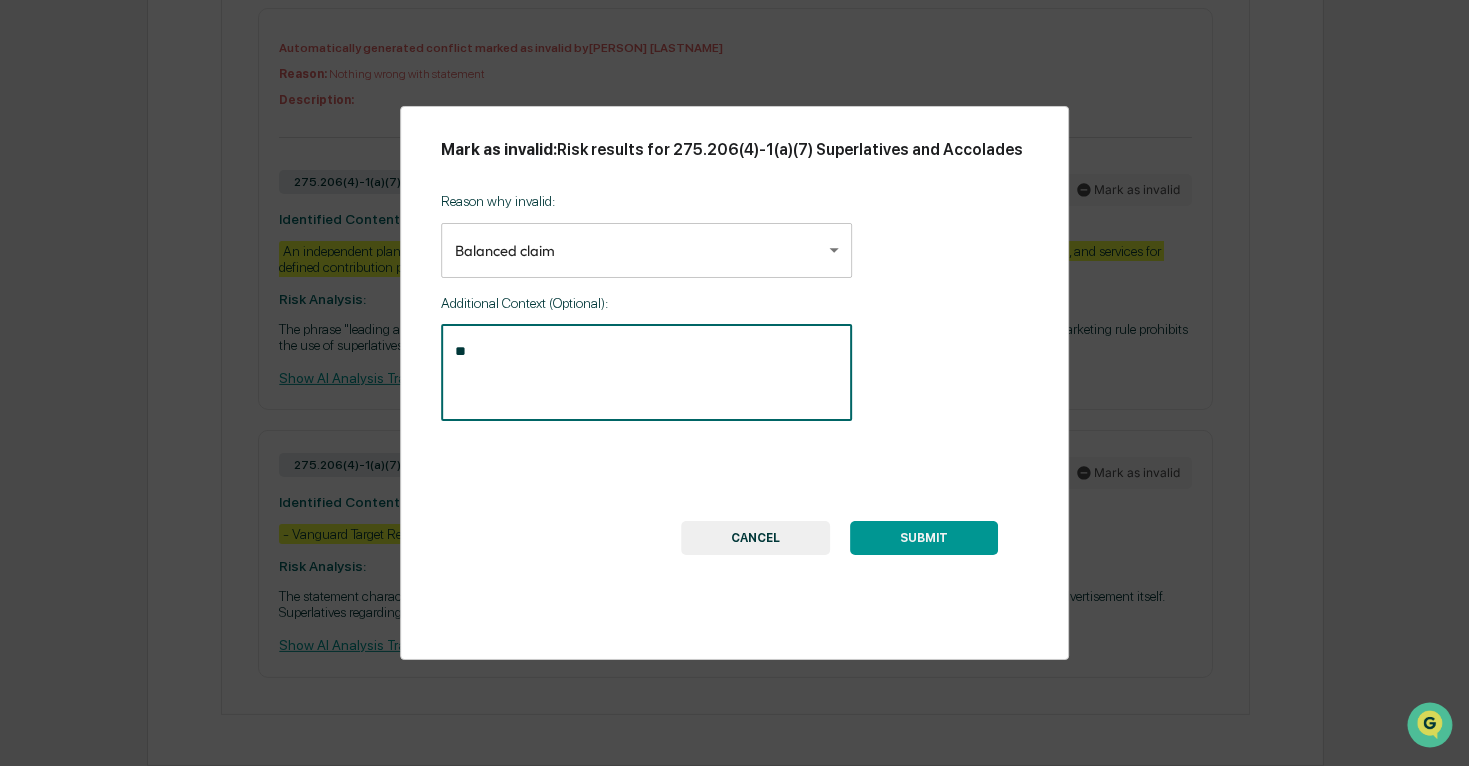 type on "*" 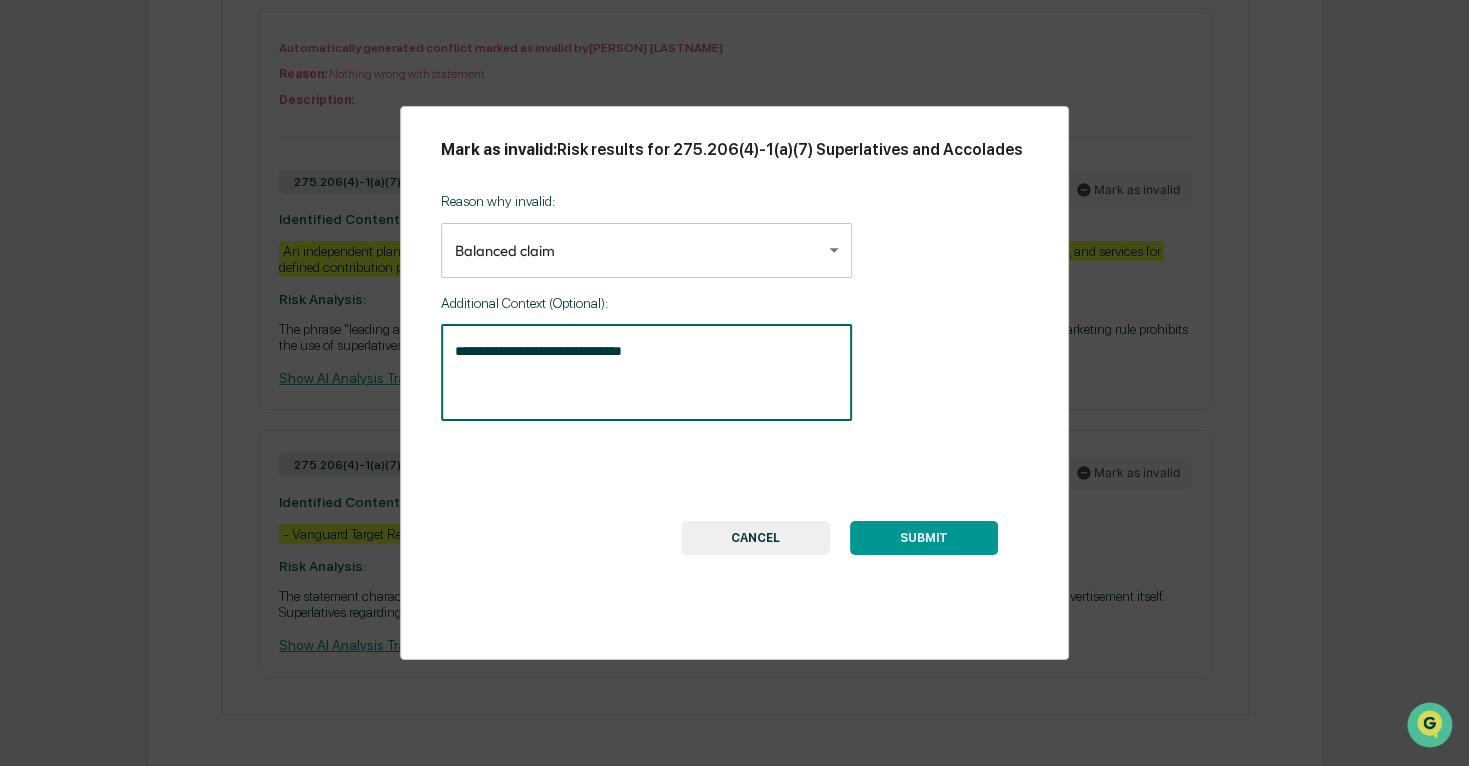 drag, startPoint x: 555, startPoint y: 356, endPoint x: 506, endPoint y: 354, distance: 49.0408 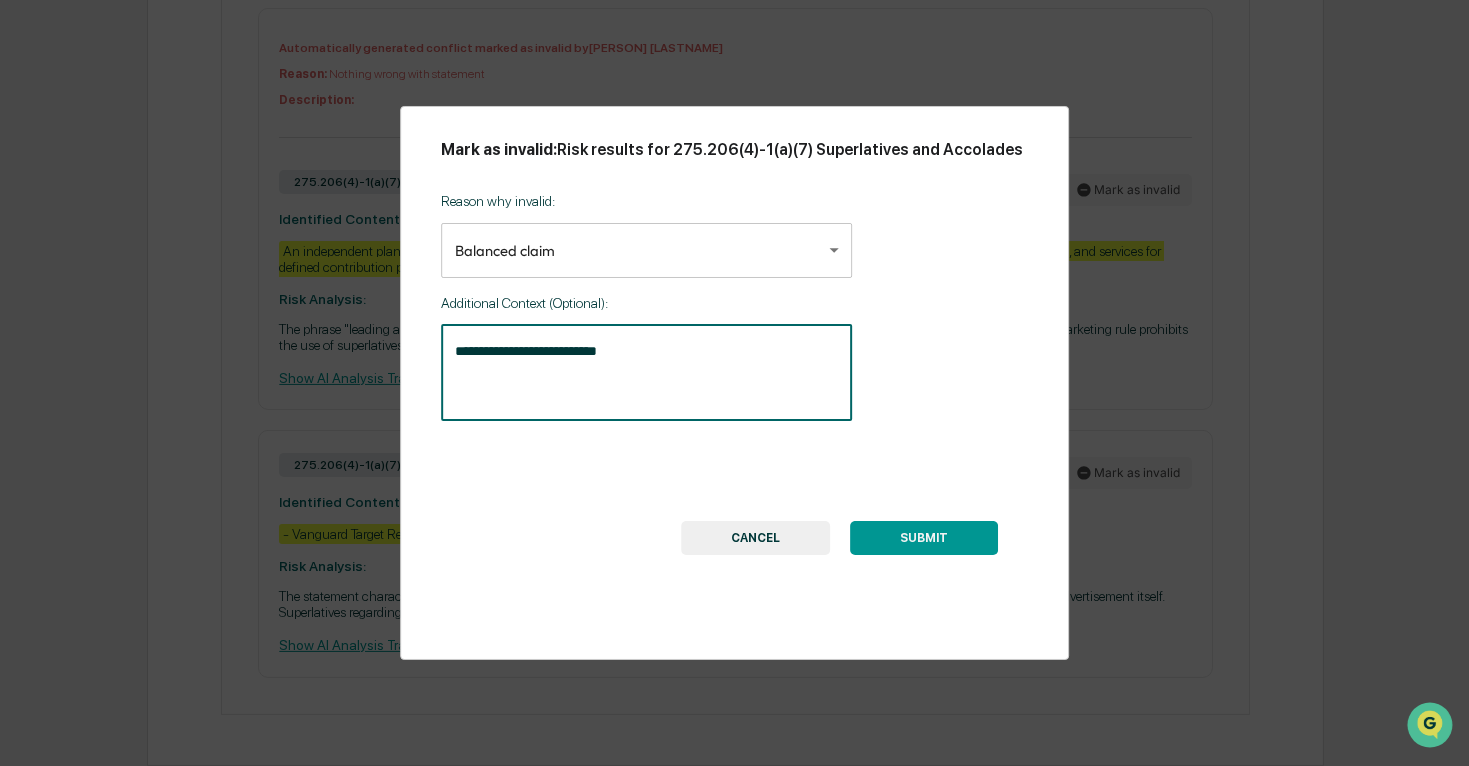 type on "**********" 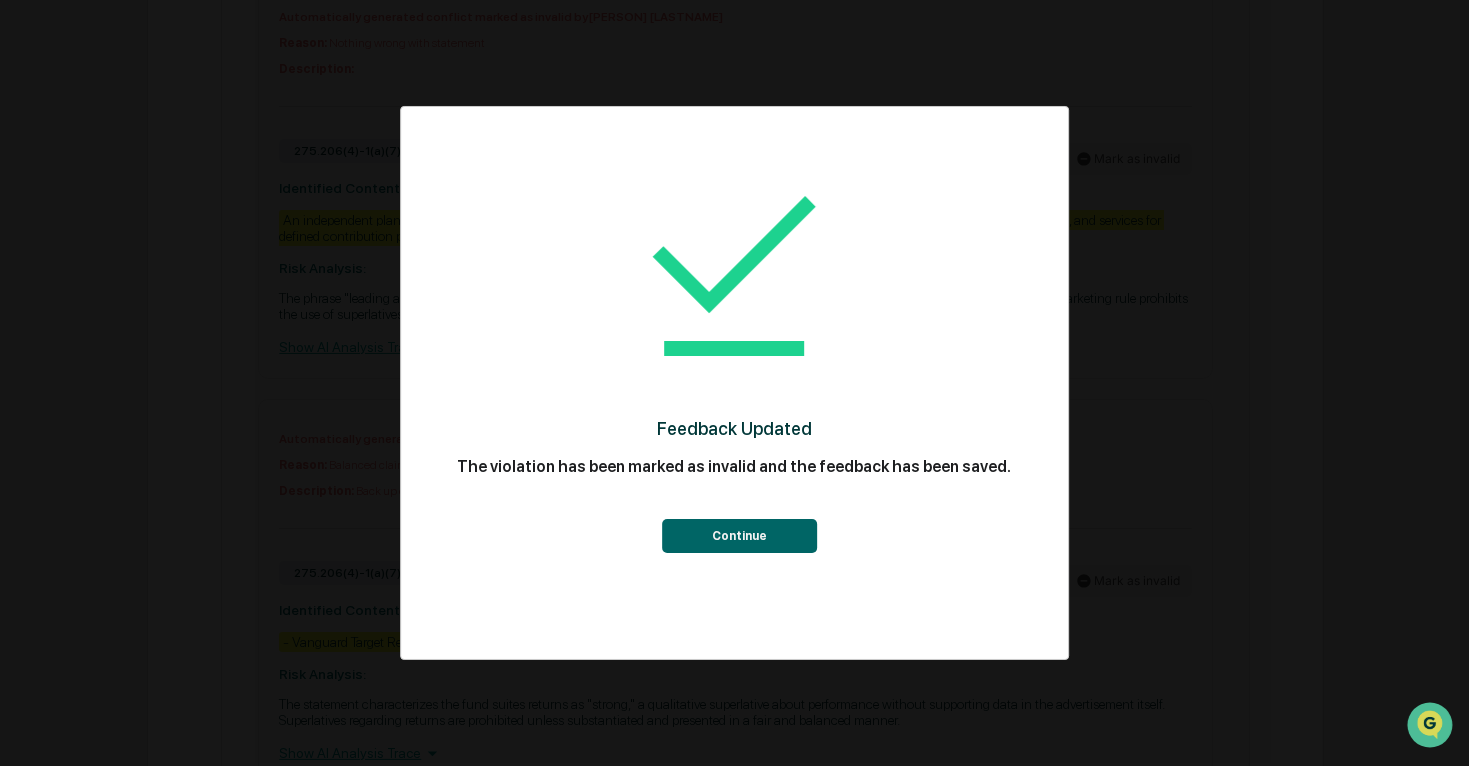 click on "Continue" at bounding box center (735, 521) 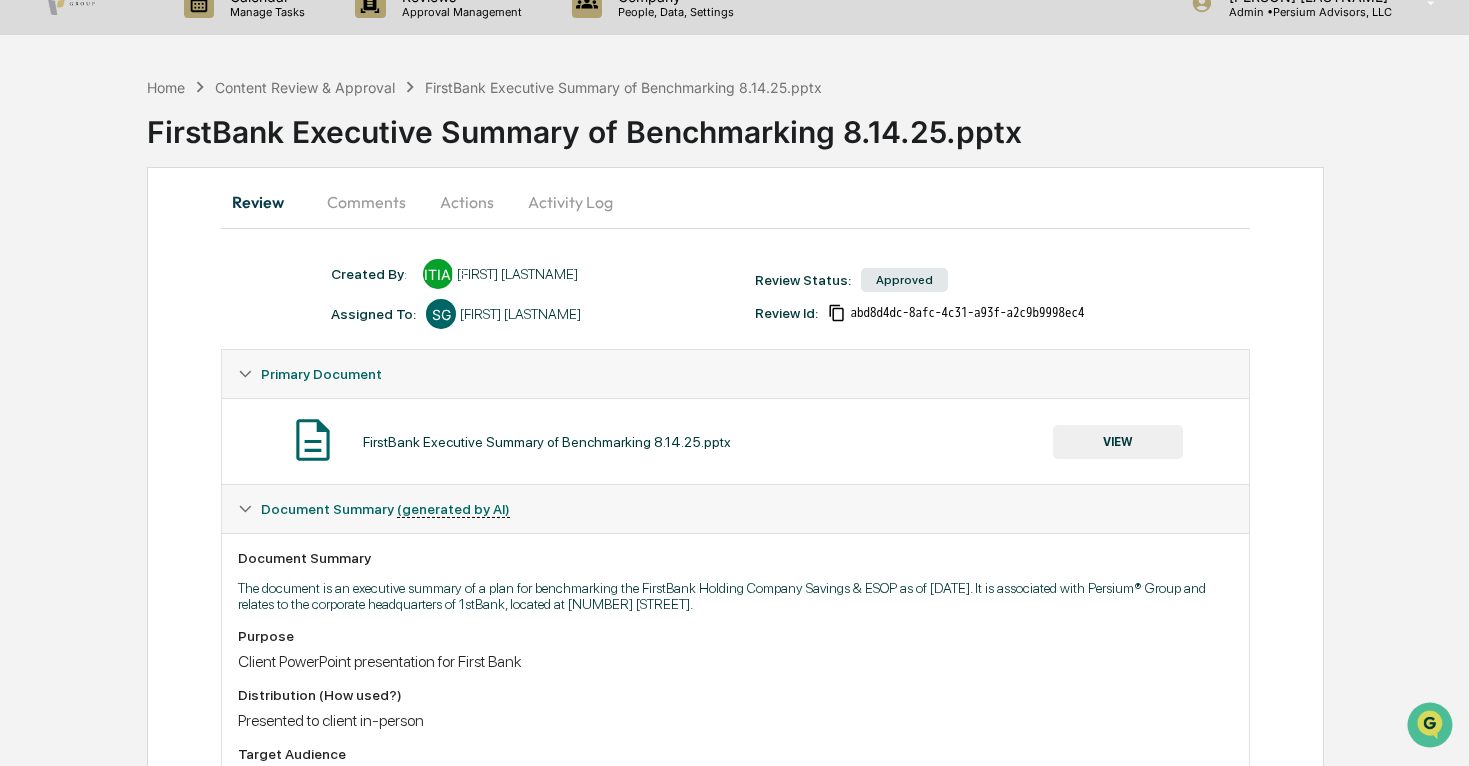 scroll, scrollTop: 0, scrollLeft: 0, axis: both 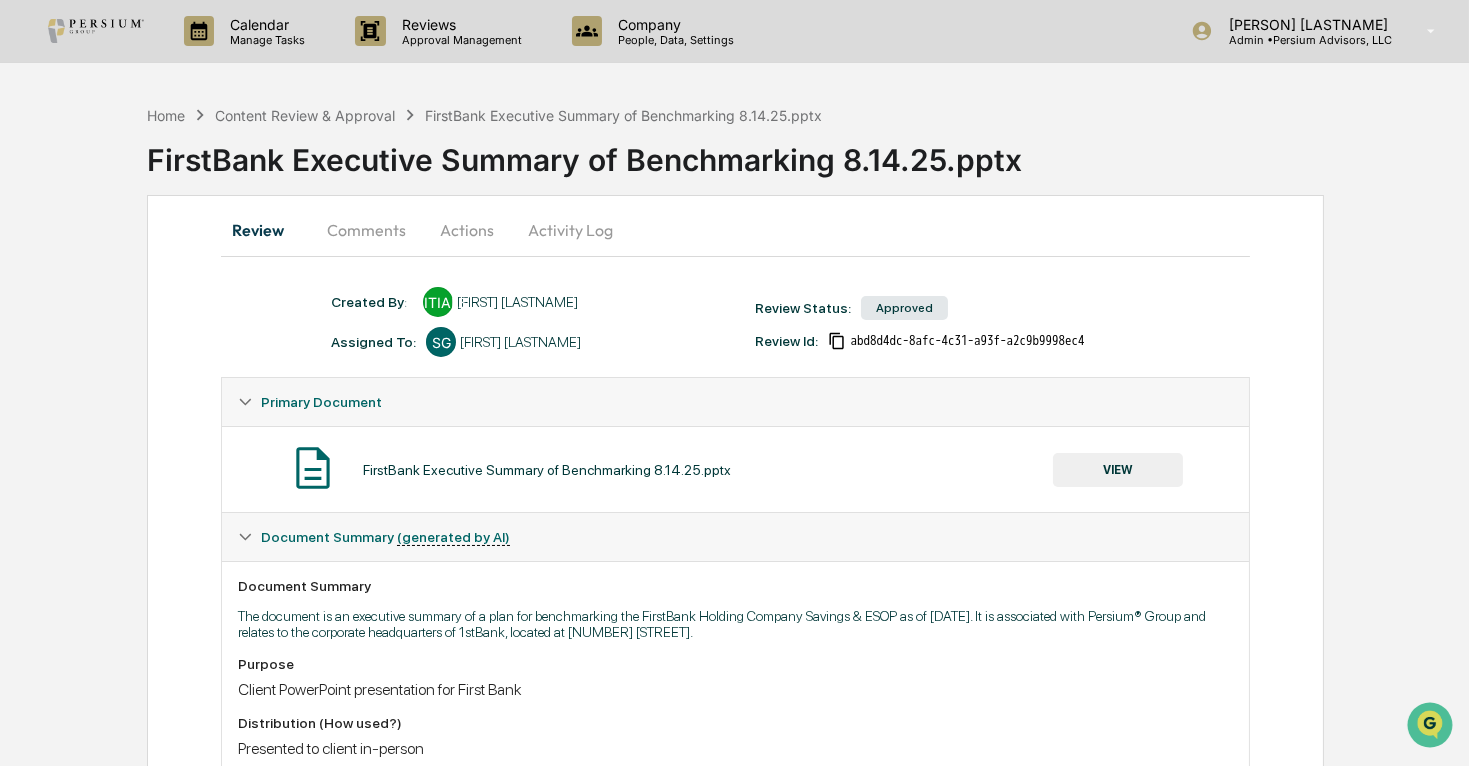 click on "Comments" at bounding box center (366, 230) 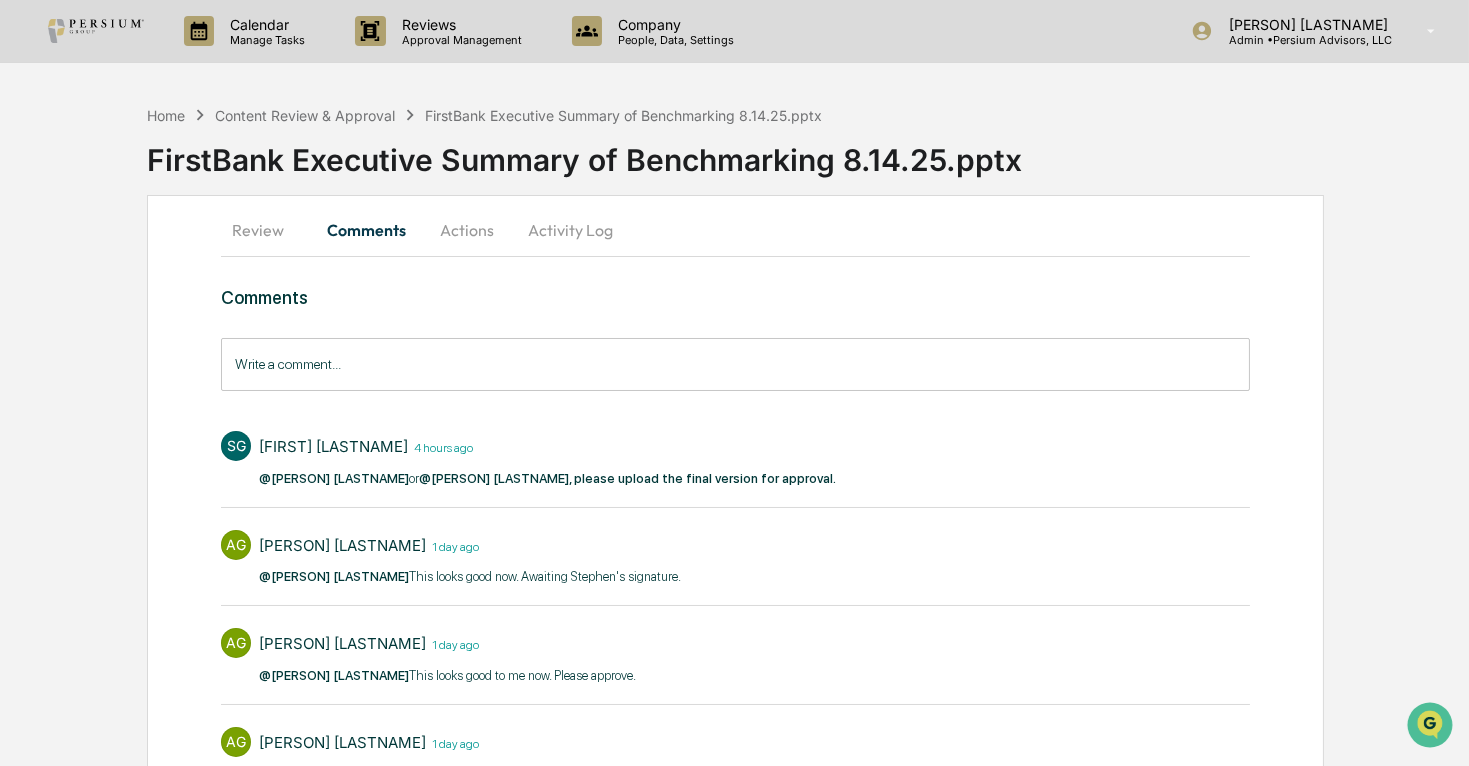 click on "Actions" at bounding box center (467, 230) 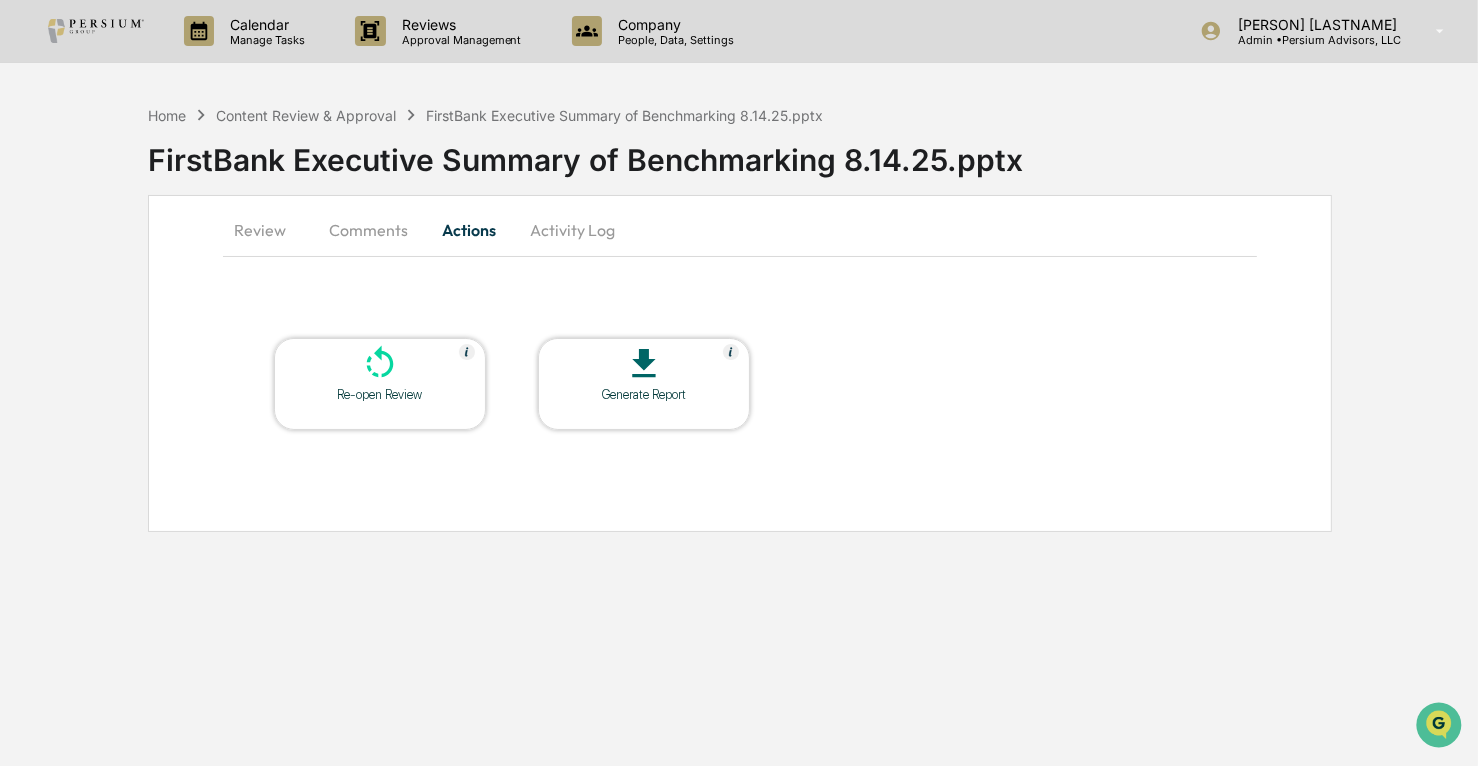 click on "Activity Log" at bounding box center (572, 230) 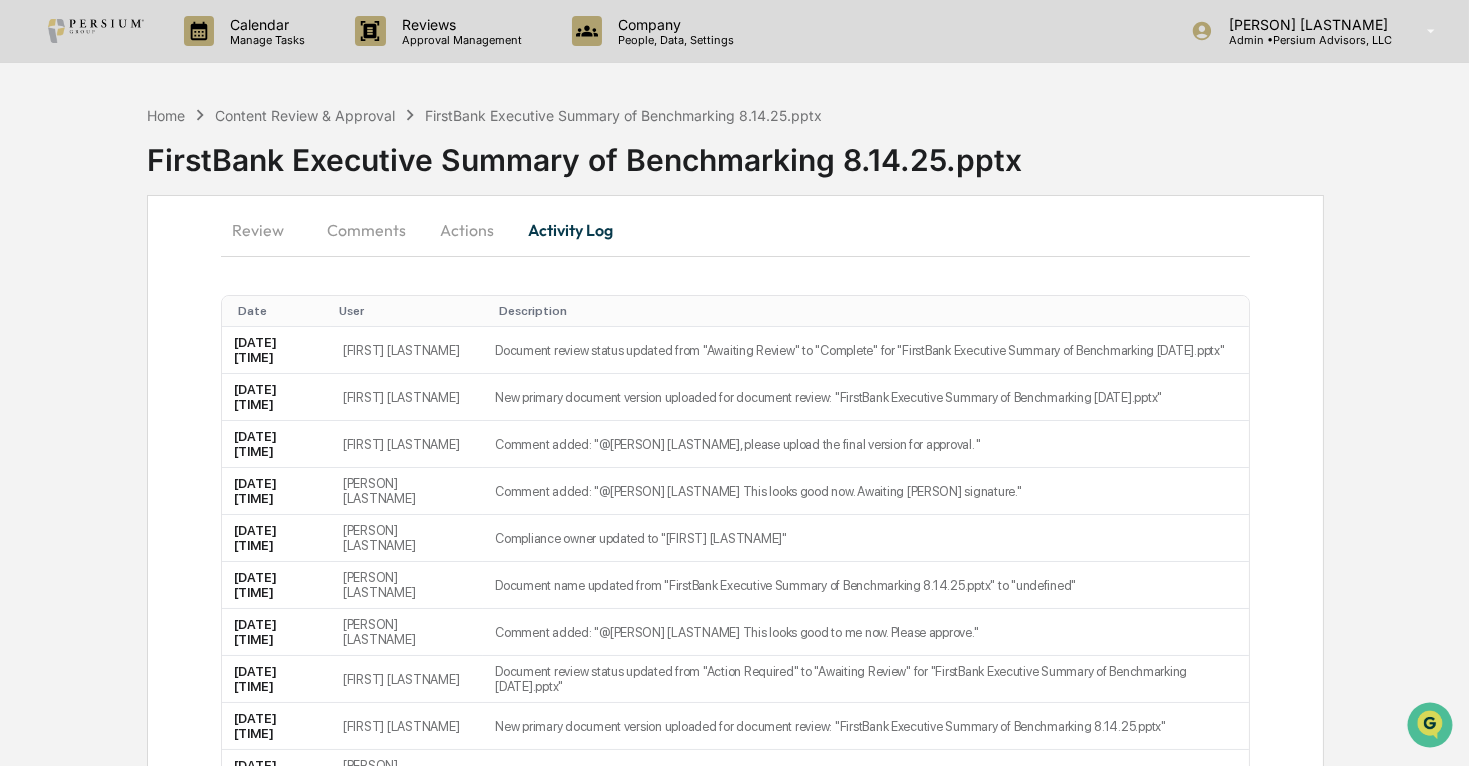 click on "Review" at bounding box center (266, 230) 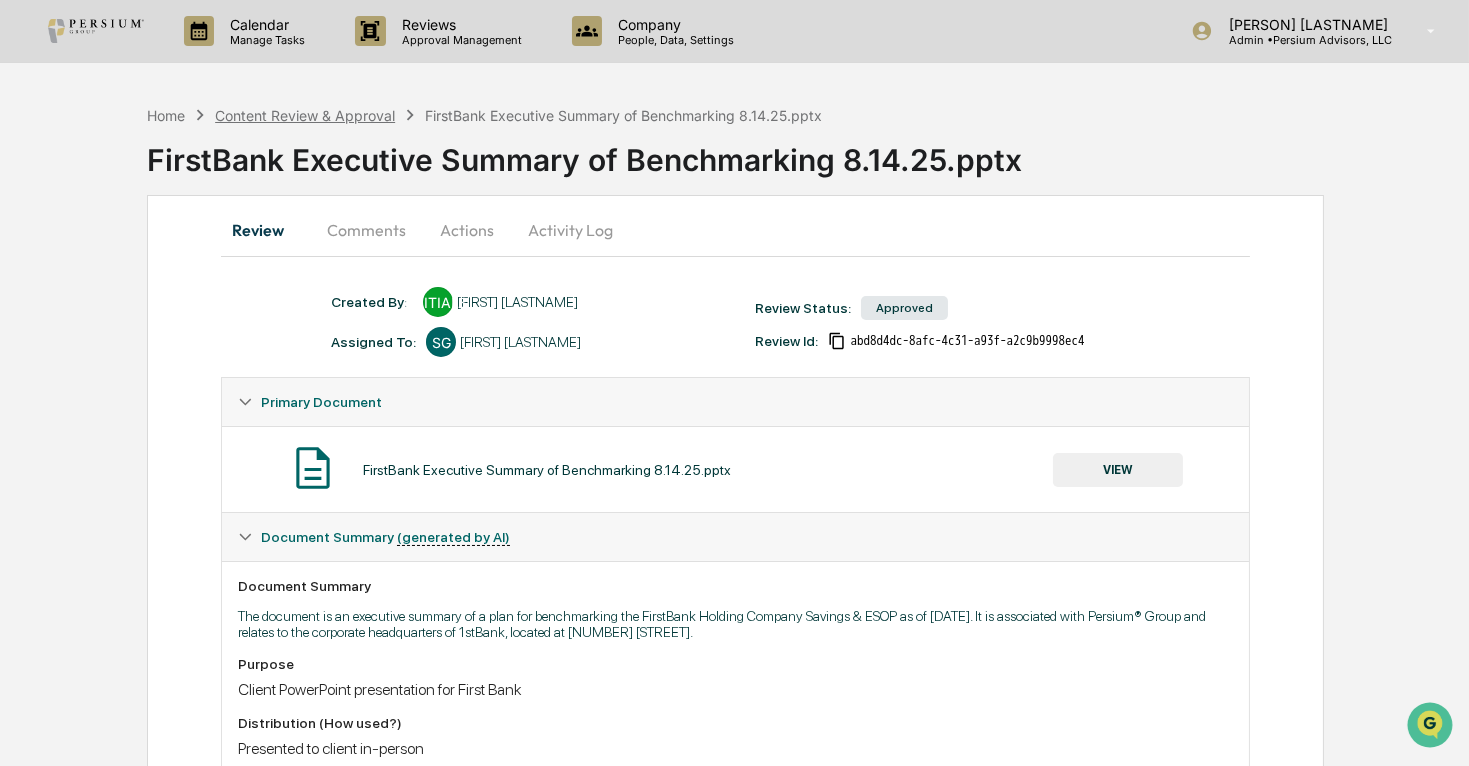 click on "Content Review & Approval" at bounding box center (305, 115) 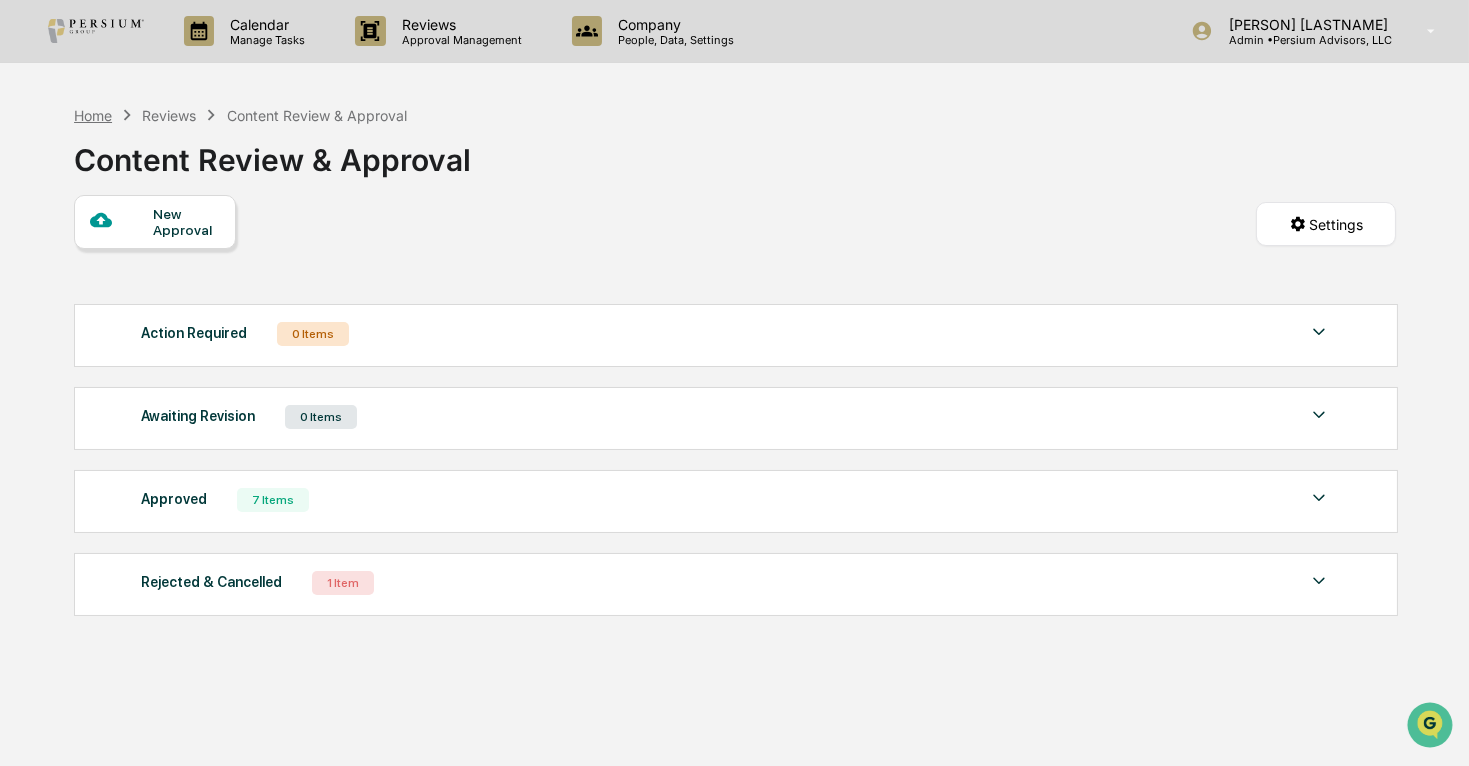 click on "Home" at bounding box center (93, 115) 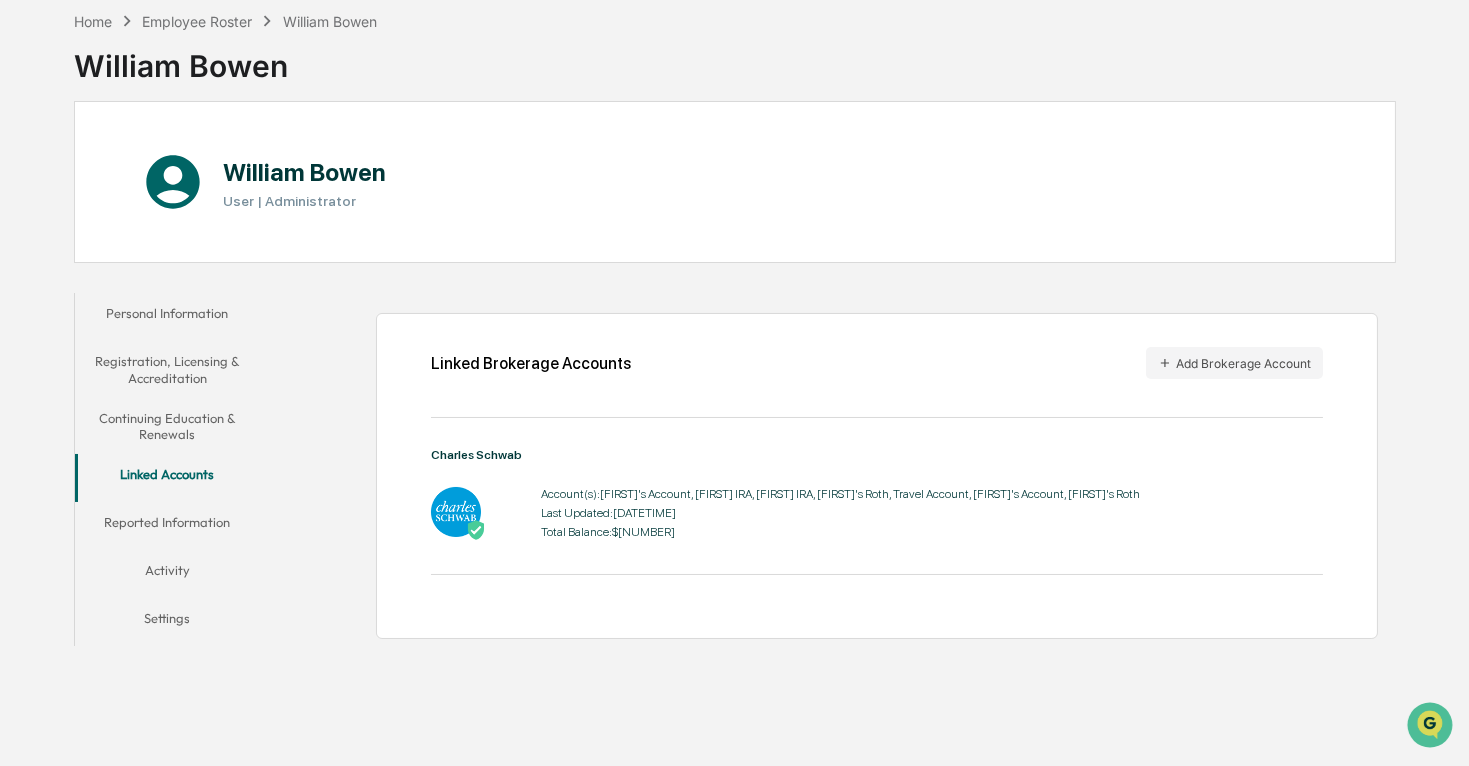 scroll, scrollTop: 0, scrollLeft: 0, axis: both 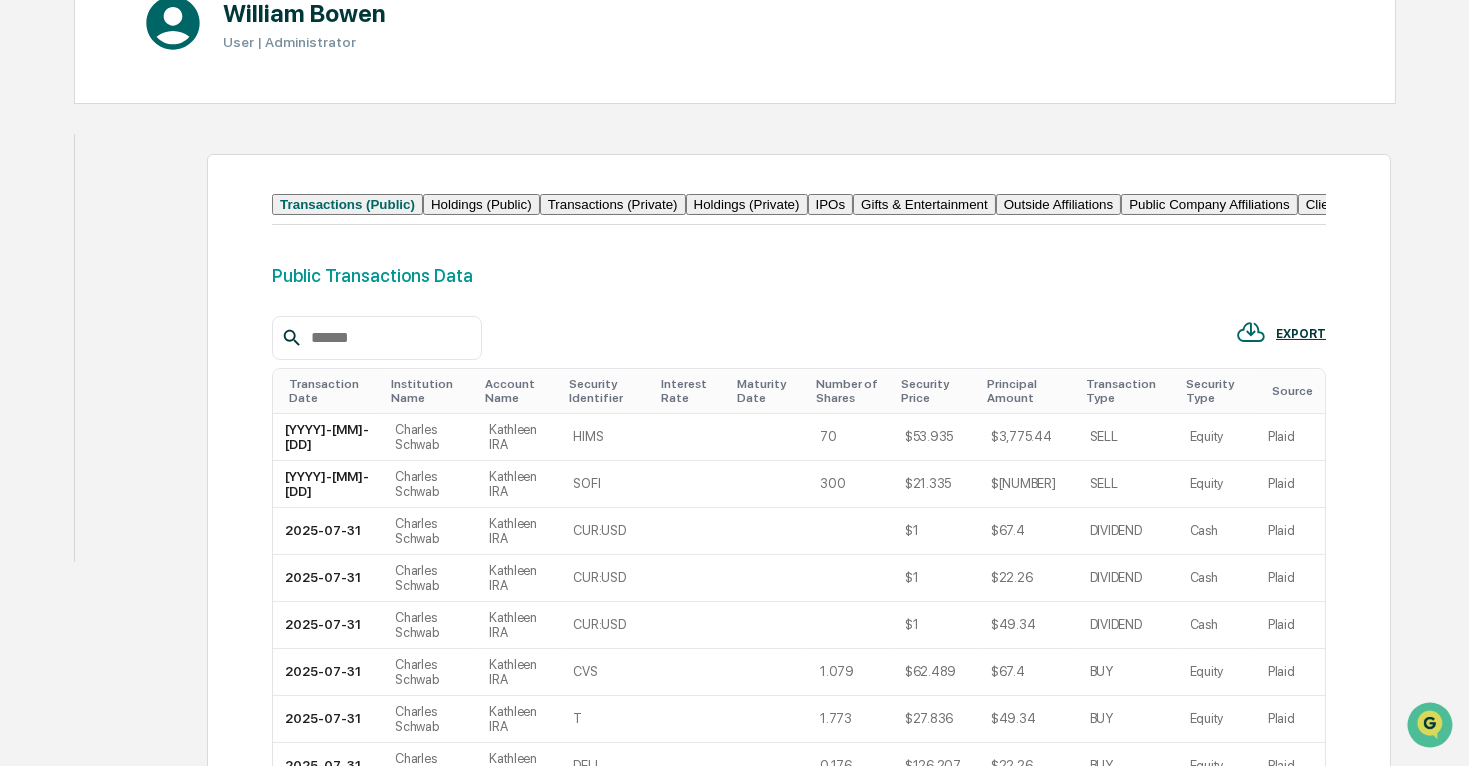 click on "Holdings (Public)" at bounding box center [481, 204] 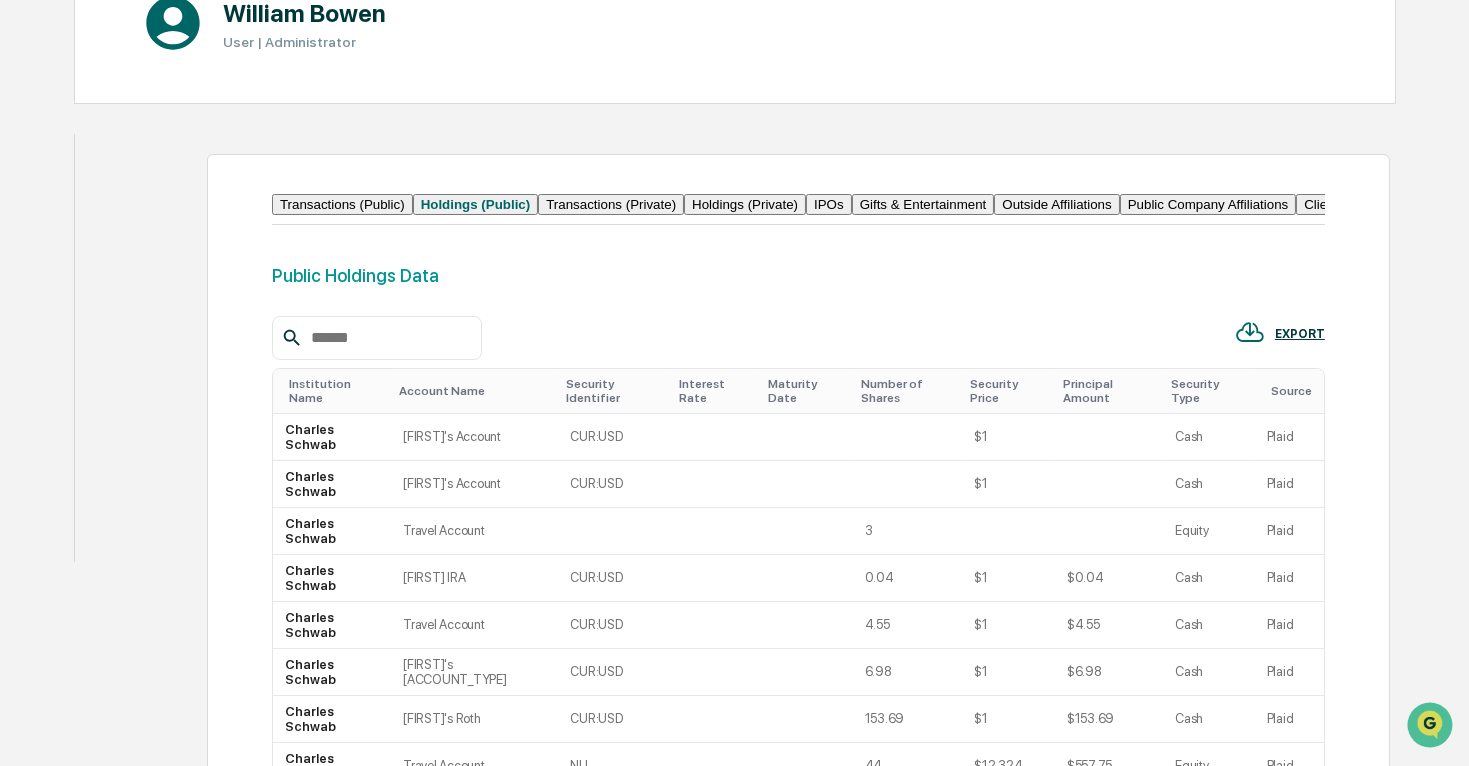 click on "Transactions (Private)" at bounding box center [611, 204] 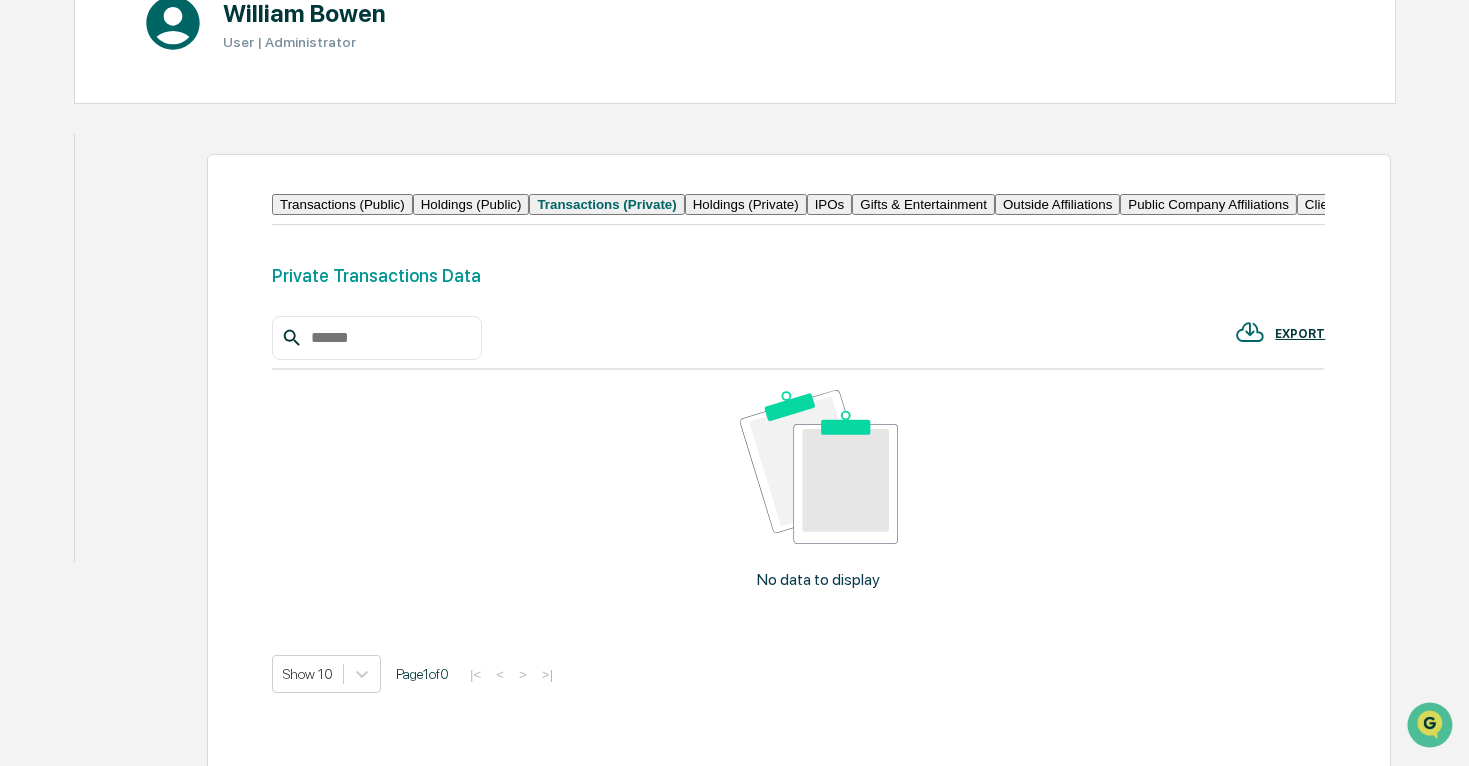 click on "Holdings (Private)" at bounding box center (746, 204) 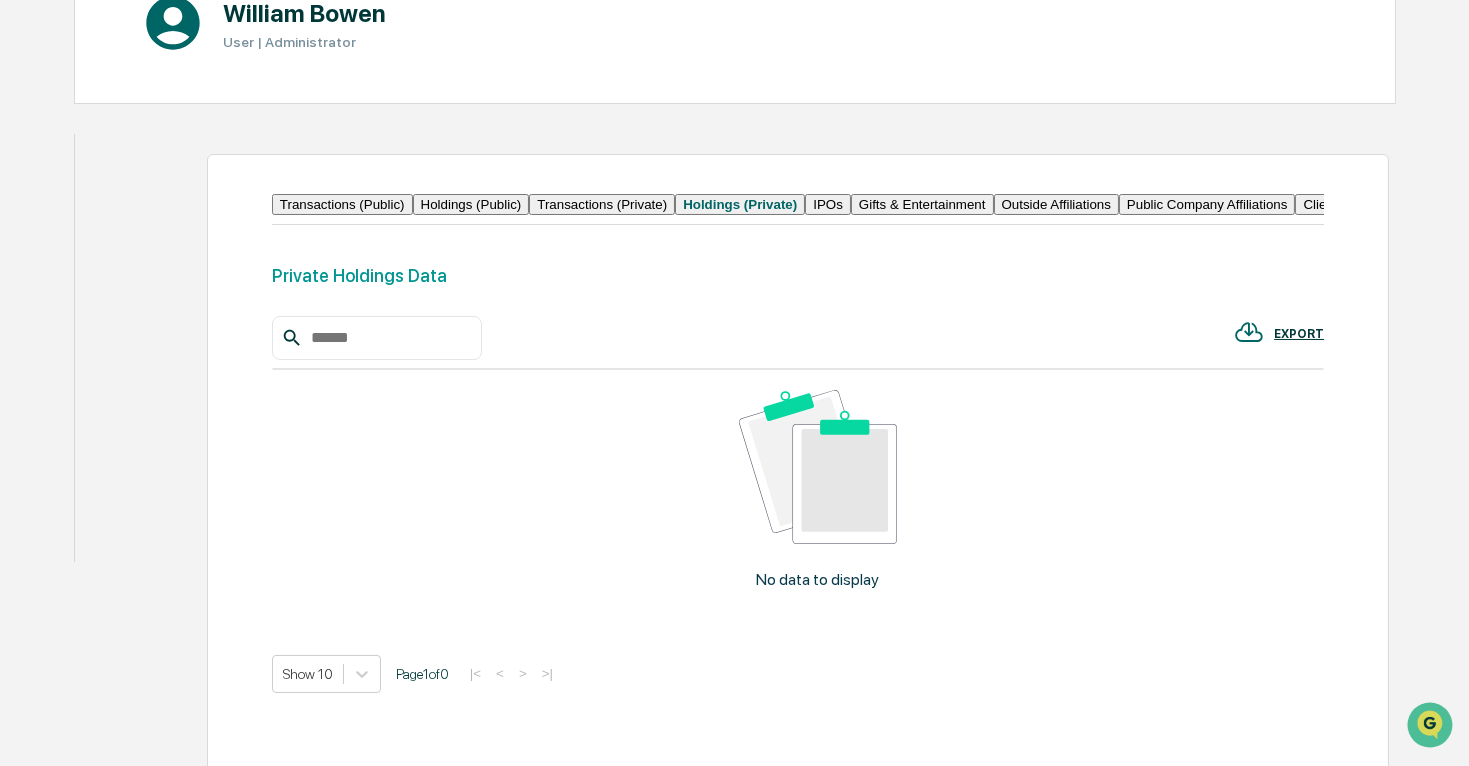 click on "IPOs" at bounding box center [828, 204] 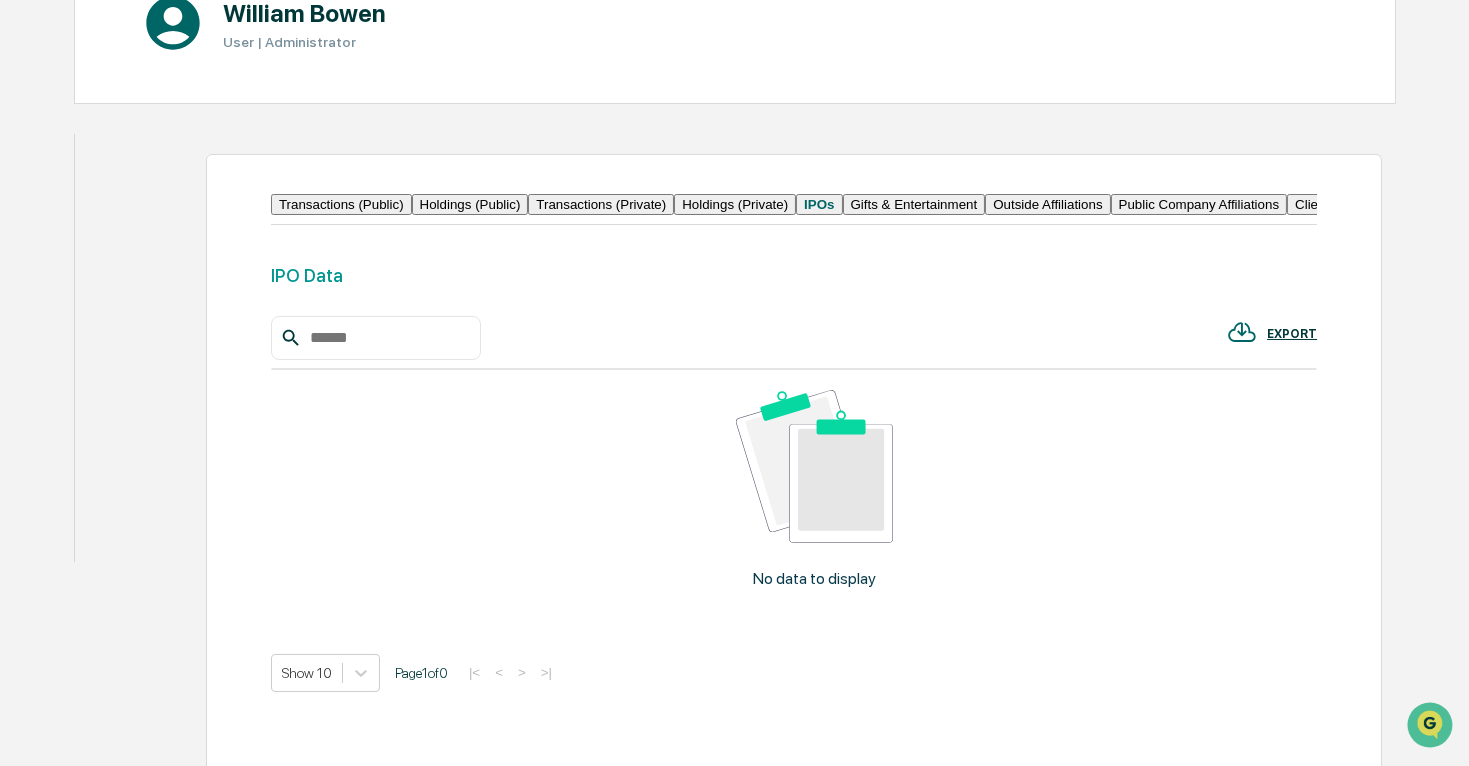 click on "Gifts & Entertainment" at bounding box center (914, 204) 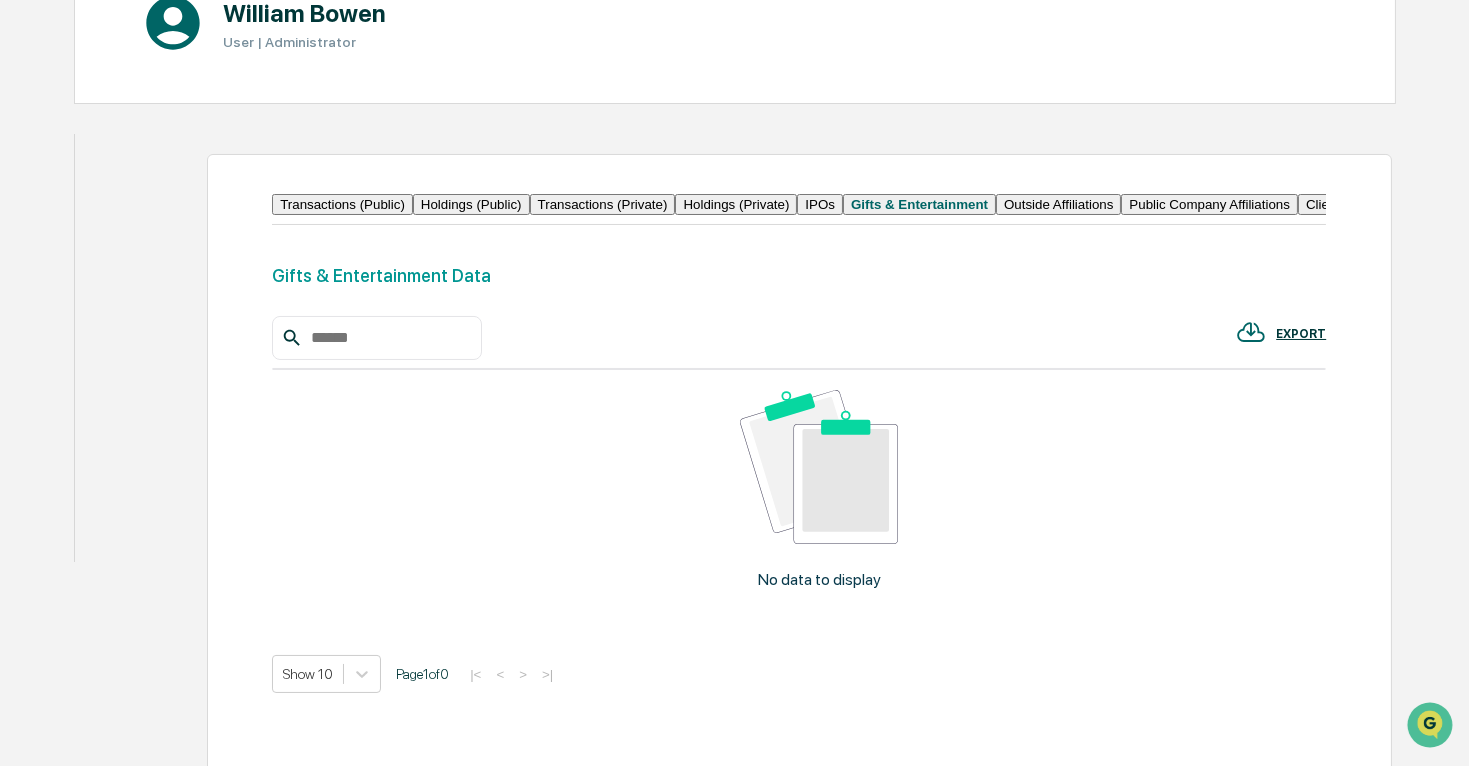 click on "Outside Affiliations" at bounding box center (1058, 204) 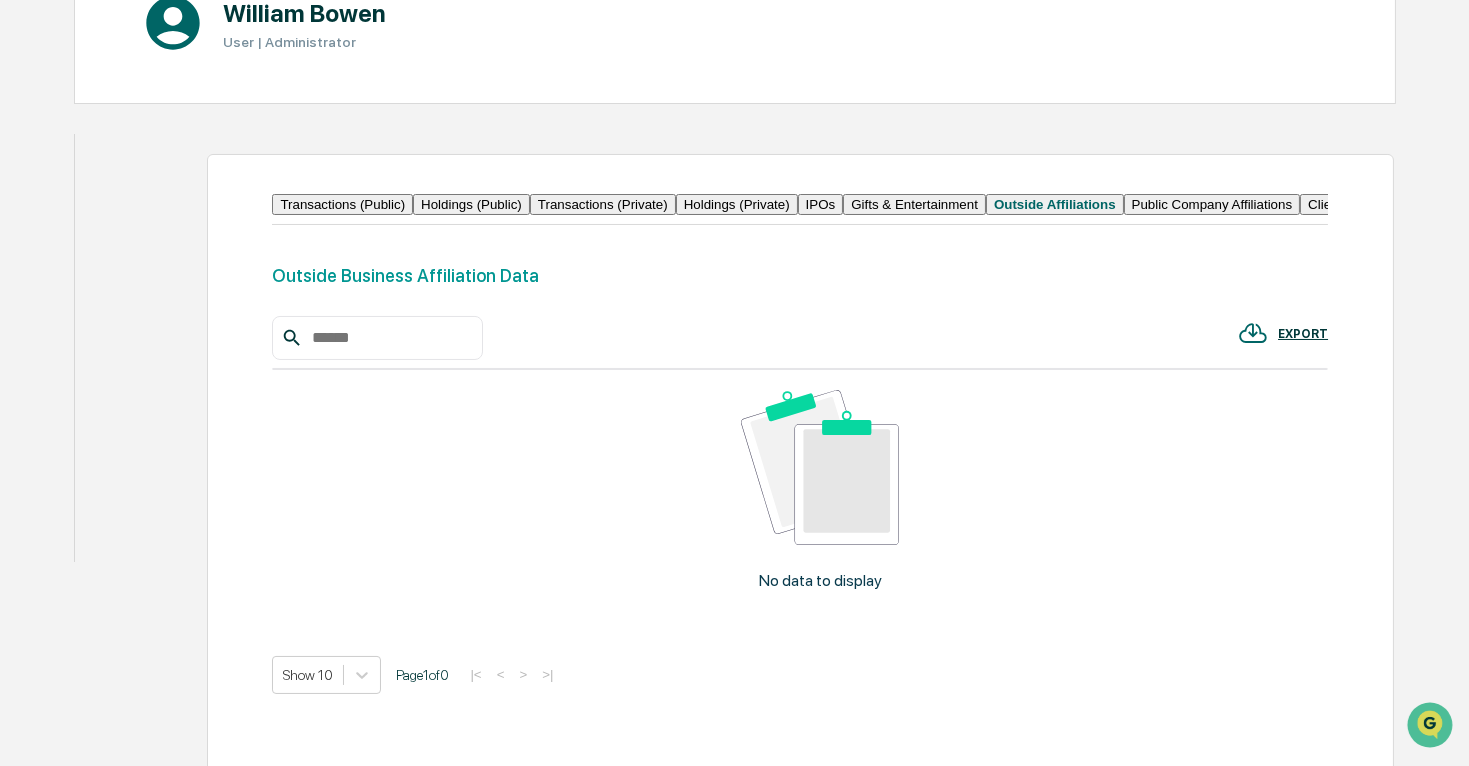 click on "Public Company Affiliations" at bounding box center (1212, 204) 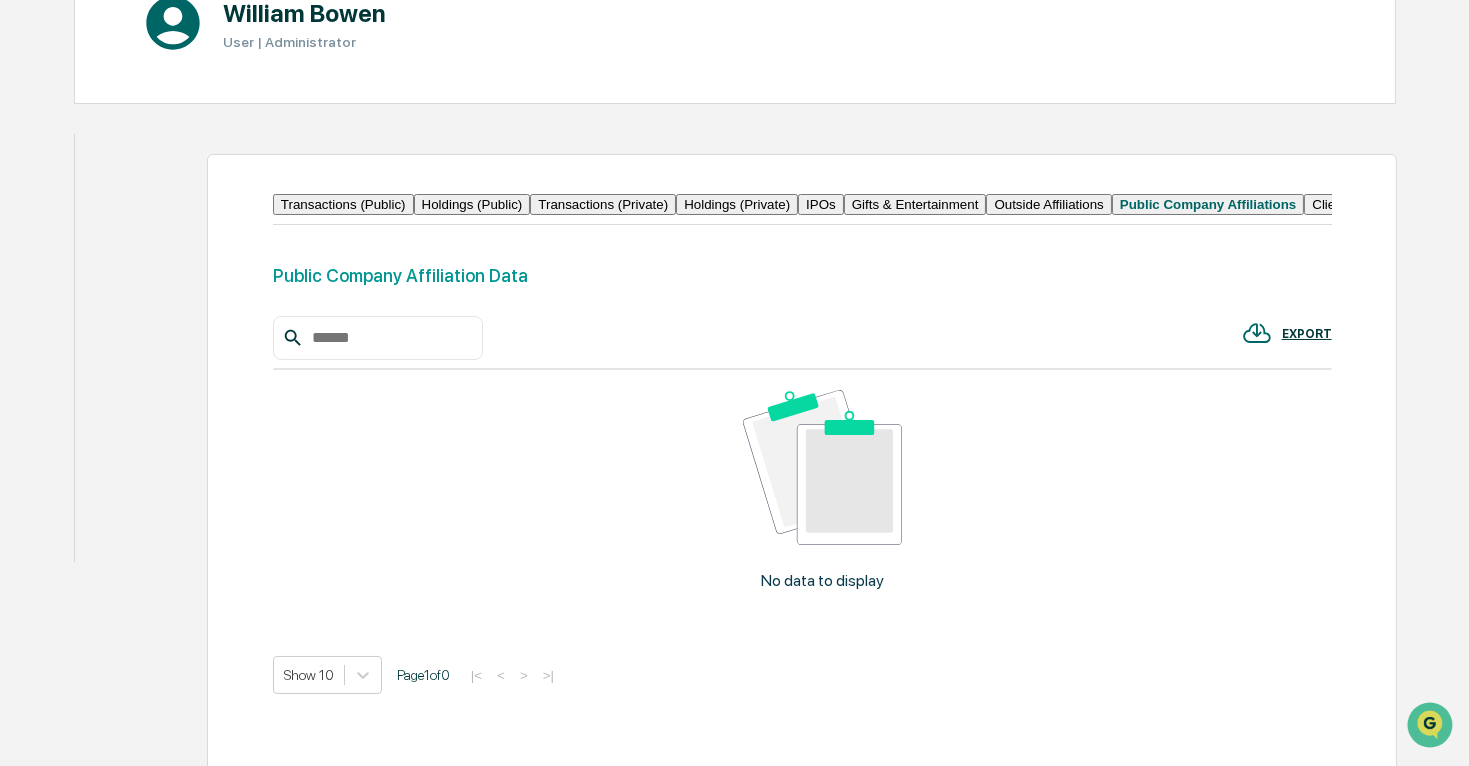 click on "Client Affiliations" at bounding box center (1361, 204) 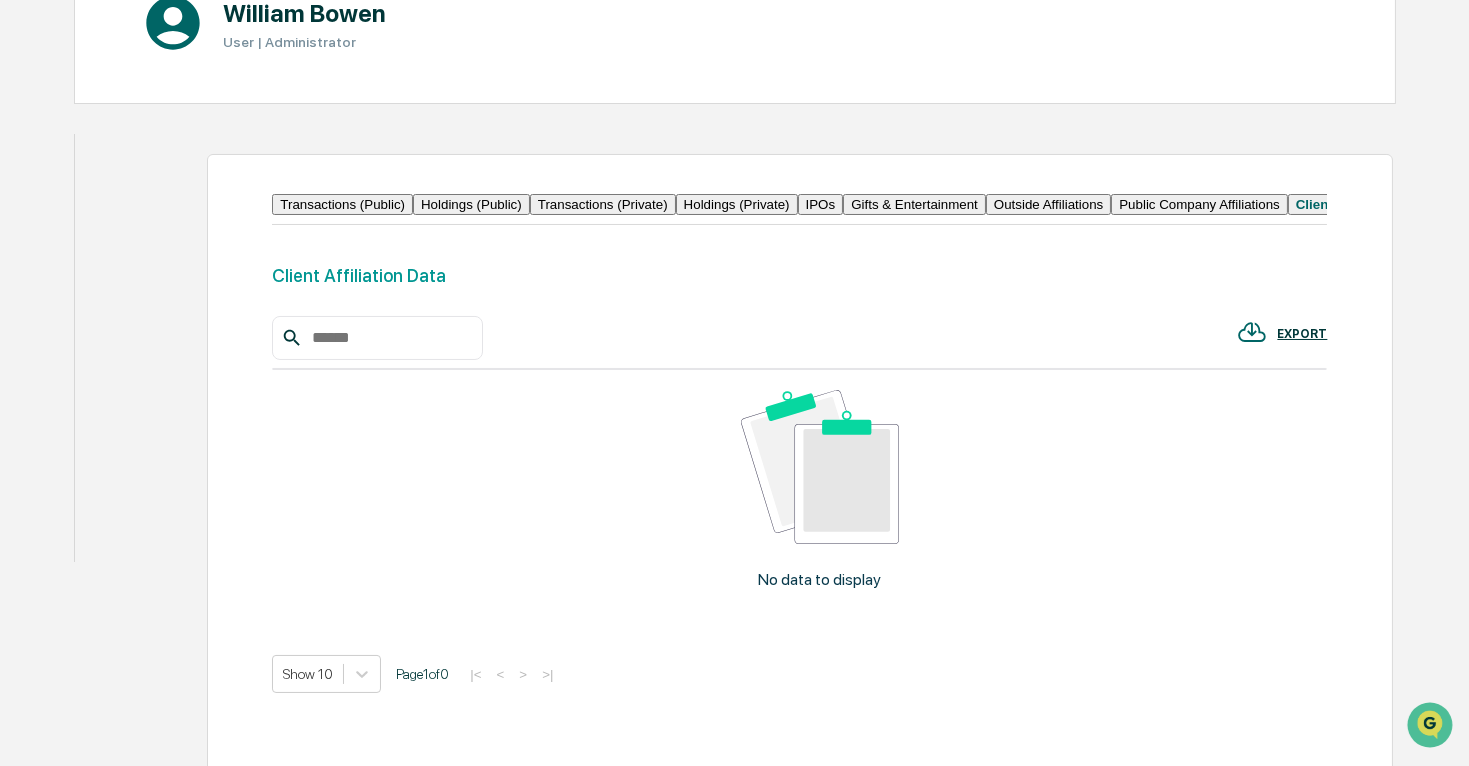 click on "Political Contributions" at bounding box center [1485, 204] 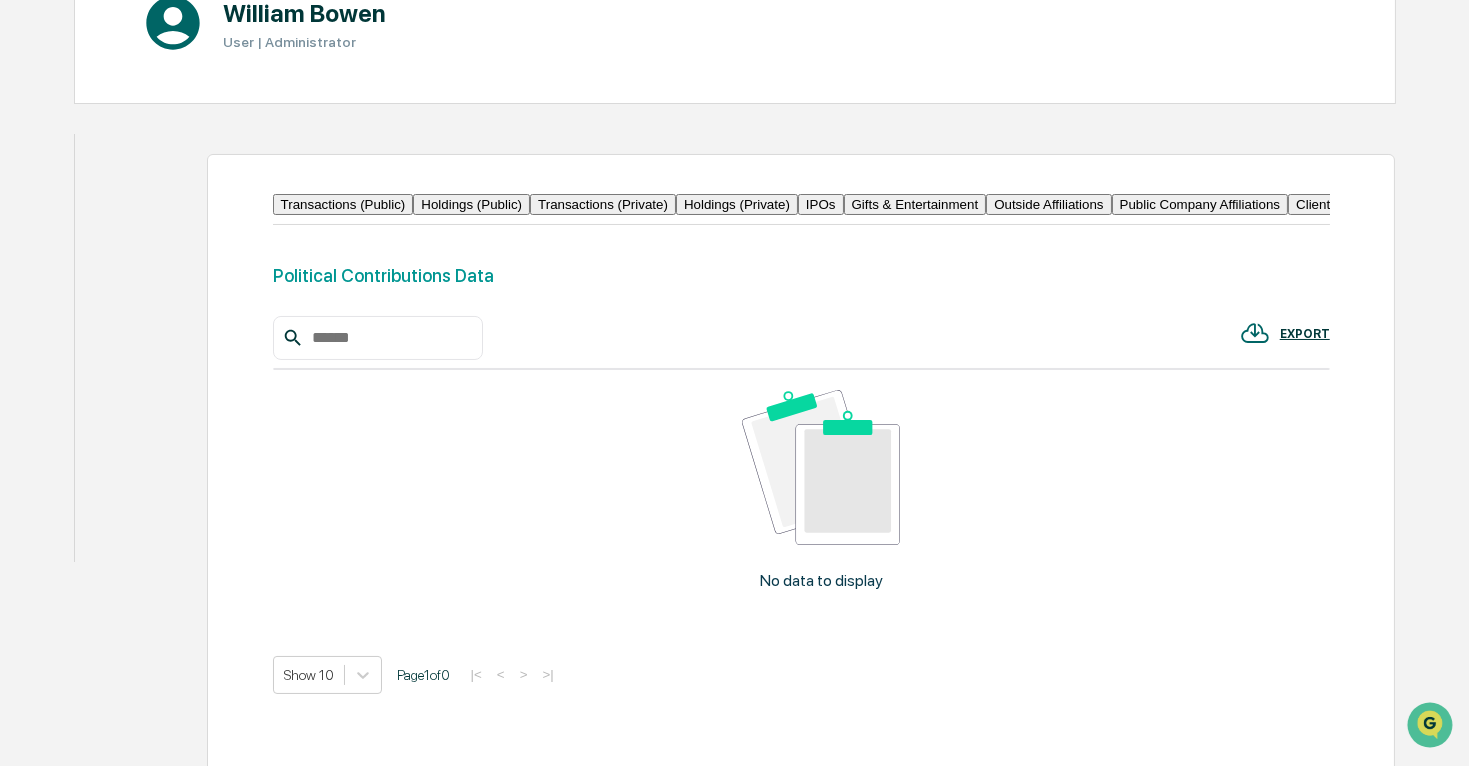 click on "Personal Information" at bounding box center [120, 162] 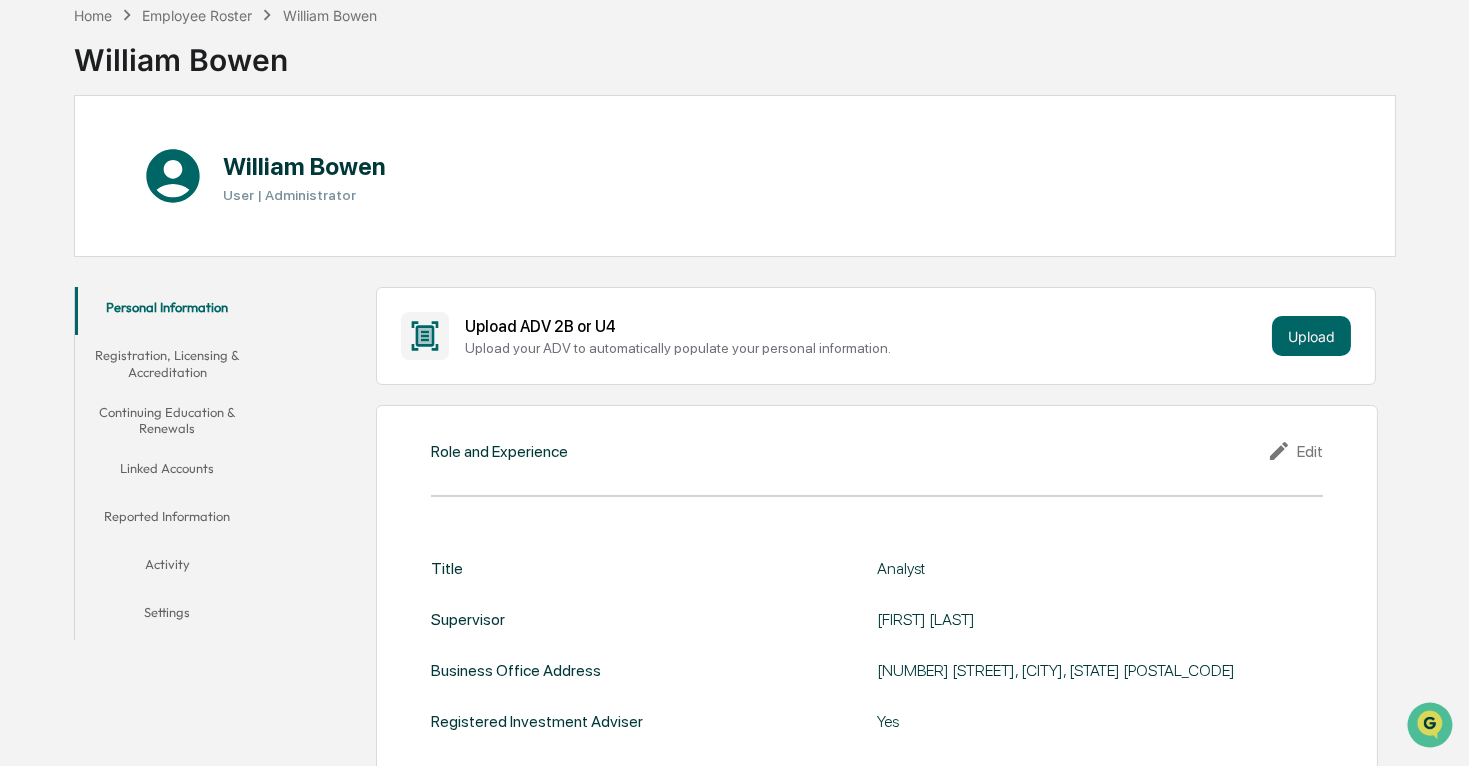 scroll, scrollTop: 0, scrollLeft: 0, axis: both 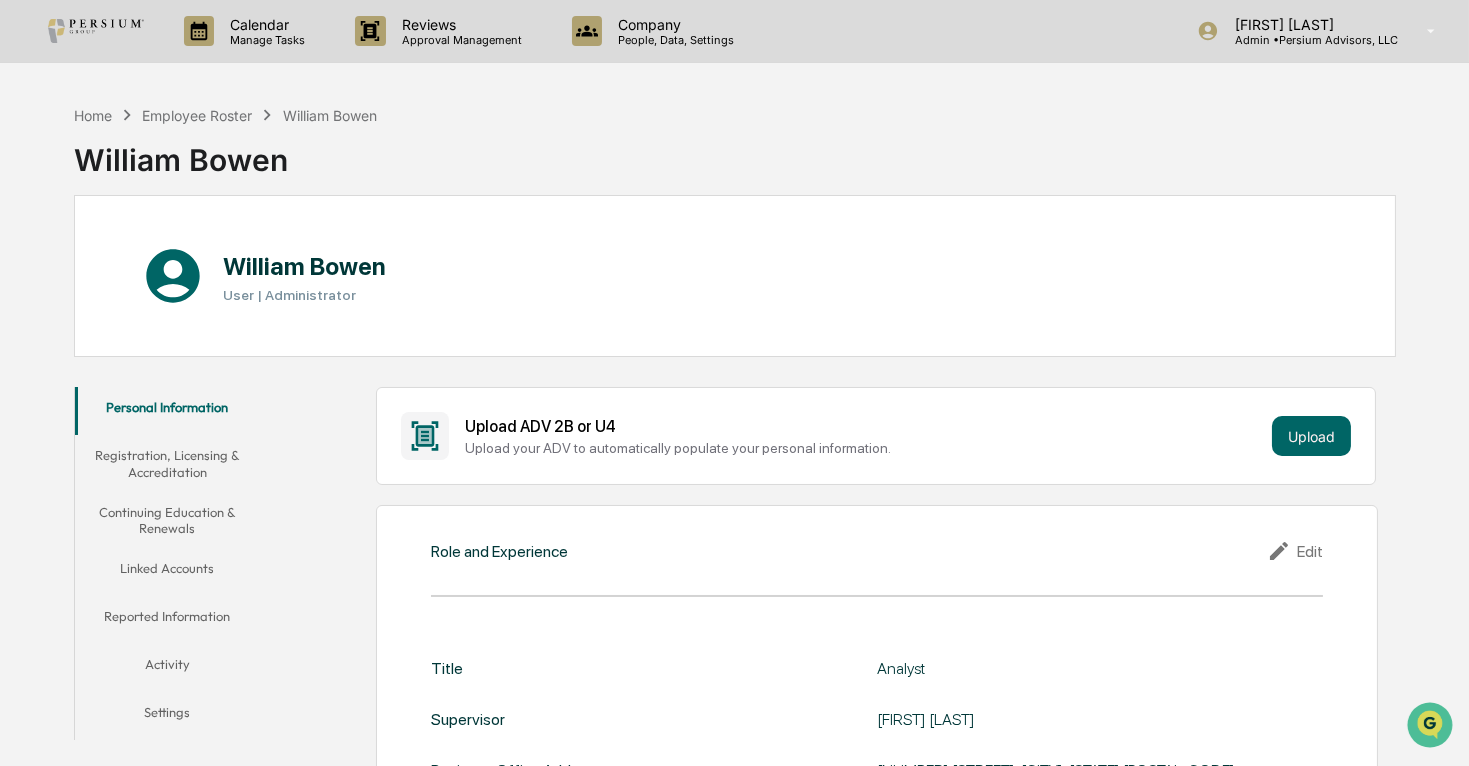 click on "Registration, Licensing & Accreditation" at bounding box center (167, 463) 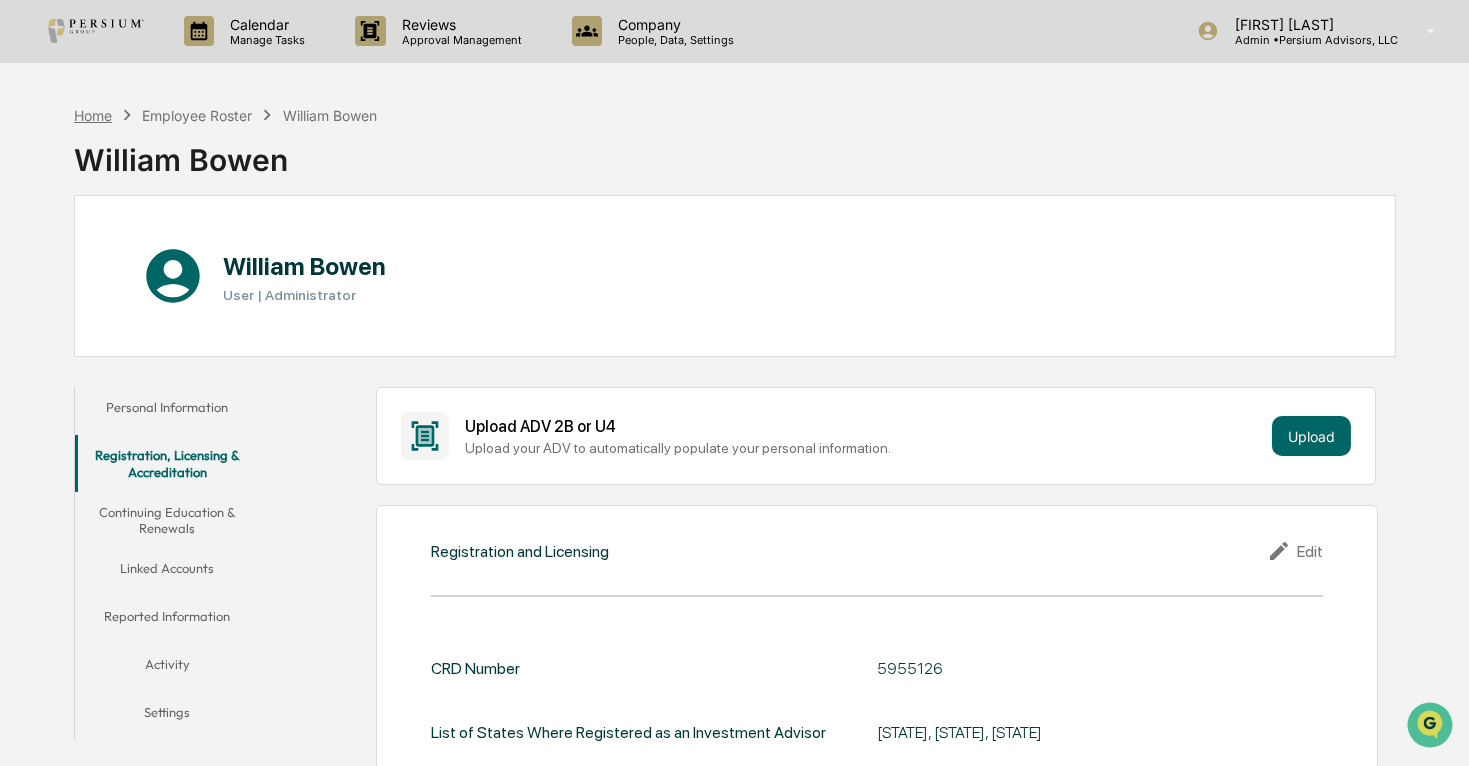 click on "Home" at bounding box center (93, 115) 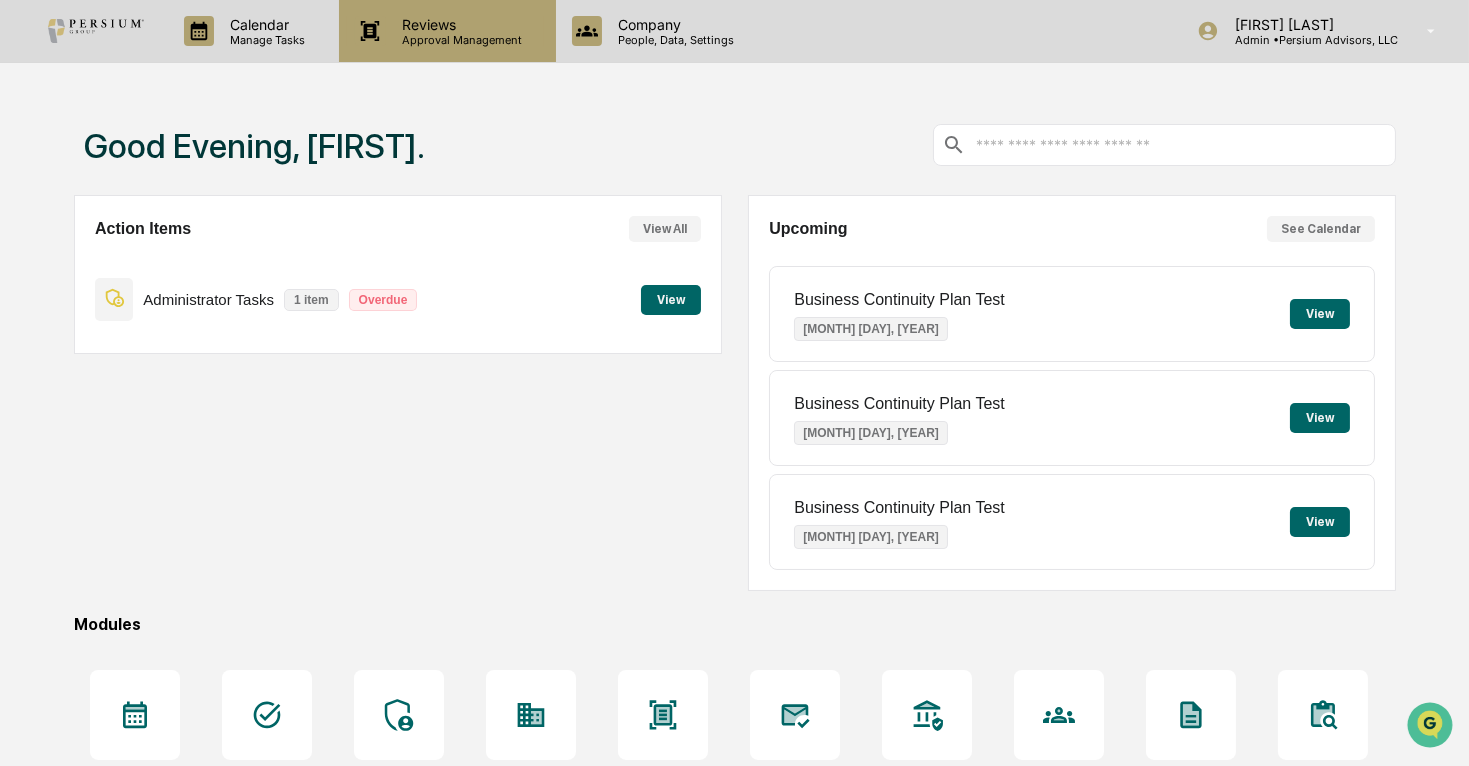 click on "Approval Management" at bounding box center (459, 40) 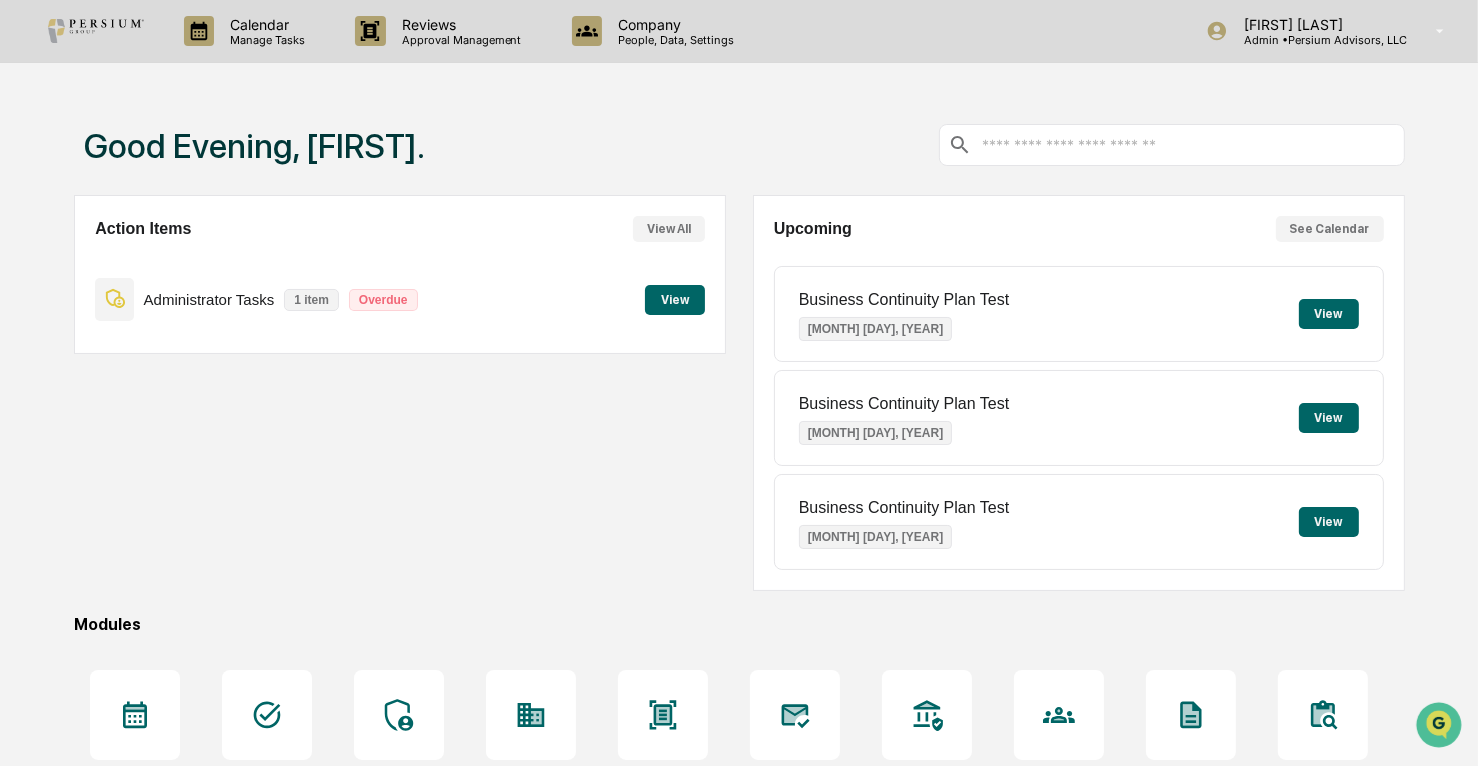 click at bounding box center [739, 988] 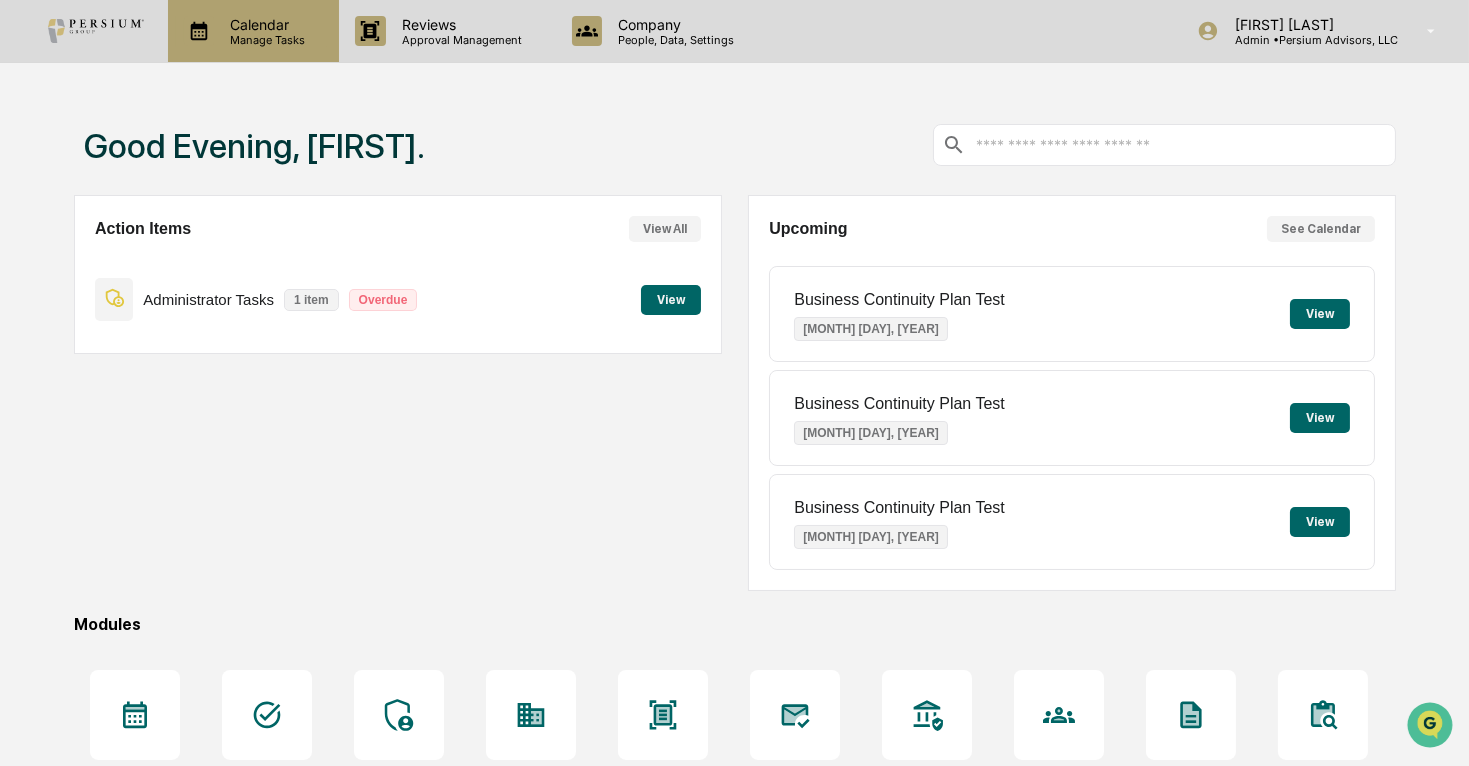 click on "Manage Tasks" at bounding box center [264, 40] 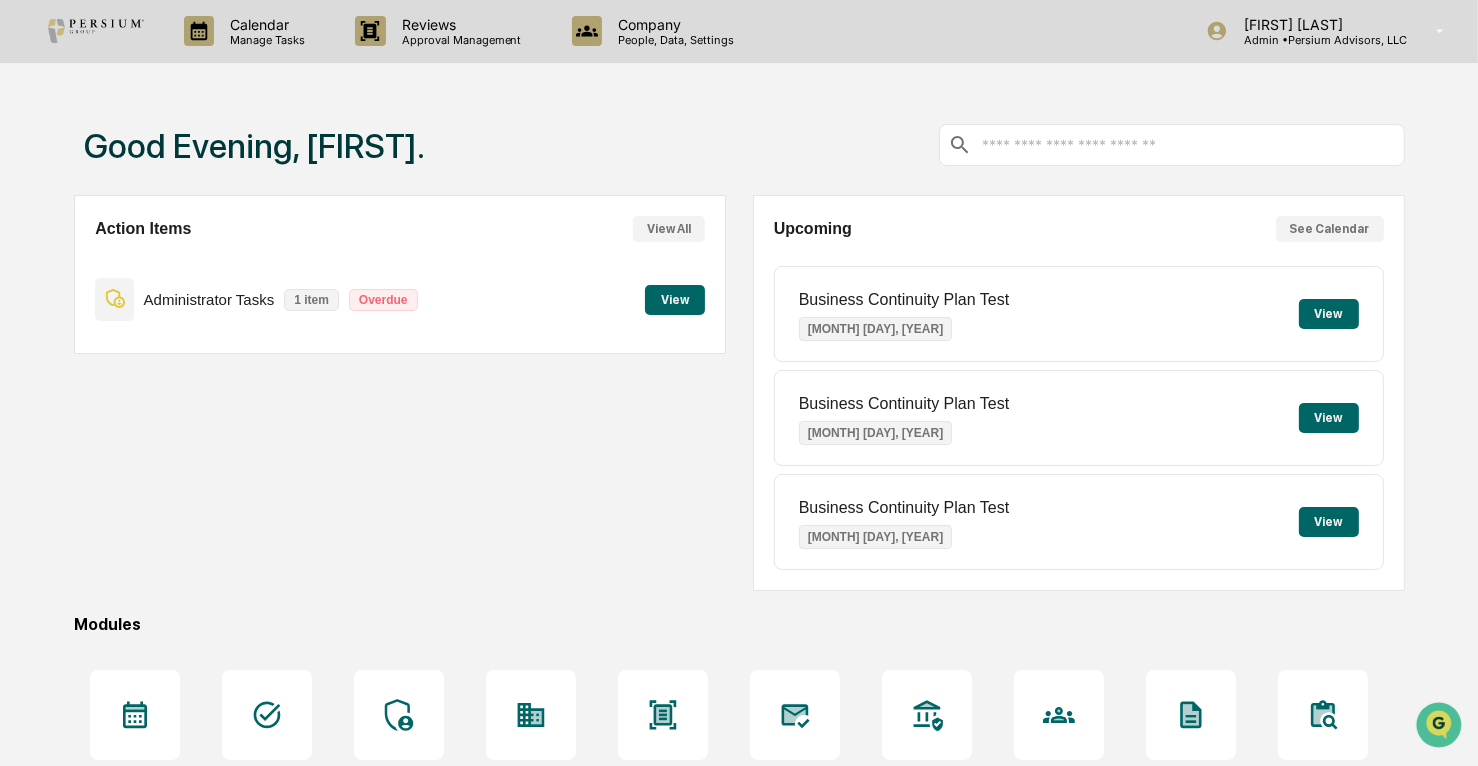 click on "User Tasks" at bounding box center (160, 1073) 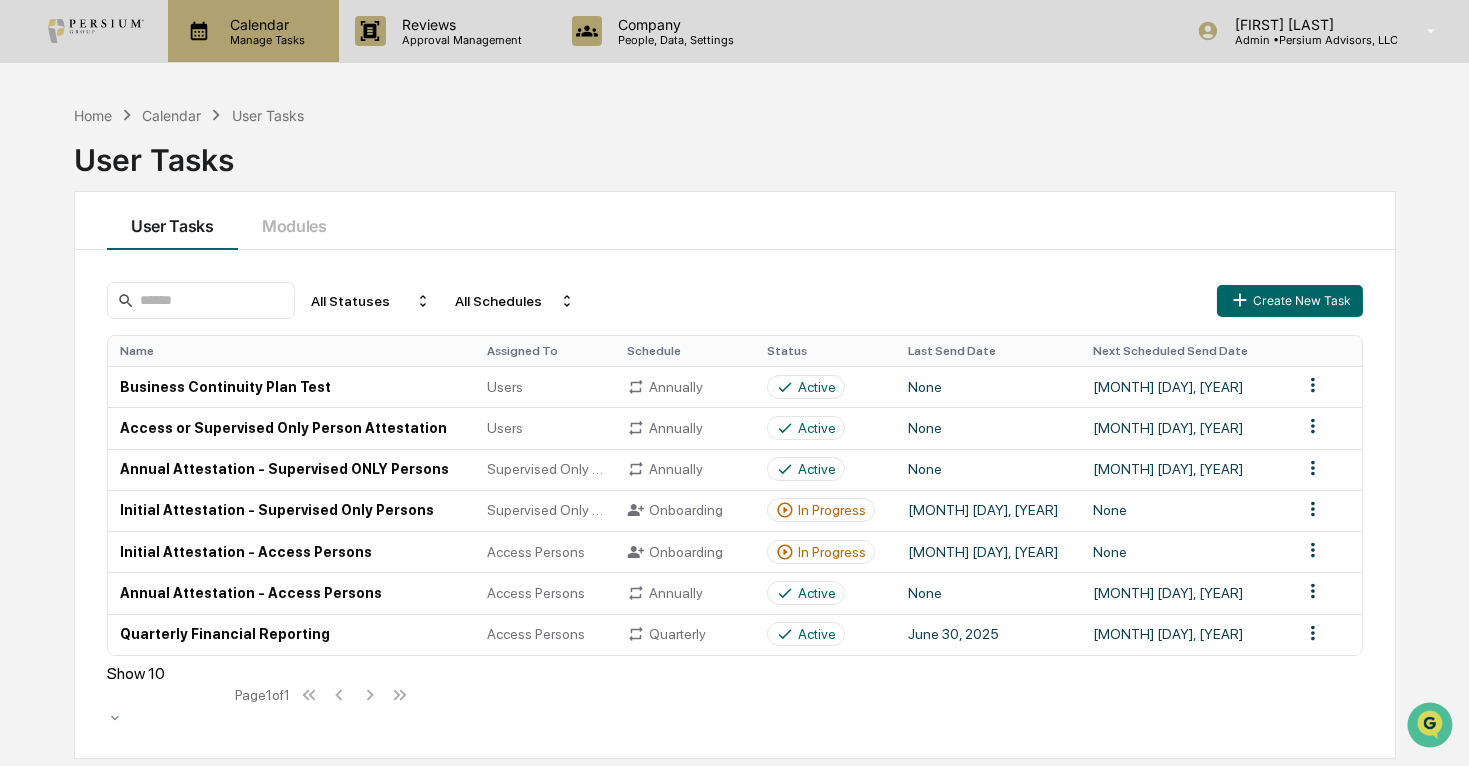 click on "Calendar Manage Tasks" at bounding box center [253, 31] 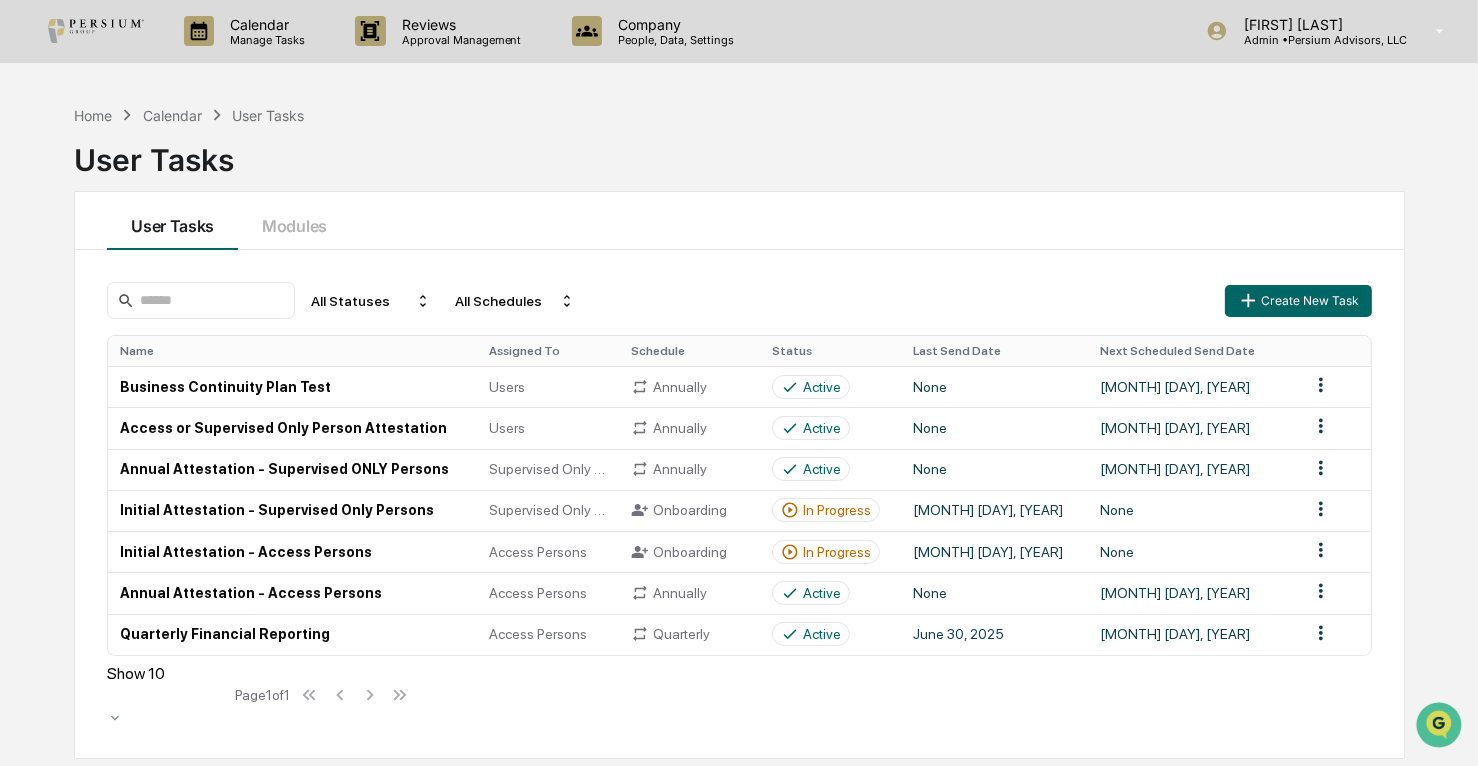 click on "Administrator Tasks" at bounding box center [160, 1024] 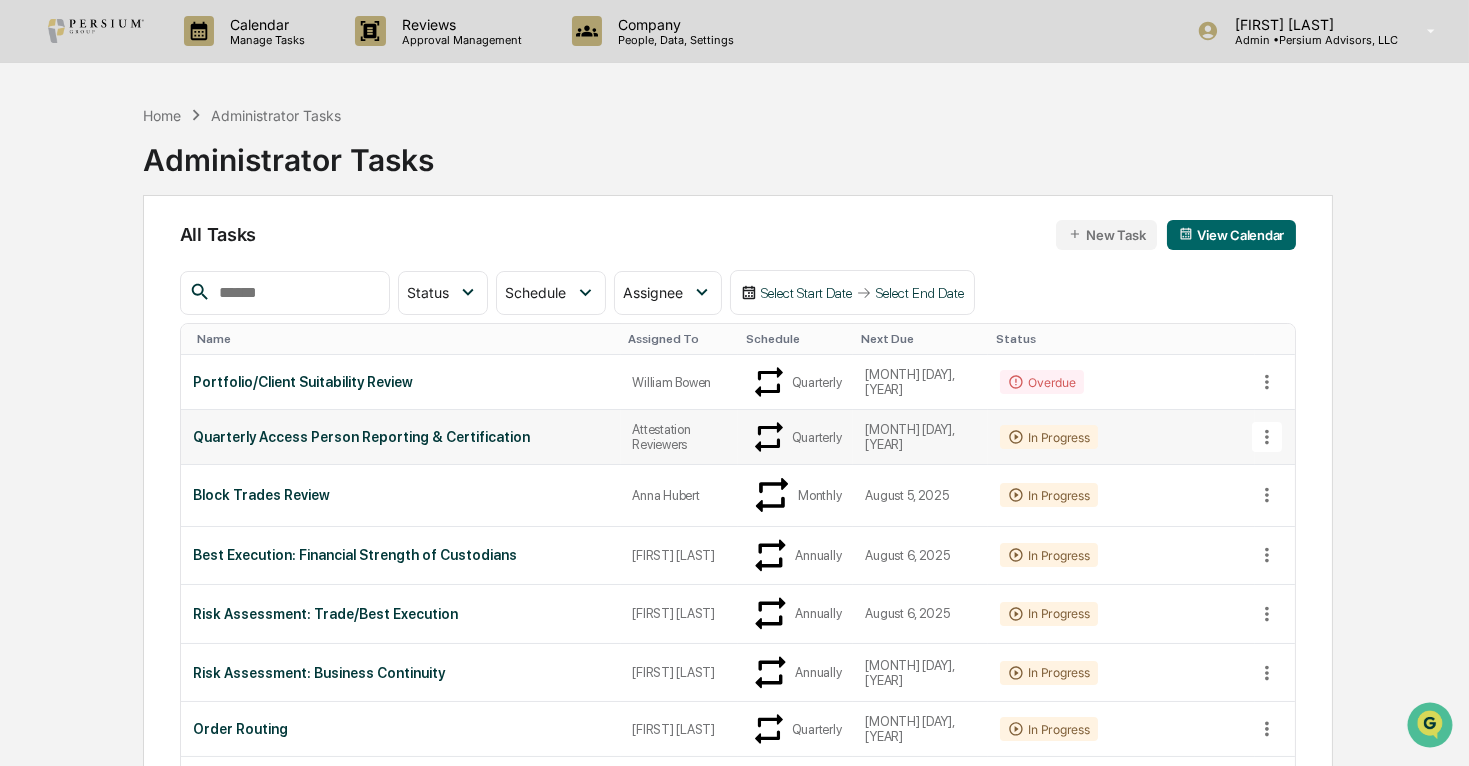 click on "[MONTH] [DAY], [YEAR]" at bounding box center (920, 437) 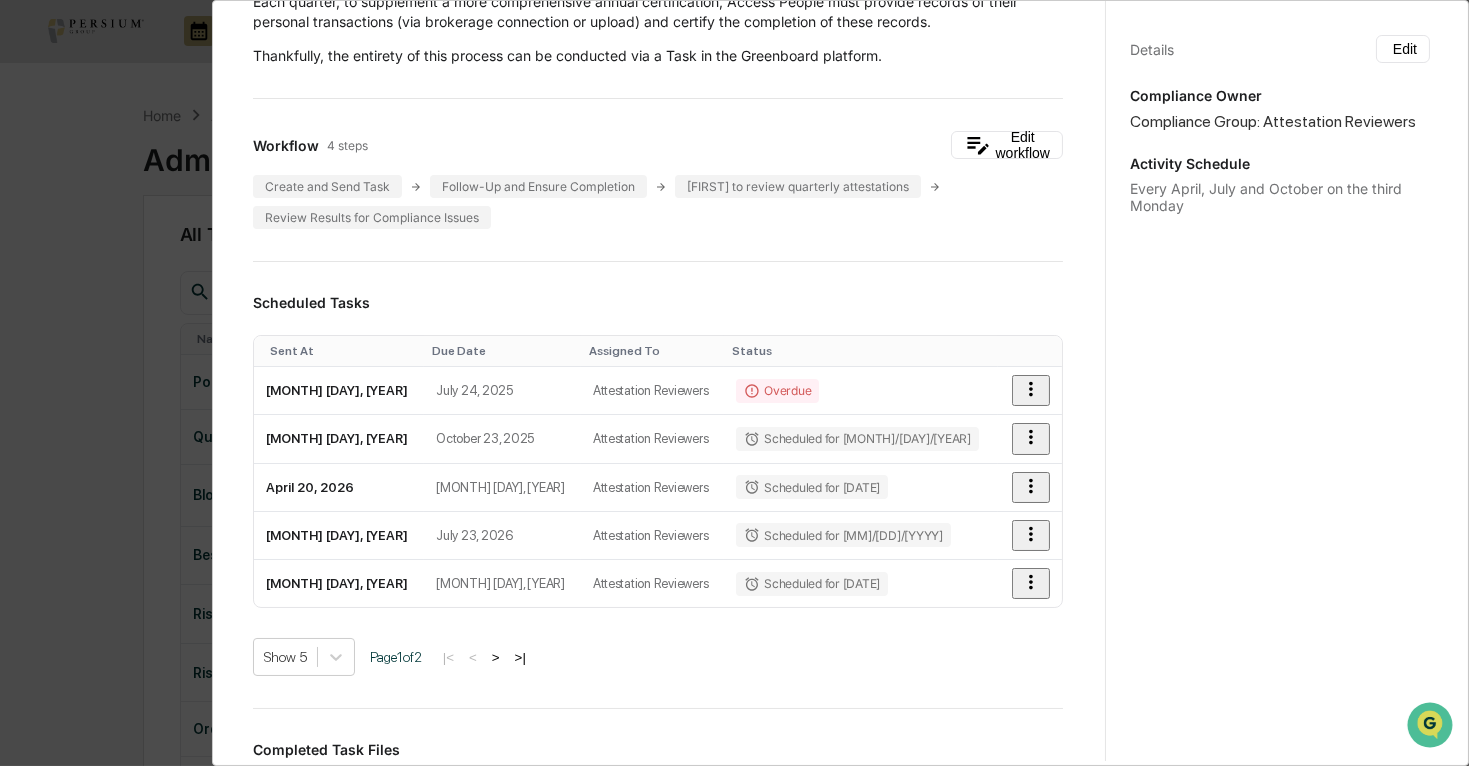 scroll, scrollTop: 0, scrollLeft: 0, axis: both 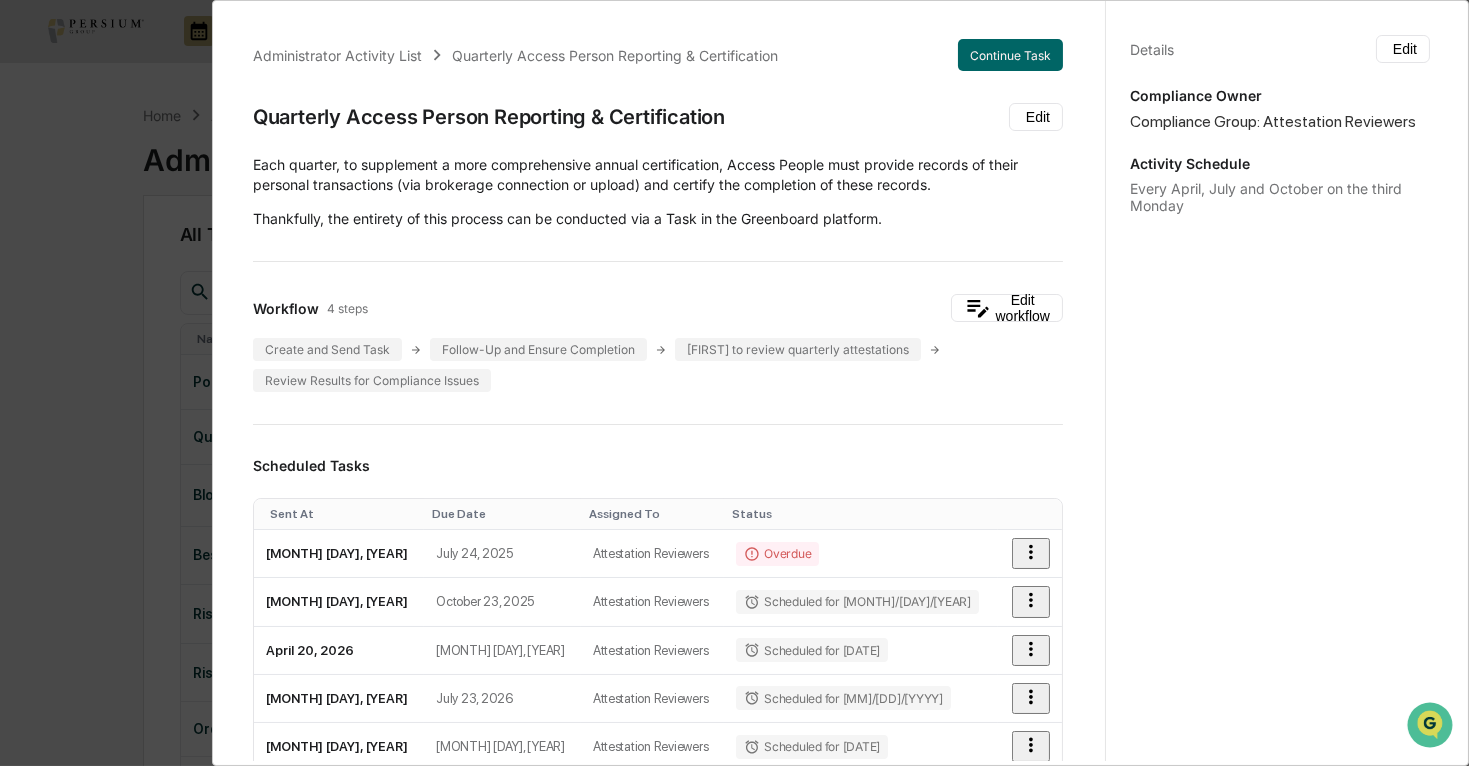 click on "Administrator Activity List Quarterly Access Person Reporting & Certification Continue Task Quarterly Access Person Reporting & Certification Edit Each quarter, to supplement a more comprehensive annual certification, Access People must provide records of their personal transactions (via brokerage connection or upload) and certify the completion of these records. Thankfully, the entirety of this process can be conducted via a Task in the Greenboard platform. Workflow 4 steps Edit workflow Create and Send Task Follow-Up and Ensure Completion Alison to review quarterly attestations Review Results for Compliance Issues Scheduled Tasks Sent At Due Date Assigned To Status July 21, 2025 July 24, 2025 Attestation Reviewers Overdue October 20, 2025 October 23, 2025 Attestation Reviewers Scheduled for 10/20/2025 April 20, 2026 April 23, 2026 Attestation Reviewers Scheduled for 04/20/2026 July 20, 2026 July 23, 2026 Attestation Reviewers Scheduled for 07/20/2026 October 19, 2026 October 22, 2026 Attestation Reviewers 1" at bounding box center (658, 752) 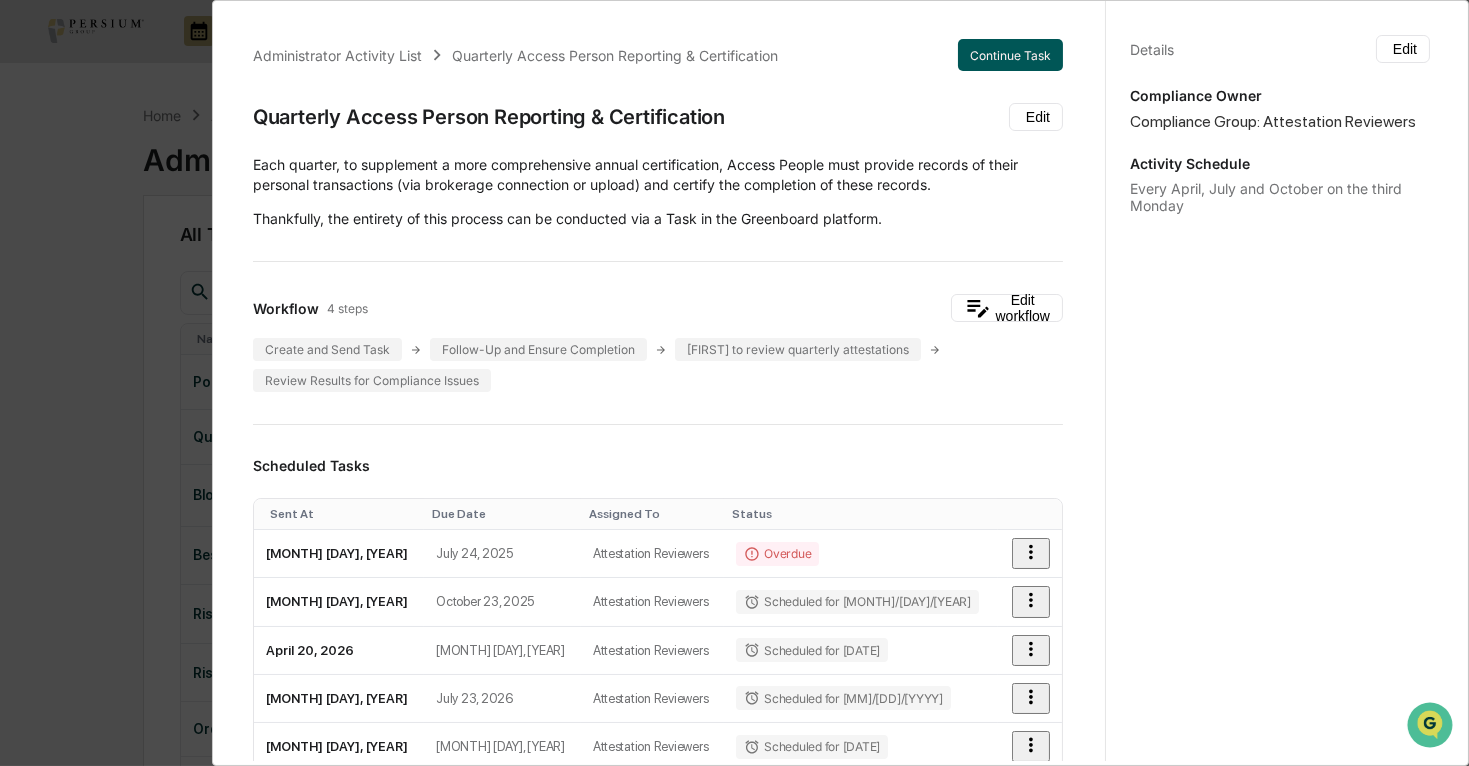click on "Continue Task" at bounding box center (1010, 55) 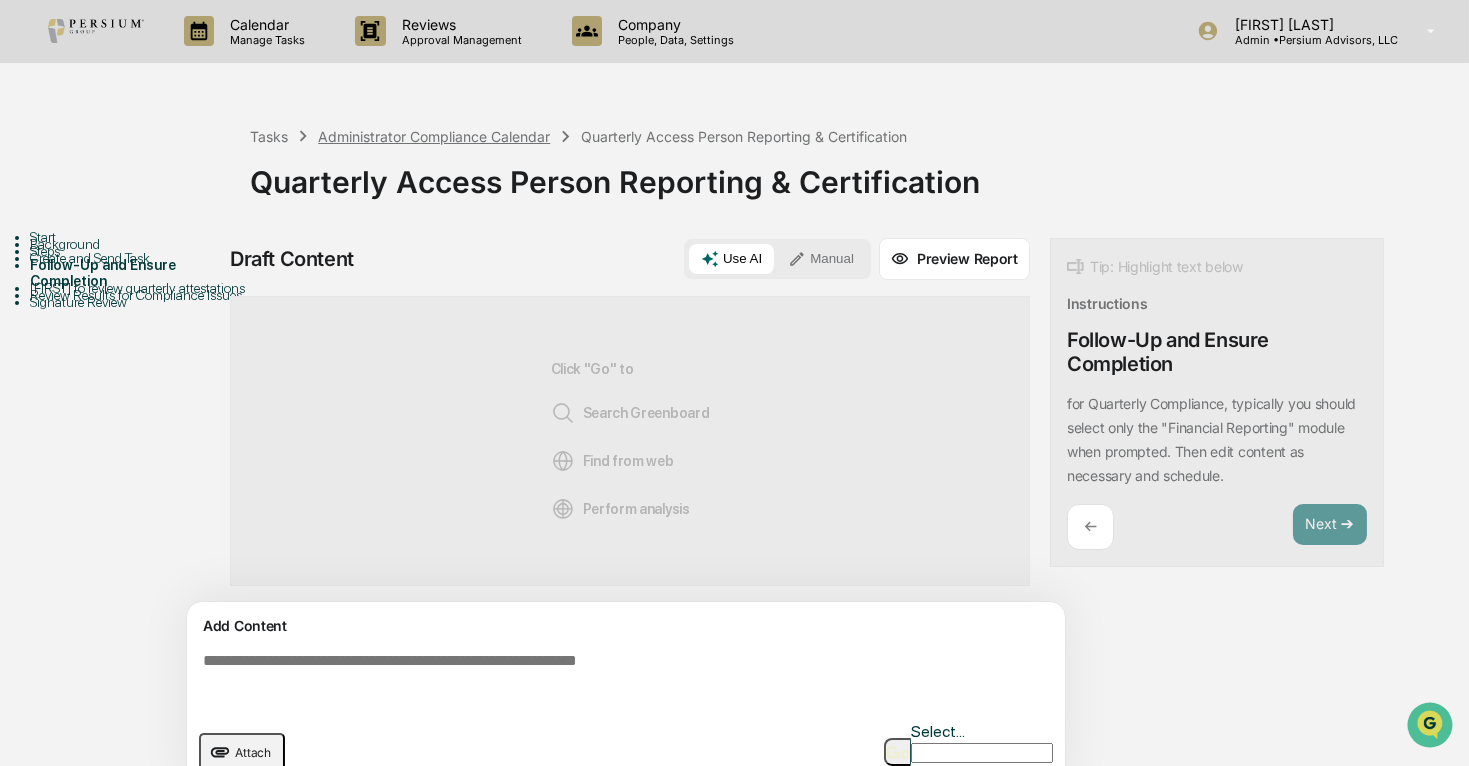 click on "Administrator Compliance Calendar" at bounding box center [434, 136] 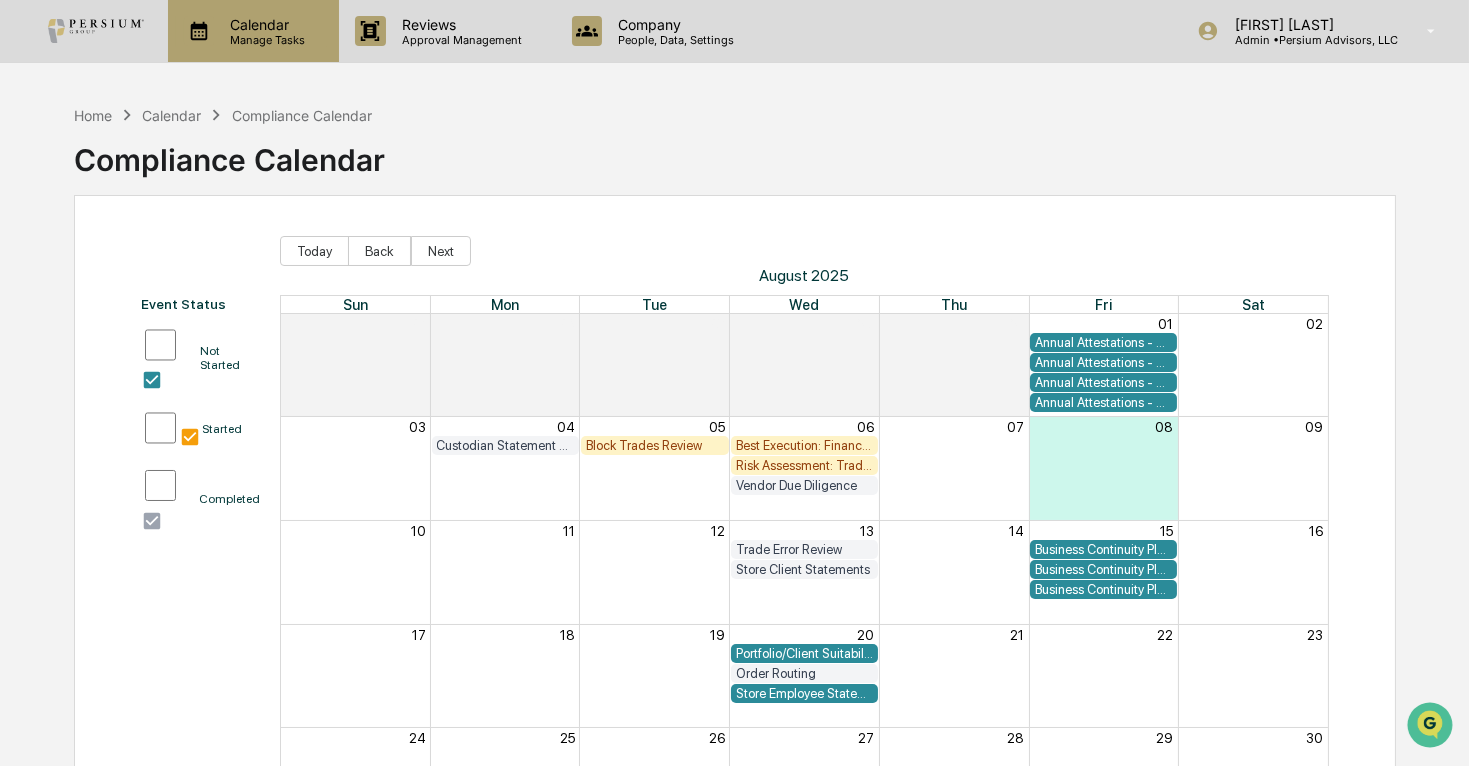 click on "Manage Tasks" at bounding box center (264, 40) 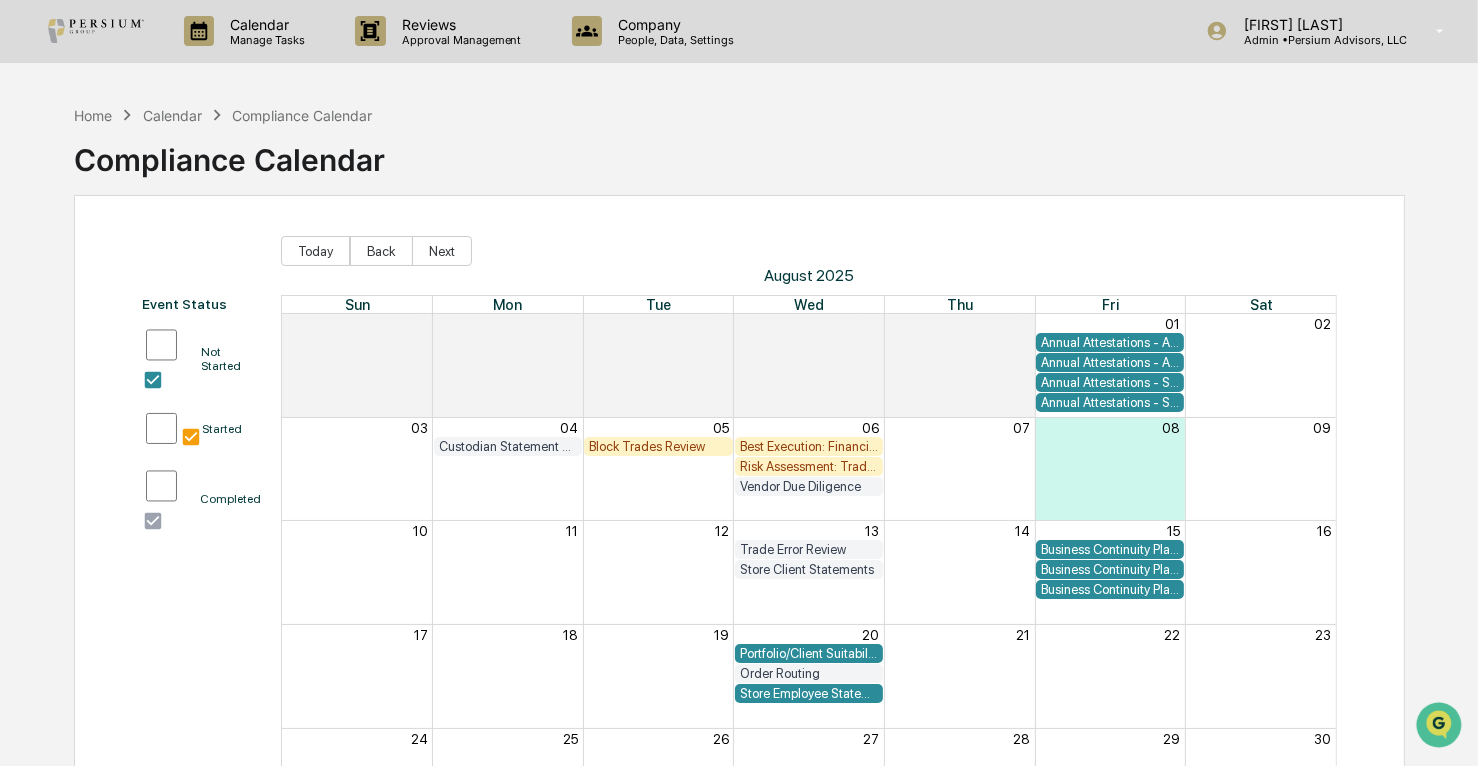 click on "User Tasks" at bounding box center [160, 1082] 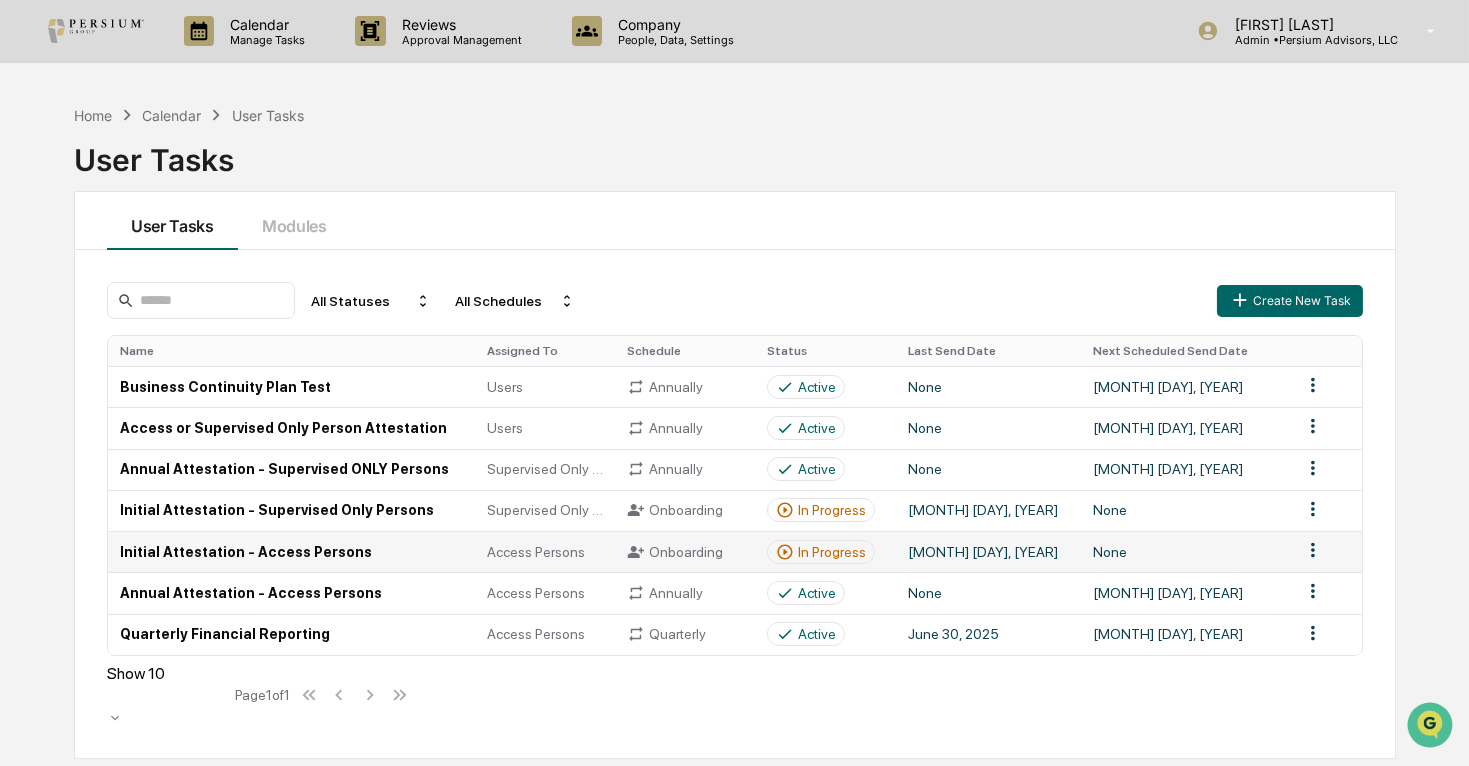 click on "In Progress" at bounding box center (832, 552) 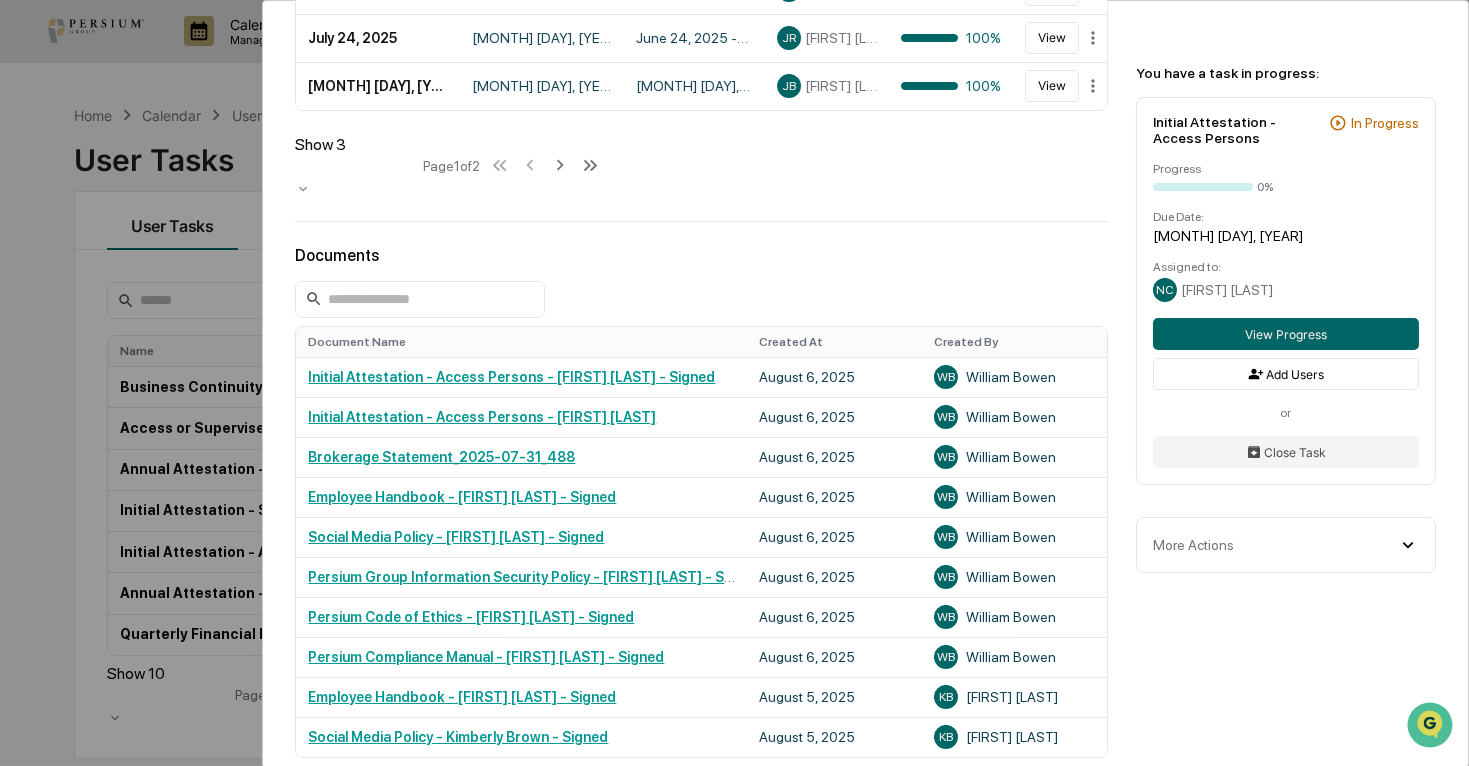 scroll, scrollTop: 1090, scrollLeft: 0, axis: vertical 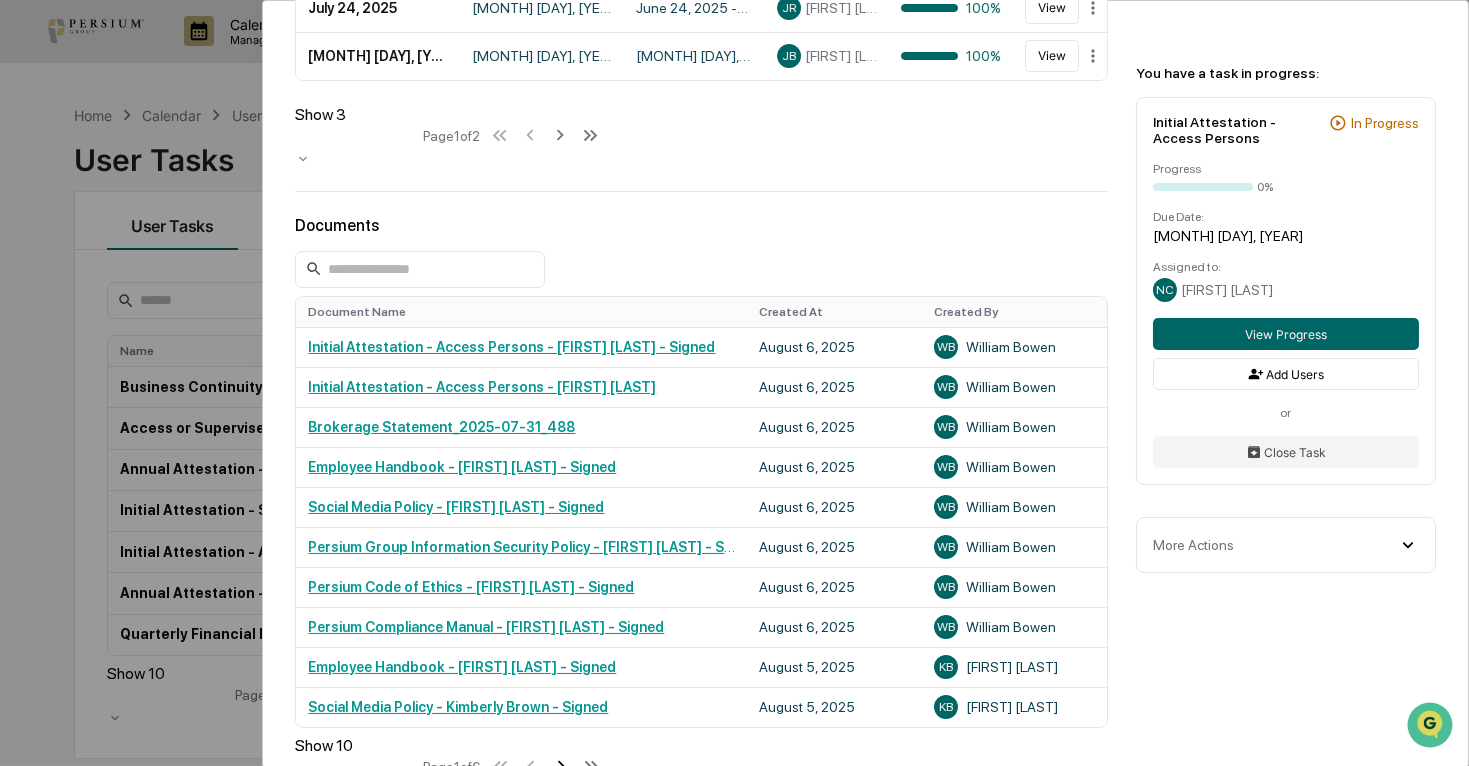 click 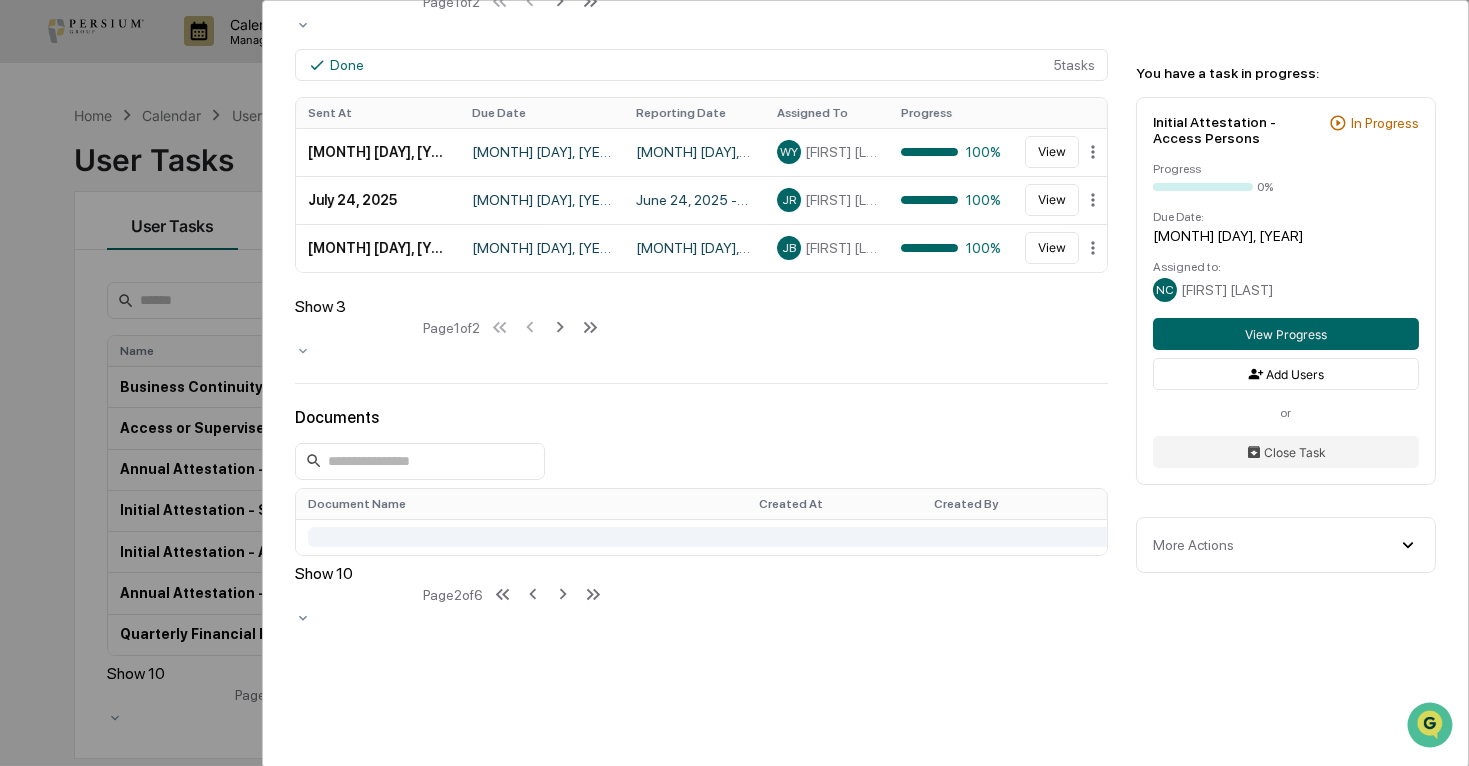 scroll, scrollTop: 1090, scrollLeft: 0, axis: vertical 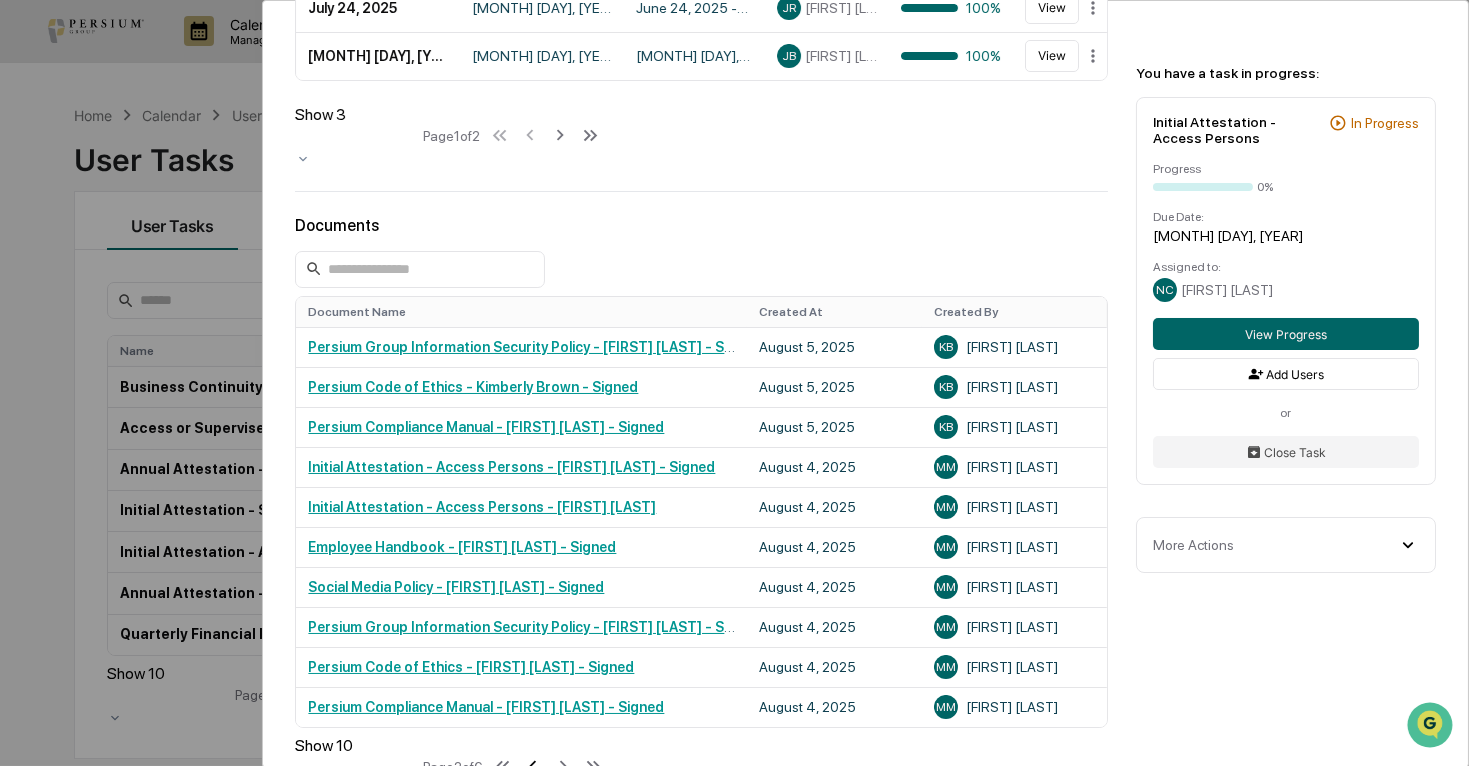 click 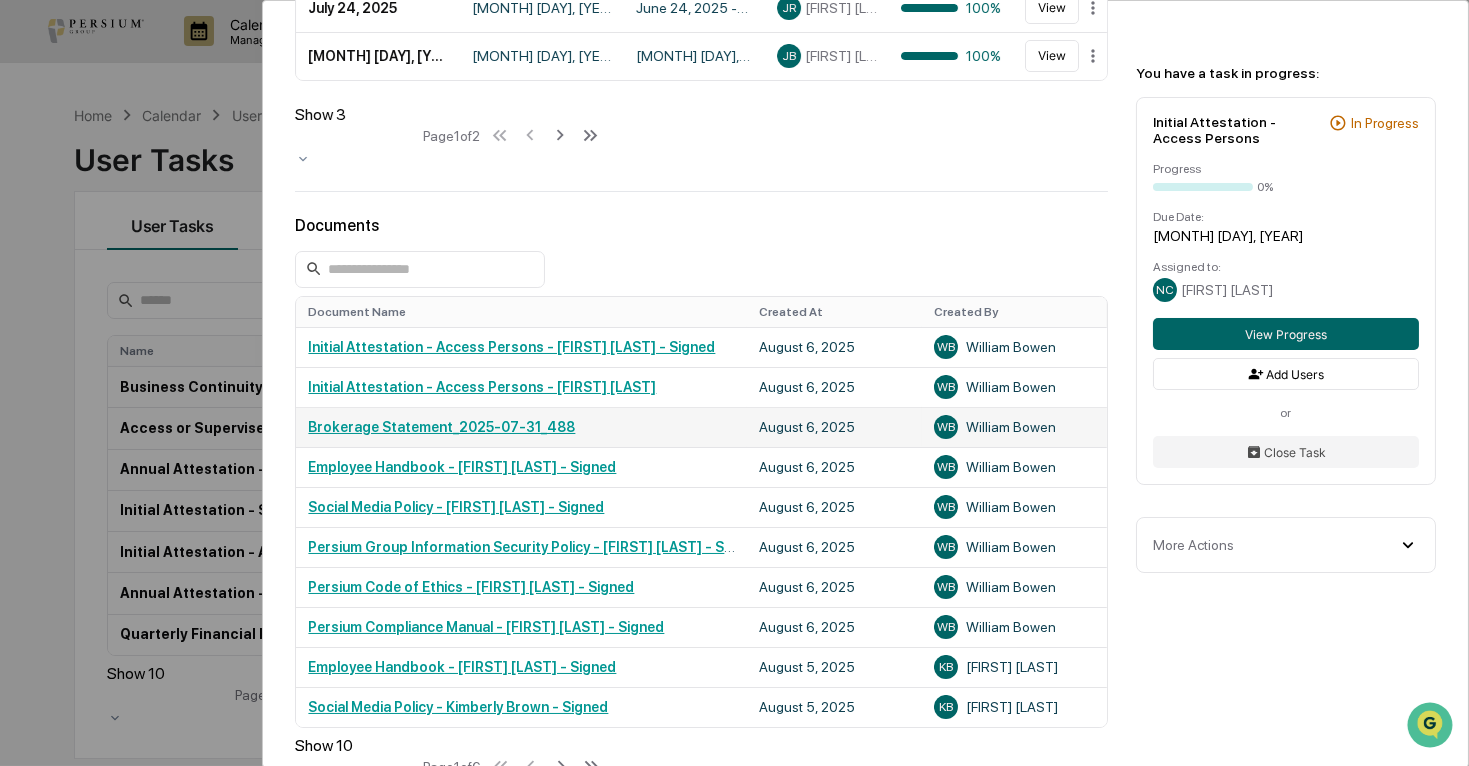 click on "Brokerage Statement_2025-07-31_488" at bounding box center (441, 427) 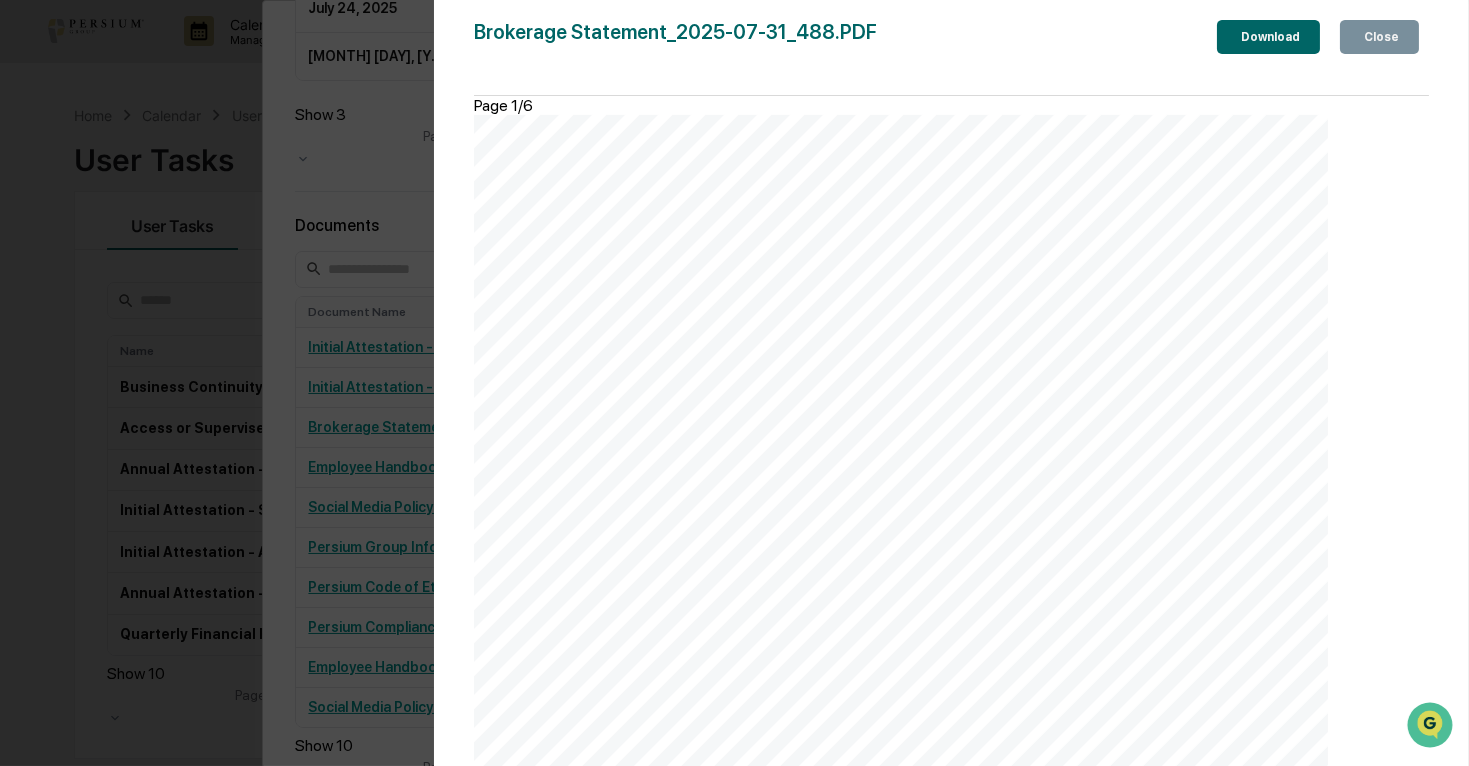 scroll, scrollTop: 1636, scrollLeft: 0, axis: vertical 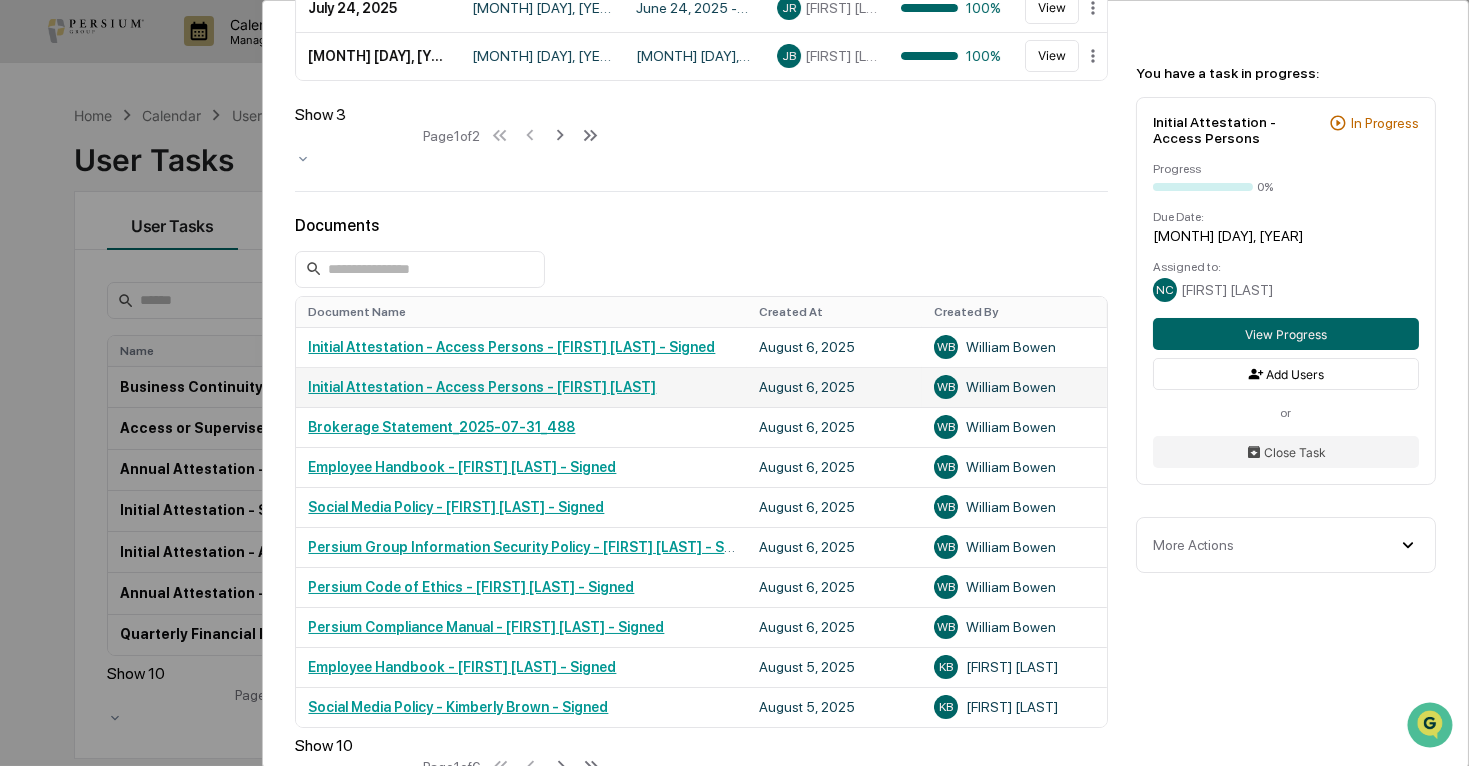 click on "Initial Attestation - Access Persons - William Bowen" at bounding box center [482, 387] 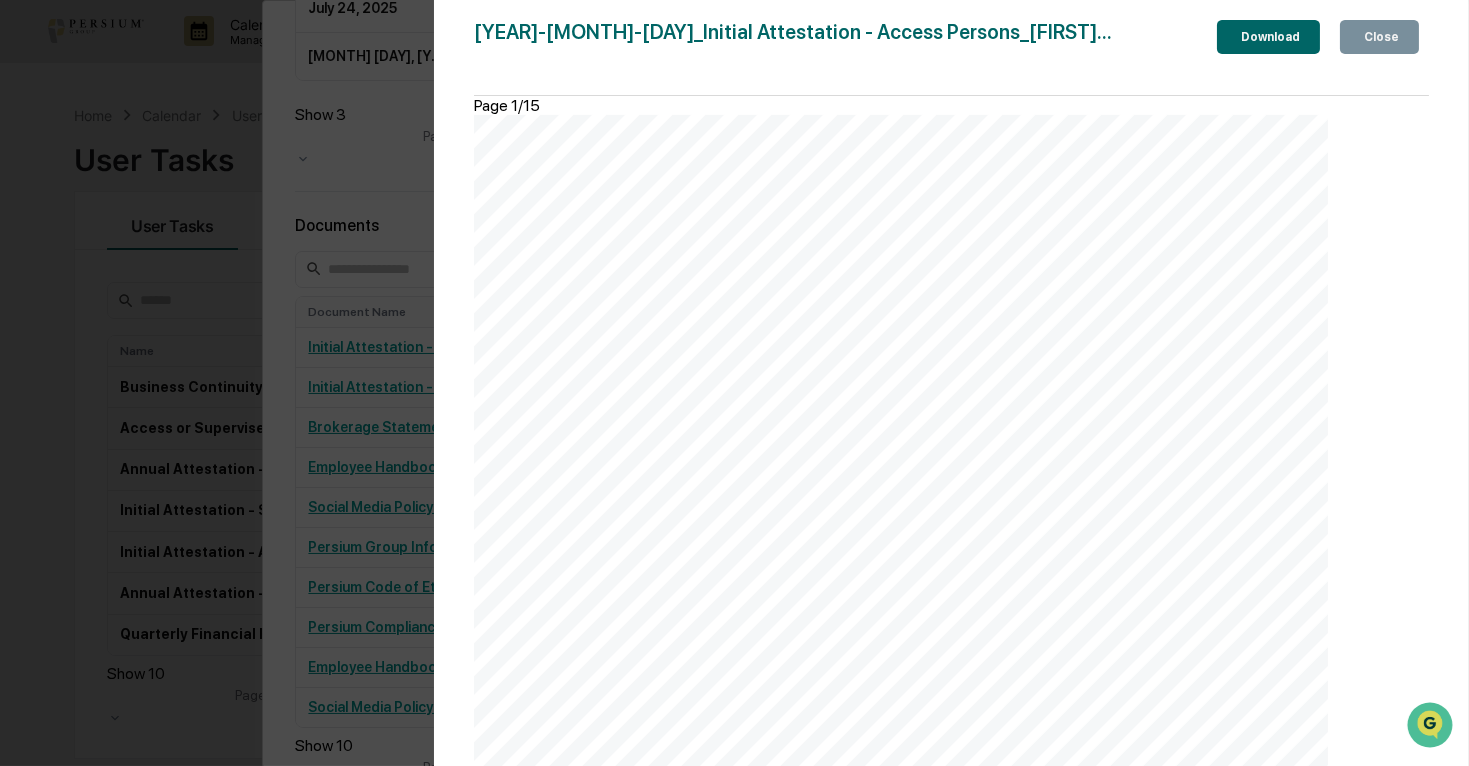 scroll, scrollTop: 6545, scrollLeft: 0, axis: vertical 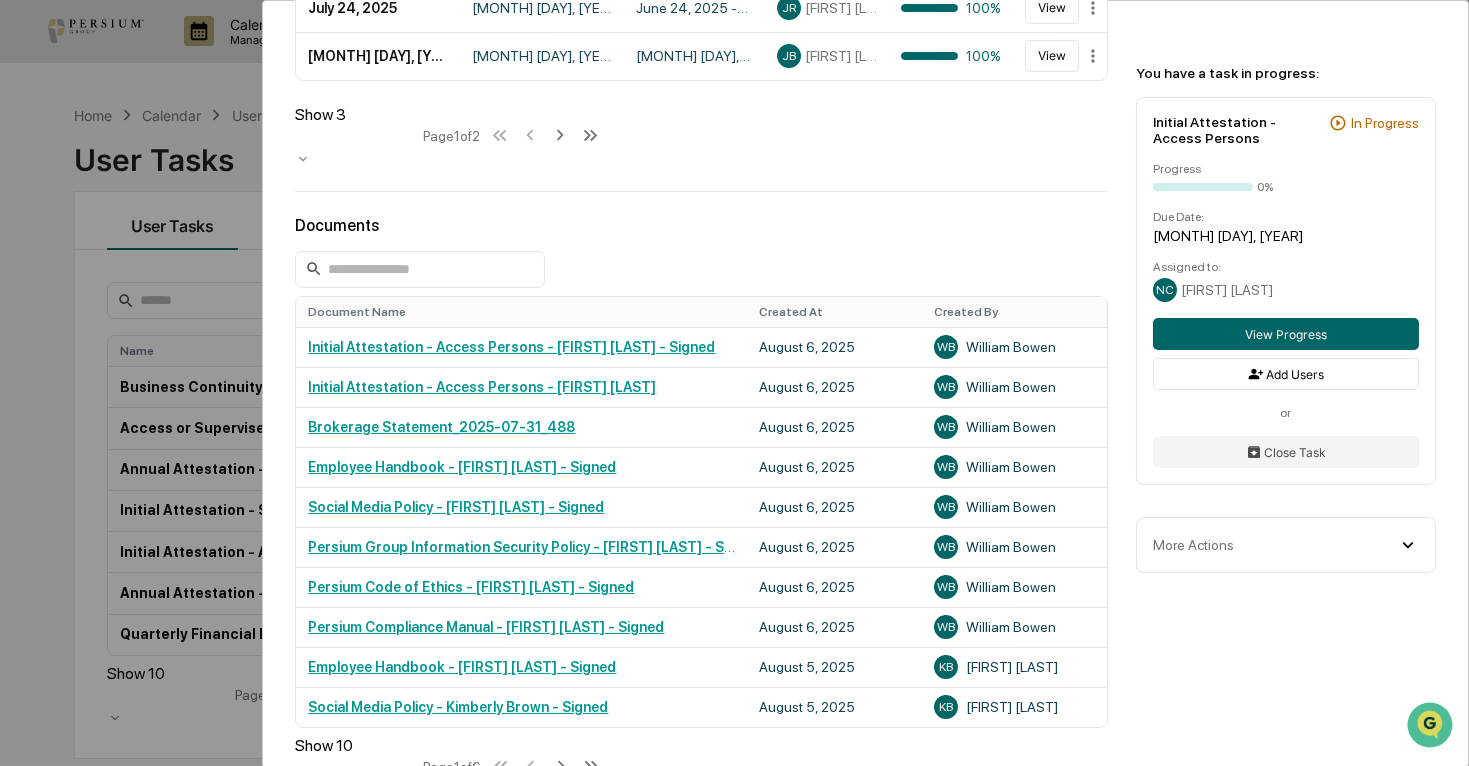 click on "User Tasks Initial Attestation - Access Persons Initial Attestation - Access Persons Active No description Details Assigned Group:  Access Persons Due Date:  Onboarding Task - 10 days Reporting Dates:  Past Year Publish Note:  Please complete your initial attestation and personal reporting. If you have any questions or concerns, please don't hesitate to reach out to the Chief Compliance Officer. Send Weekly Reminders:  Yes Edit Workflow Edit Workflow Start Policy Review Personal Information Review Financial Reporting Legal Reporting Other Common Reporting Review & Certification Task Schedule In Progress   5  task s Sent At Due Date Reporting Date Assigned To Progress August 4, 2025 August 14, 2025 July 4, 2025   -  August 4, 2025 NC Nancy Custer 0% View Progress August 4, 2025 August 14, 2025 July 4, 2025   -  August 4, 2025 KB Kimberly Brown 0% View Progress August 4, 2025 August 14, 2025 July 4, 2025   -  August 4, 2025 AL Alexei Lutsayev 0% View Progress Show 3 Page  1  of  2 Done   5  task s Sent At   -" at bounding box center (734, 383) 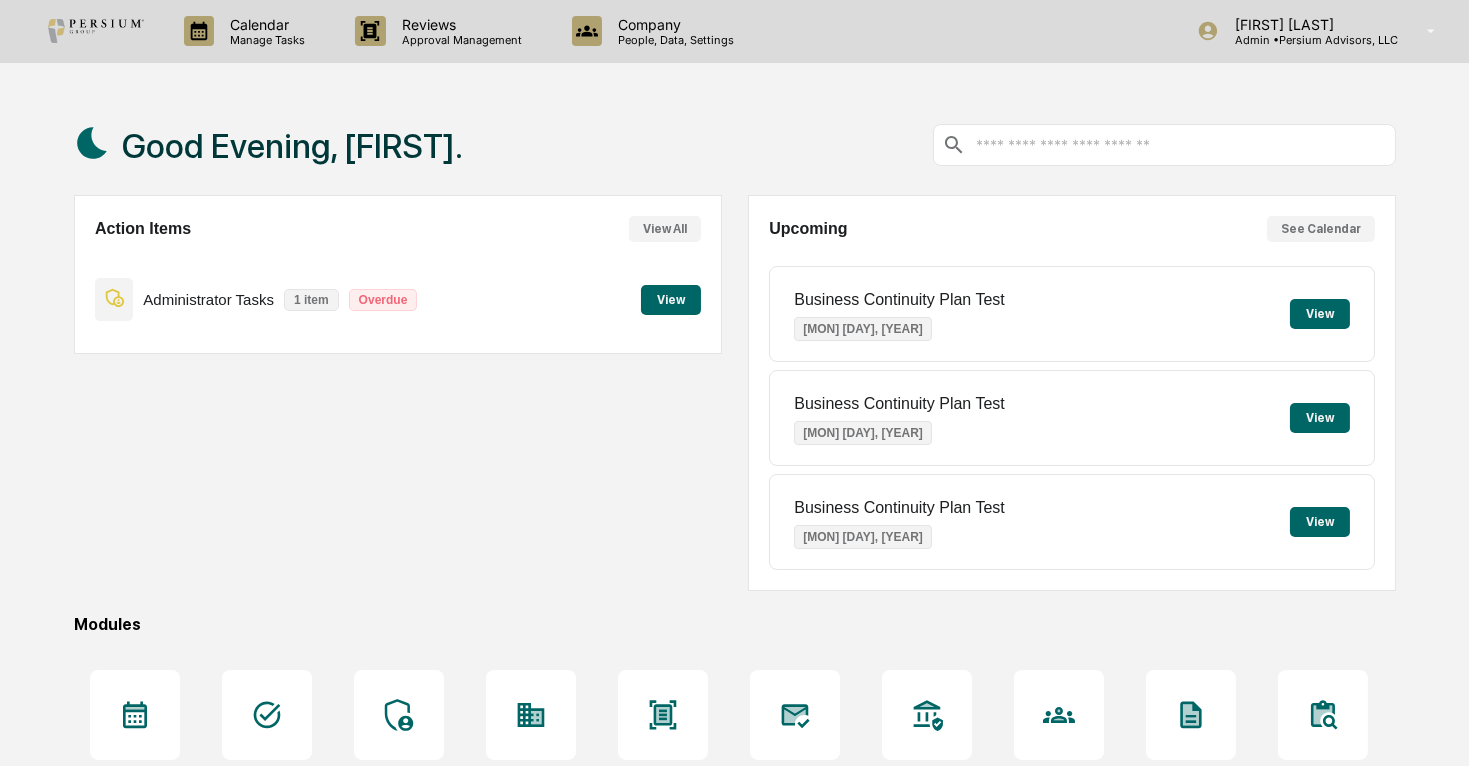 scroll, scrollTop: 0, scrollLeft: 0, axis: both 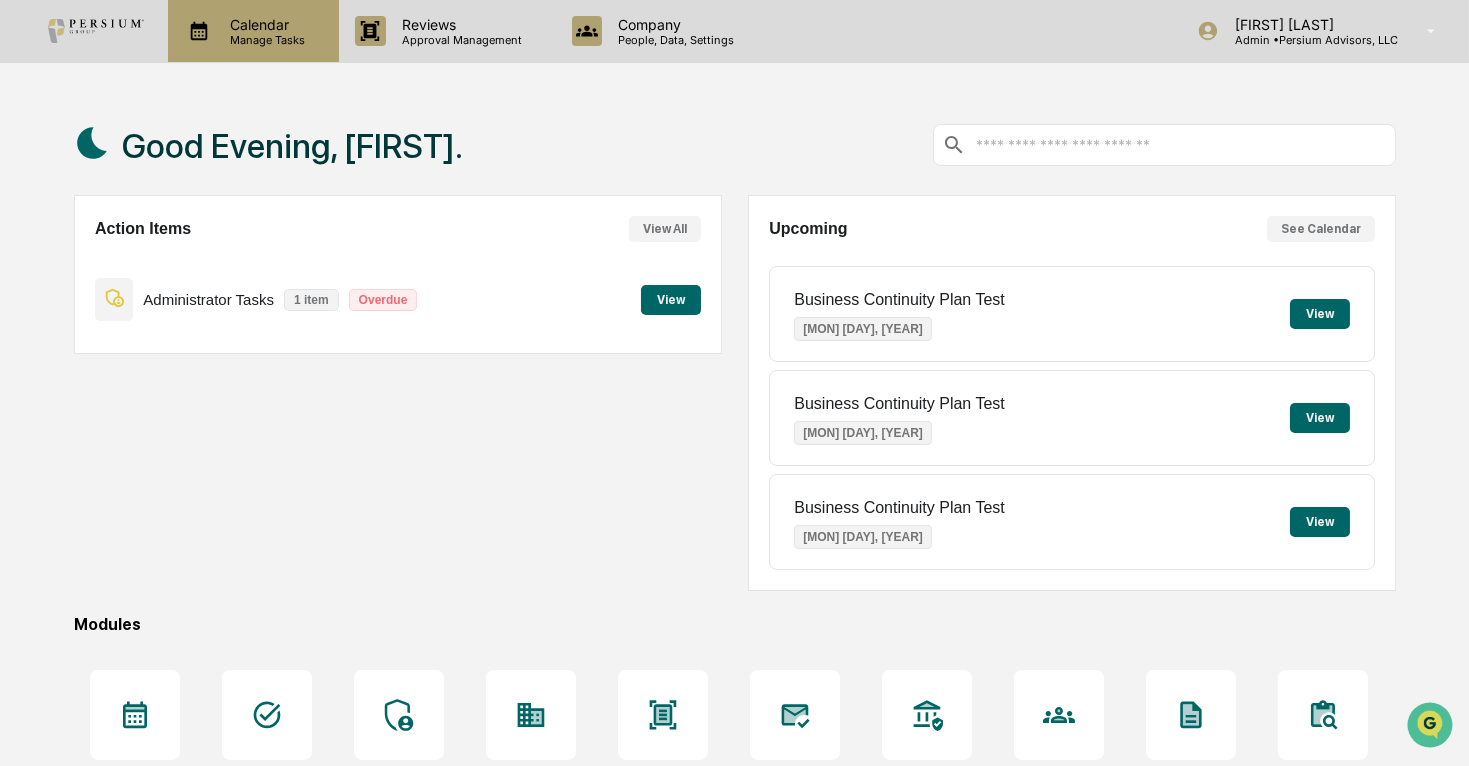 click on "Calendar Manage Tasks" at bounding box center (251, 31) 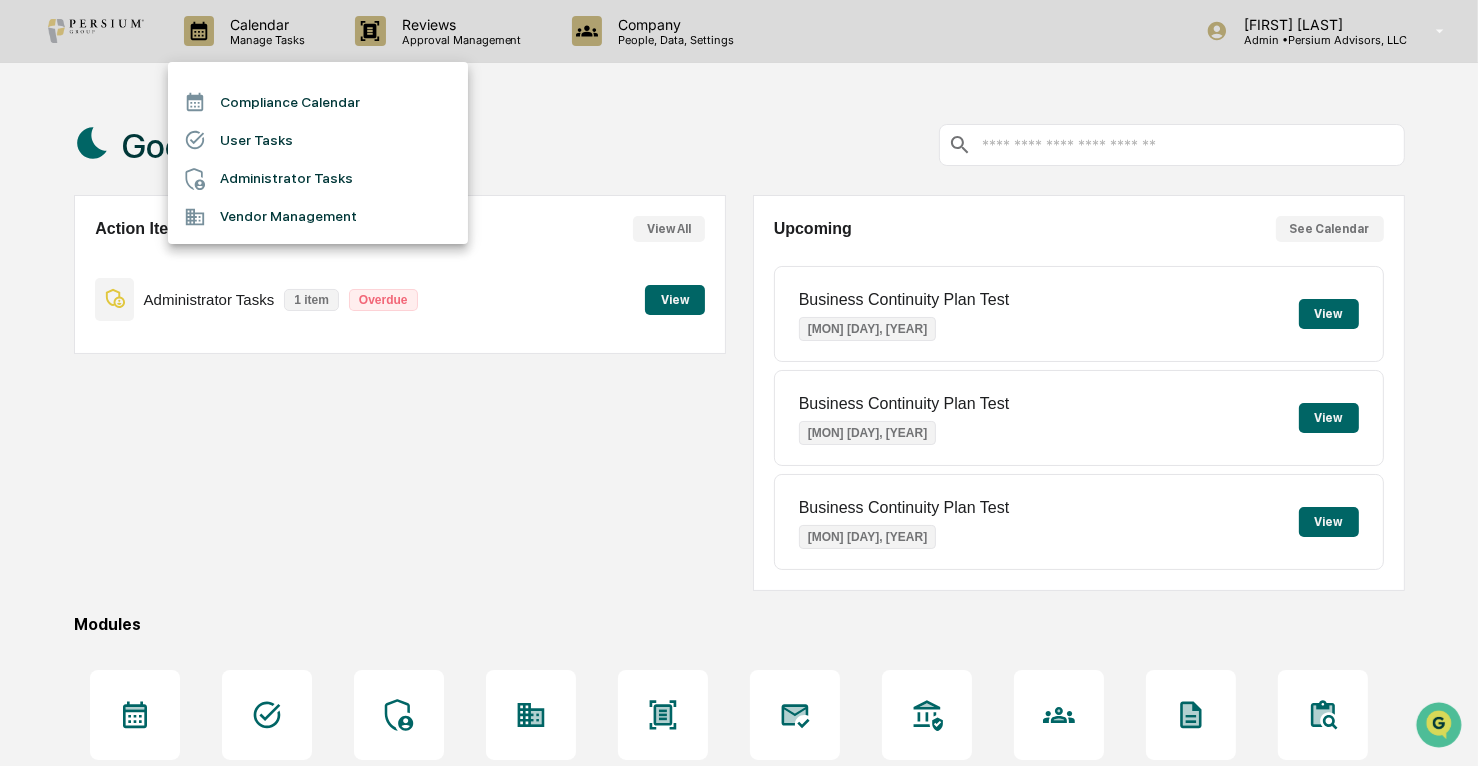 click on "Administrator Tasks" at bounding box center [318, 179] 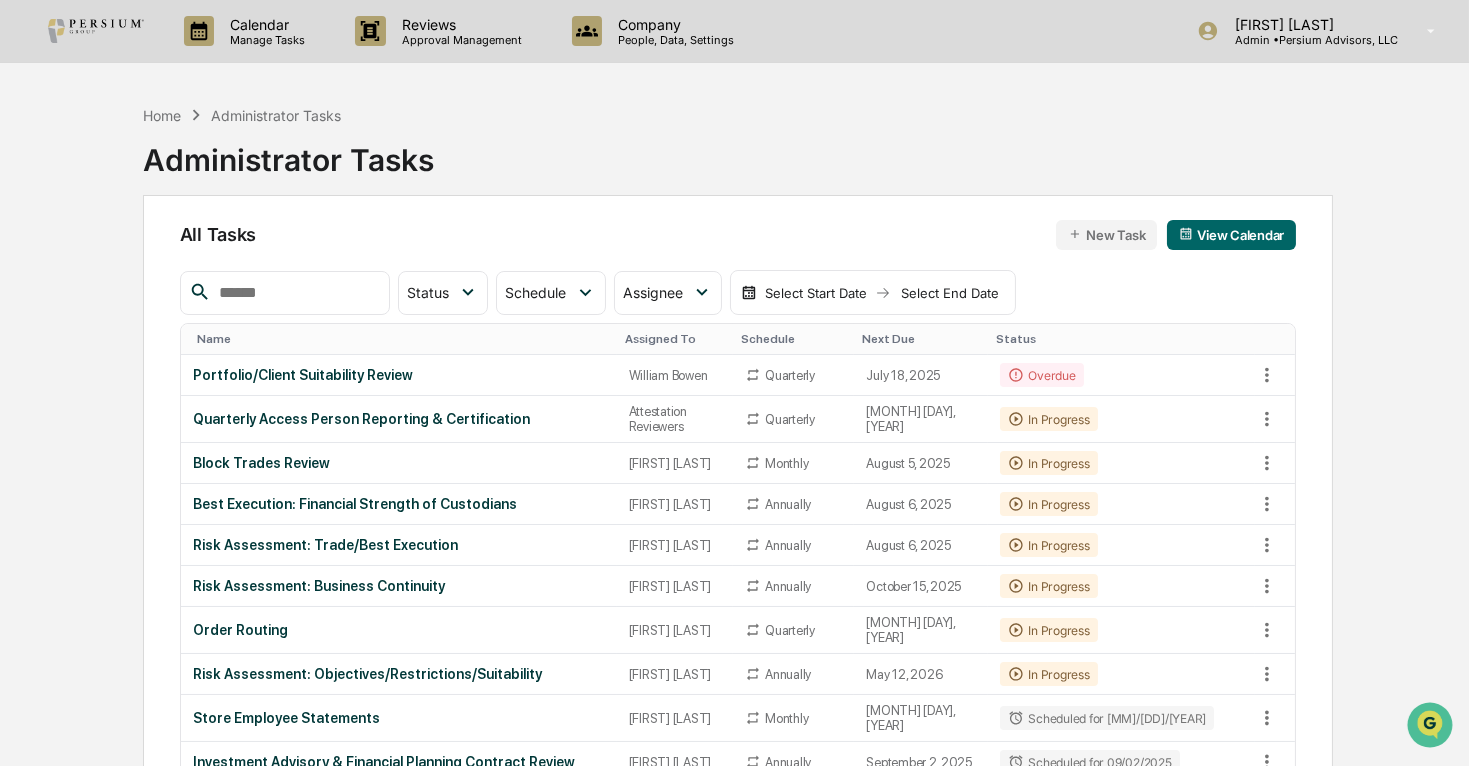 click on "Next Due" at bounding box center [921, 339] 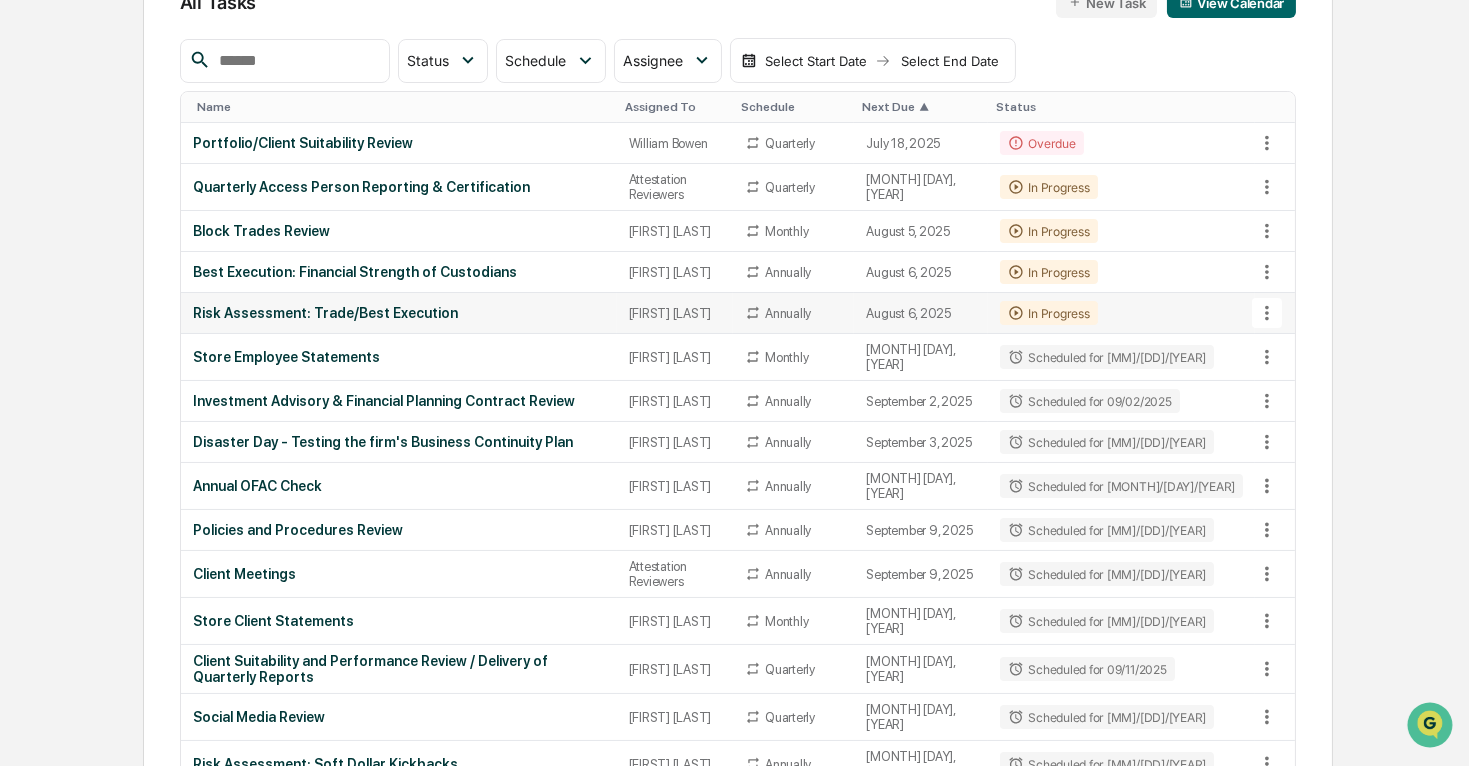 scroll, scrollTop: 272, scrollLeft: 0, axis: vertical 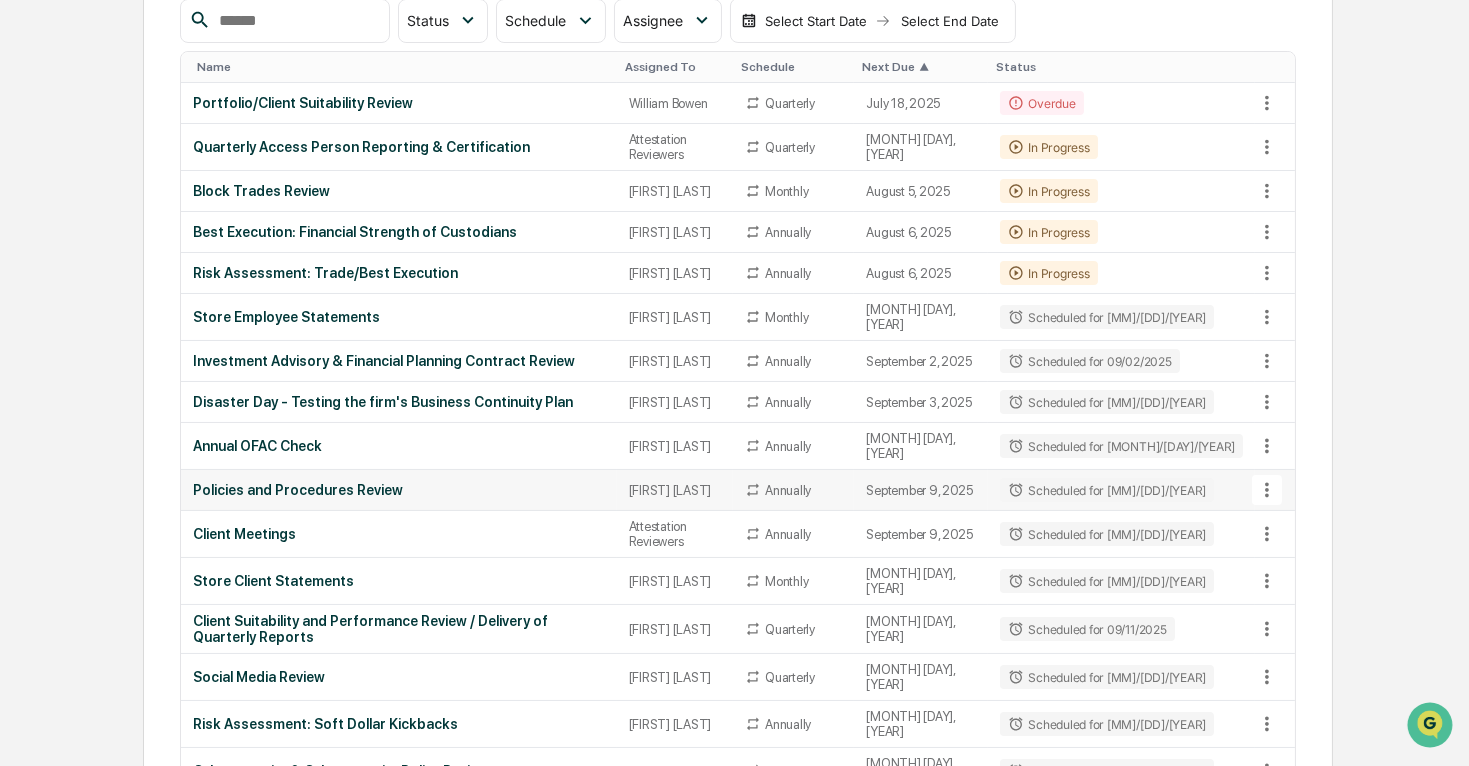 click on "Policies and Procedures Review" at bounding box center (399, 490) 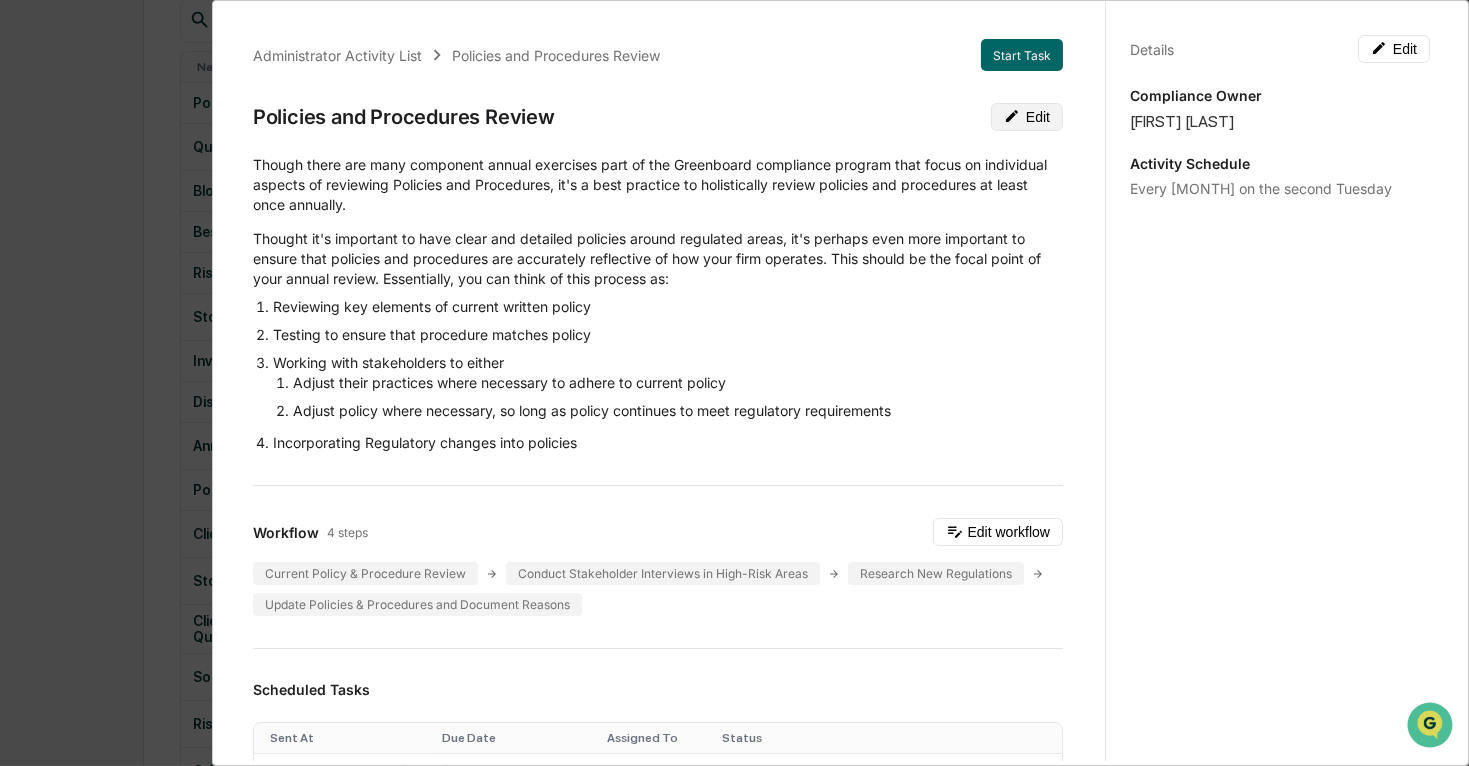 click on "Edit" at bounding box center [1027, 117] 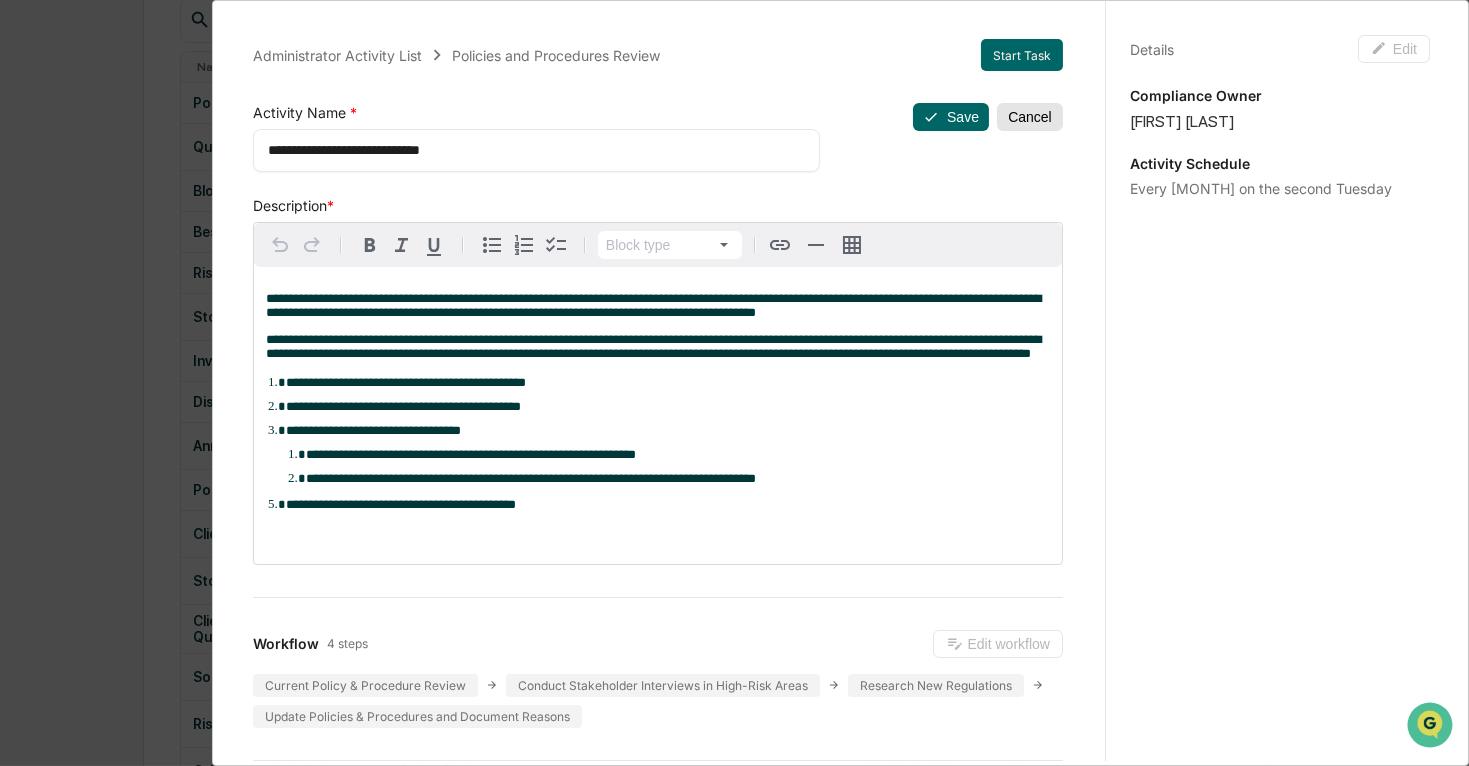click on "Cancel" at bounding box center (1030, 117) 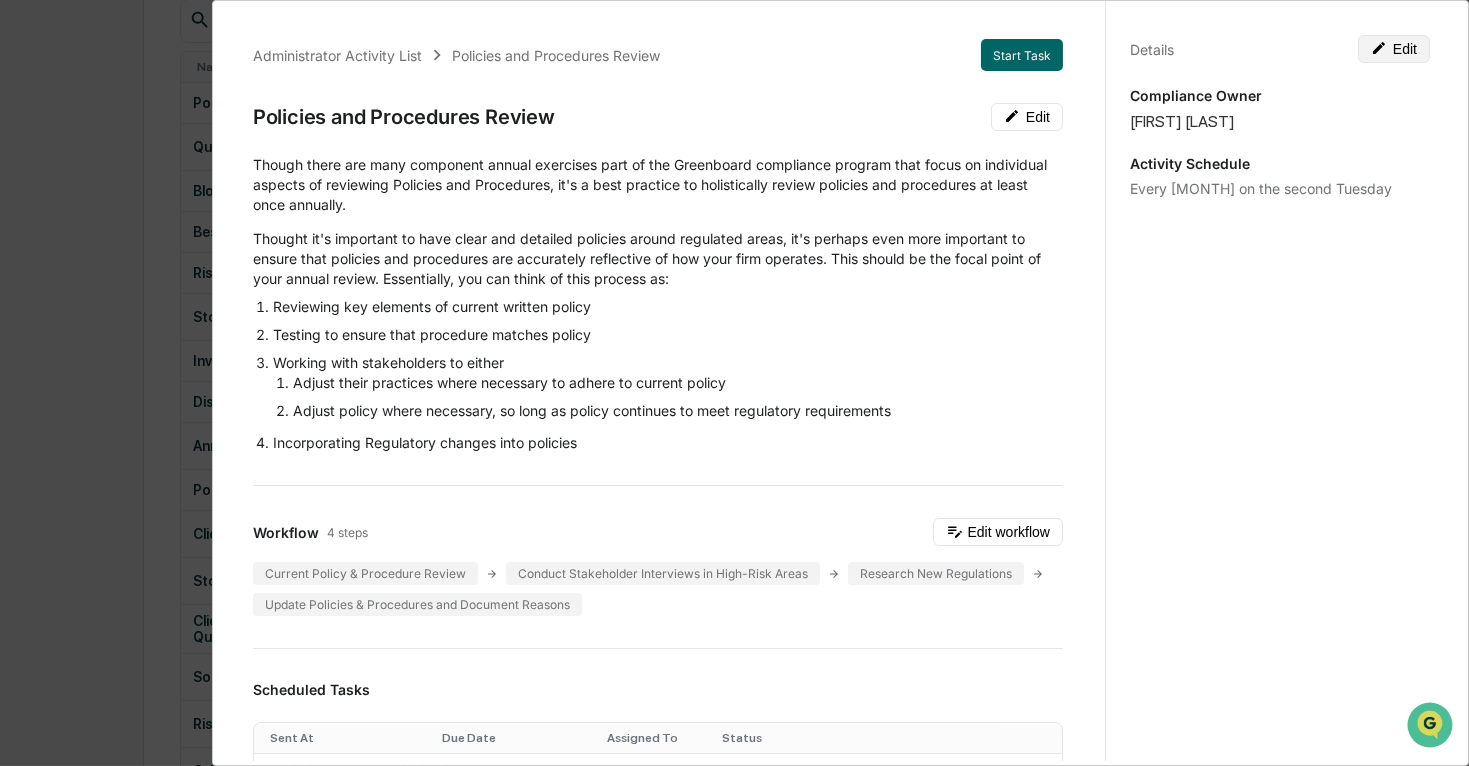 drag, startPoint x: 1419, startPoint y: 72, endPoint x: 1400, endPoint y: 54, distance: 26.172504 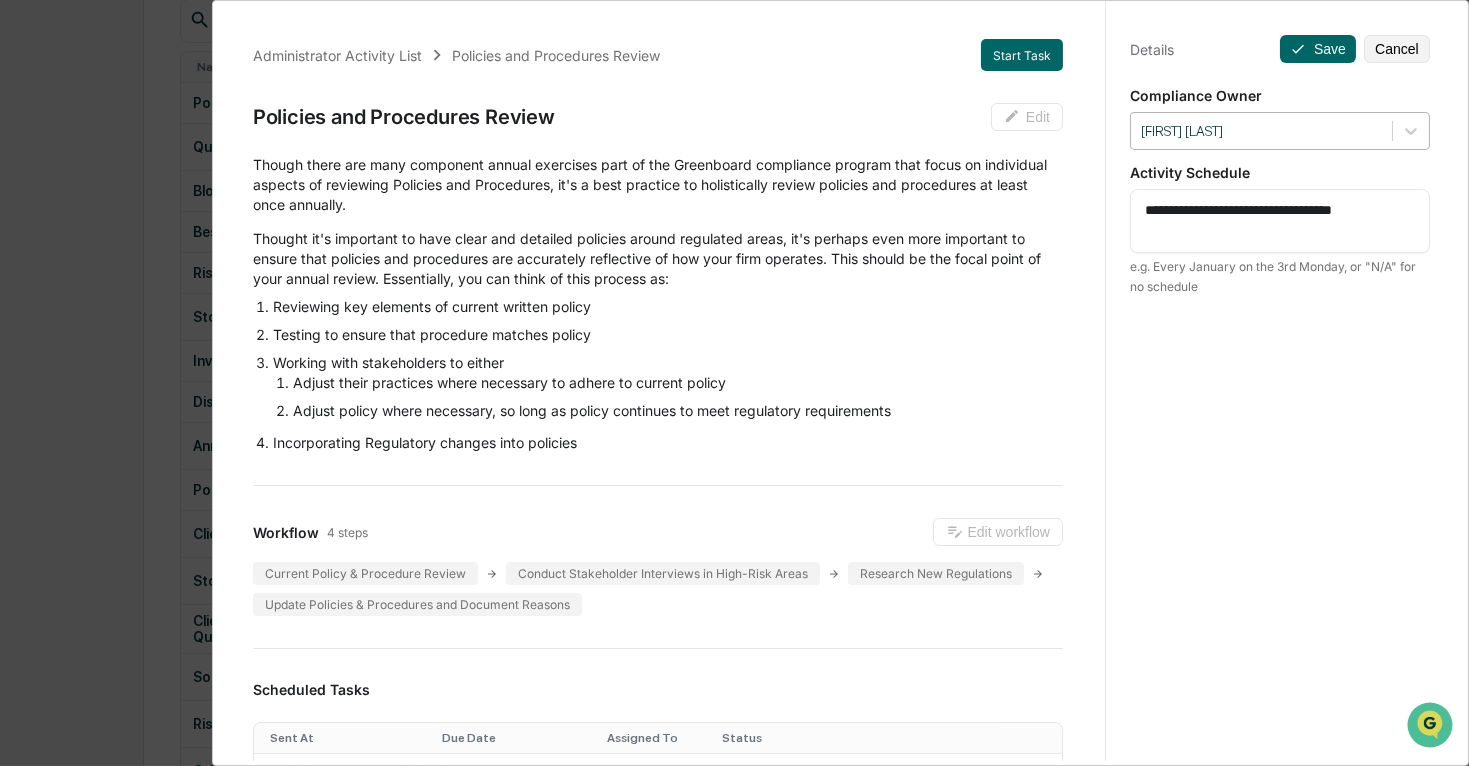 click on "[FIRST] [LAST]" at bounding box center (1280, 131) 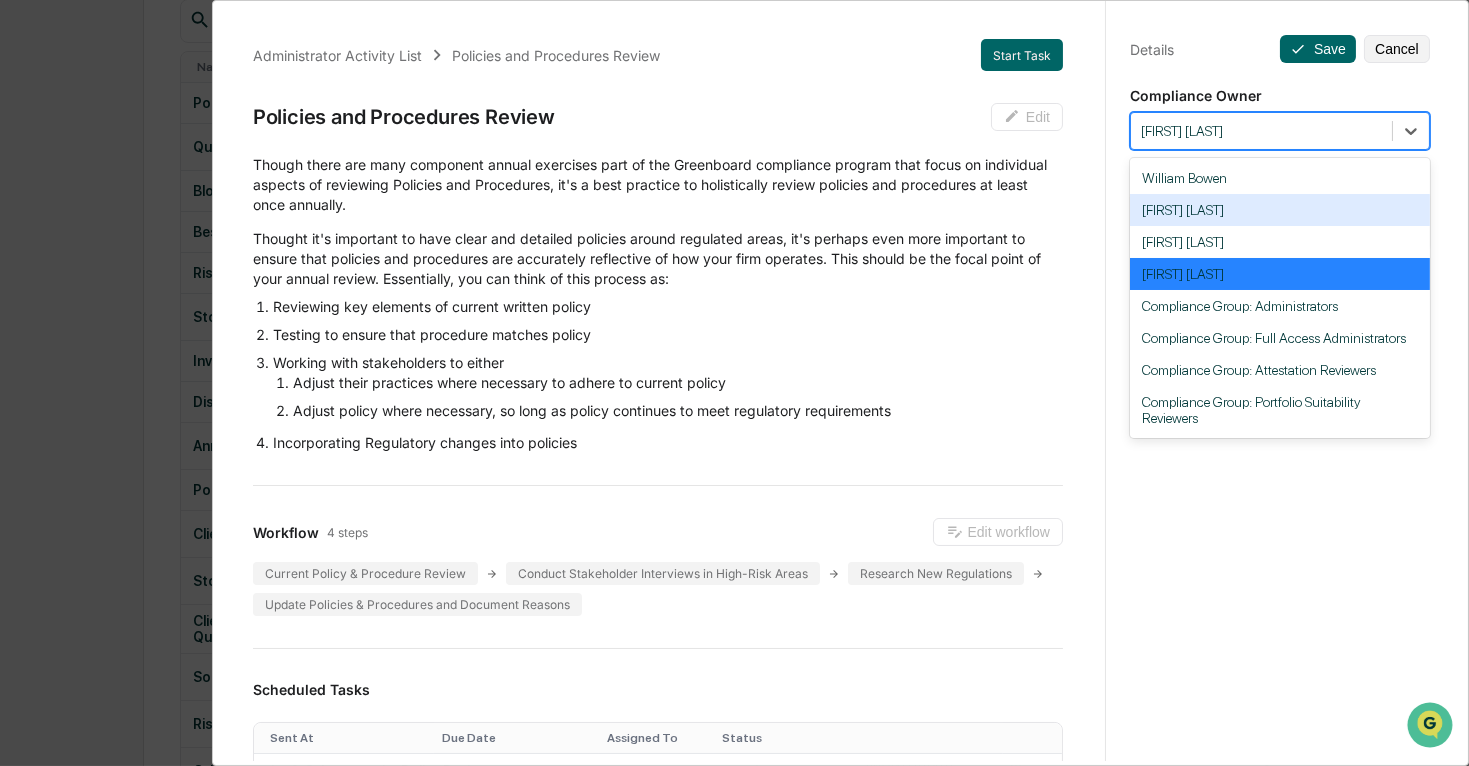 click on "[FIRST] [LAST]" at bounding box center [1280, 242] 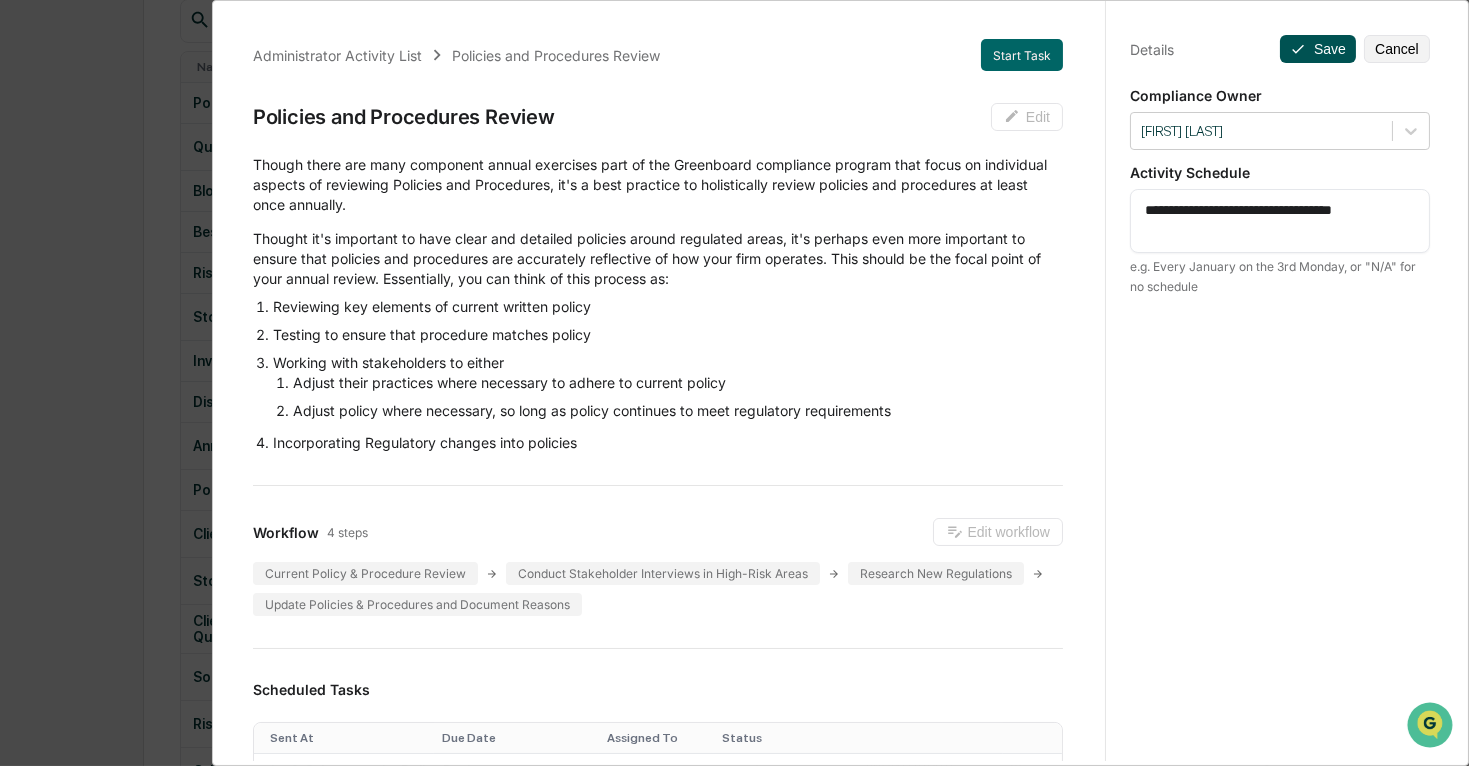 click on "Save" at bounding box center [1318, 49] 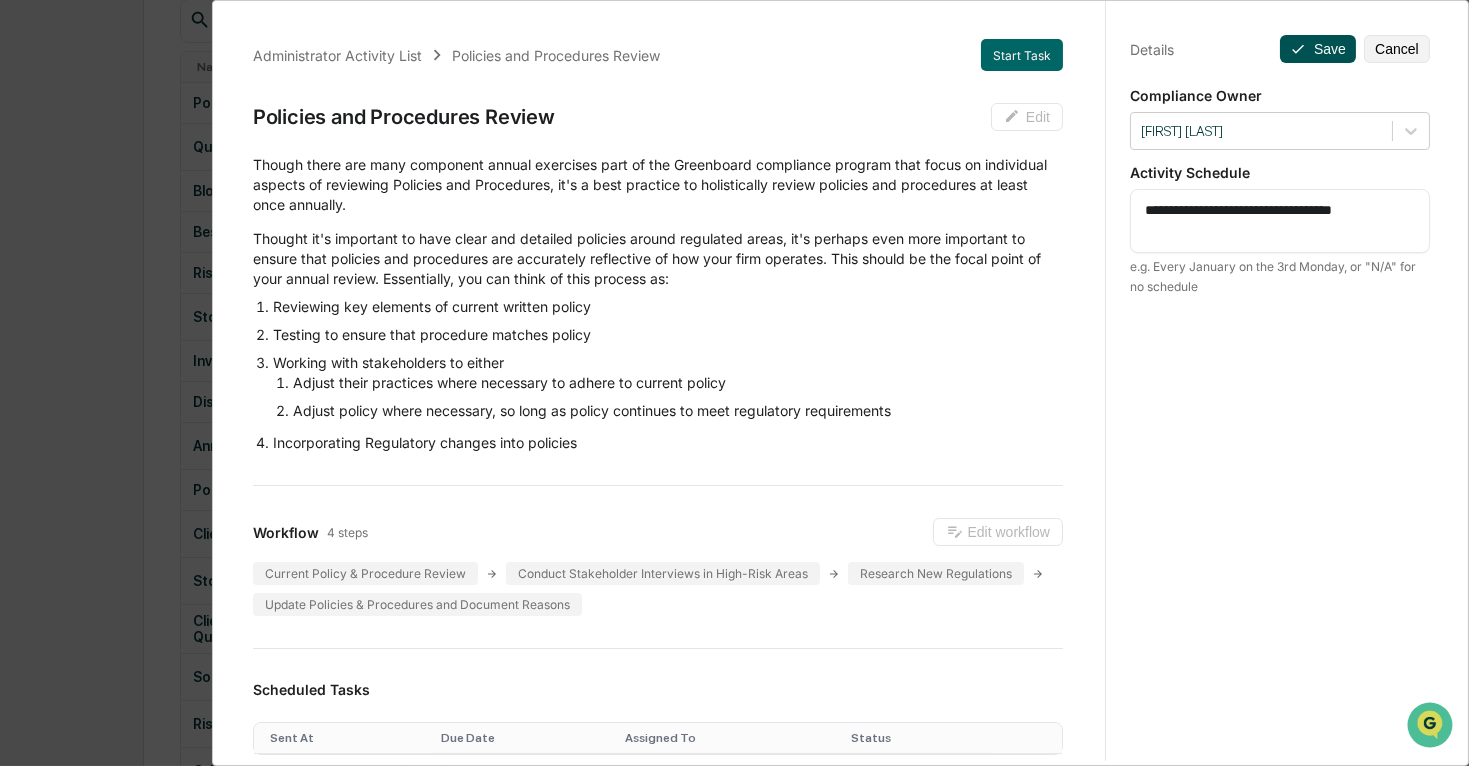 click 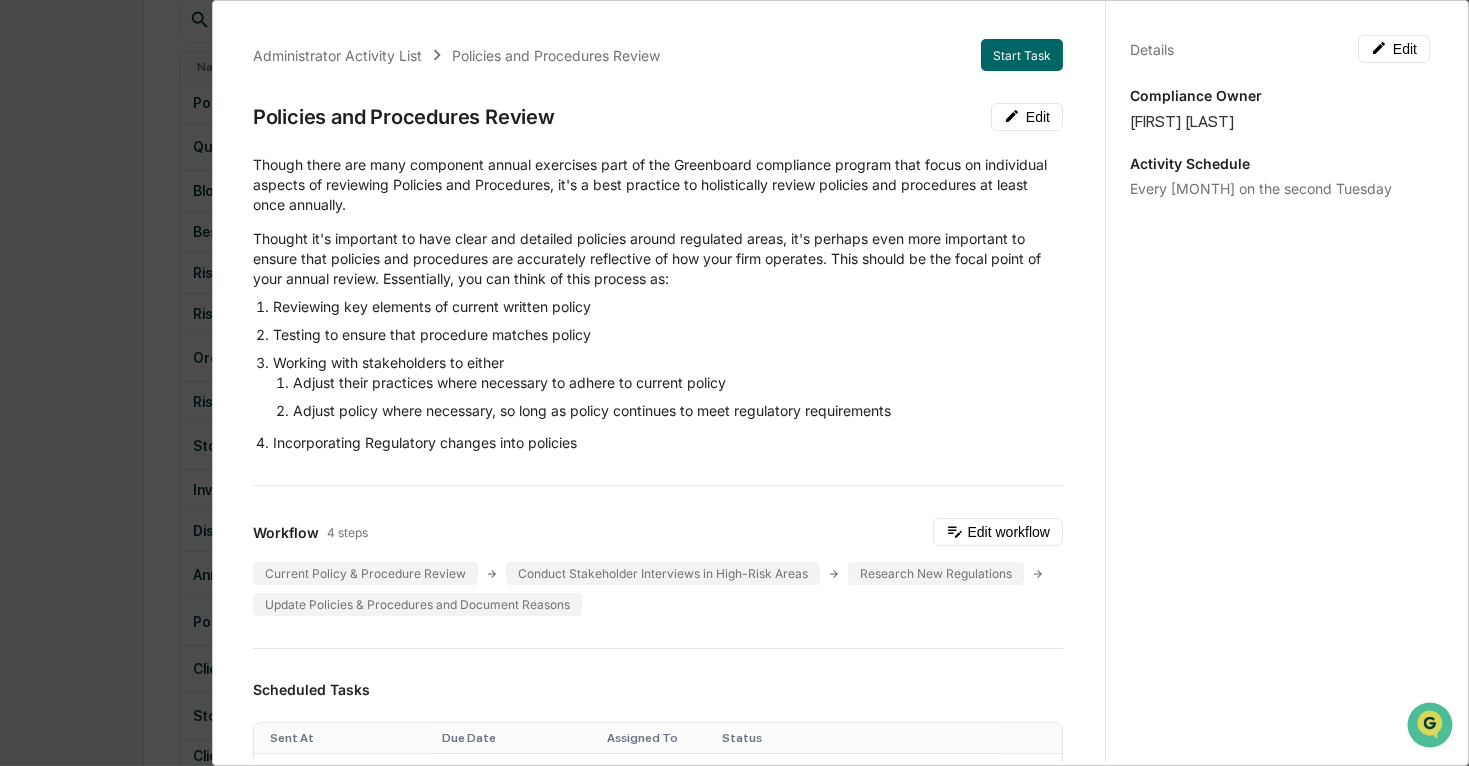 click on "Administrator Activity List Policies and Procedures Review Start Task Policies and Procedures Review Edit Though there are many component annual exercises part of the Greenboard compliance program that focus on individual aspects of reviewing Policies and Procedures, it's a best practice to holistically review policies and procedures at least once annually. Thought it's important to have clear and detailed policies around regulated areas, it's perhaps even more important to ensure that policies and procedures are accurately reflective of how your firm operates. This should be the focal point of your annual review. Essentially, you can think of this process as: Reviewing key elements of current written policy Testing to ensure that procedure matches policy Working with stakeholders to either
Adjust their practices where necessary to adhere to current policy Adjust policy where necessary, so long as policy continues to meet regulatory requirements Incorporating Regulatory changes into policies Workflow Status" at bounding box center [734, 383] 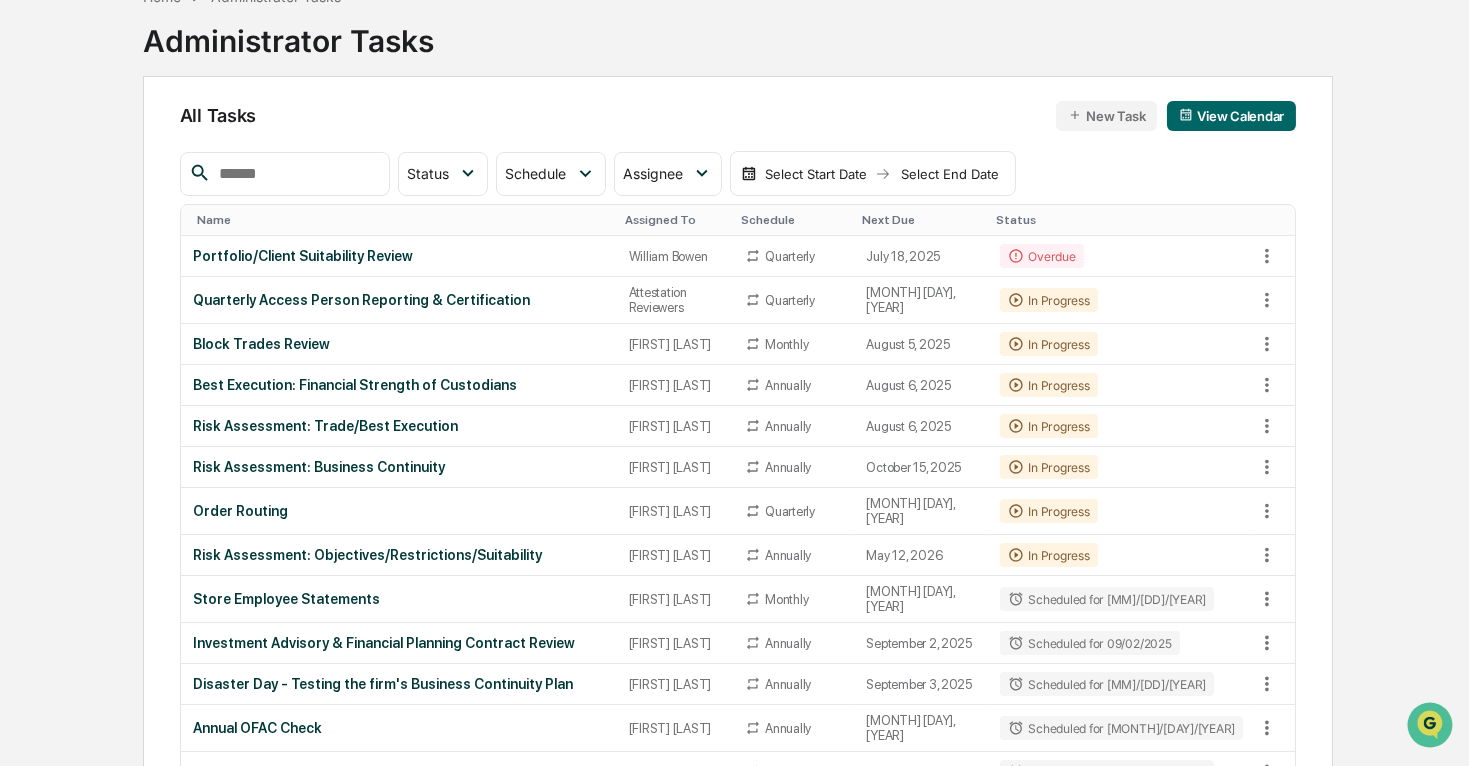 scroll, scrollTop: 0, scrollLeft: 0, axis: both 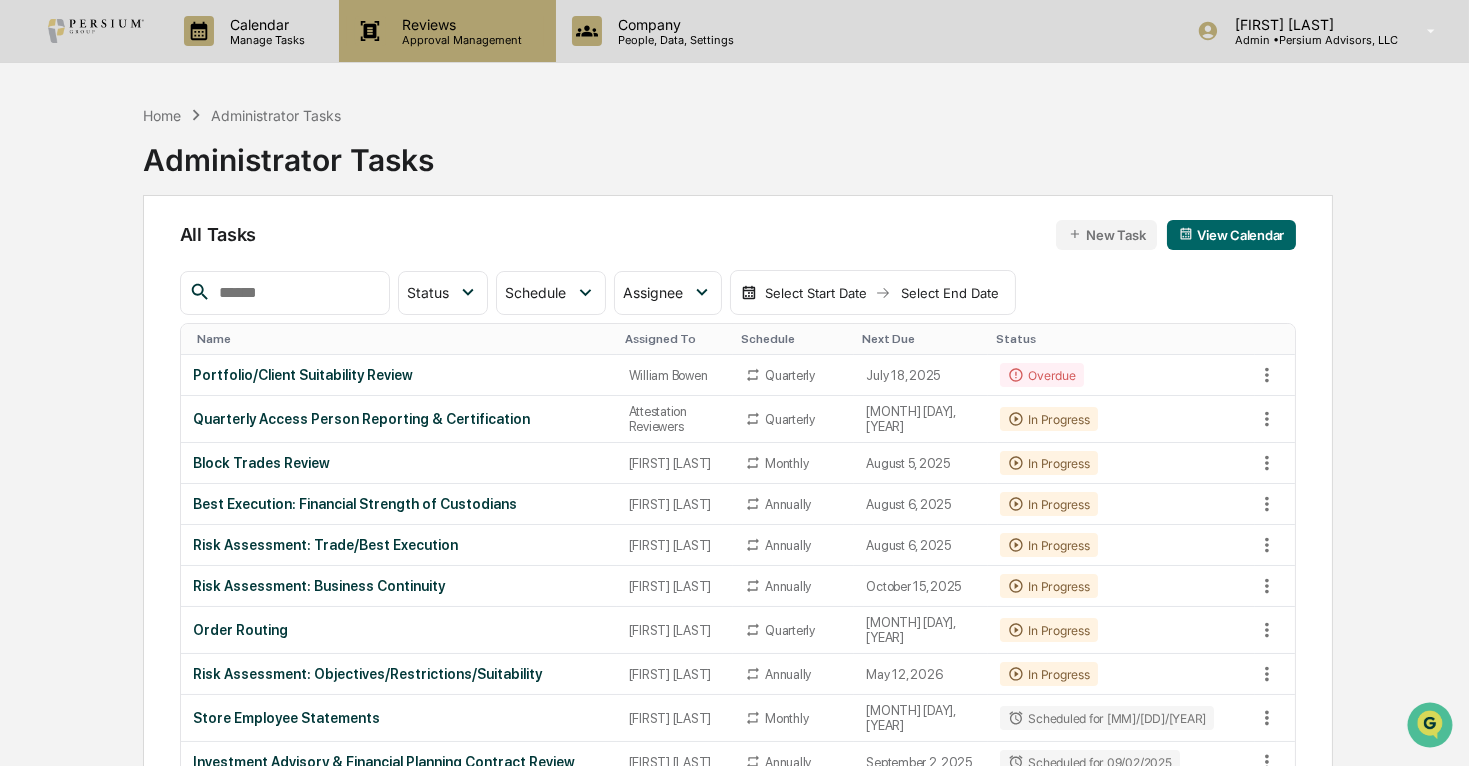 click on "Approval Management" at bounding box center [459, 40] 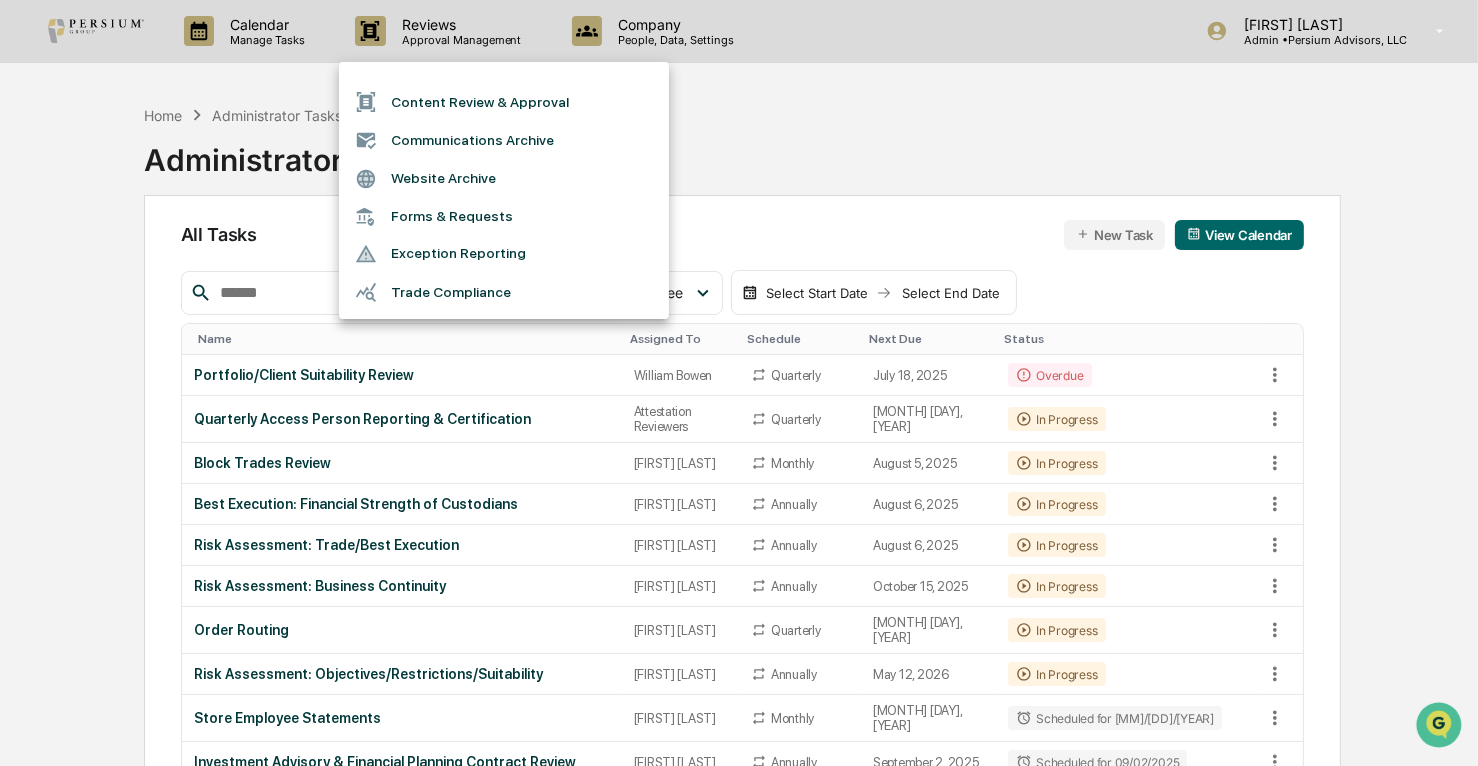 click at bounding box center [739, 383] 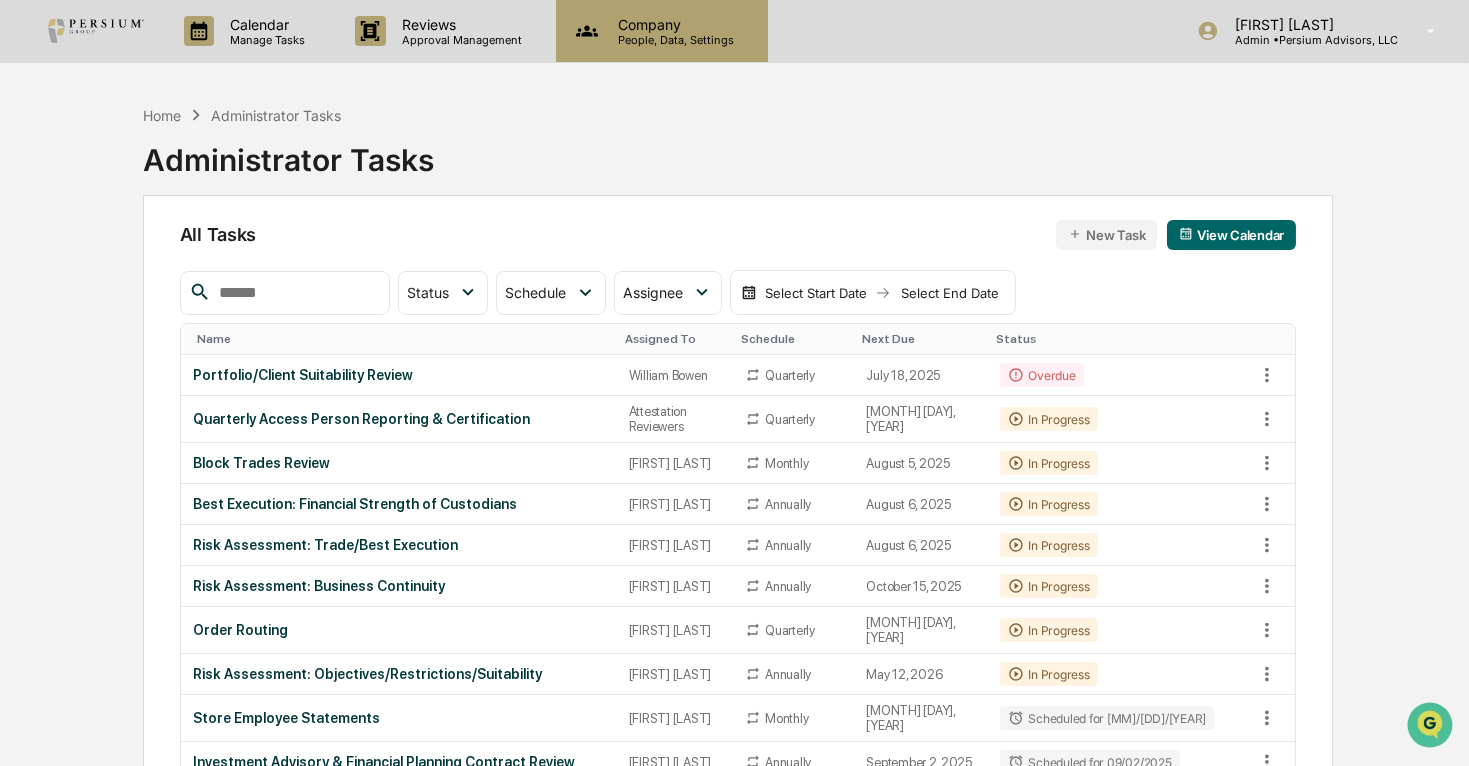 click on "People, Data, Settings" at bounding box center (673, 40) 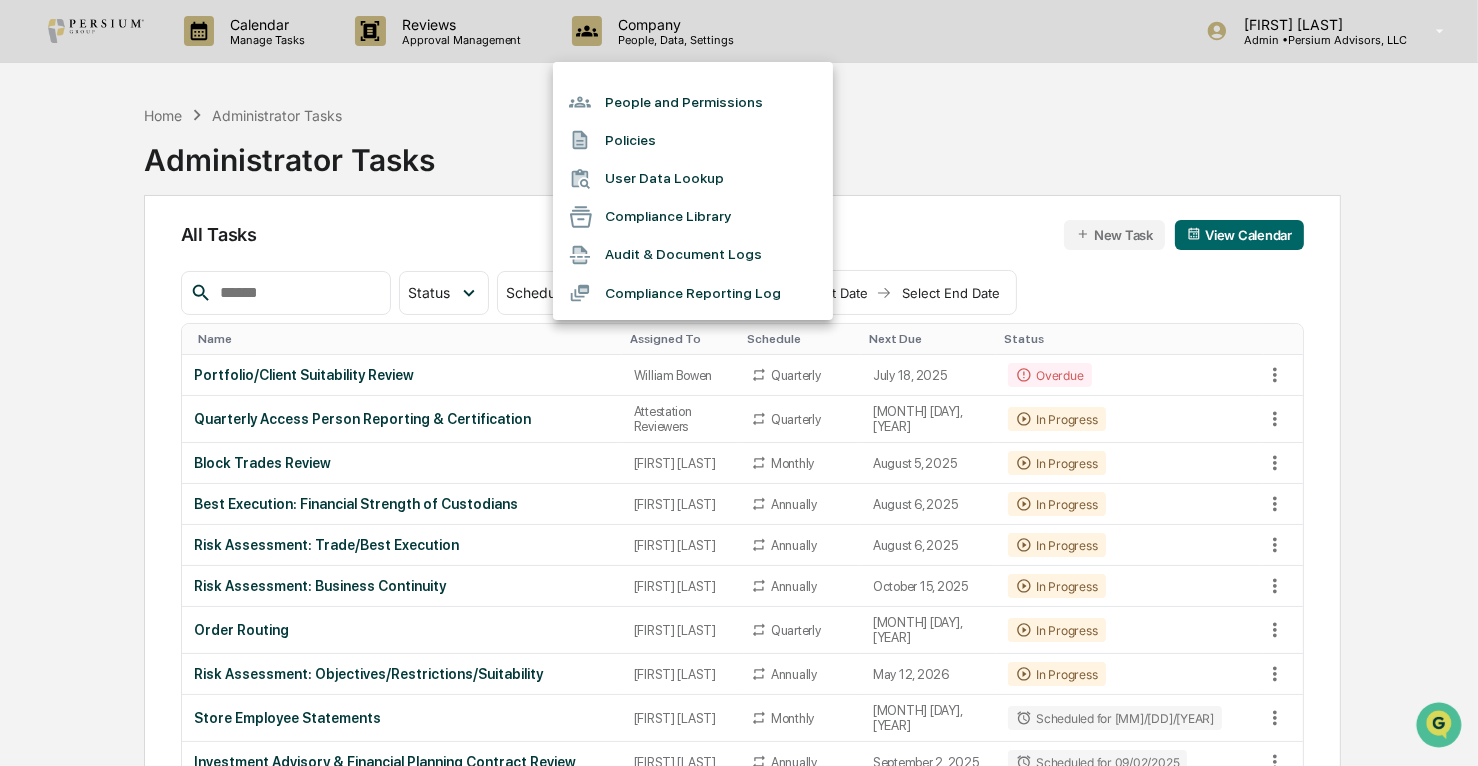 click at bounding box center [739, 383] 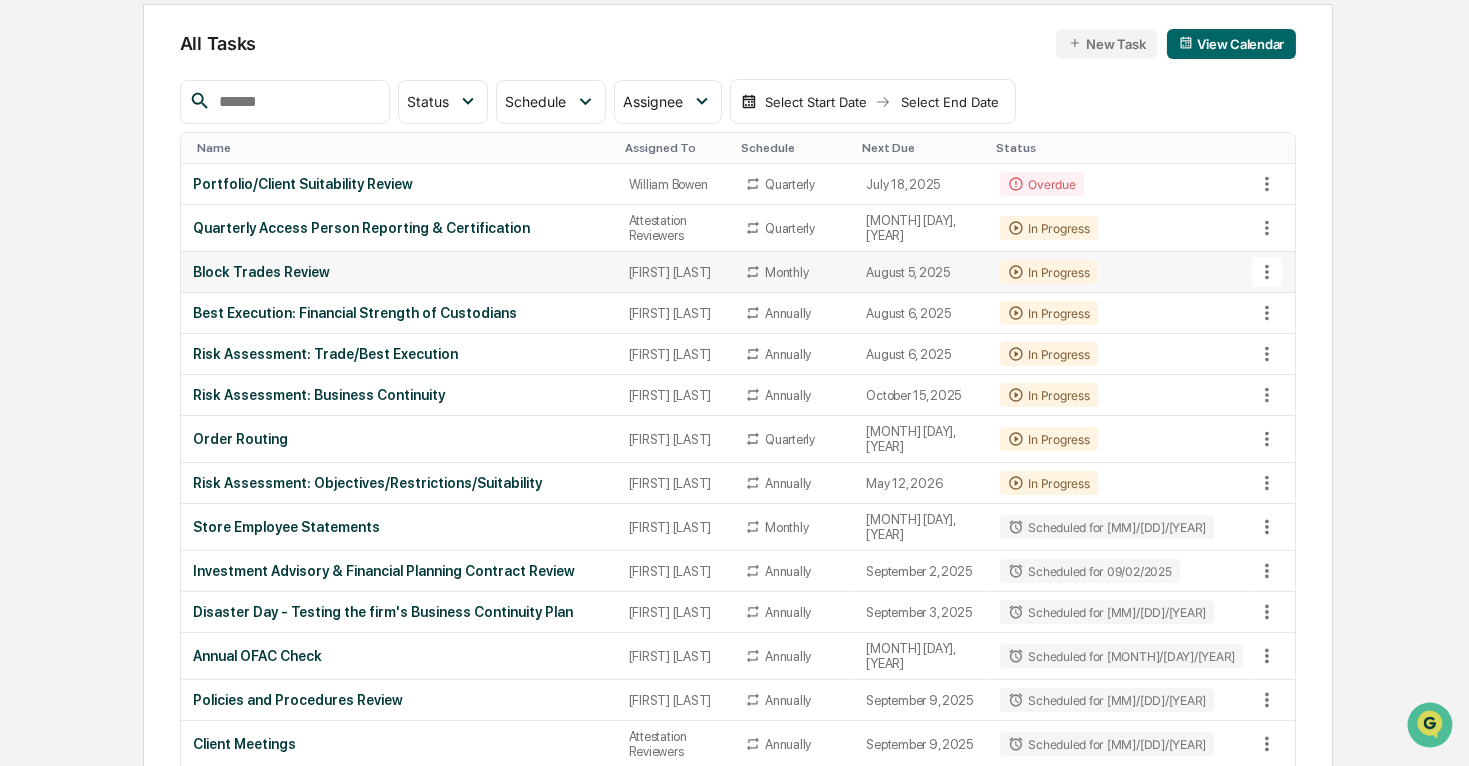 scroll, scrollTop: 181, scrollLeft: 0, axis: vertical 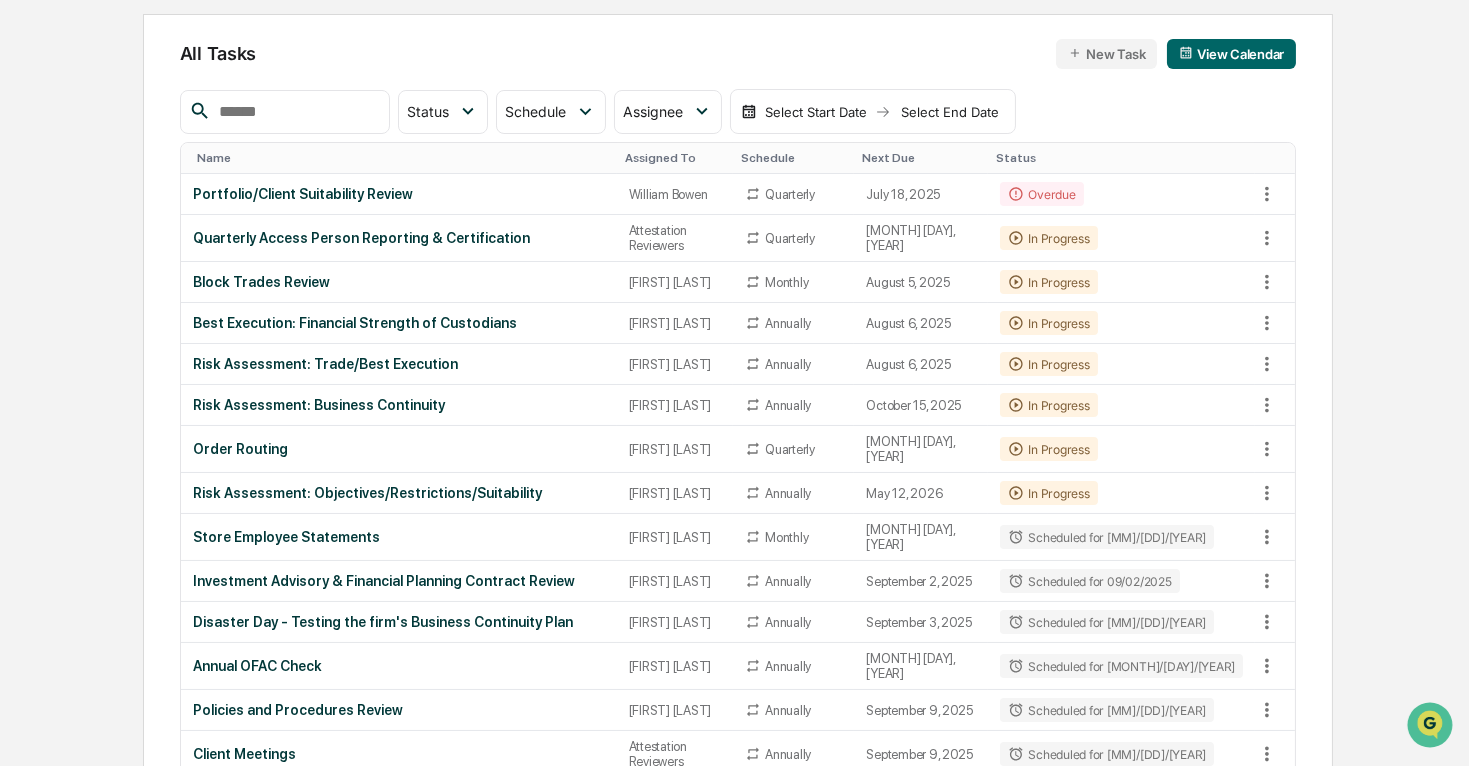 click at bounding box center [296, 112] 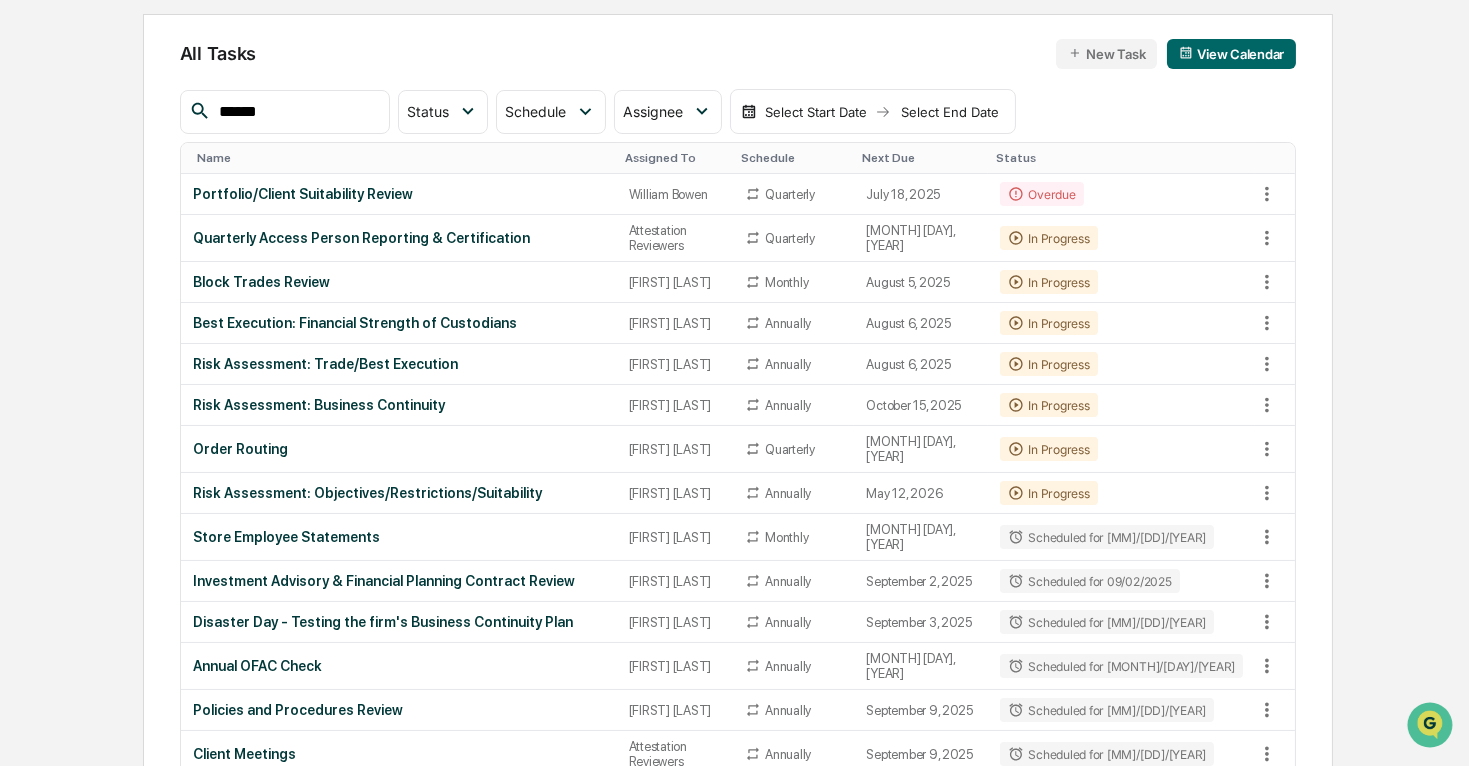 scroll, scrollTop: 94, scrollLeft: 0, axis: vertical 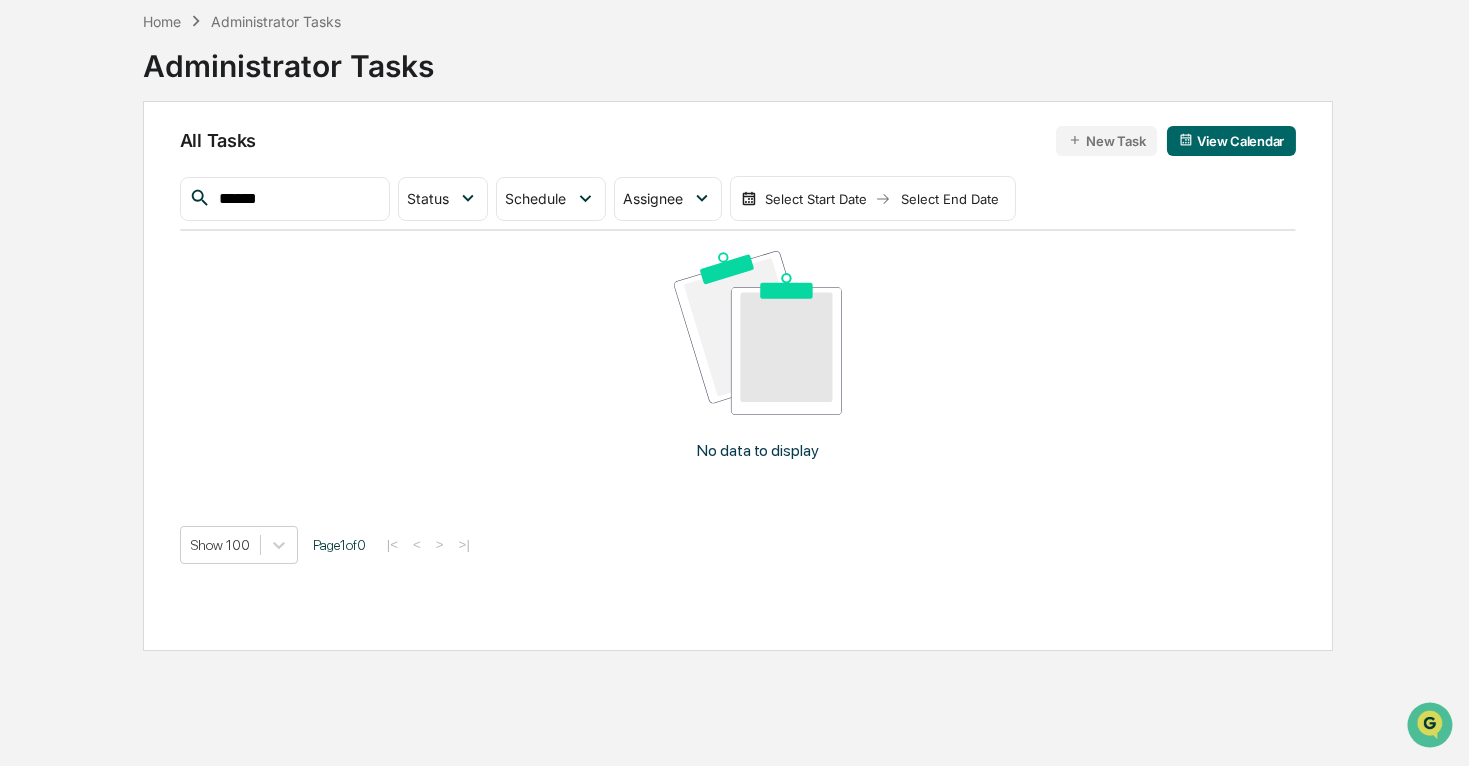 click on "******" at bounding box center [285, 199] 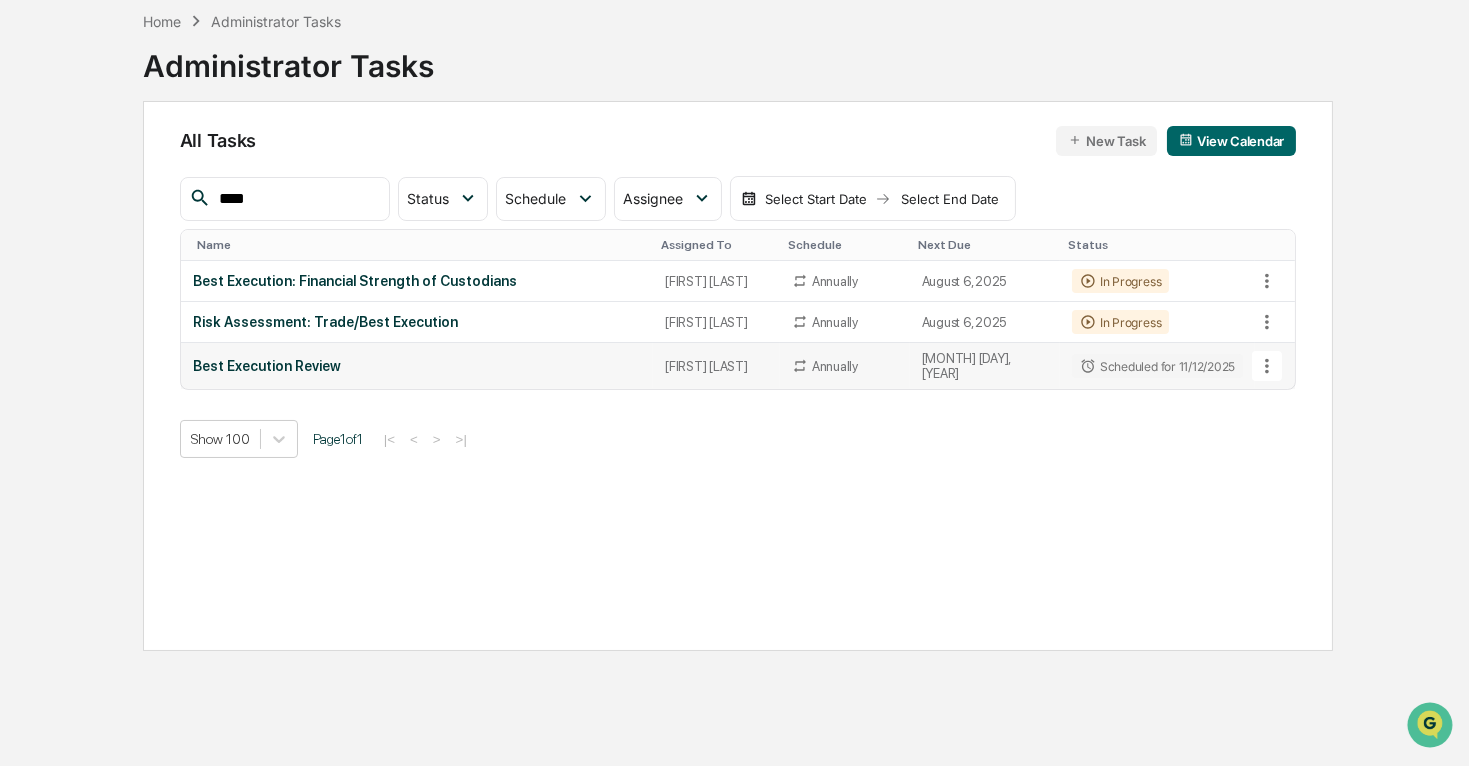 click on "Best Execution Review" at bounding box center [417, 366] 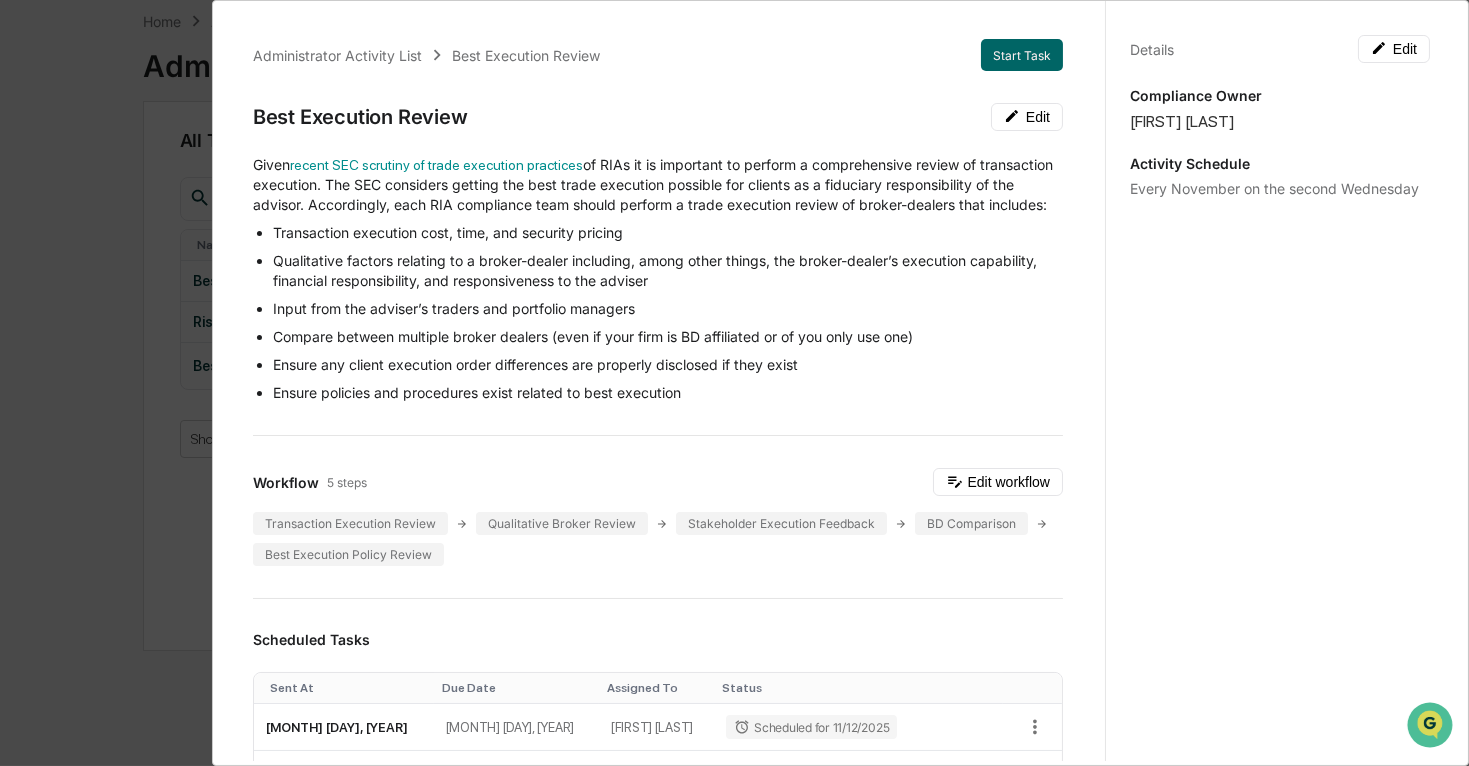 click on "Transaction execution cost, time, and security pricing" at bounding box center (668, 233) 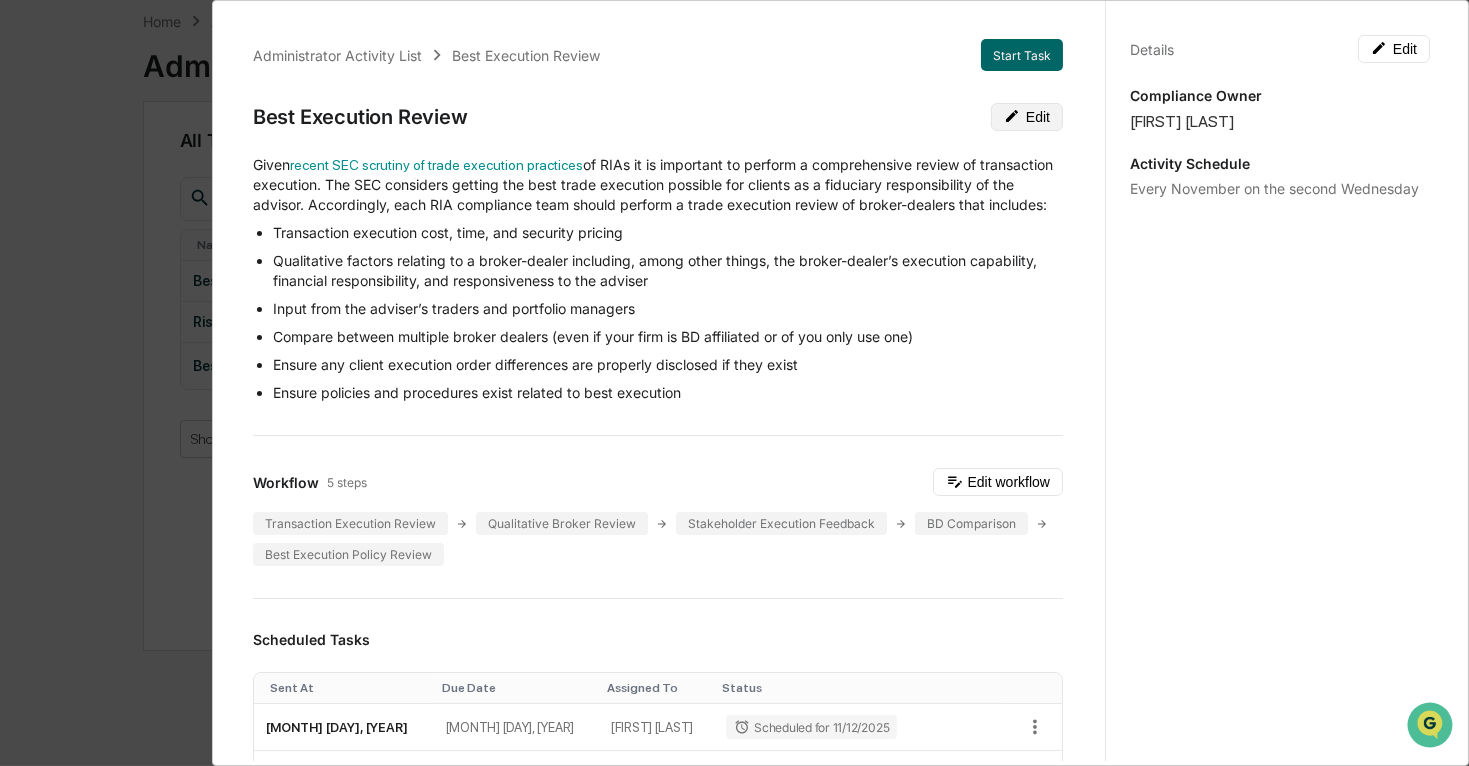 click on "Edit" at bounding box center (1027, 117) 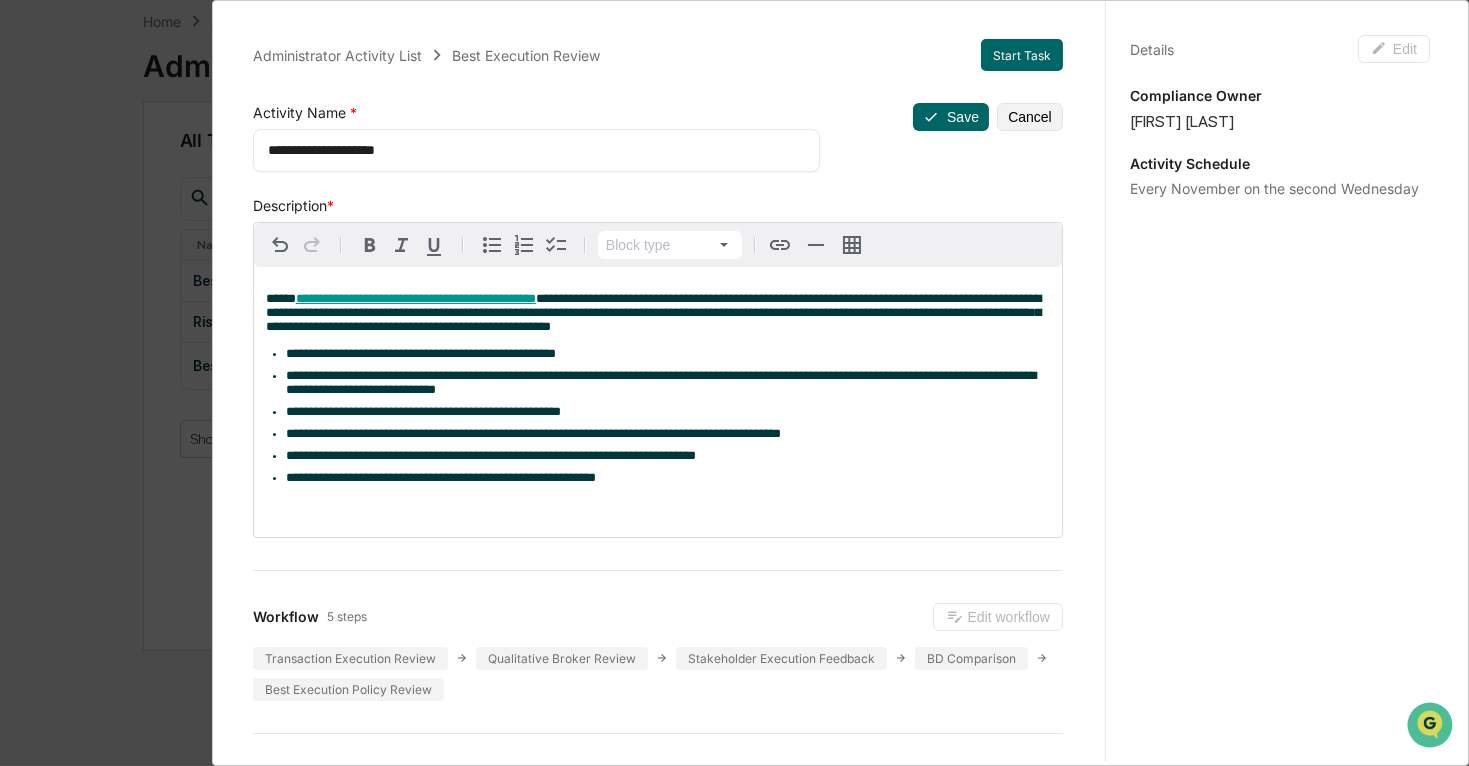 click on "**********" at bounding box center (668, 354) 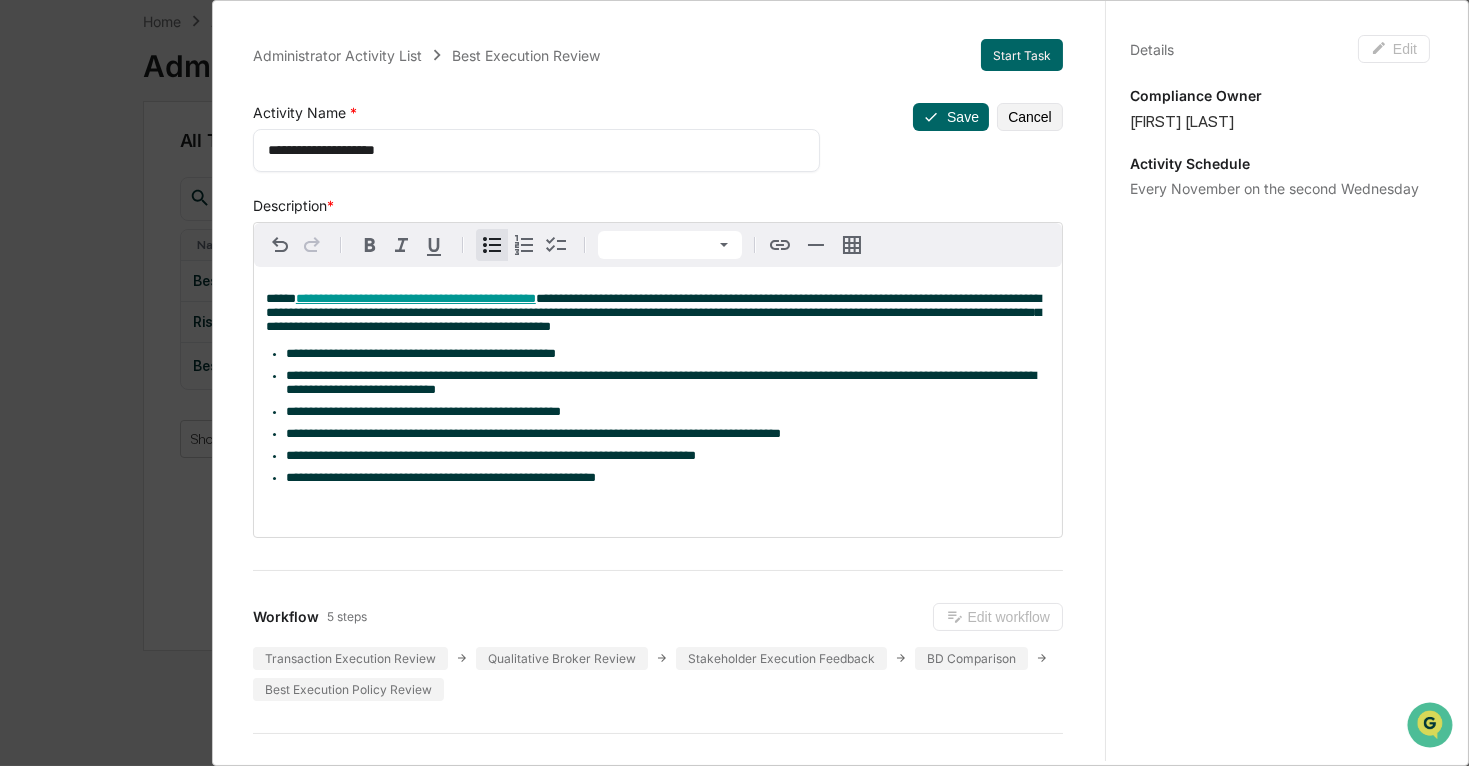 click on "**********" at bounding box center (530, 150) 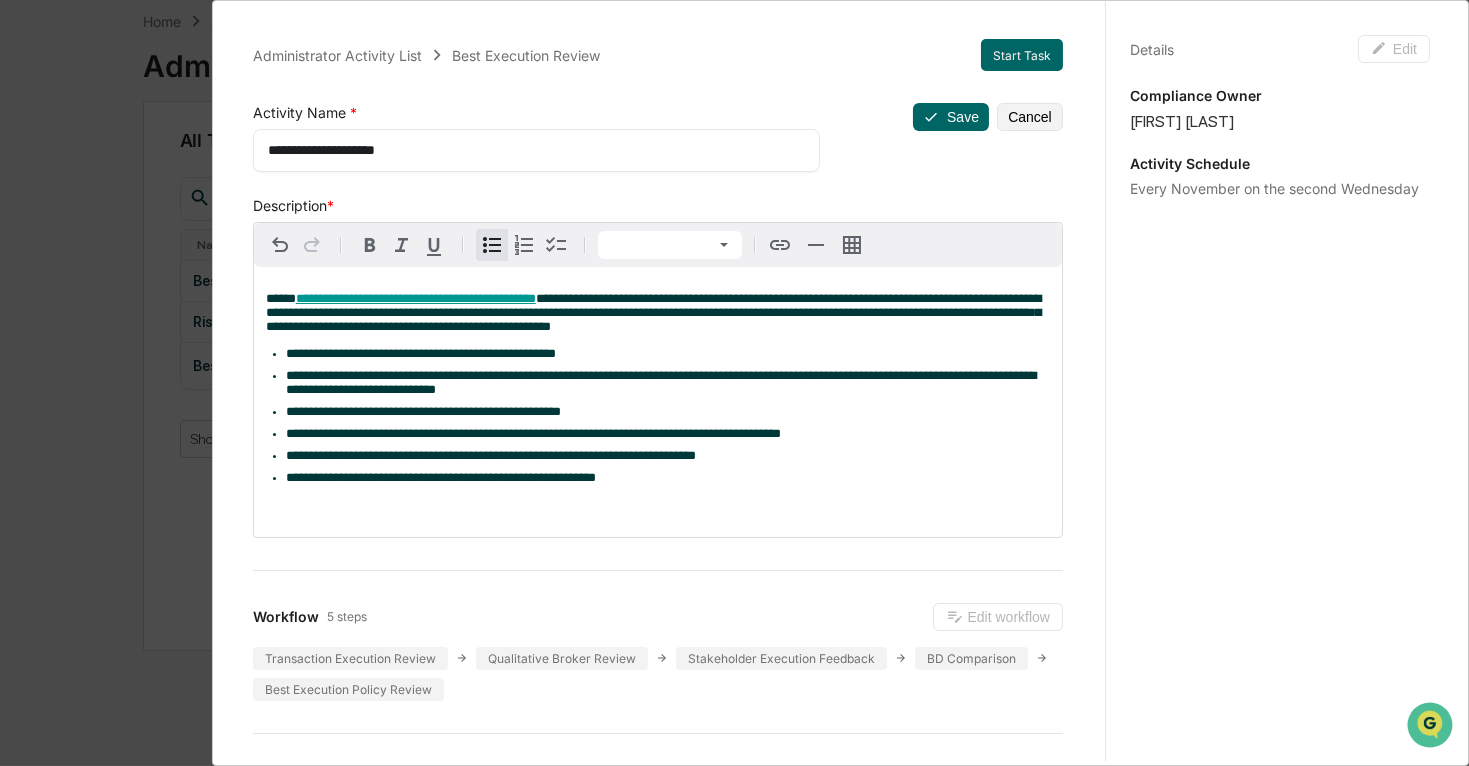 click on "**********" at bounding box center [658, 848] 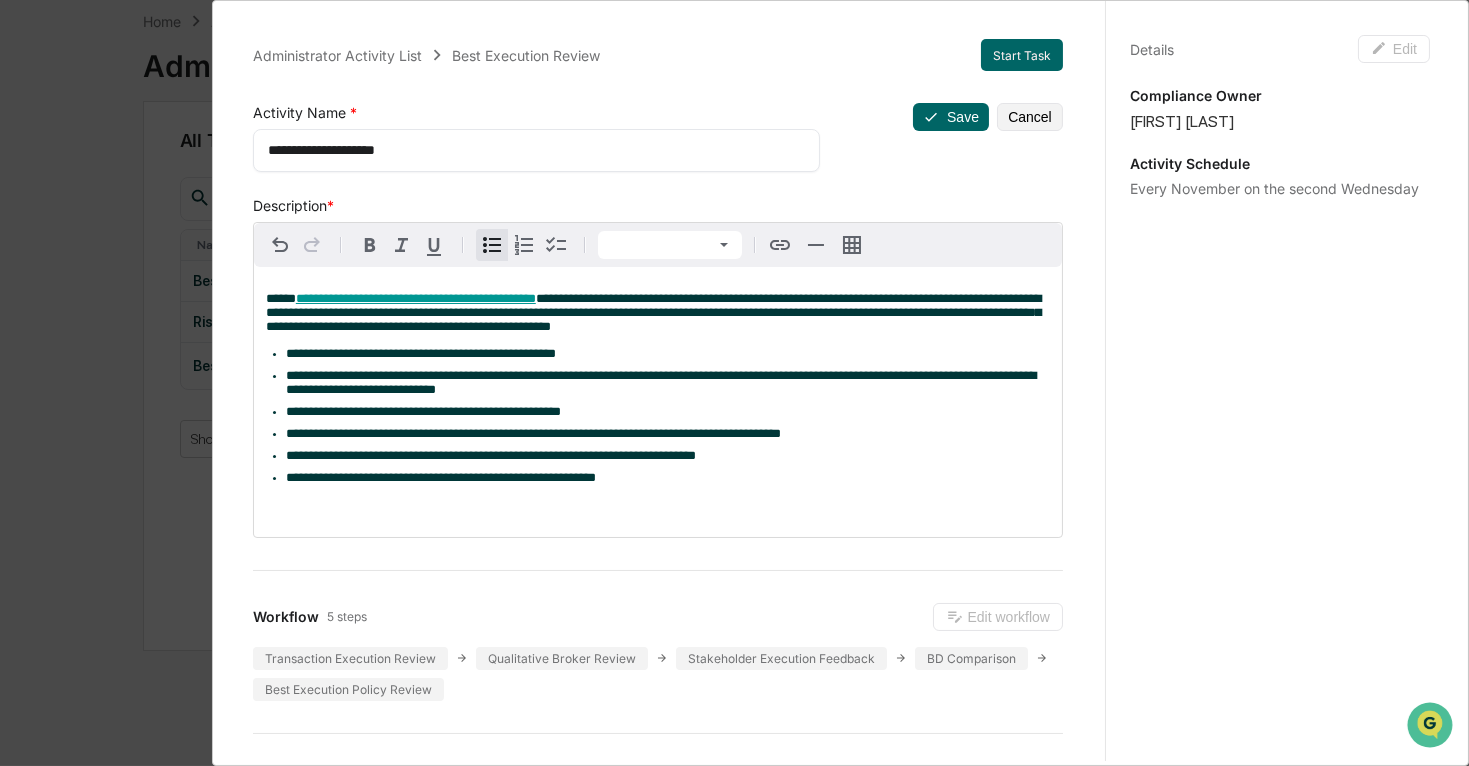 click on "**********" at bounding box center [734, 383] 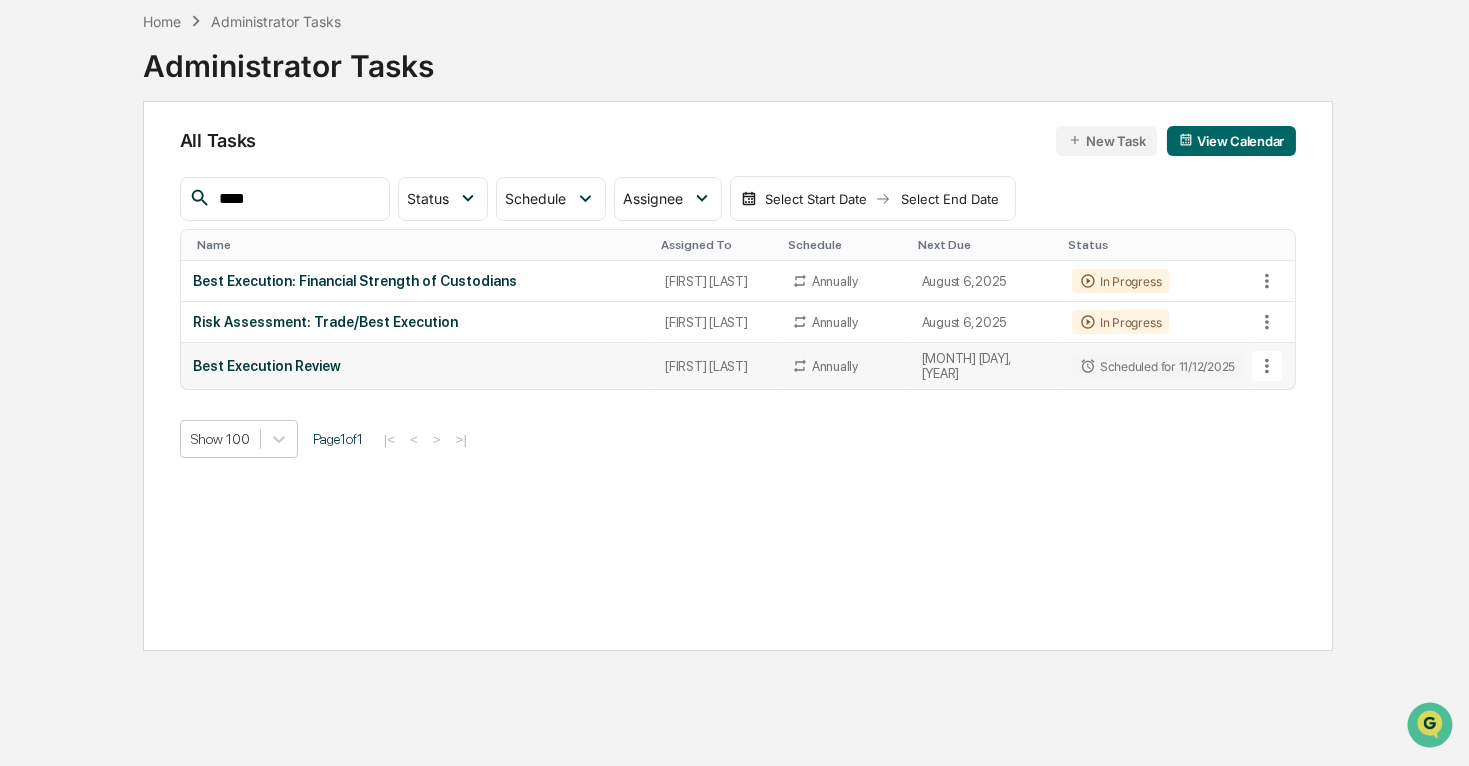 click on "[FIRST] [LAST]" at bounding box center [716, 366] 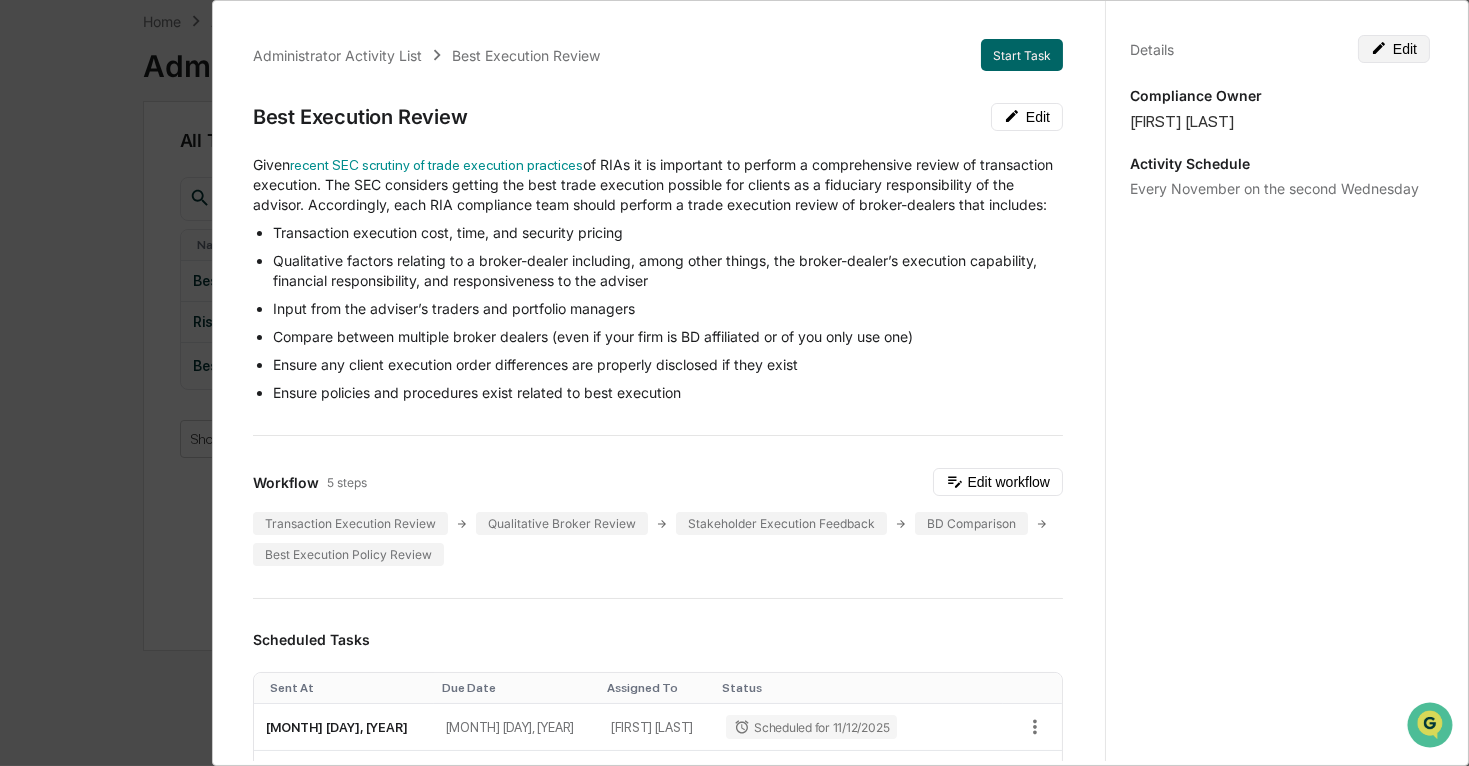 click on "Edit" at bounding box center [1394, 49] 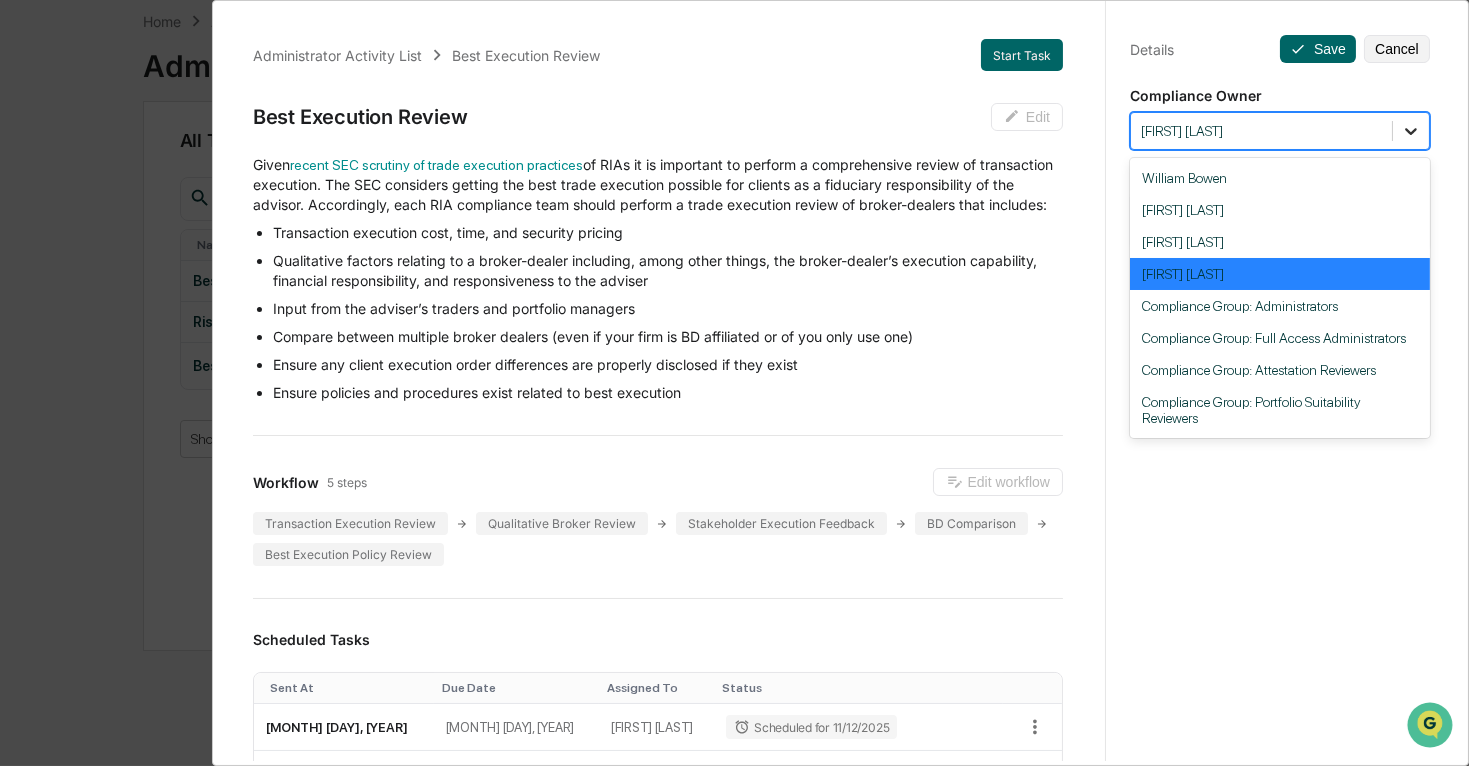 click at bounding box center [1411, 131] 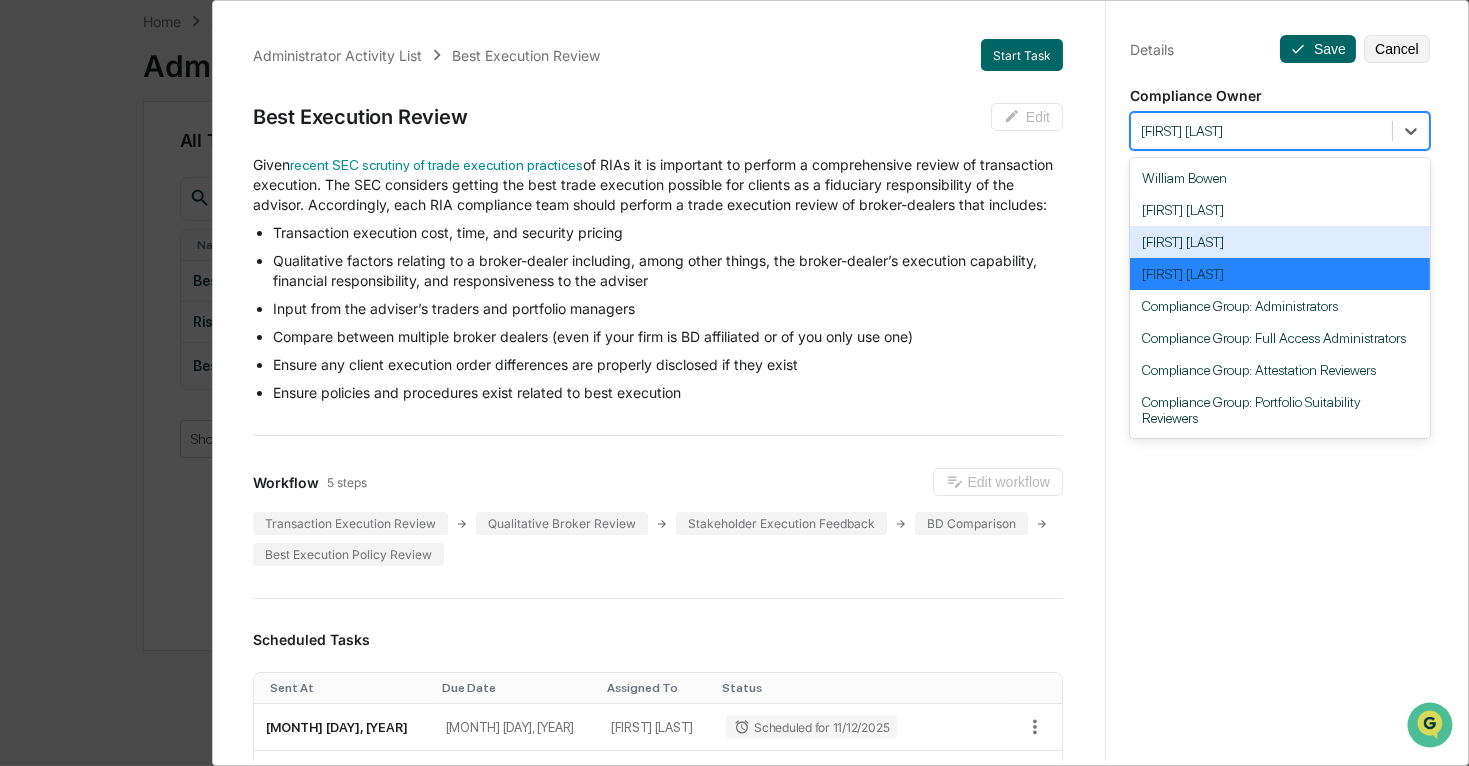 click on "[FIRST] [LAST]" at bounding box center [1280, 242] 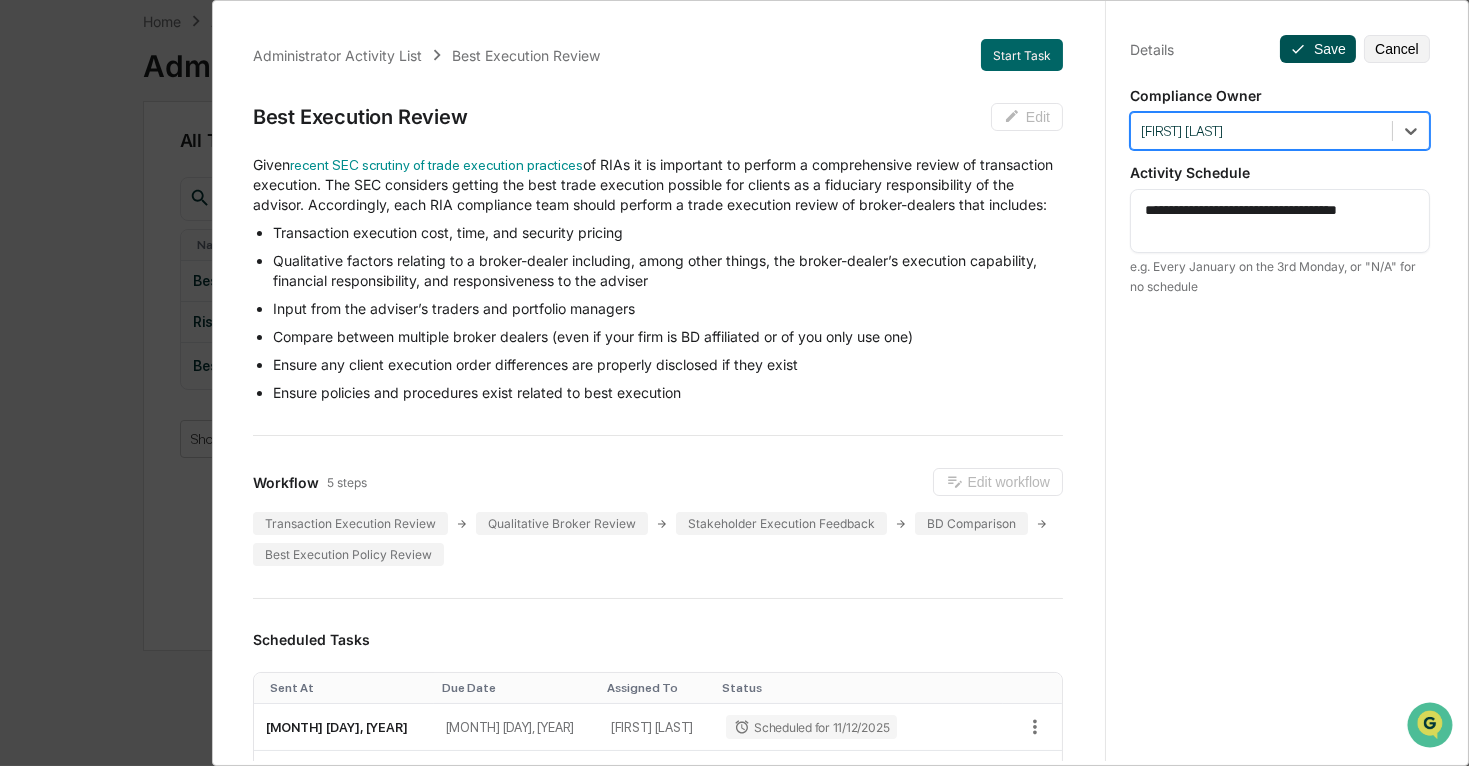 click on "Save" at bounding box center (1318, 49) 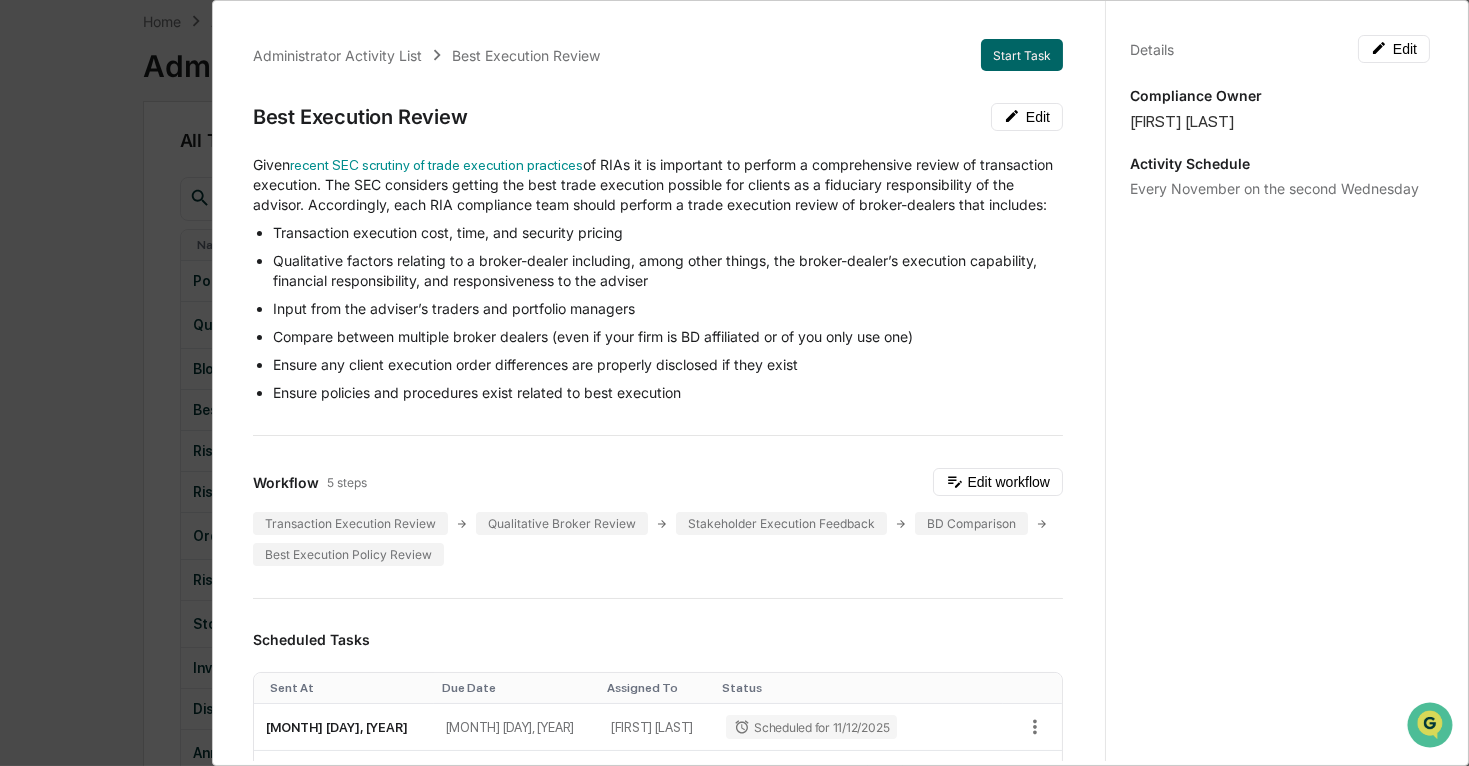 click on "Administrator Activity List Best Execution Review Start Task Best Execution Review Edit Given  recent SEC scrutiny of trade execution practices  of RIAs it is important to perform a comprehensive review of transaction execution. The SEC considers getting the best trade execution possible for clients as a fiduciary responsibility of the advisor. Accordingly, each RIA compliance team should perform a trade execution review of broker-dealers that includes: Transaction execution cost, time, and security pricing Qualitative factors relating to a broker-dealer including, among other things, the broker-dealer’s execution capability, financial responsibility, and responsiveness to the adviser Input from the adviser’s traders and portfolio managers Compare between multiple broker dealers (even if your firm is BD affiliated or of you only use one) Ensure any client execution order differences are properly disclosed if they exist Ensure policies and procedures exist related to best execution Workflow 5 steps Sent At" at bounding box center (734, 383) 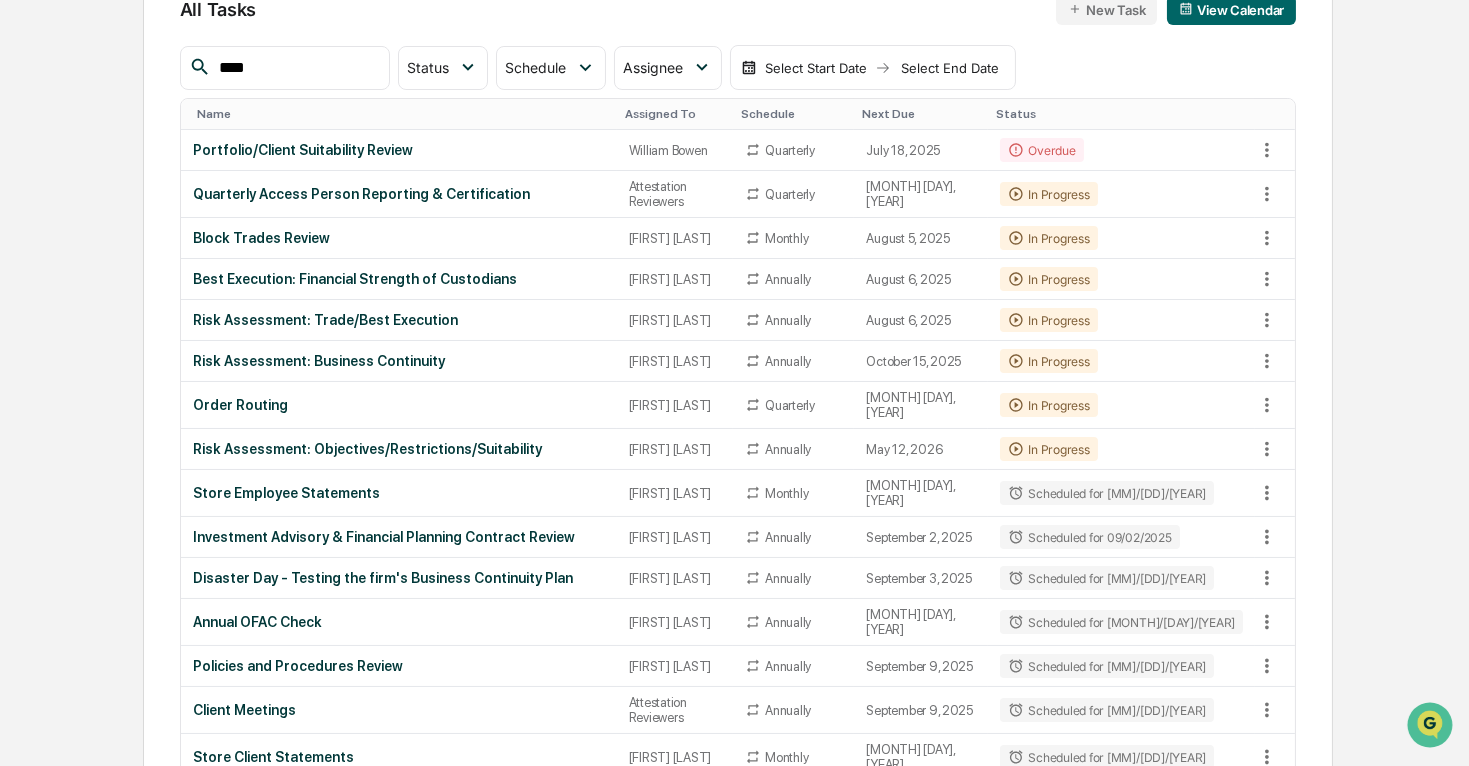 scroll, scrollTop: 0, scrollLeft: 0, axis: both 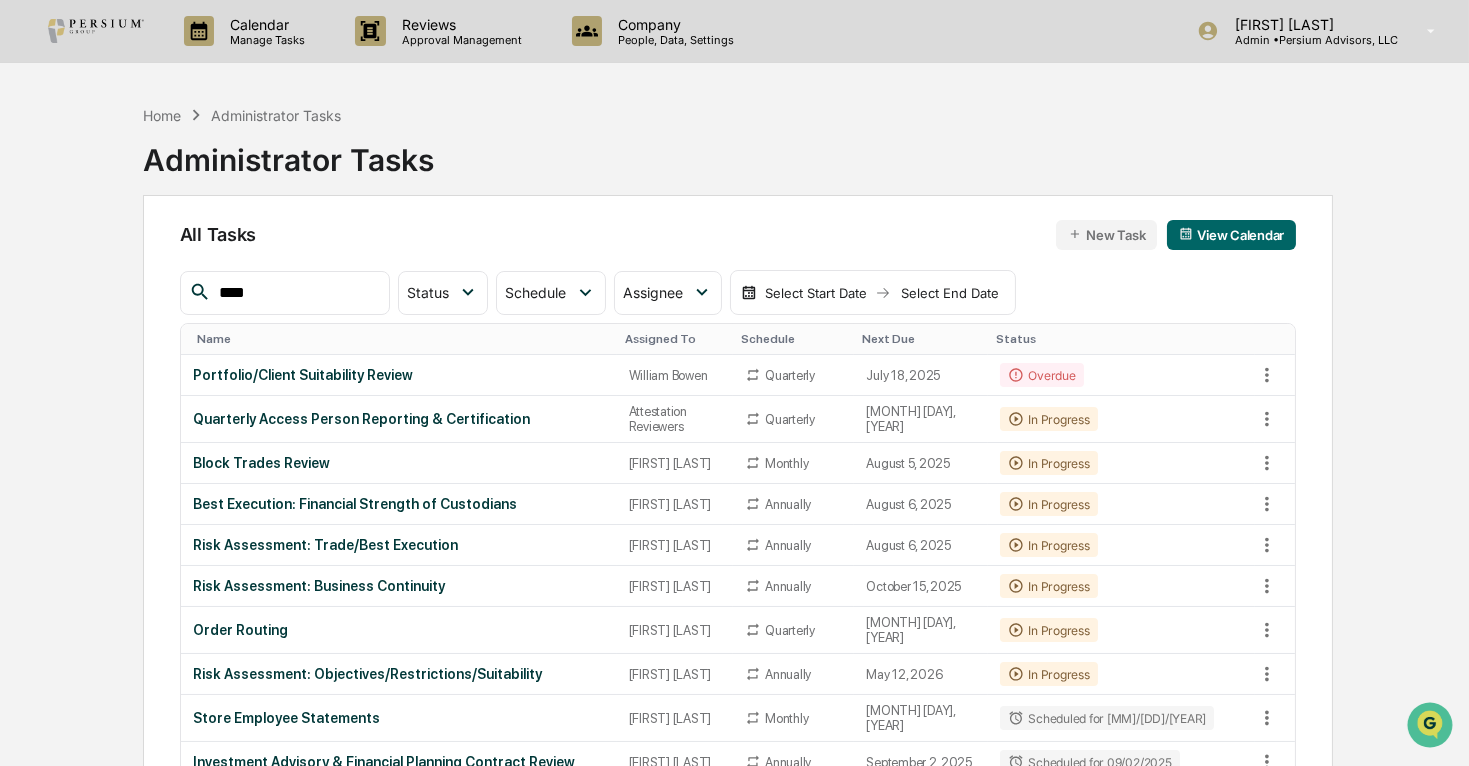click on "****" at bounding box center [296, 293] 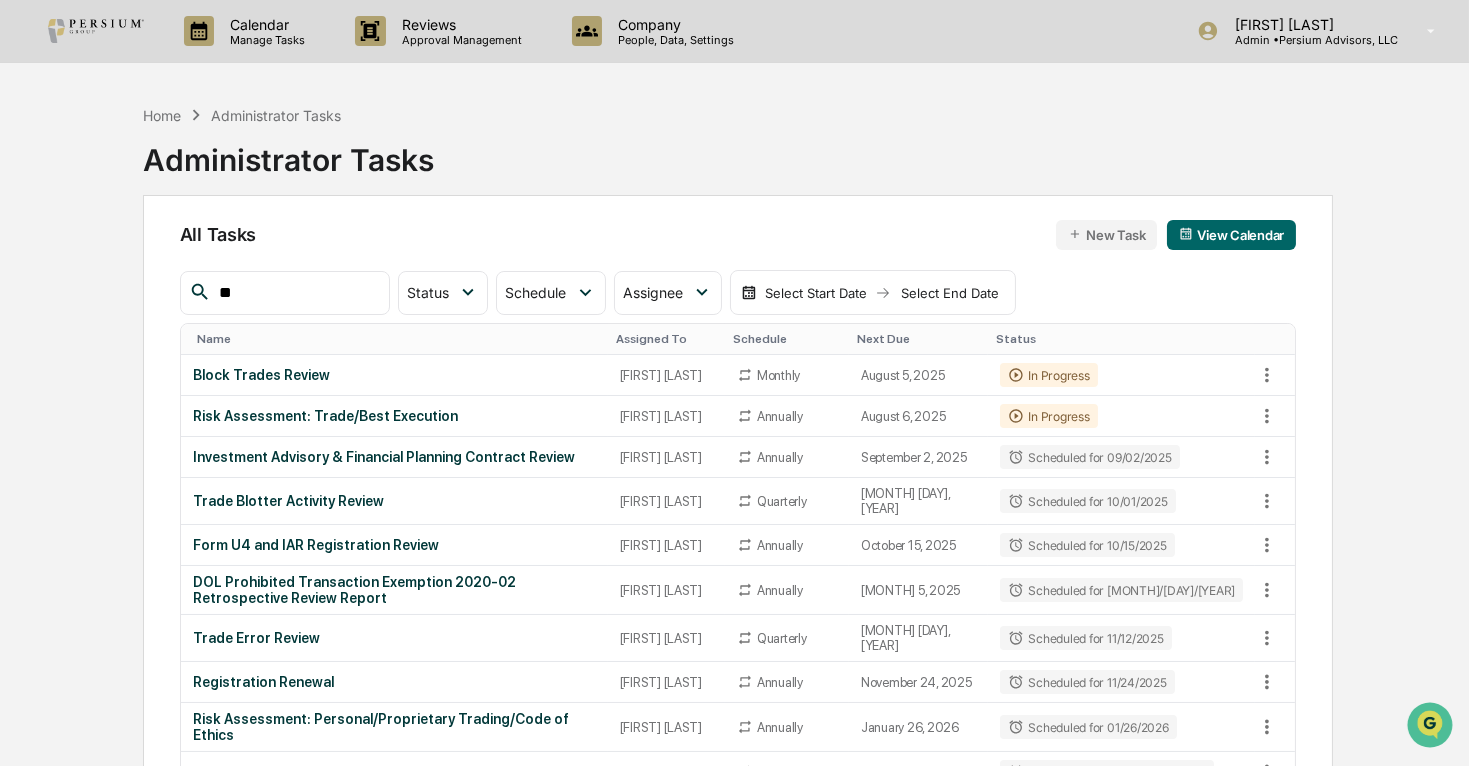 type on "*" 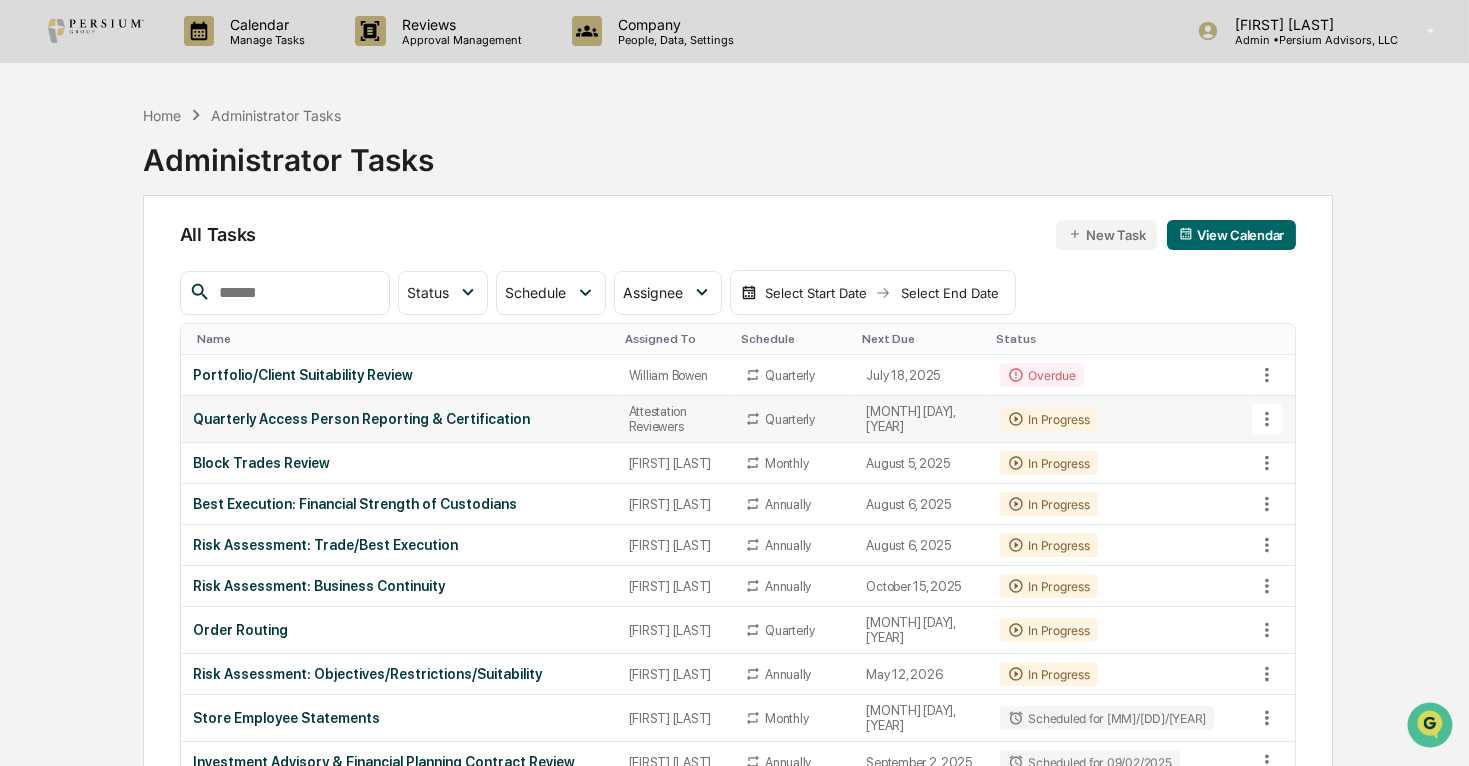 type 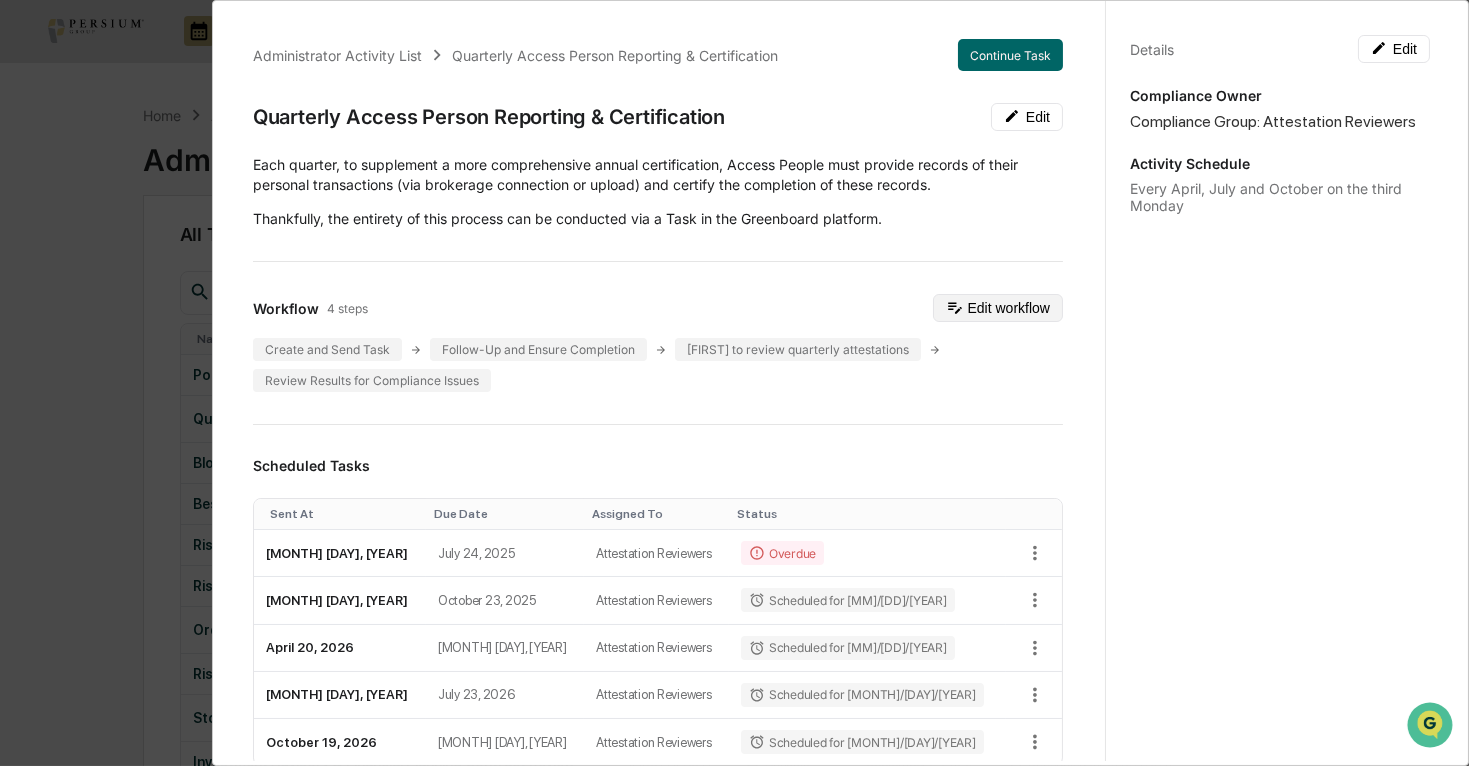 click on "Edit workflow" at bounding box center (998, 308) 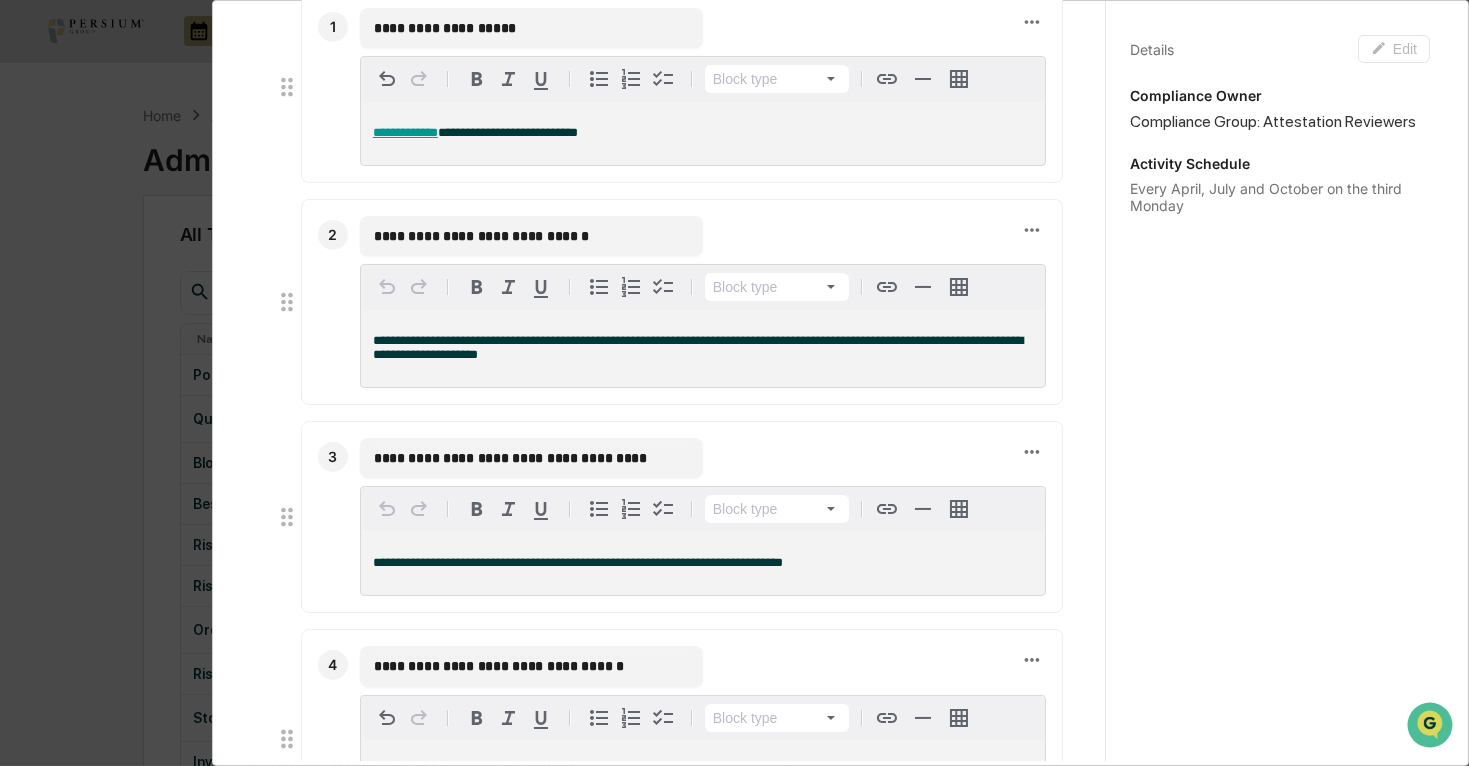 scroll, scrollTop: 363, scrollLeft: 0, axis: vertical 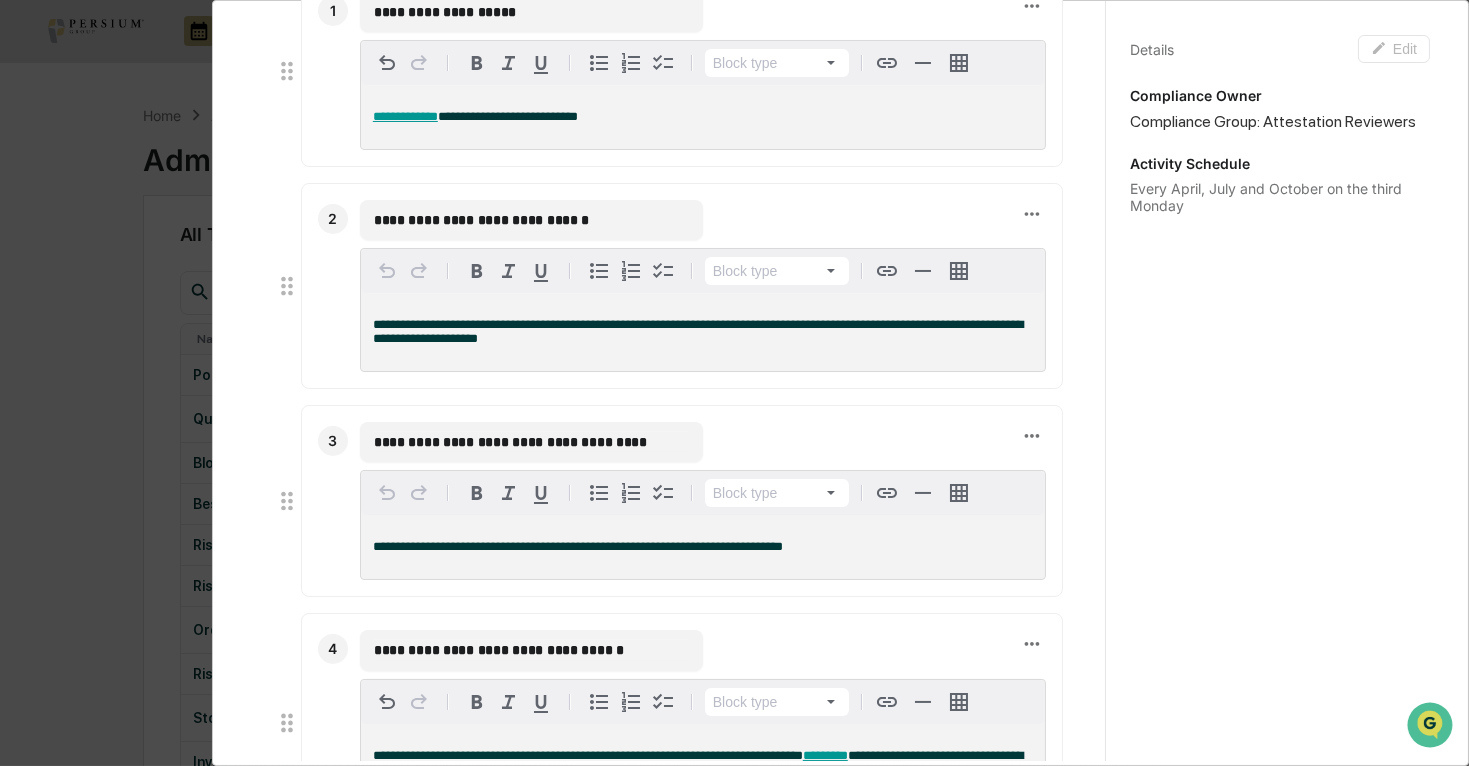 click on "**********" at bounding box center (531, 442) 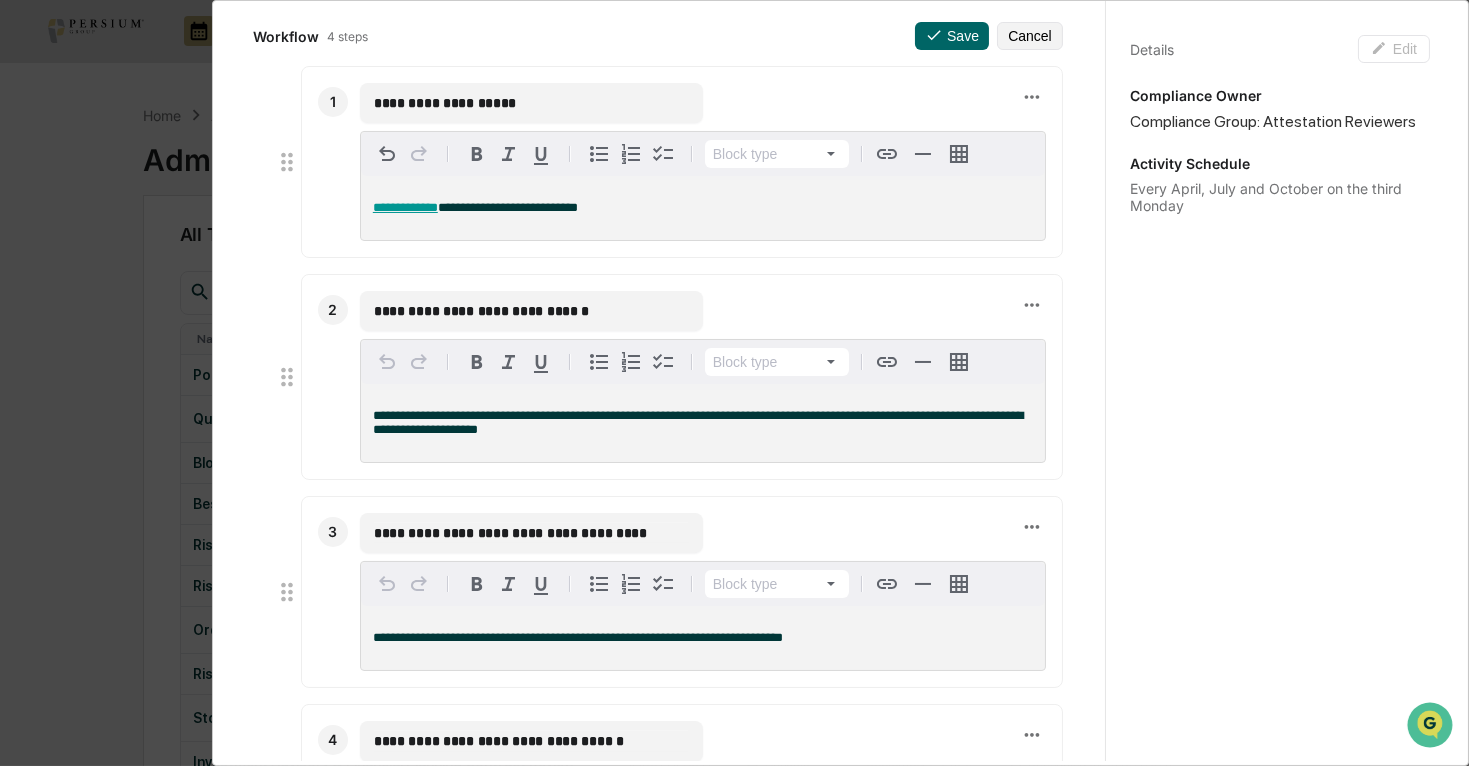 scroll, scrollTop: 0, scrollLeft: 0, axis: both 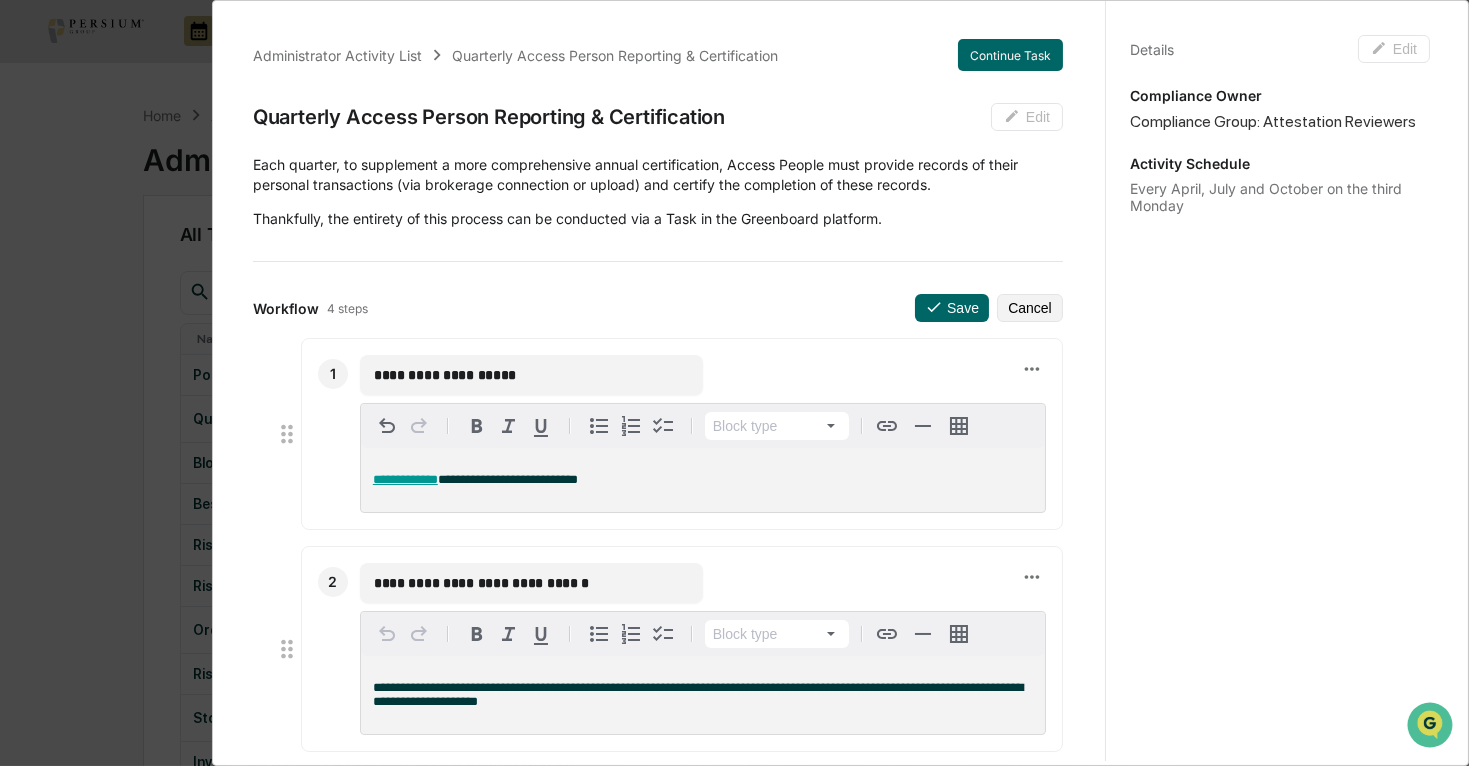 click on "Scheduled Tasks Sent At Status" at bounding box center [734, 383] 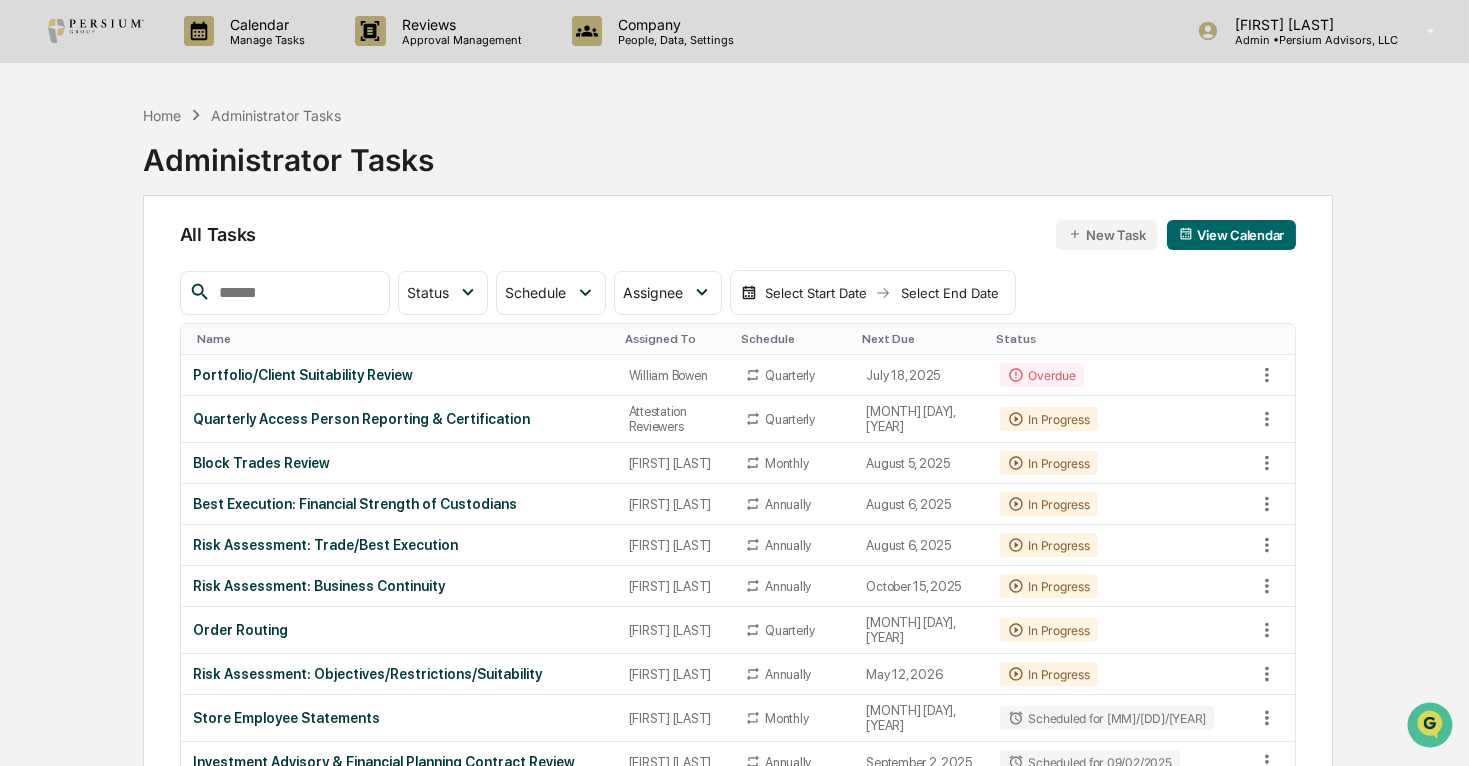 click on "New Task" at bounding box center (1106, 235) 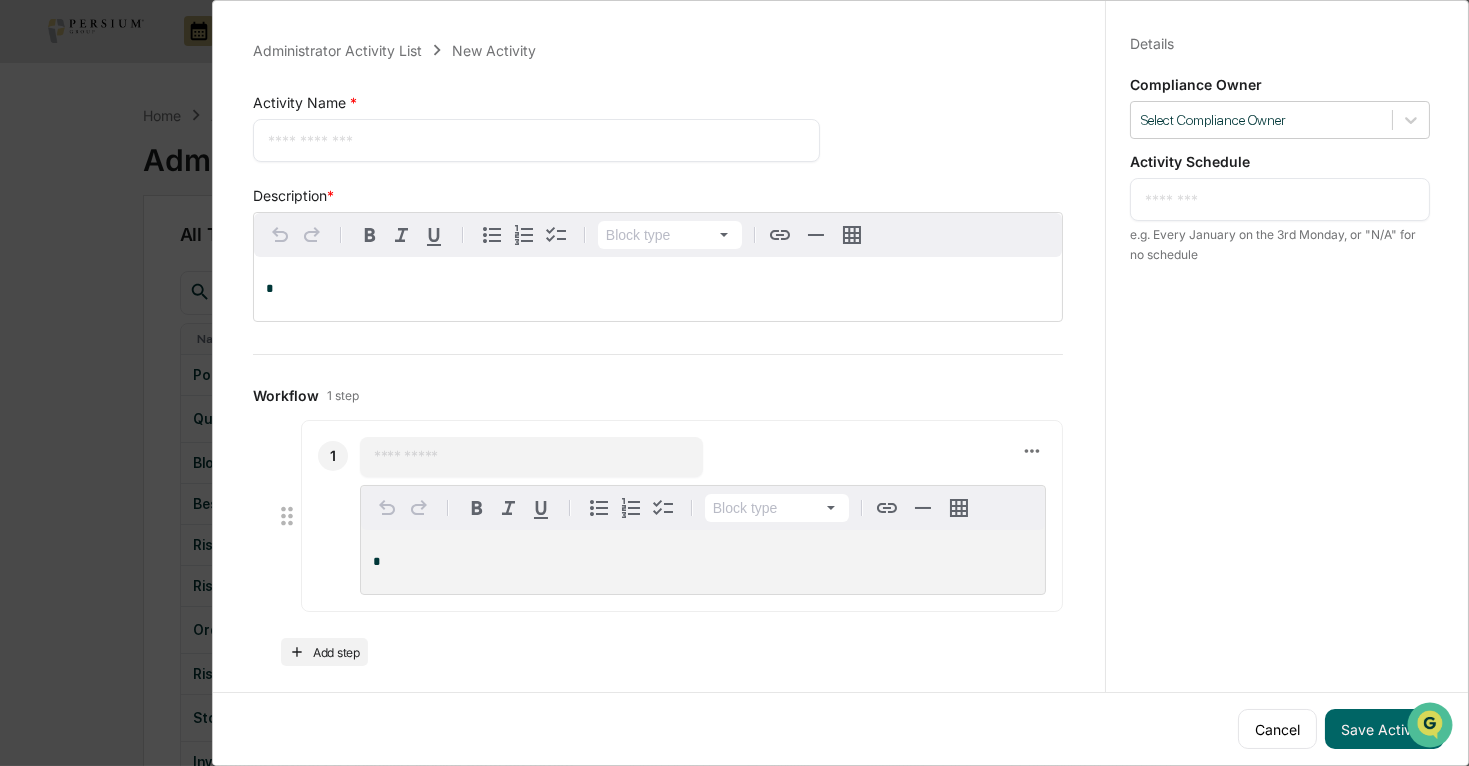 click at bounding box center (536, 140) 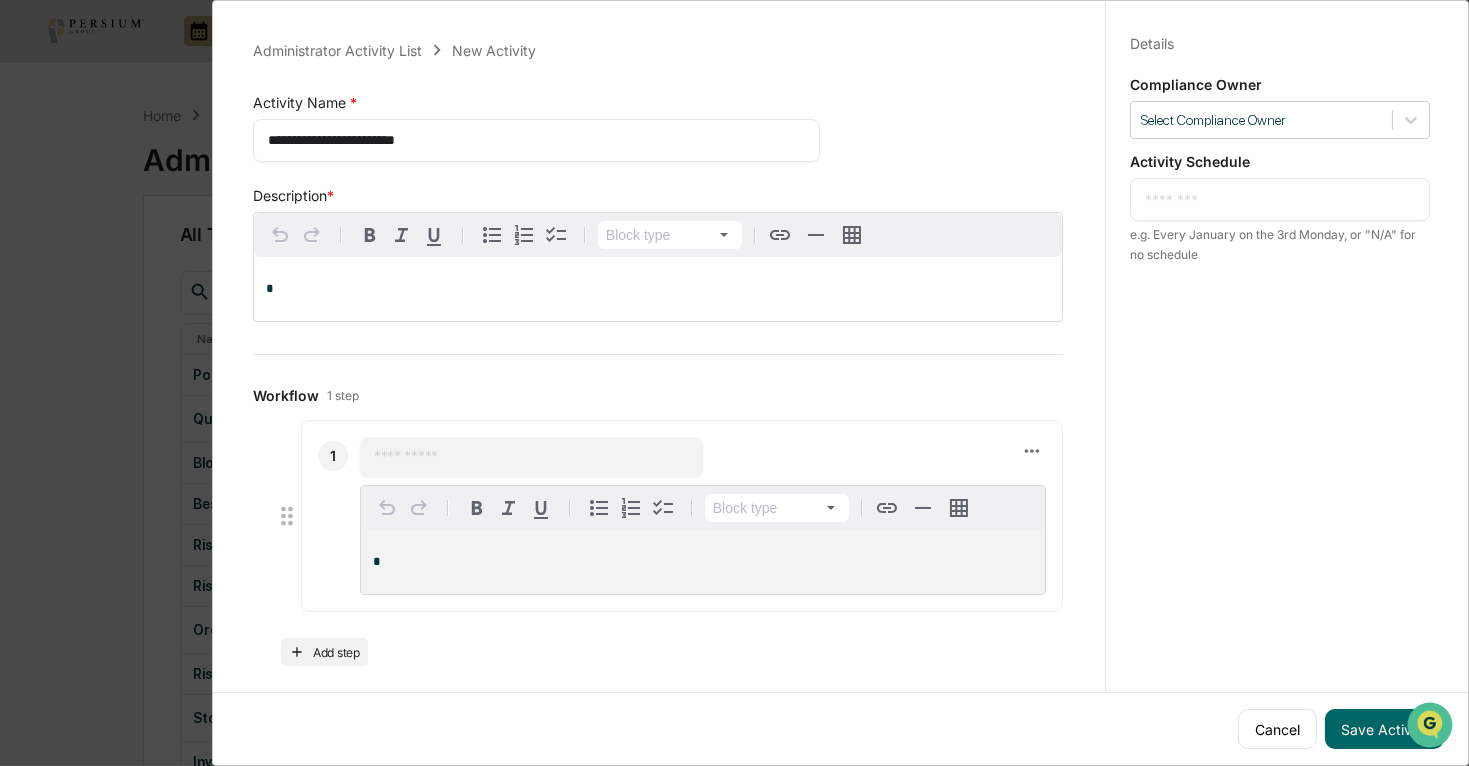 drag, startPoint x: 422, startPoint y: 141, endPoint x: 376, endPoint y: 141, distance: 46 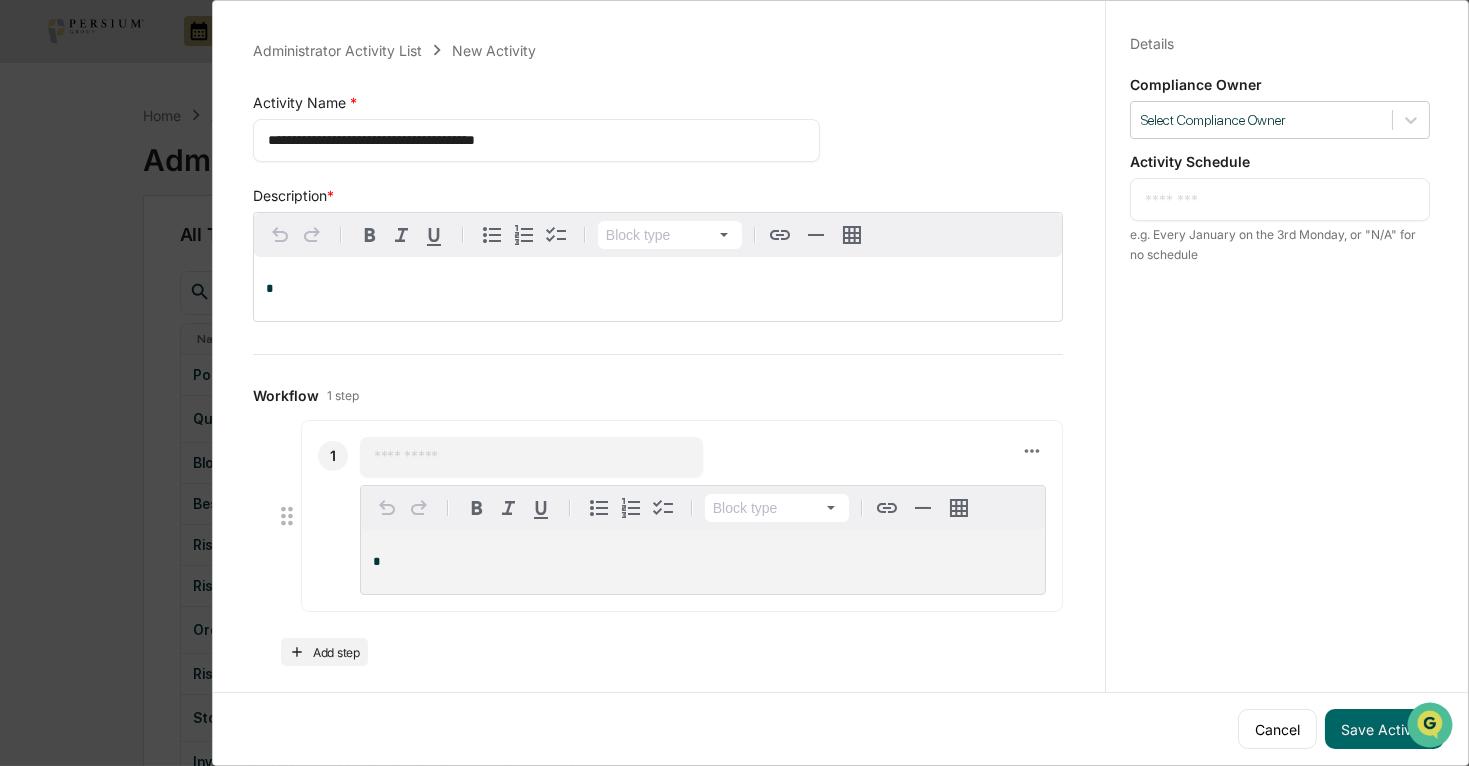 drag, startPoint x: 560, startPoint y: 133, endPoint x: 372, endPoint y: 150, distance: 188.76706 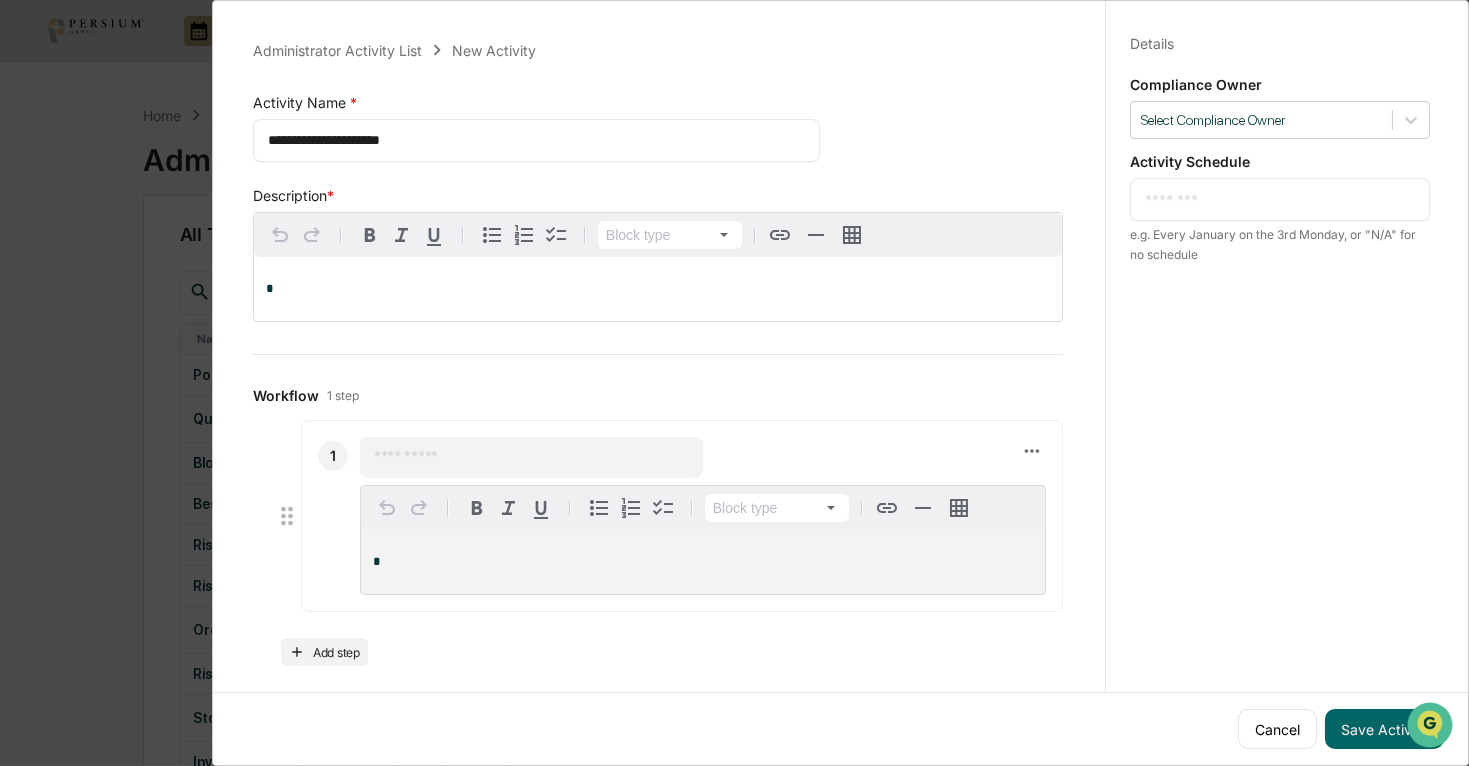type on "**********" 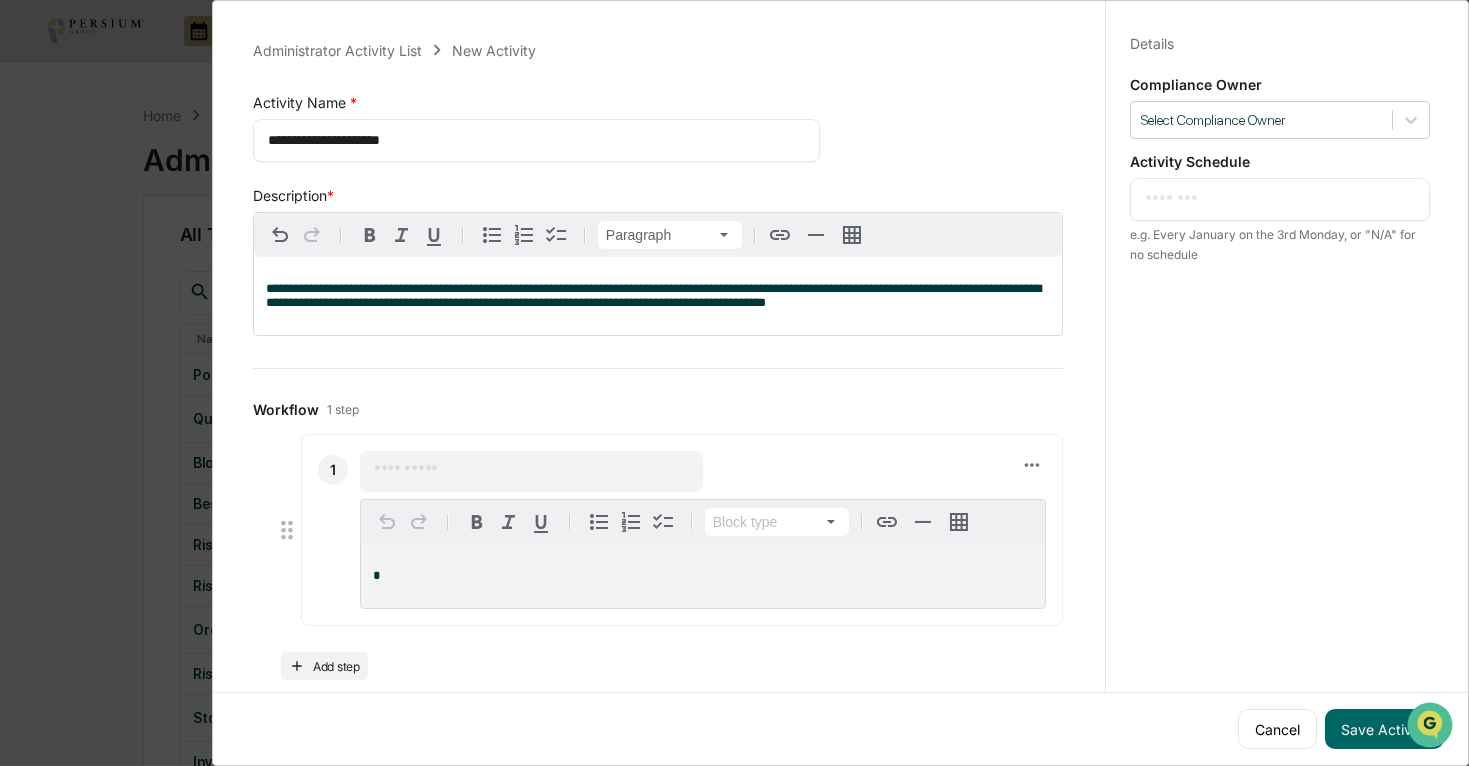 click on "**********" at bounding box center (658, 296) 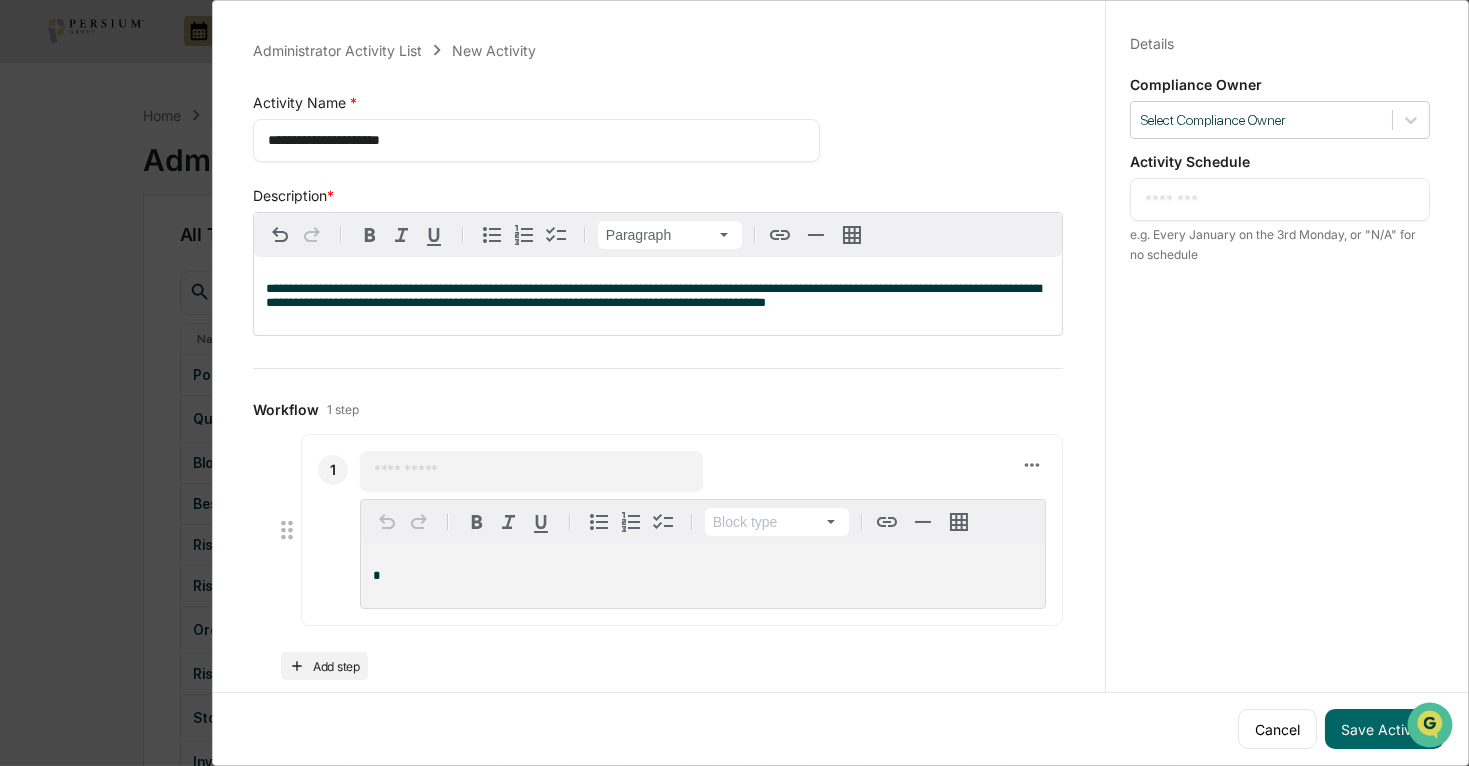 click on "**********" at bounding box center (653, 295) 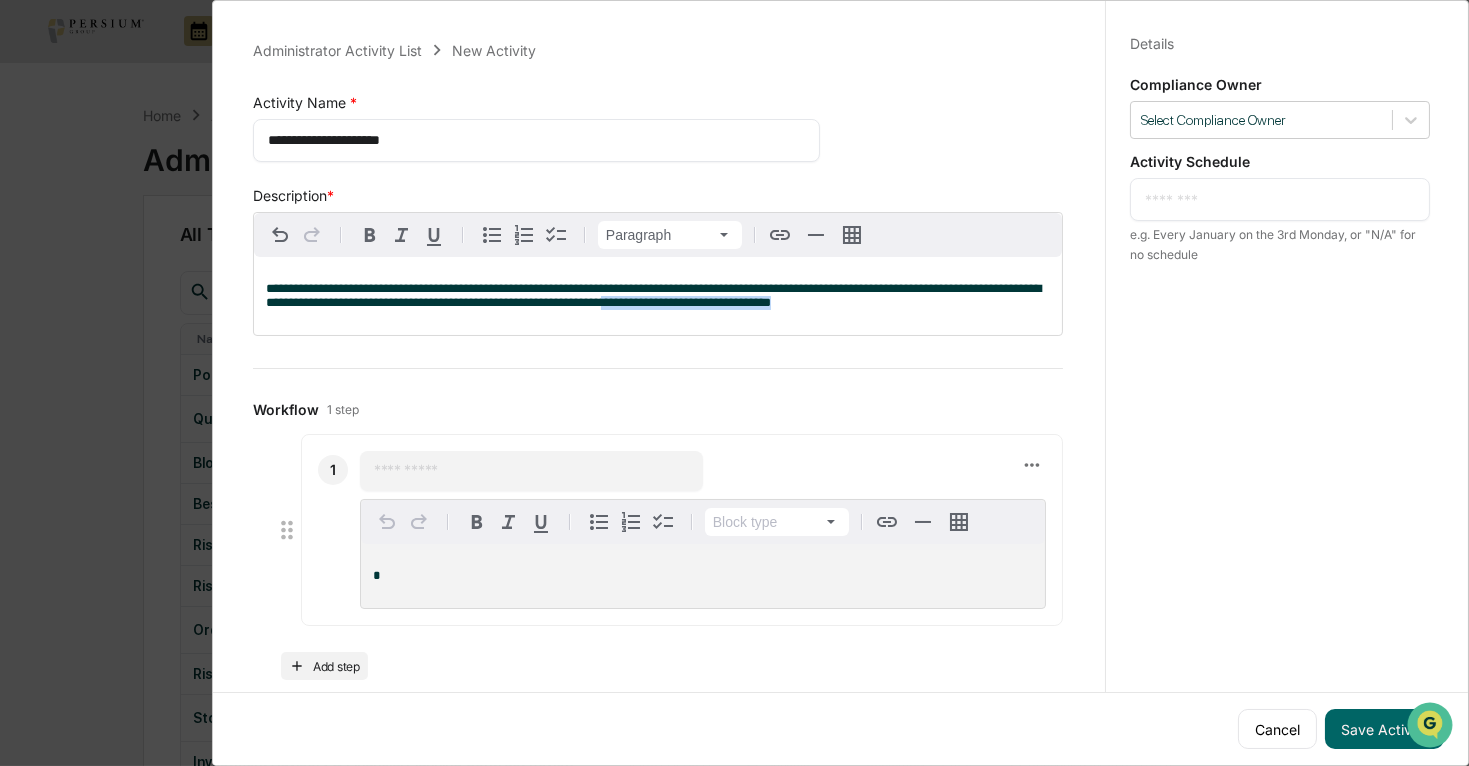 drag, startPoint x: 827, startPoint y: 309, endPoint x: 633, endPoint y: 308, distance: 194.00258 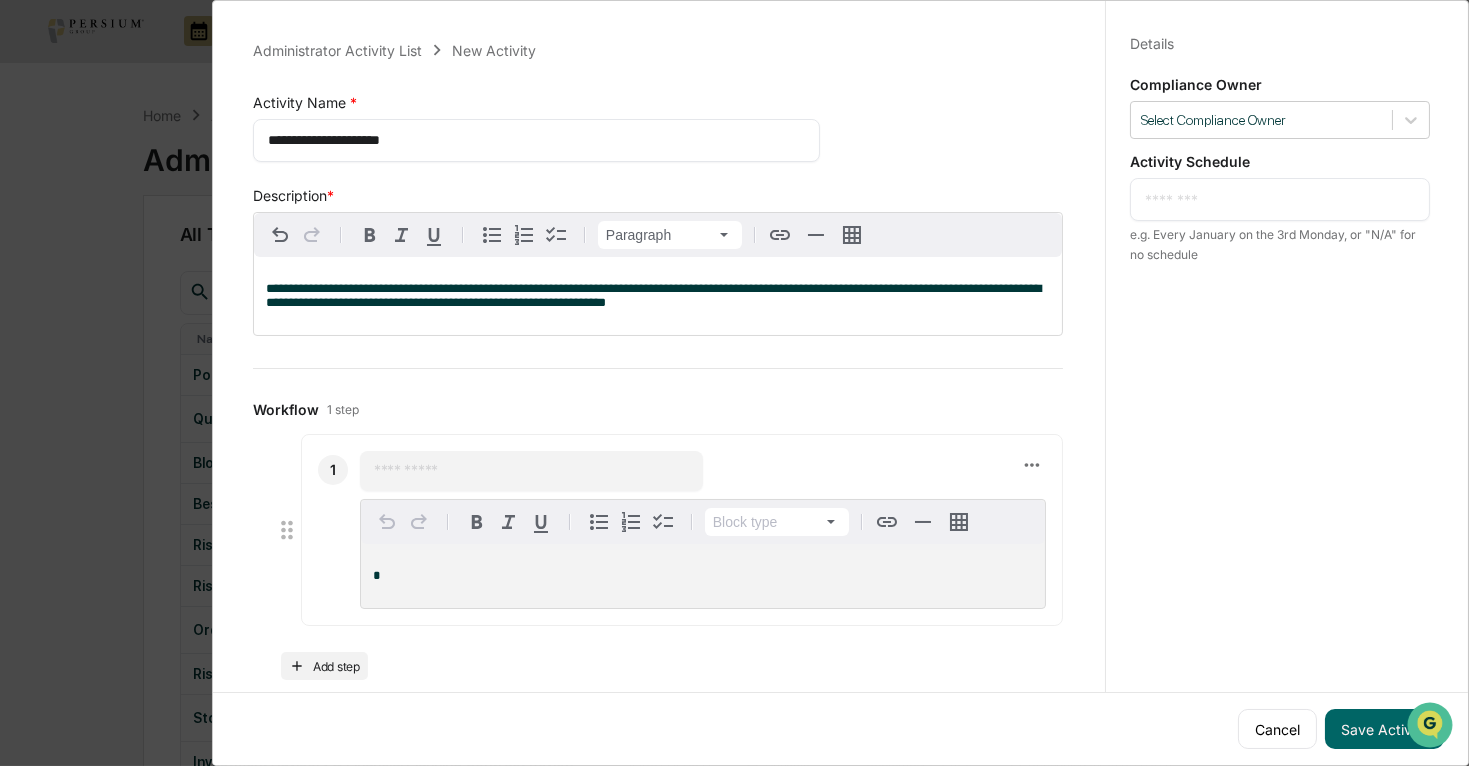 click on "**********" at bounding box center [658, 296] 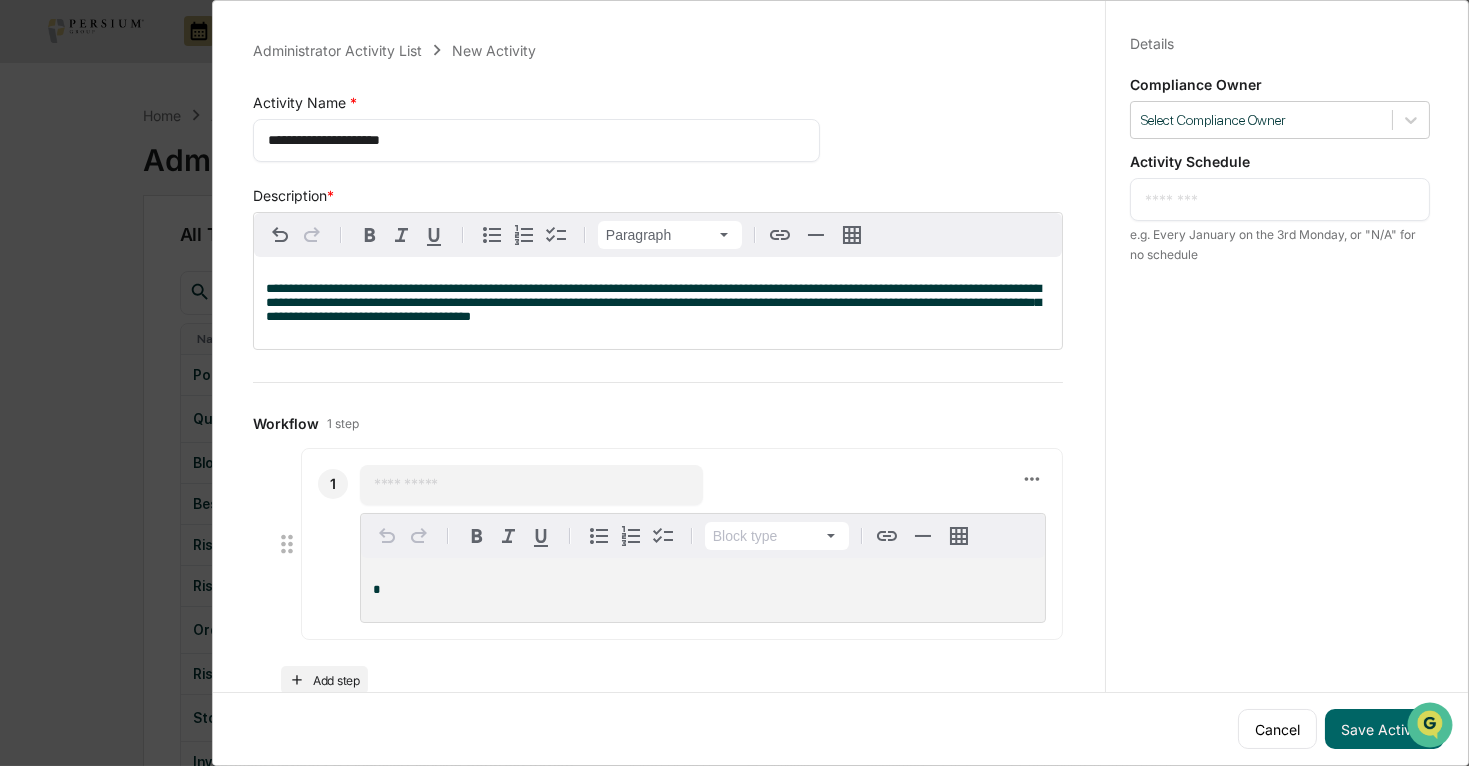 click on "**********" at bounding box center (658, 303) 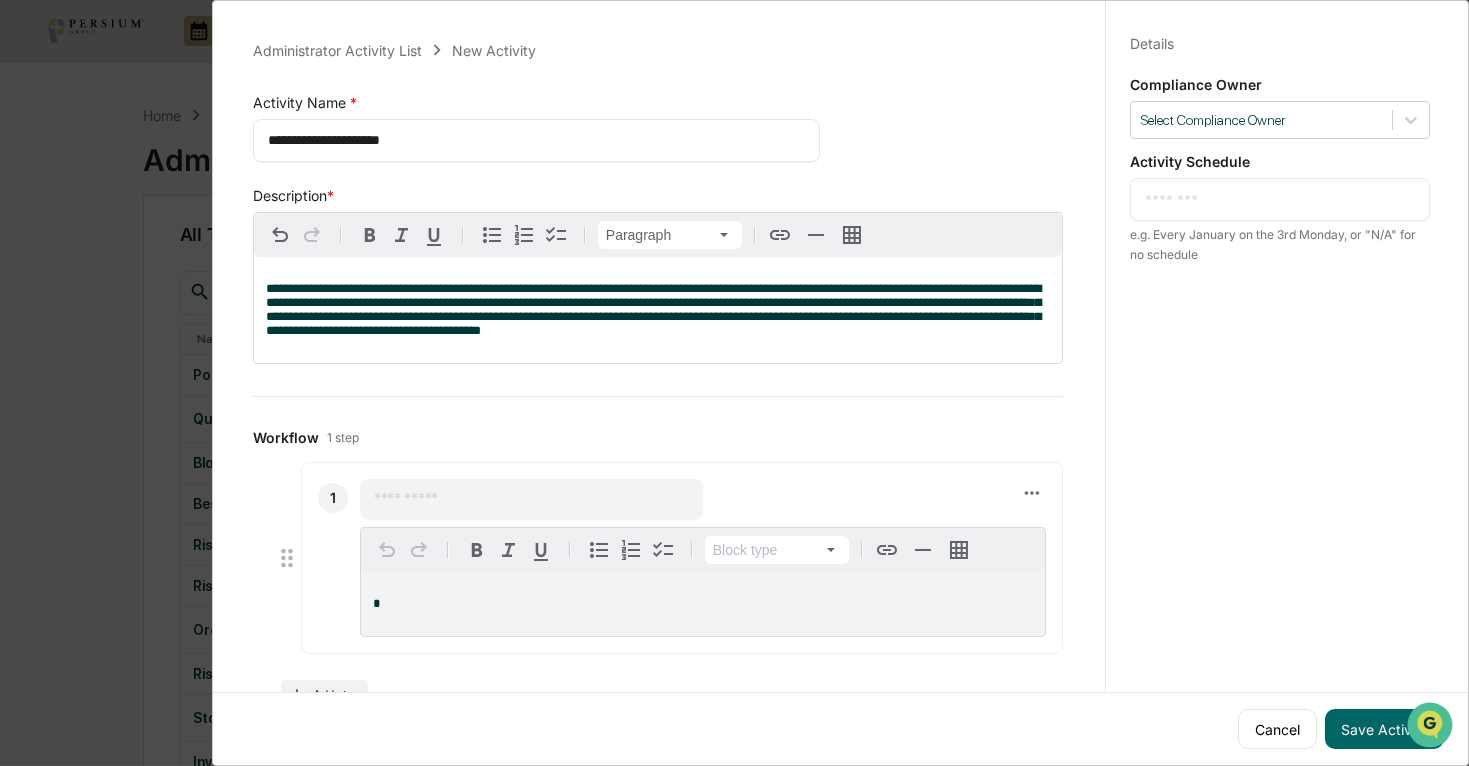 click on "**********" at bounding box center (653, 309) 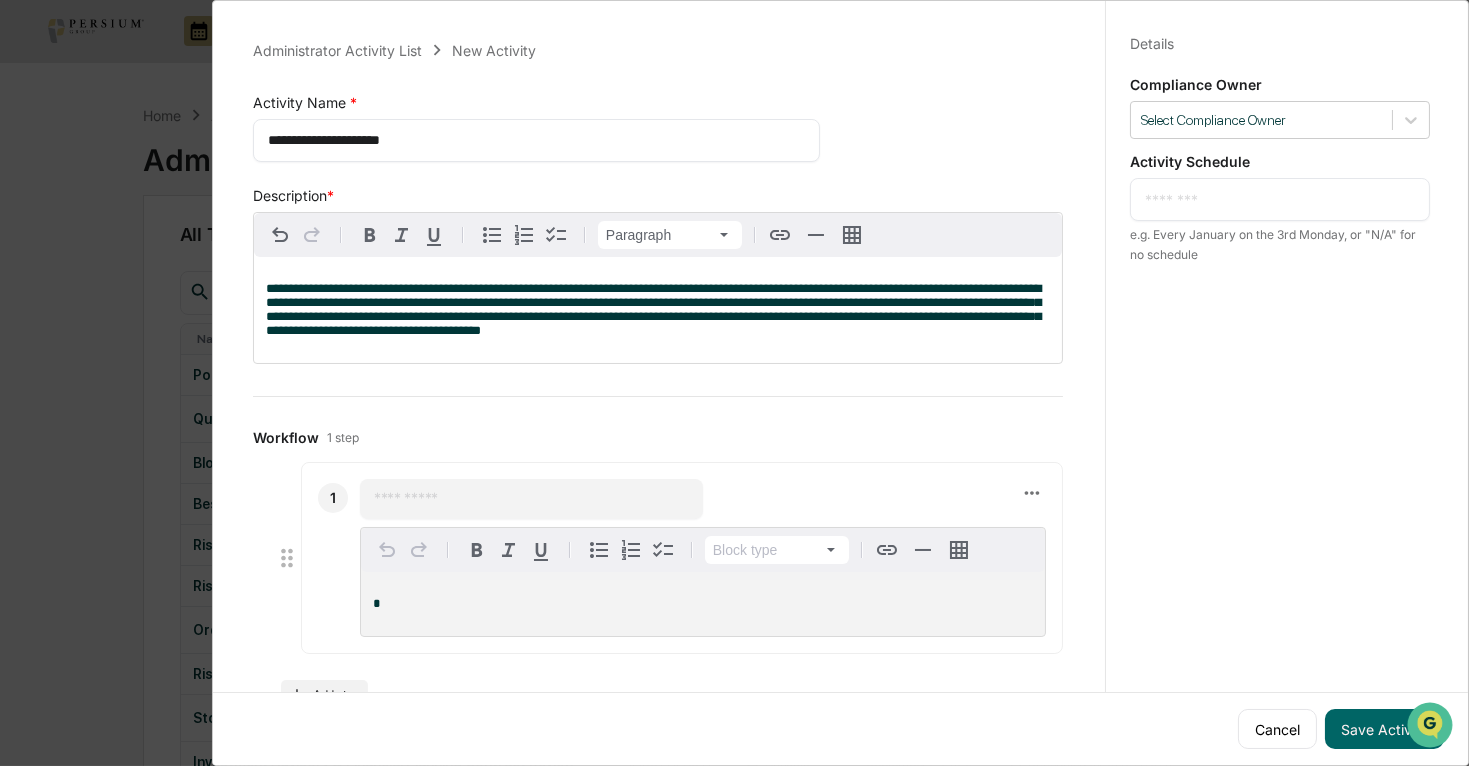click on "**********" at bounding box center [653, 309] 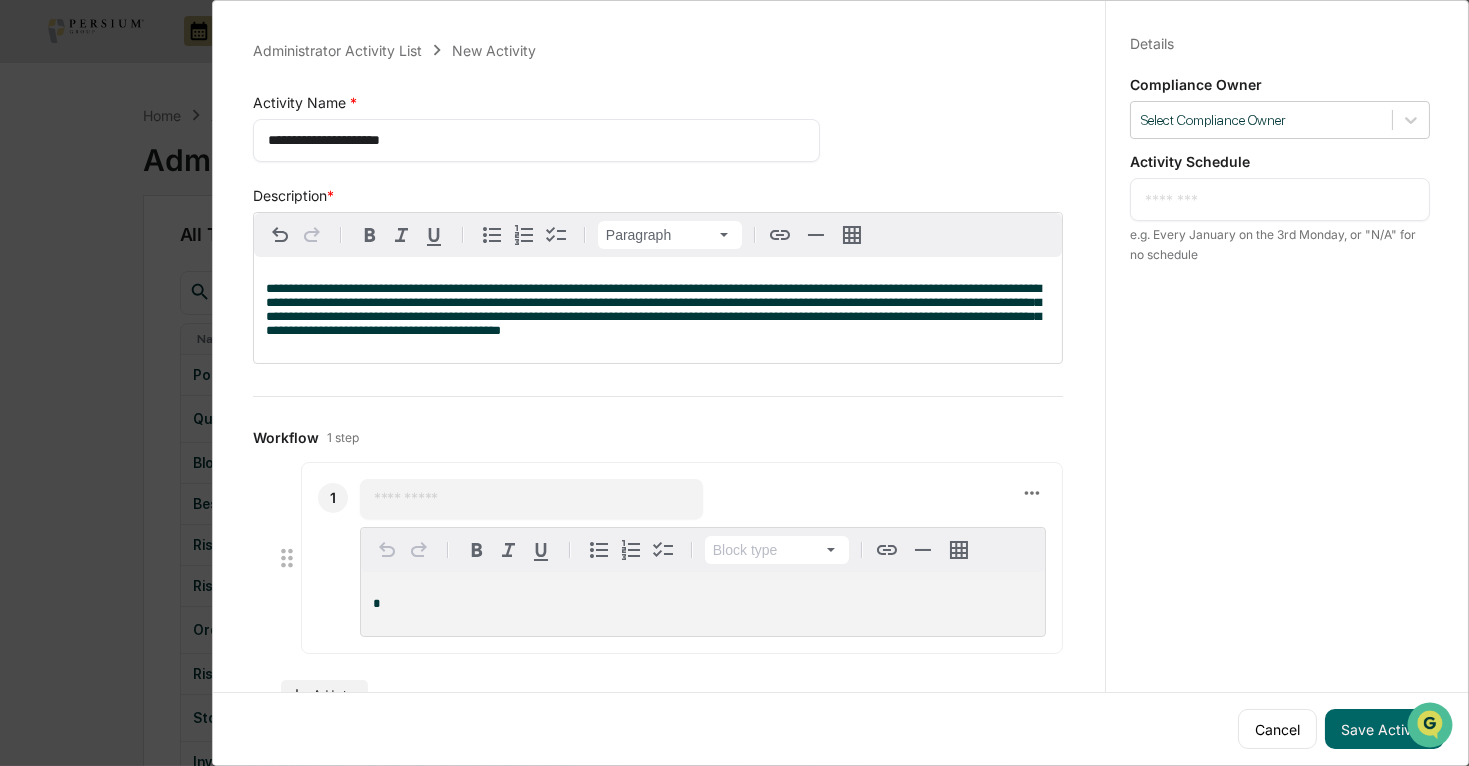 click on "**********" at bounding box center (658, 310) 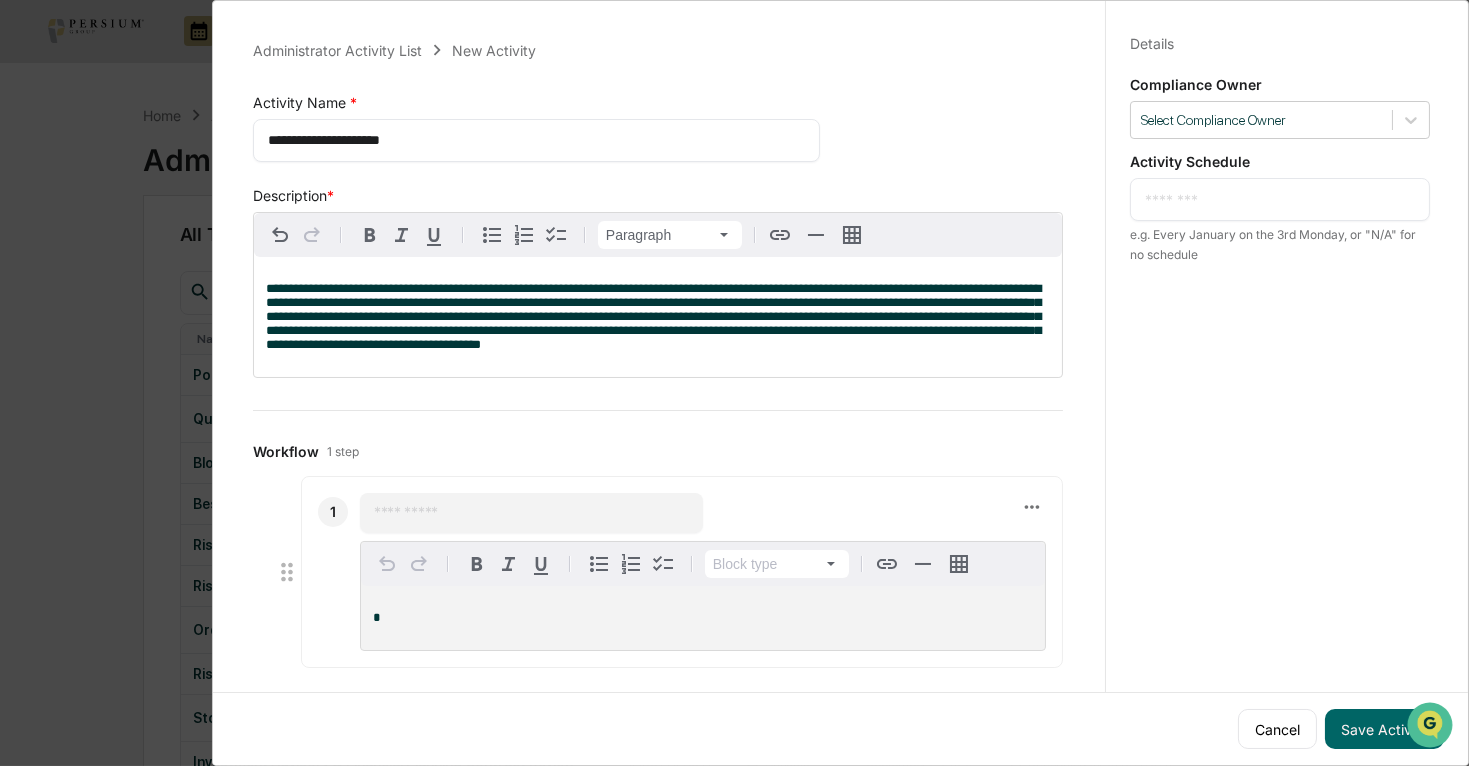 click on "**********" at bounding box center (530, 140) 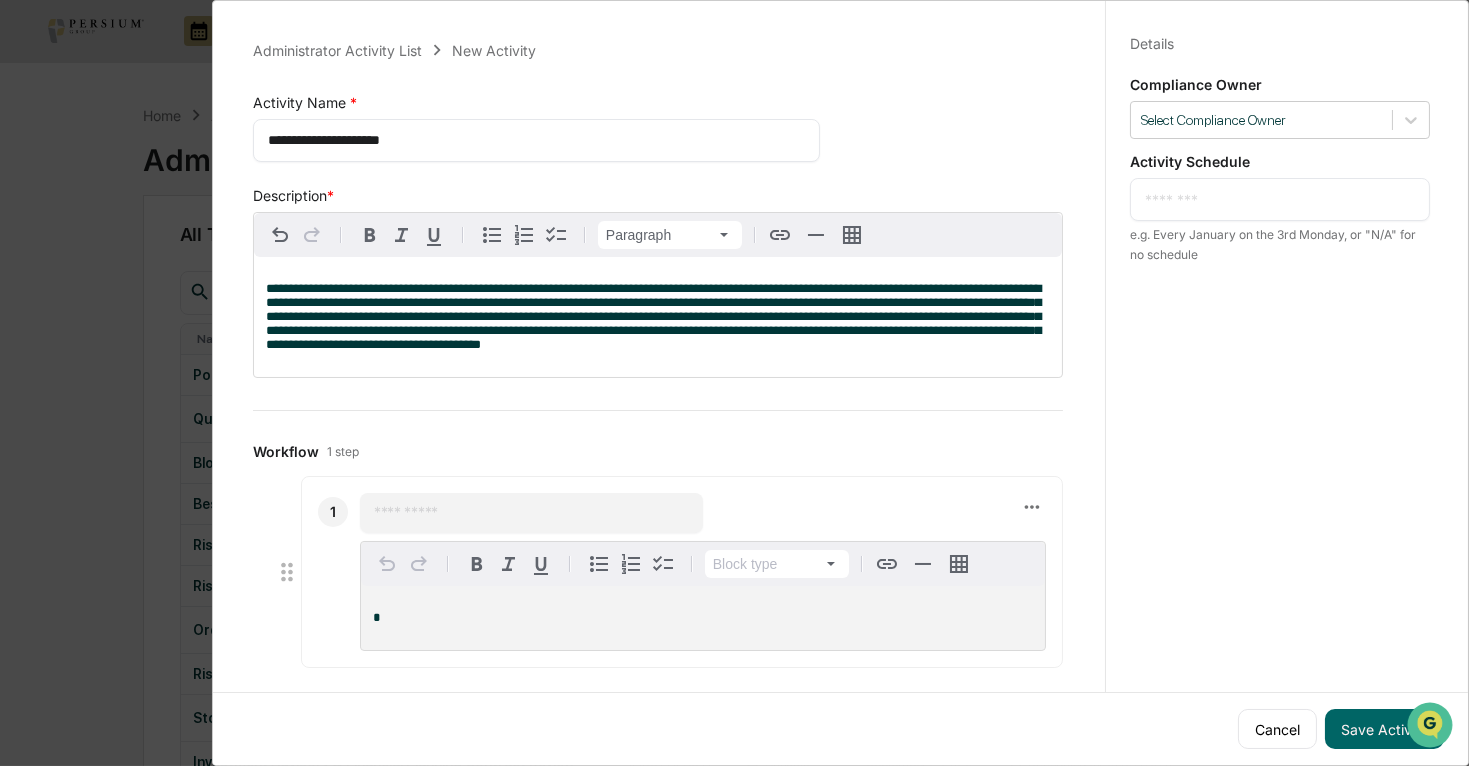 drag, startPoint x: 312, startPoint y: 141, endPoint x: 238, endPoint y: 141, distance: 74 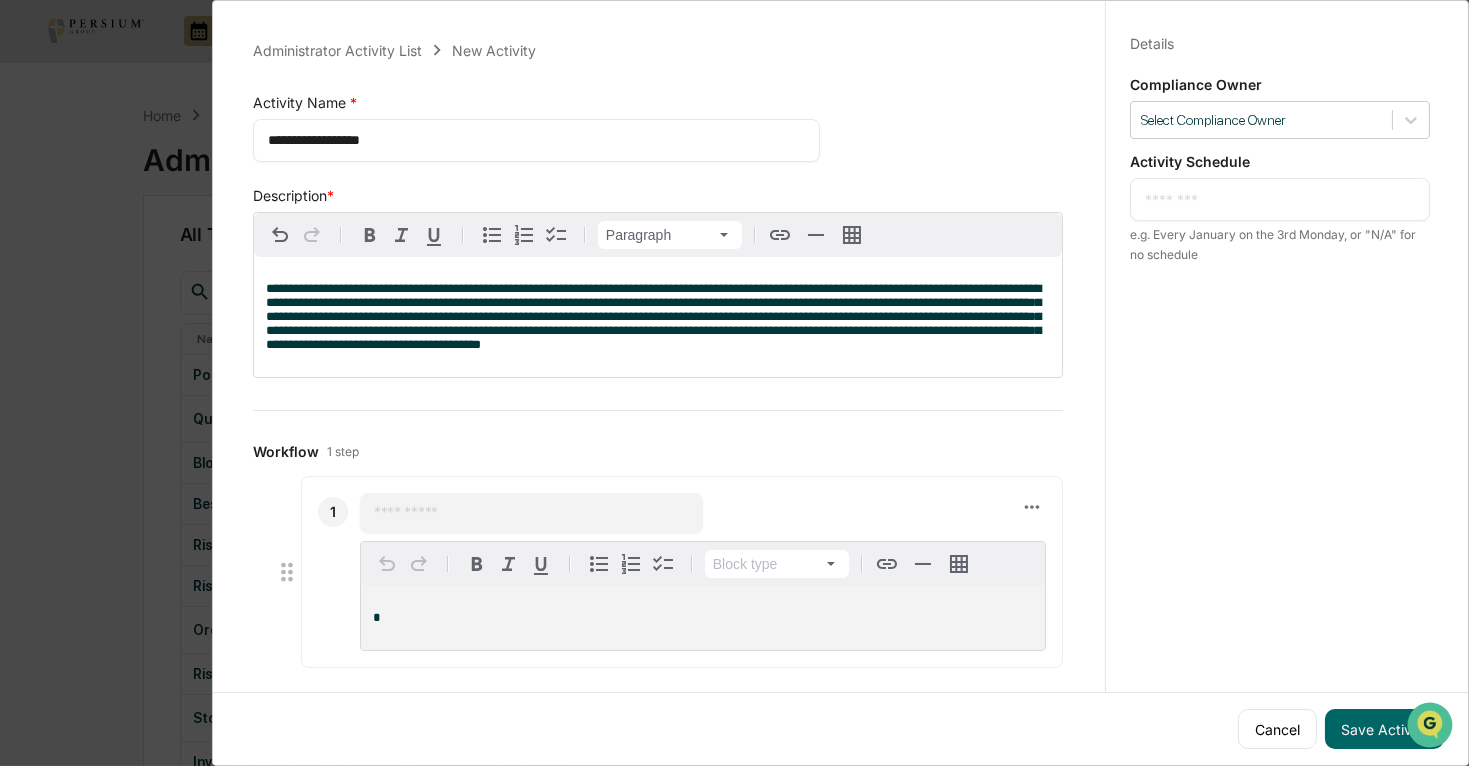 drag, startPoint x: 293, startPoint y: 144, endPoint x: 216, endPoint y: 137, distance: 77.31753 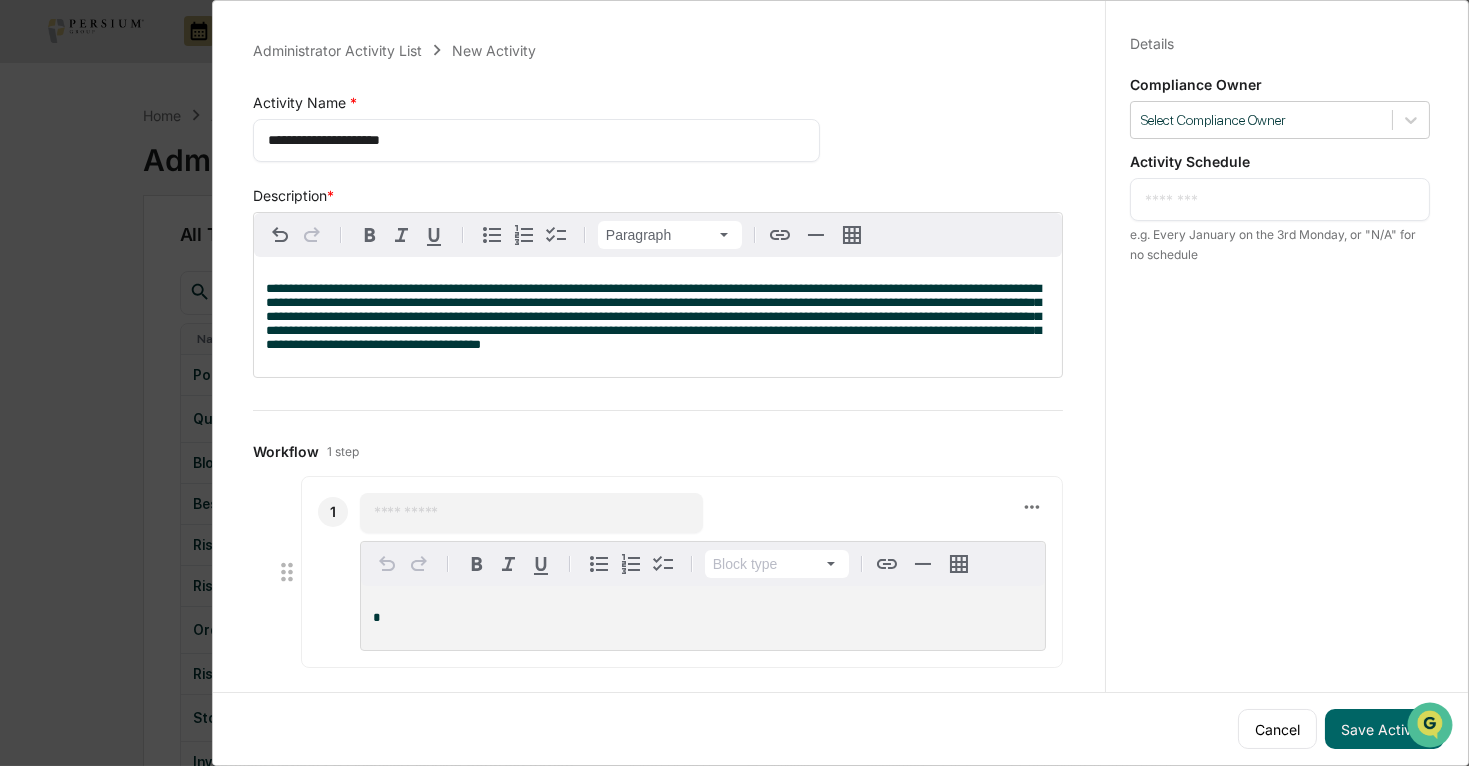 drag, startPoint x: 408, startPoint y: 150, endPoint x: 330, endPoint y: 133, distance: 79.83107 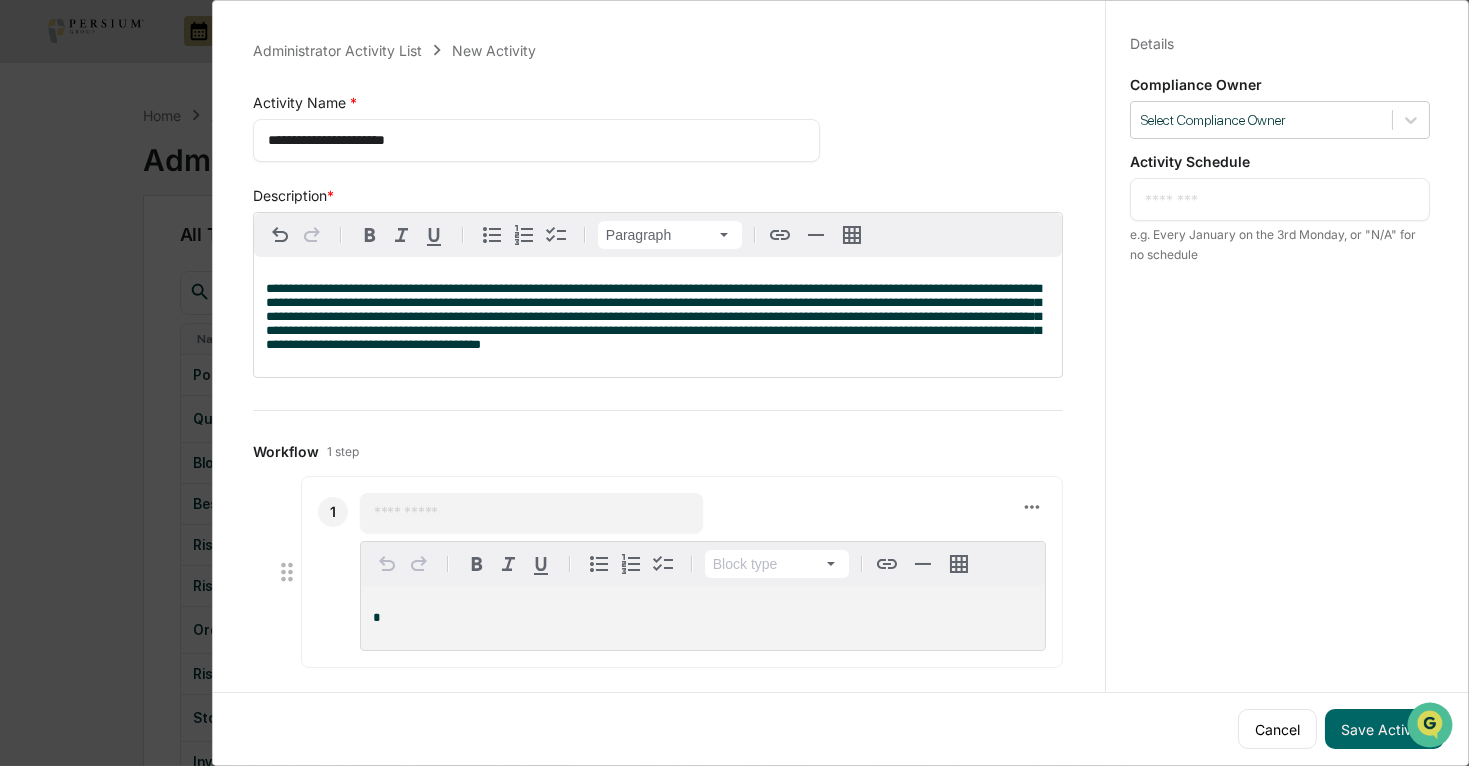 type on "**********" 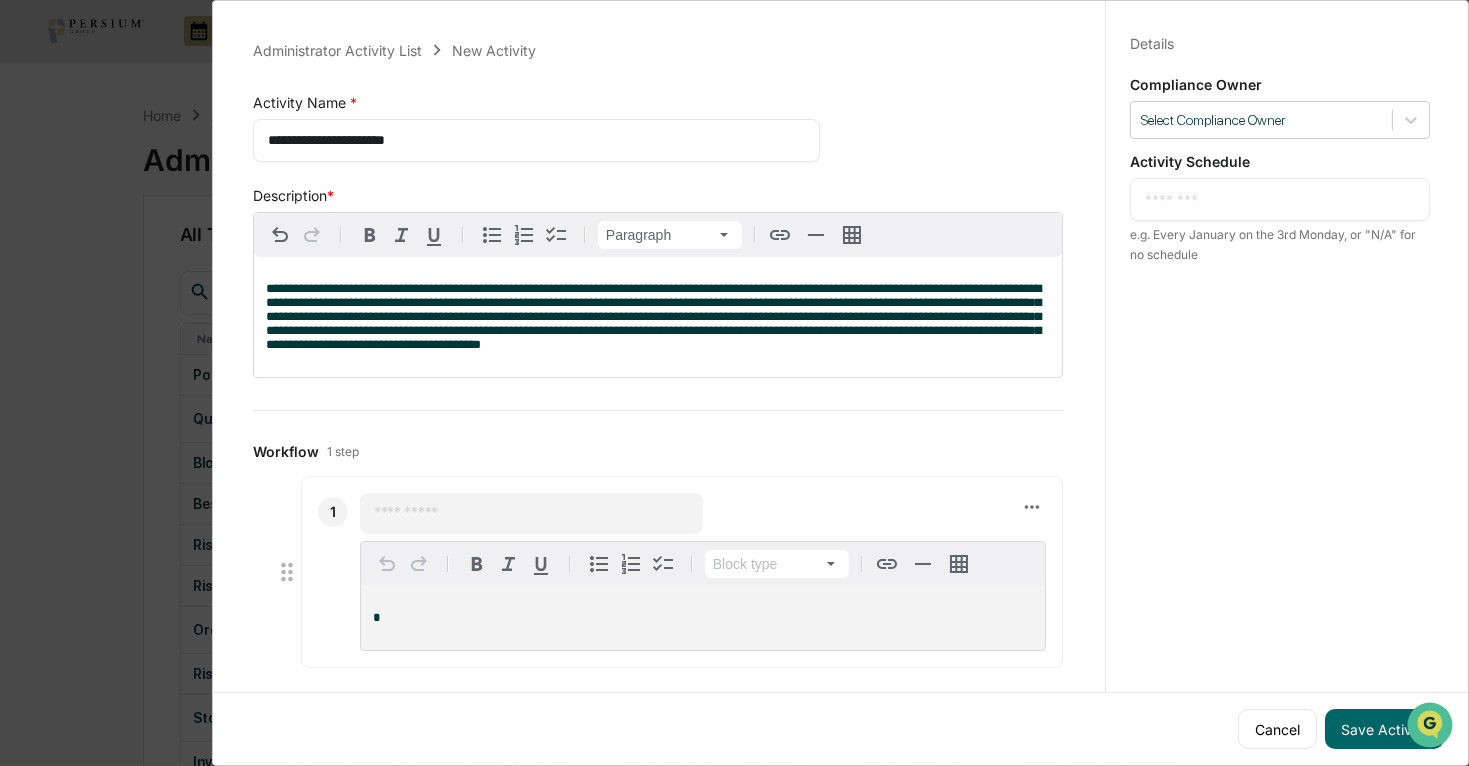 click on "**********" at bounding box center [658, 317] 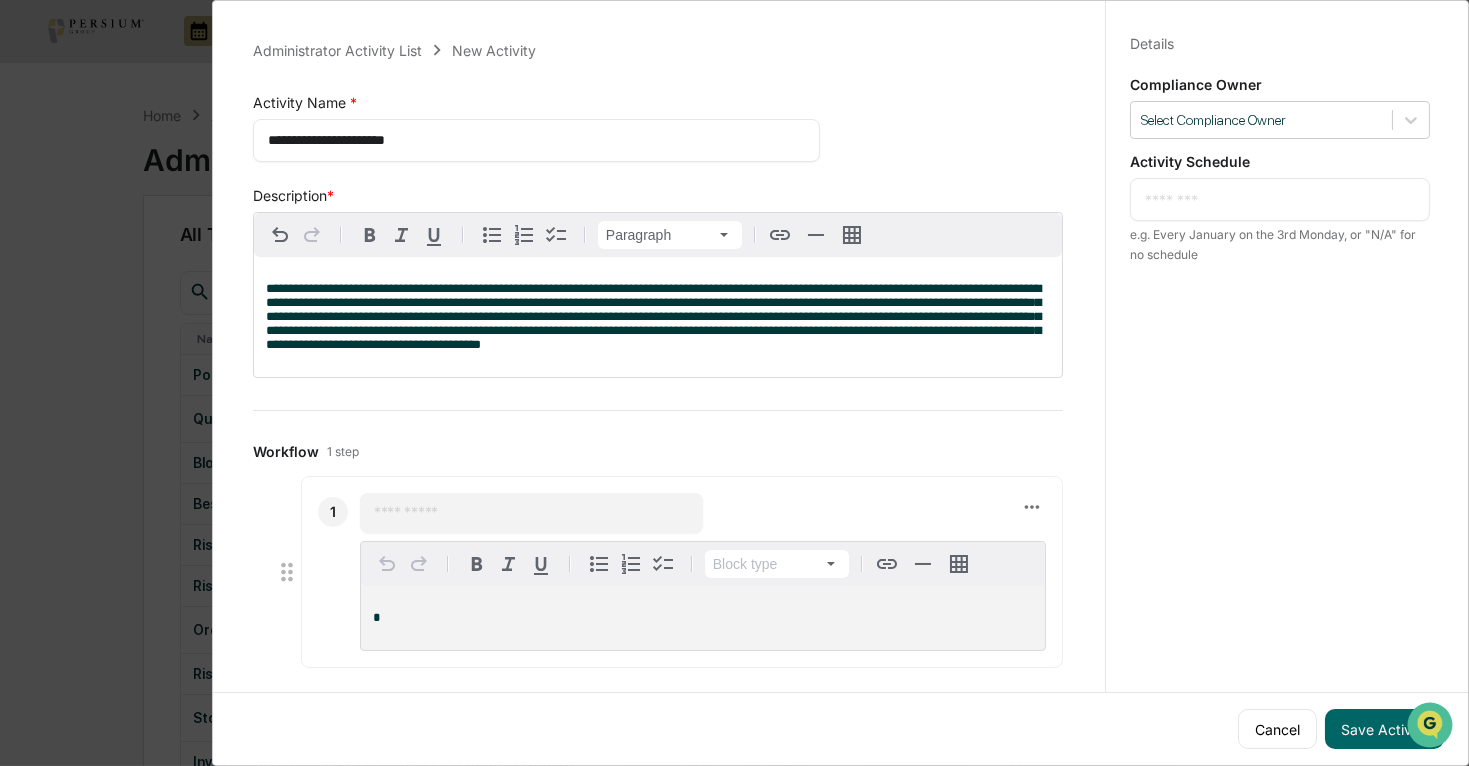 click on "**********" at bounding box center (653, 316) 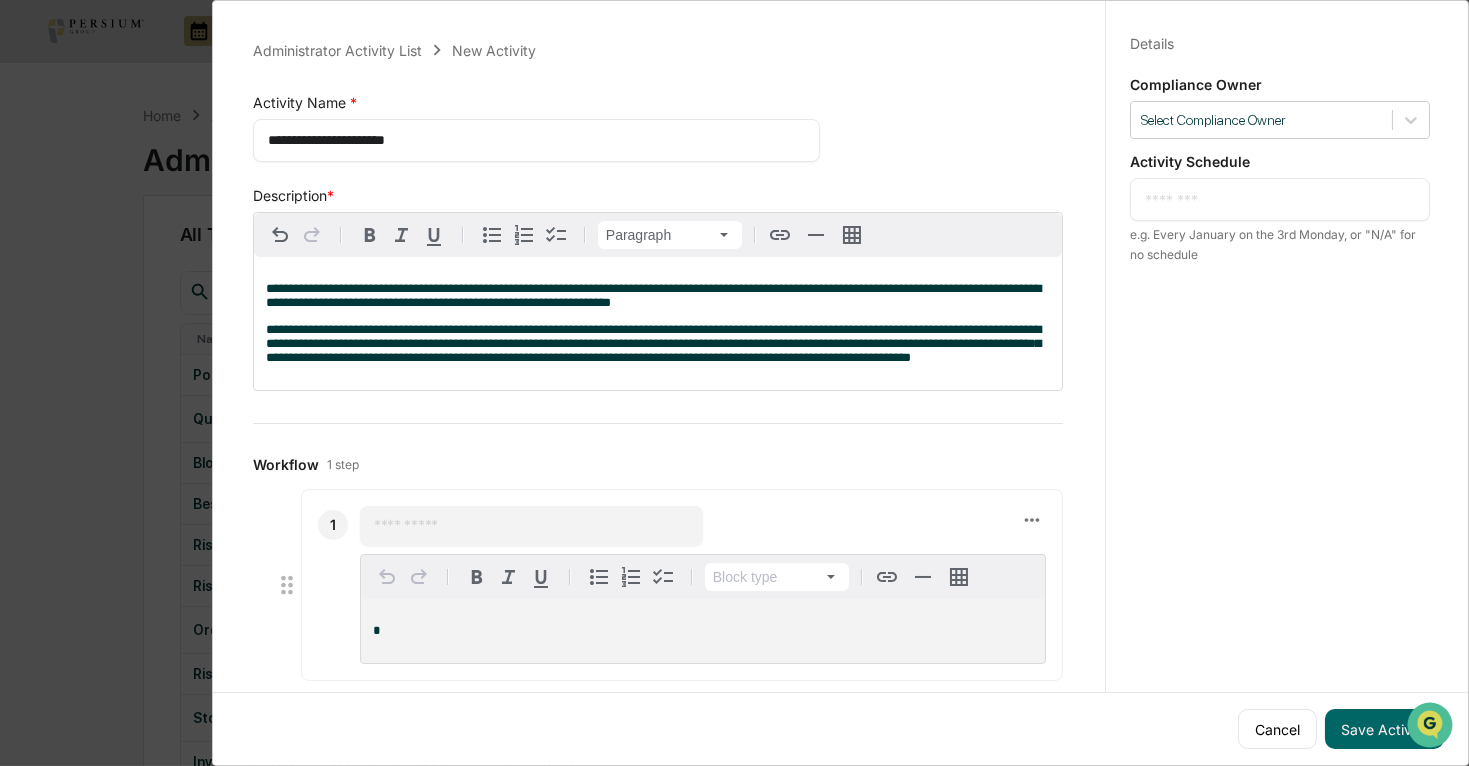 click on "**********" at bounding box center (658, 344) 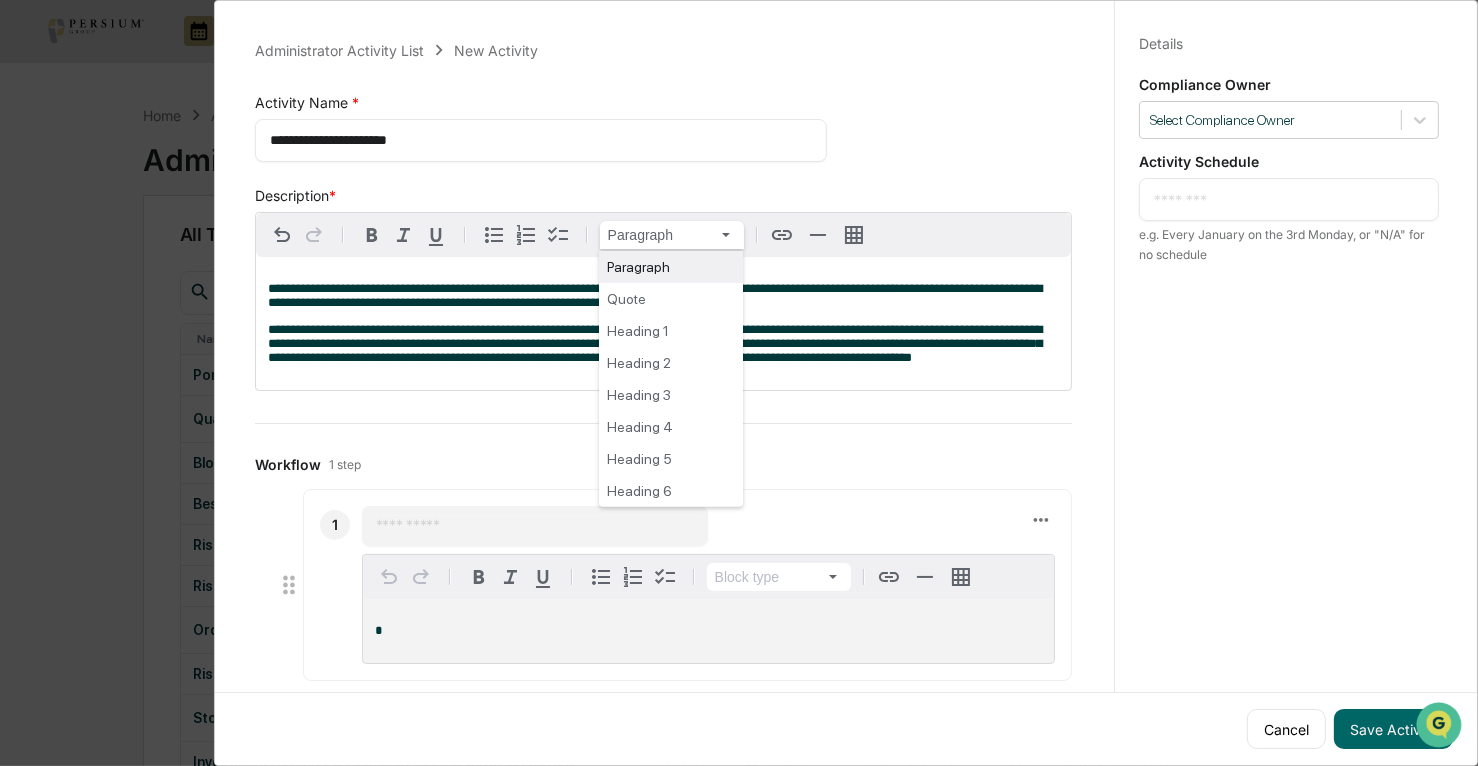 click on "Calendar Manage Tasks Reviews Approval Management Company People, Data, Settings [FIRST] [LAST] Admin • Persium Advisors, LLC Home Administrator Tasks Administrator Tasks All Tasks New Task View Calendar Status Select/Deselect All Done In Progress Action Required Overdue Scheduled Schedule Select/Deselect All Annually Quarterly Monthly One Time Assignee Select/Deselect All [FIRST] [LAST] [FIRST] [LAST] [FIRST] [LAST] [FIRST] [LAST] Compliance Group: Administrators Compliance Group: Full Access Administrators Compliance Group: Attestation Reviewers Compliance Group: Portfolio Suitability Reviewers Select Start Date Select End Date Name Assigned To Schedule Next Due Status Portfolio/Client Suitability Review [FIRST] [LAST] Quarterly [MONTH] [DAY], [YEAR] Overdue Quarterly Access Person Reporting & Certification Attestation Reviewers Quarterly [MONTH] [DAY], [YEAR] In Progress Block Trades Review [FIRST] [LAST] Monthly [MONTH] [DAY], [YEAR] In Progress Best Execution: Financial Strength of Custodians [FIRST] [LAST] Annually [MONTH] [DAY], [YEAR] 1" at bounding box center [739, 383] 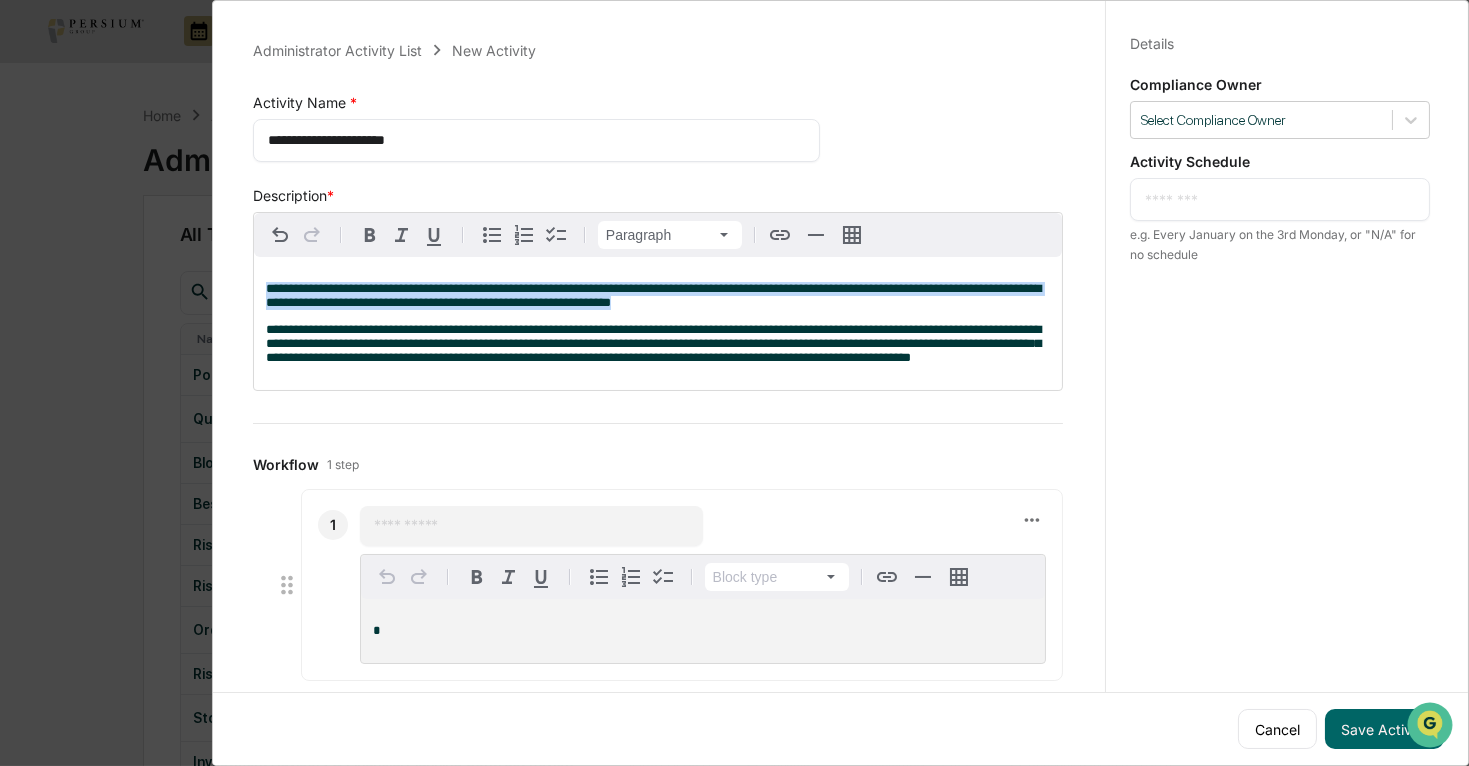 drag, startPoint x: 644, startPoint y: 308, endPoint x: 245, endPoint y: 289, distance: 399.45212 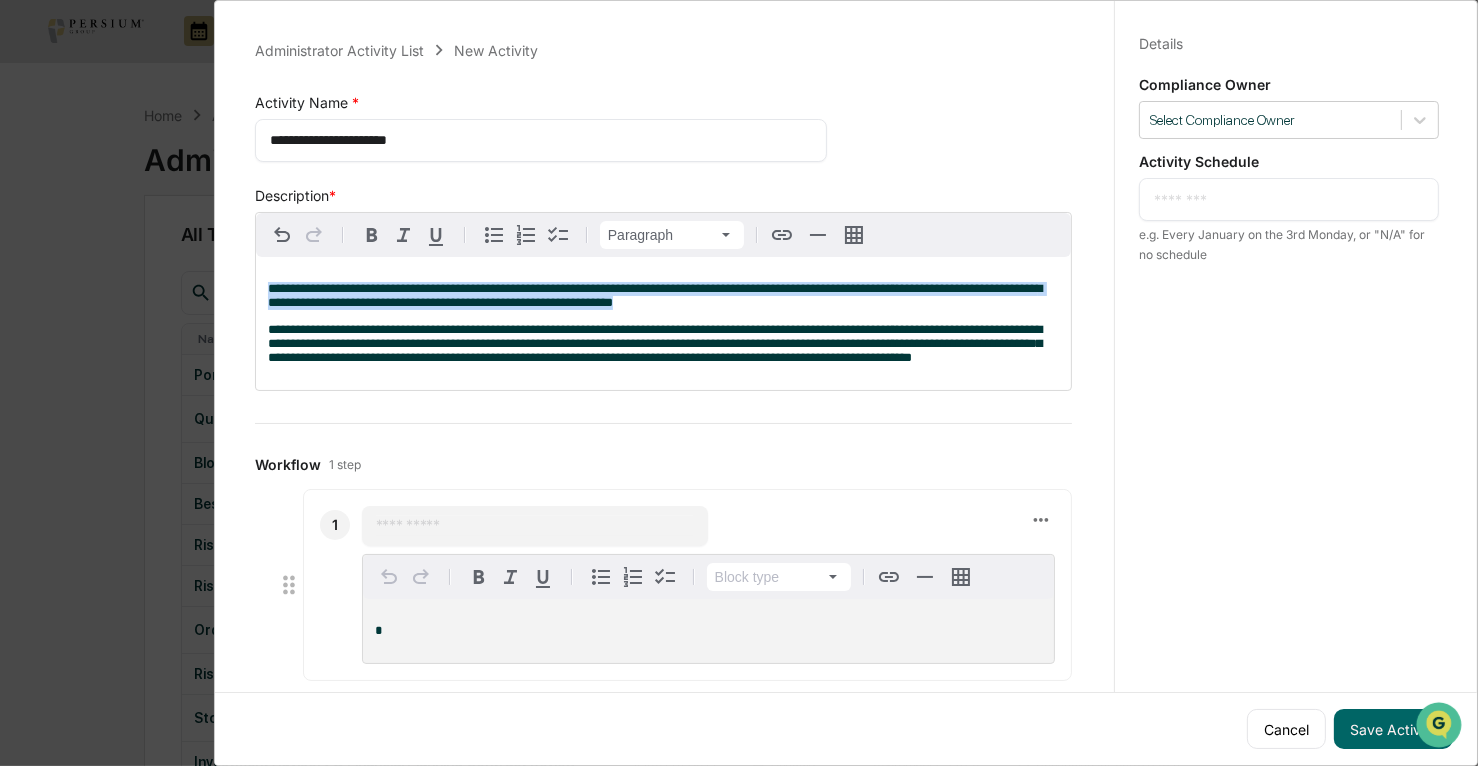 click on "Calendar Manage Tasks Reviews Approval Management Company People, Data, Settings [FIRST] [LAST] Admin • Persium Advisors, LLC Home Administrator Tasks Administrator Tasks All Tasks New Task View Calendar Status Select/Deselect All Done In Progress Action Required Overdue Scheduled Schedule Select/Deselect All Annually Quarterly Monthly One Time Assignee Select/Deselect All [FIRST] [LAST] [FIRST] [LAST] [FIRST] [LAST] [FIRST] [LAST] Compliance Group: Administrators Compliance Group: Full Access Administrators Compliance Group: Attestation Reviewers Compliance Group: Portfolio Suitability Reviewers Select Start Date Select End Date Name Assigned To Schedule Next Due Status Portfolio/Client Suitability Review [FIRST] [LAST] Quarterly [MONTH] [DAY], [YEAR] Overdue Quarterly Access Person Reporting & Certification Attestation Reviewers Quarterly [MONTH] [DAY], [YEAR] In Progress Block Trades Review [FIRST] [LAST] Monthly [MONTH] [DAY], [YEAR] In Progress Best Execution: Financial Strength of Custodians [FIRST] [LAST] Annually [MONTH] [DAY], [YEAR] 1" at bounding box center (739, 383) 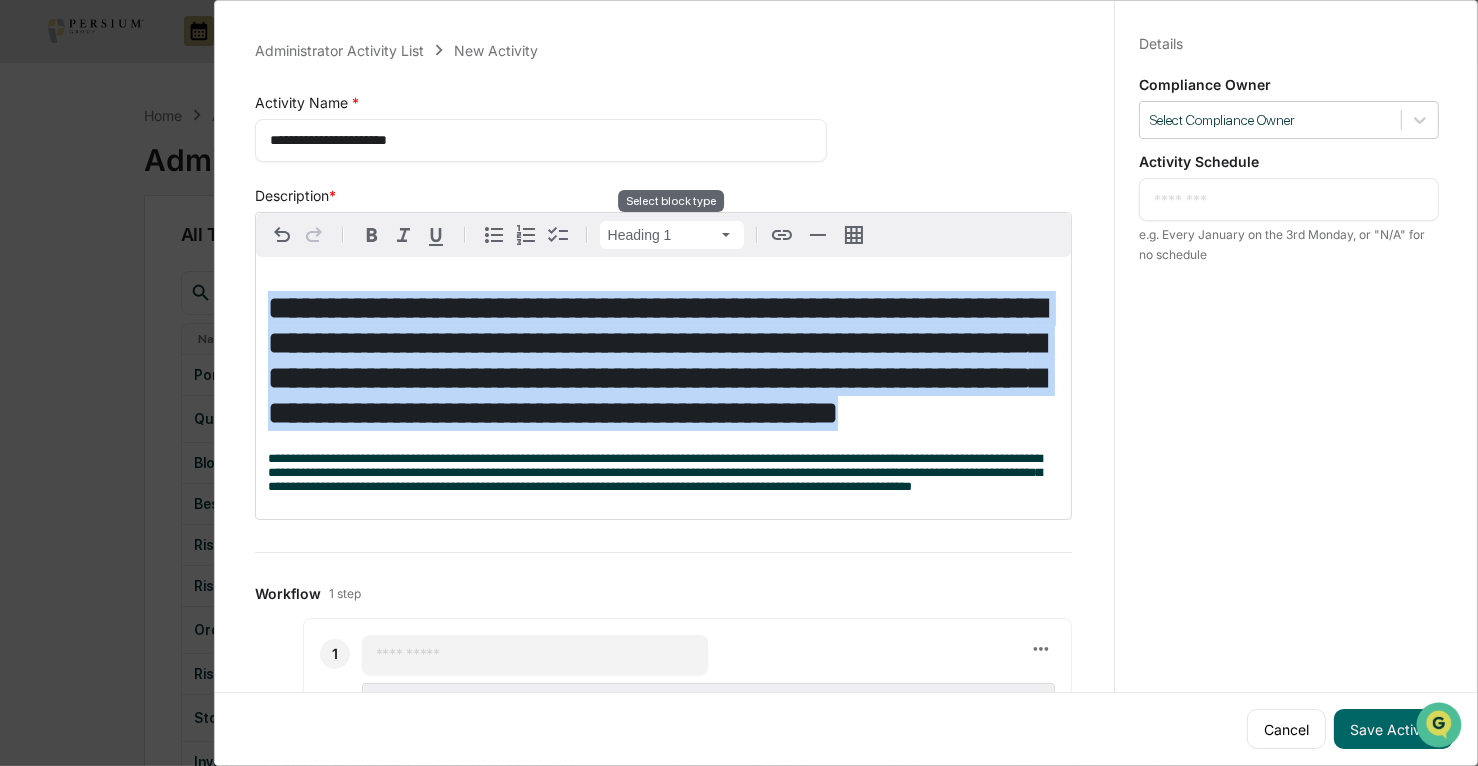 click on "Calendar Manage Tasks Reviews Approval Management Company People, Data, Settings [FIRST] [LAST] Admin • Persium Advisors, LLC Home Administrator Tasks Administrator Tasks All Tasks New Task View Calendar Status Select/Deselect All Done In Progress Action Required Overdue Scheduled Schedule Select/Deselect All Annually Quarterly Monthly One Time Assignee Select/Deselect All [FIRST] [LAST] [FIRST] [LAST] [FIRST] [LAST] [FIRST] [LAST] Compliance Group: Administrators Compliance Group: Full Access Administrators Compliance Group: Attestation Reviewers Compliance Group: Portfolio Suitability Reviewers Select Start Date Select End Date Name Assigned To Schedule Next Due Status Portfolio/Client Suitability Review [FIRST] [LAST] Quarterly [MONTH] [DAY], [YEAR] Overdue Quarterly Access Person Reporting & Certification Attestation Reviewers Quarterly [MONTH] [DAY], [YEAR] In Progress Block Trades Review [FIRST] [LAST] Monthly [MONTH] [DAY], [YEAR] In Progress Best Execution: Financial Strength of Custodians [FIRST] [LAST] Annually [MONTH] [DAY], [YEAR] 1" at bounding box center [739, 383] 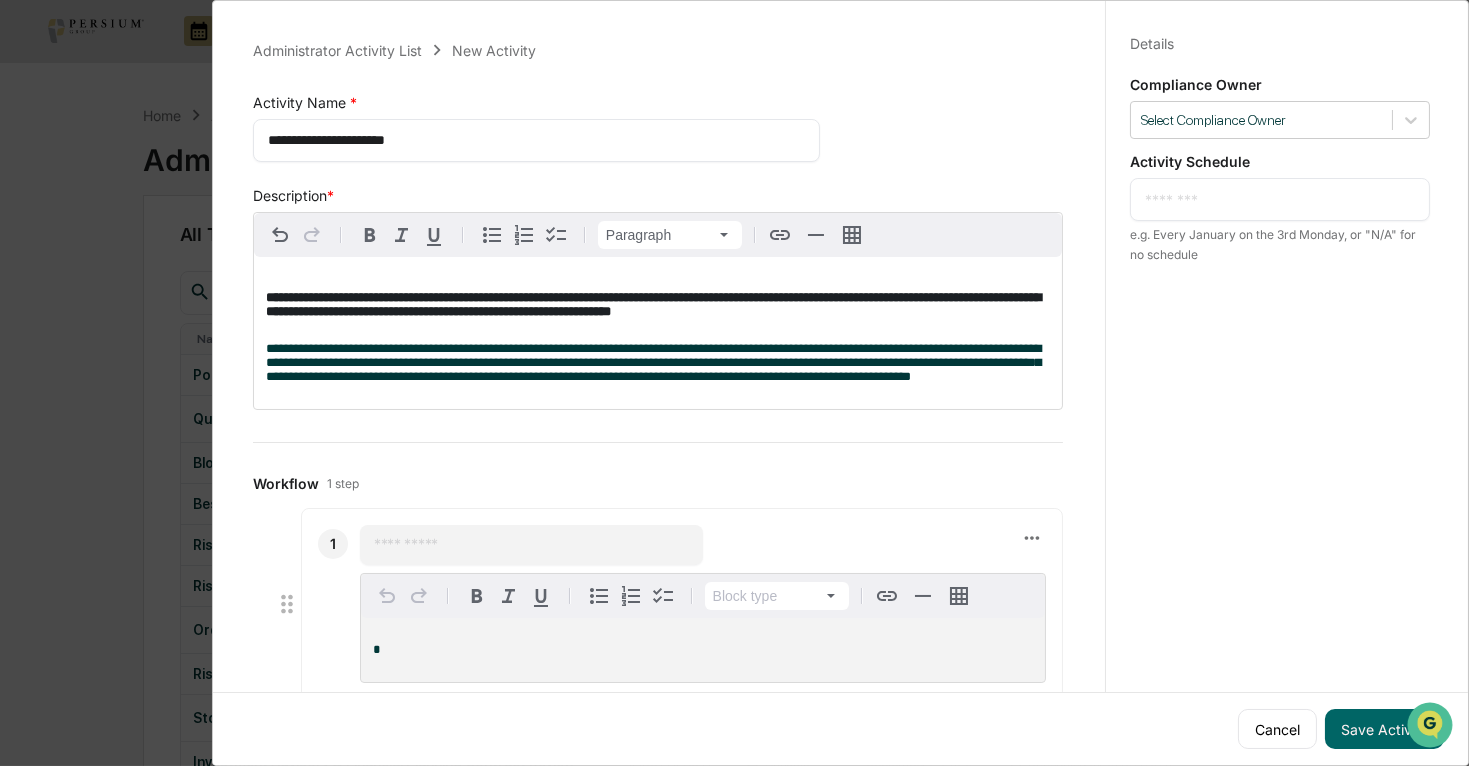 click on "**********" at bounding box center (653, 362) 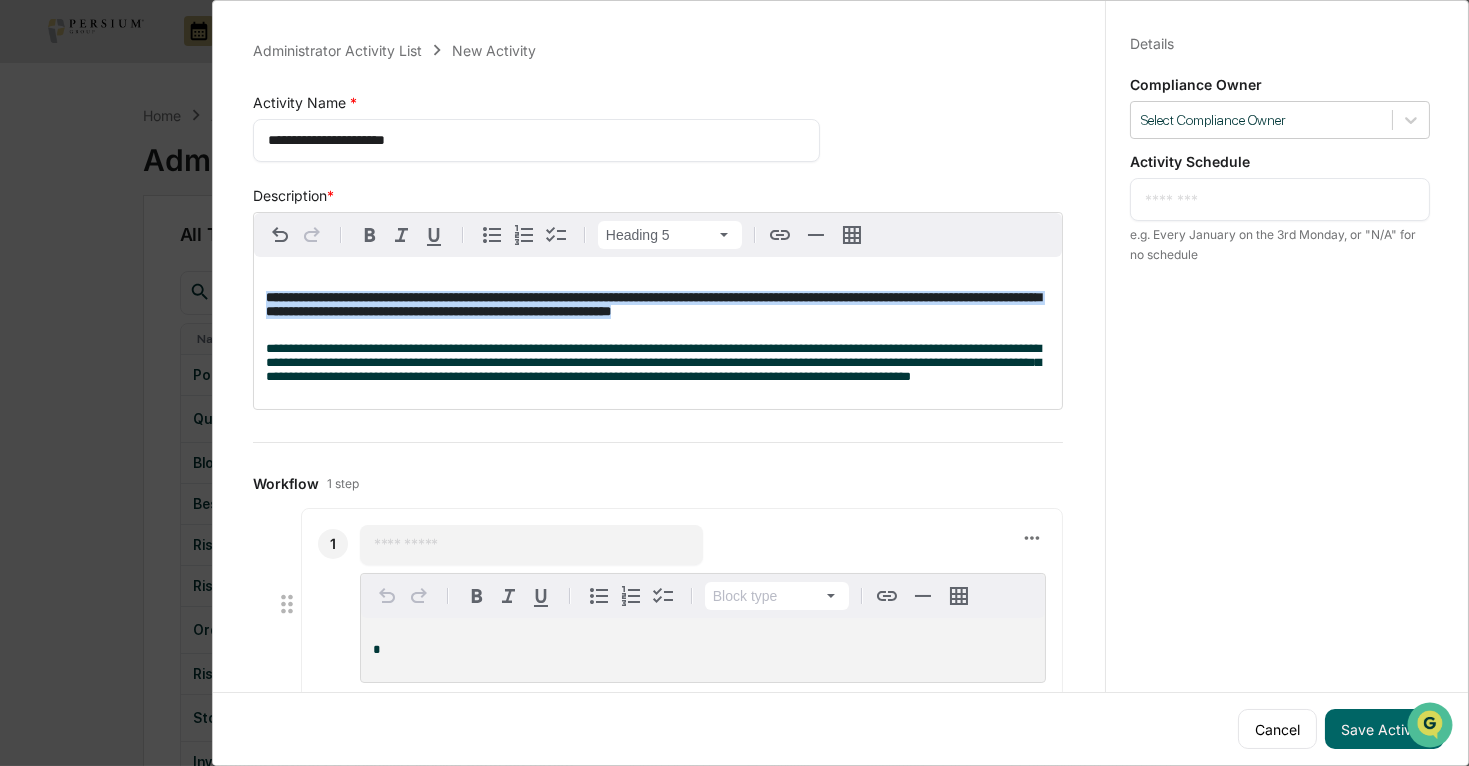 drag, startPoint x: 823, startPoint y: 314, endPoint x: 615, endPoint y: 246, distance: 218.83327 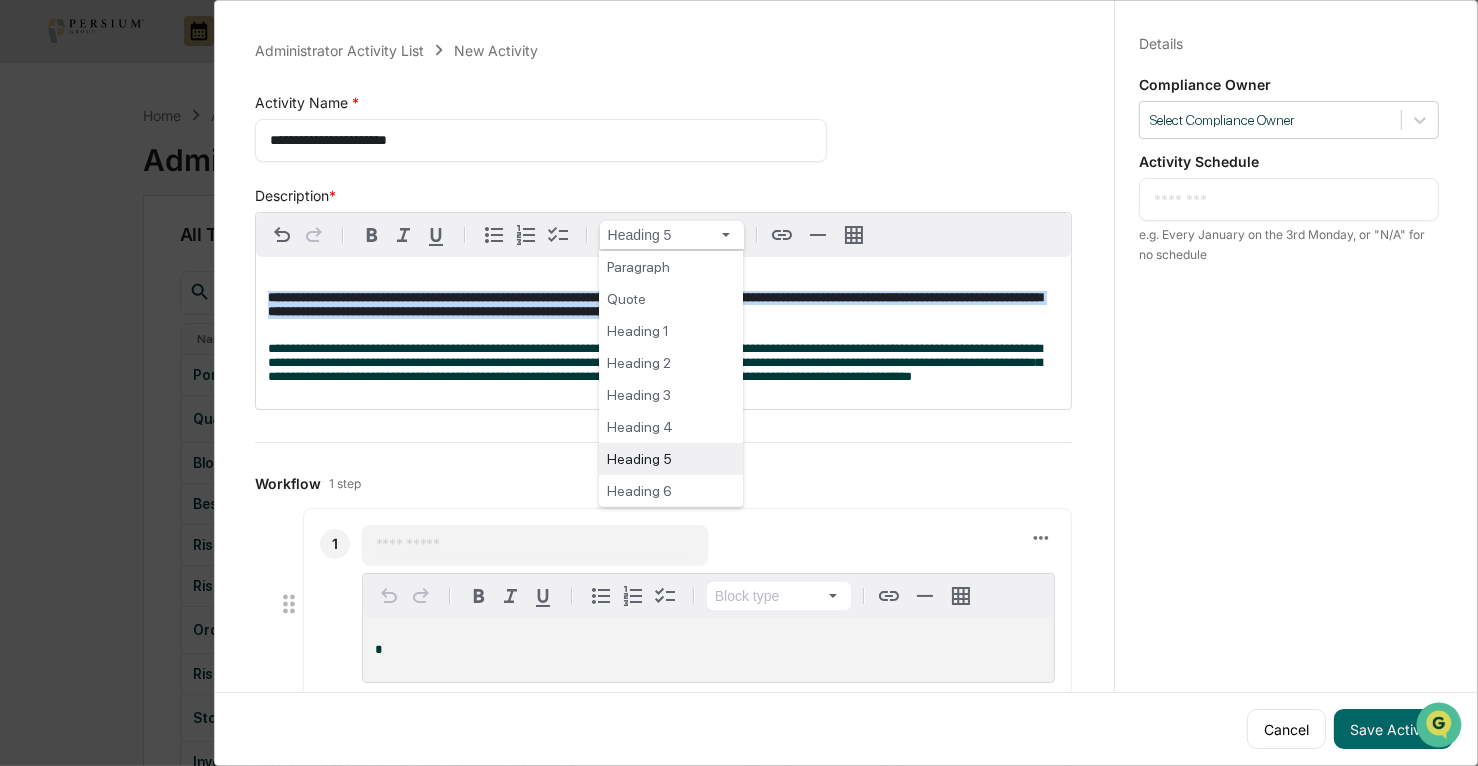 click on "Calendar Manage Tasks Reviews Approval Management Company People, Data, Settings [FIRST] [LAST] Admin • Persium Advisors, LLC Home Administrator Tasks Administrator Tasks All Tasks New Task View Calendar Status Select/Deselect All Done In Progress Action Required Overdue Scheduled Schedule Select/Deselect All Annually Quarterly Monthly One Time Assignee Select/Deselect All [FIRST] [LAST] [FIRST] [LAST] [FIRST] [LAST] [FIRST] [LAST] Compliance Group: Administrators Compliance Group: Full Access Administrators Compliance Group: Attestation Reviewers Compliance Group: Portfolio Suitability Reviewers Select Start Date Select End Date Name Assigned To Schedule Next Due Status Portfolio/Client Suitability Review [FIRST] [LAST] Quarterly [MONTH] [DAY], [YEAR] Overdue Quarterly Access Person Reporting & Certification Attestation Reviewers Quarterly [MONTH] [DAY], [YEAR] In Progress Block Trades Review [FIRST] [LAST] Monthly [MONTH] [DAY], [YEAR] In Progress Best Execution: Financial Strength of Custodians [FIRST] [LAST] Annually [MONTH] [DAY], [YEAR] 1" at bounding box center (739, 383) 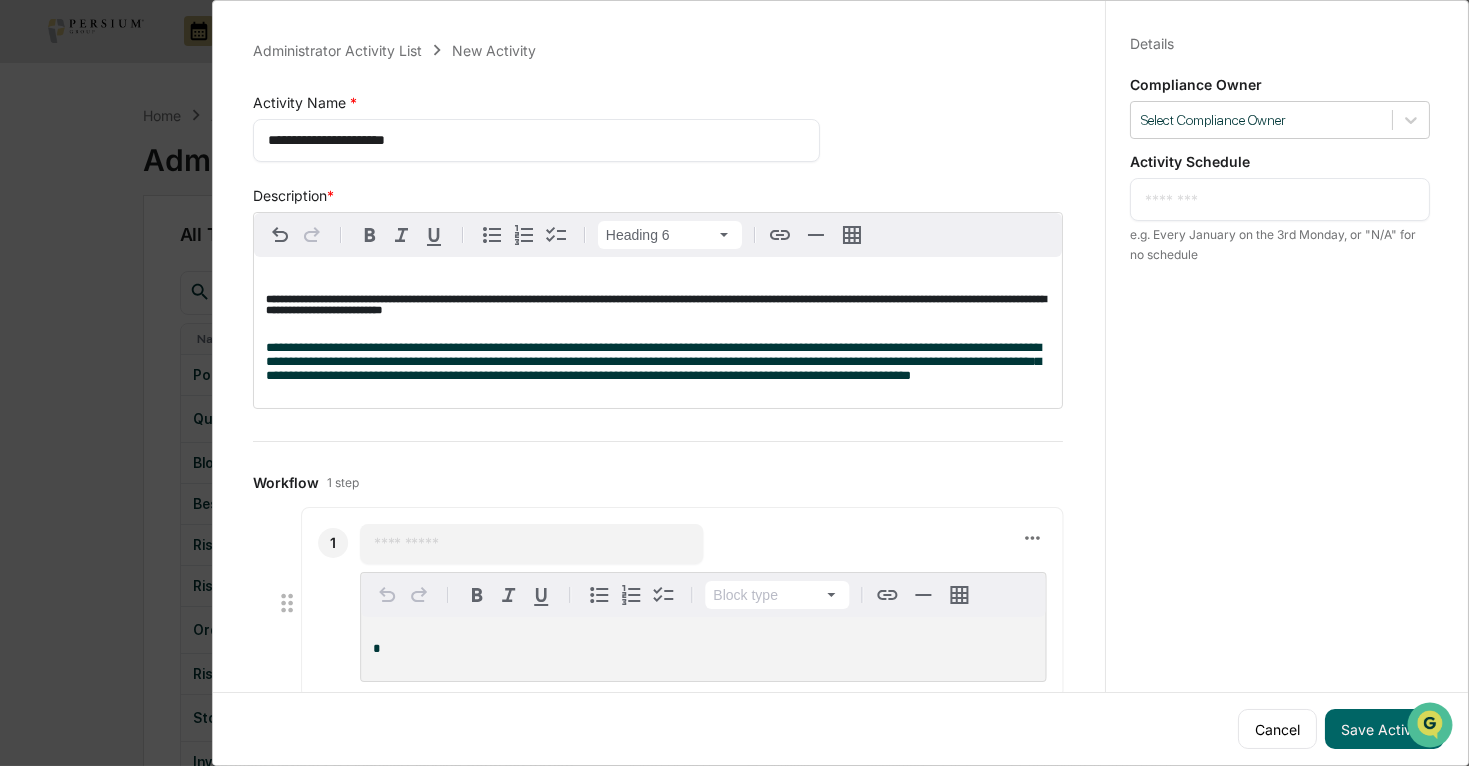 click on "**********" at bounding box center (653, 361) 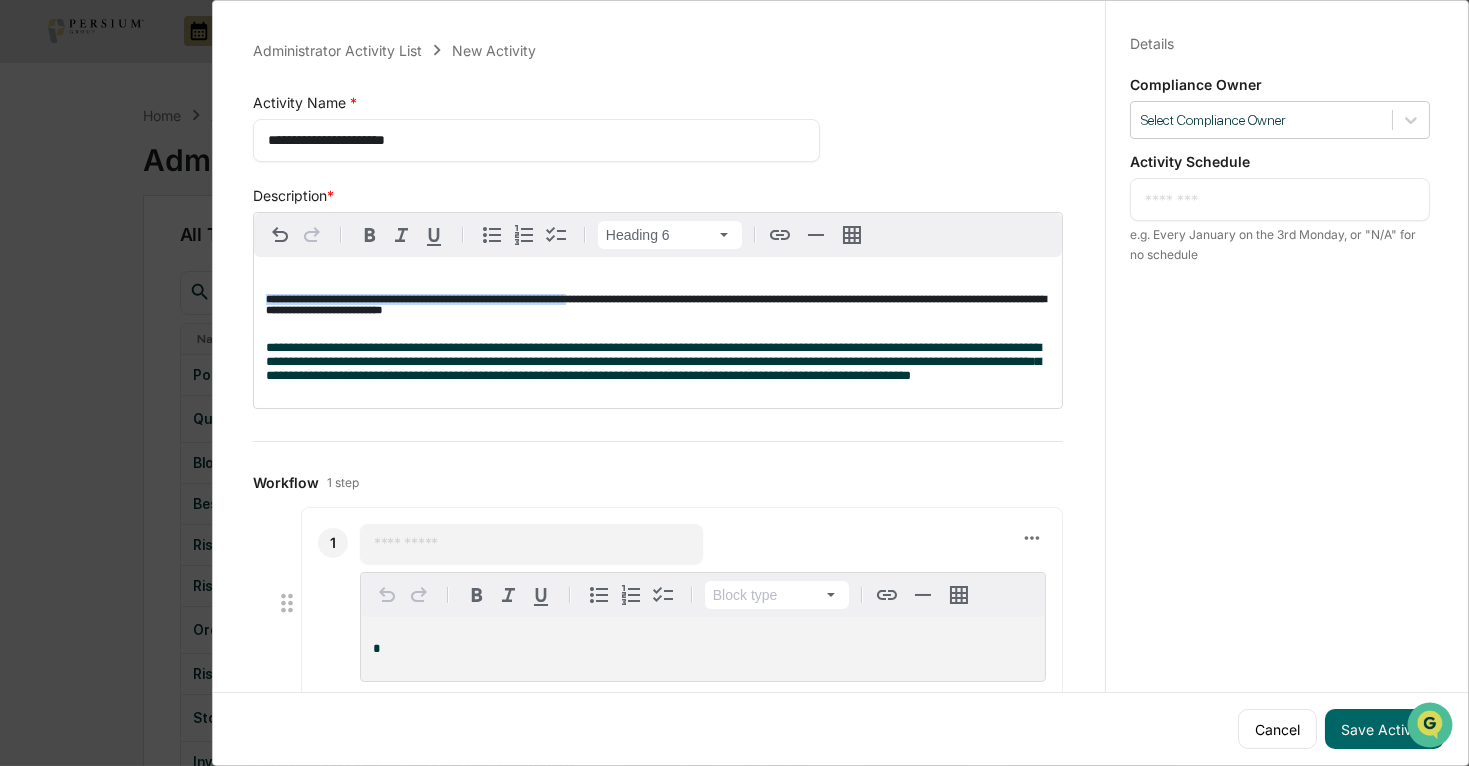drag, startPoint x: 613, startPoint y: 305, endPoint x: 370, endPoint y: 296, distance: 243.16661 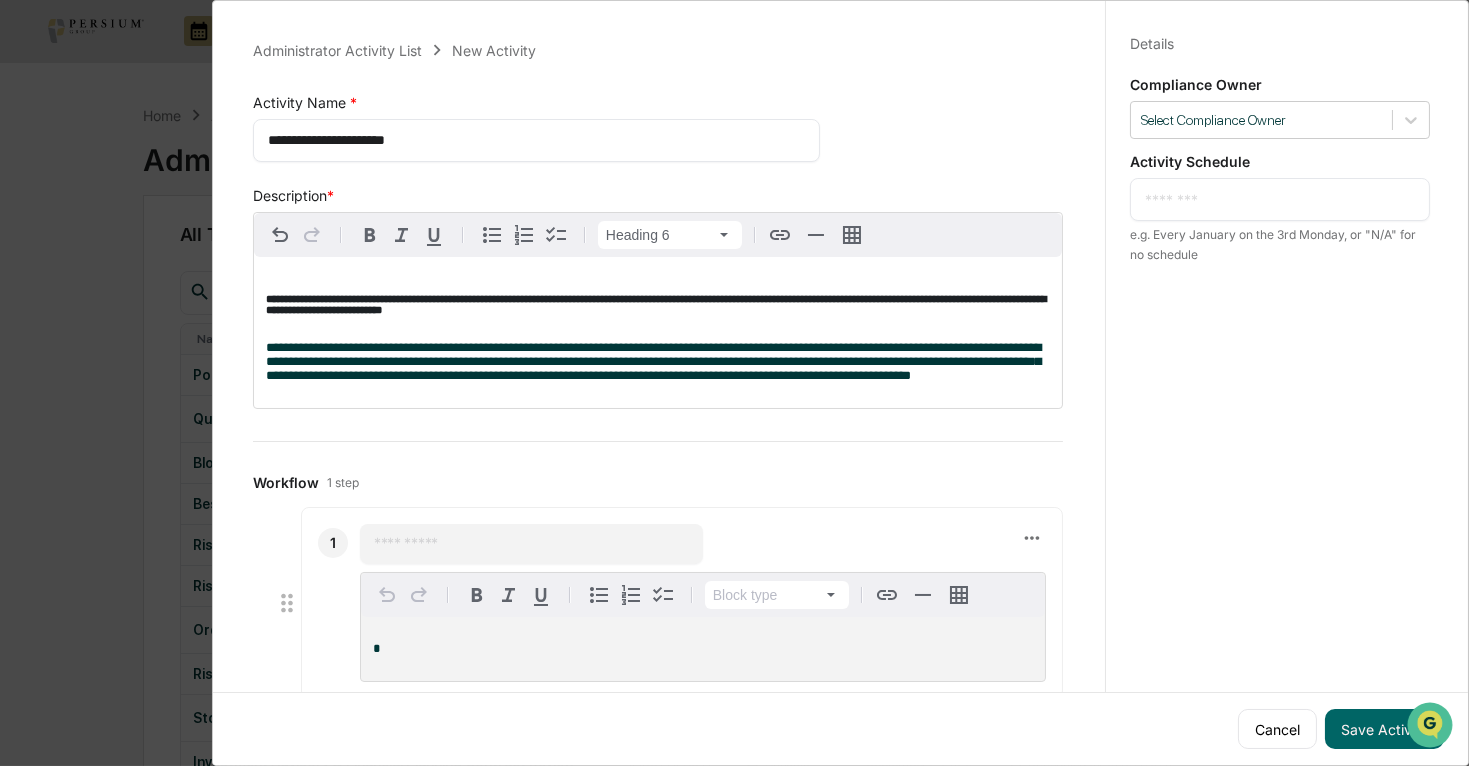 click on "**********" at bounding box center (658, 332) 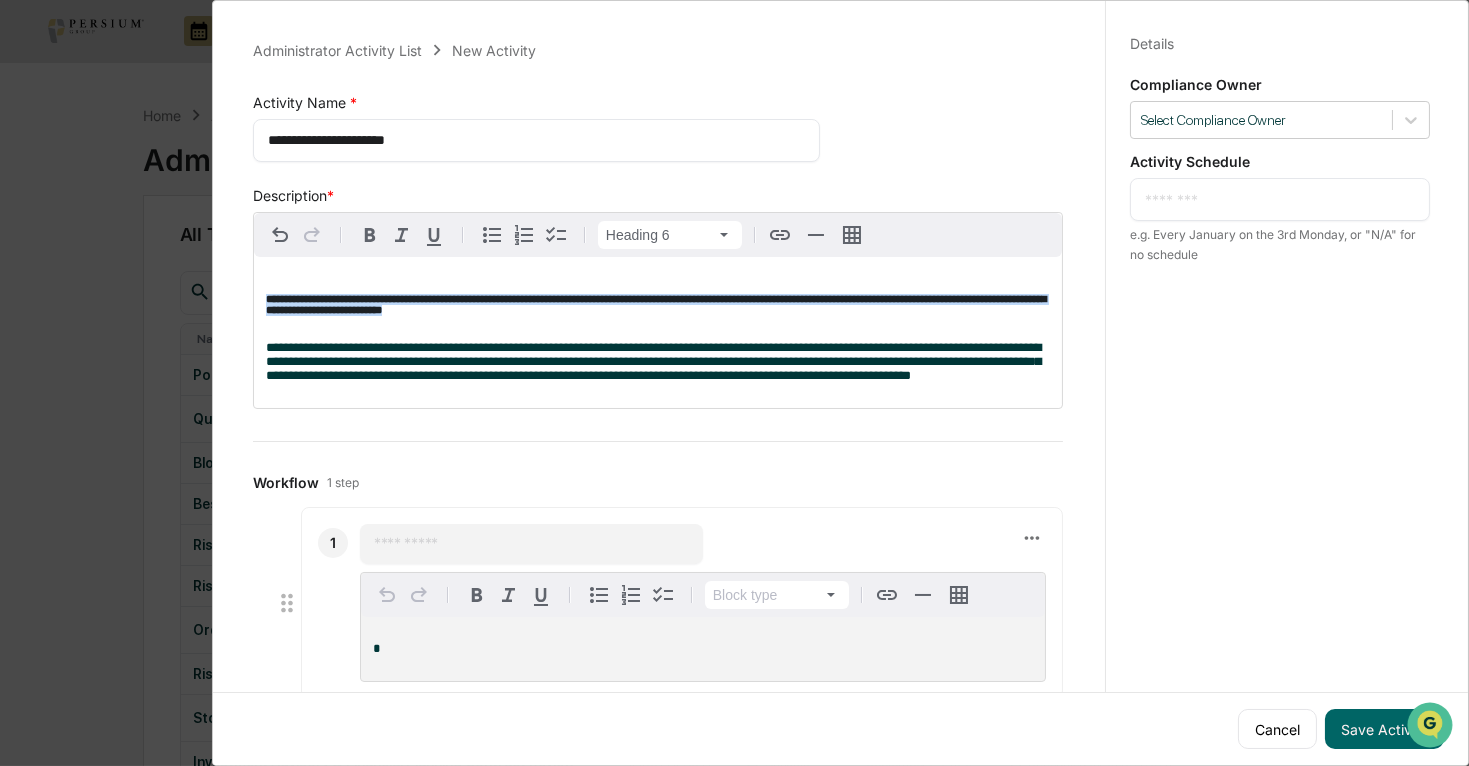 drag, startPoint x: 588, startPoint y: 316, endPoint x: 670, endPoint y: 265, distance: 96.56604 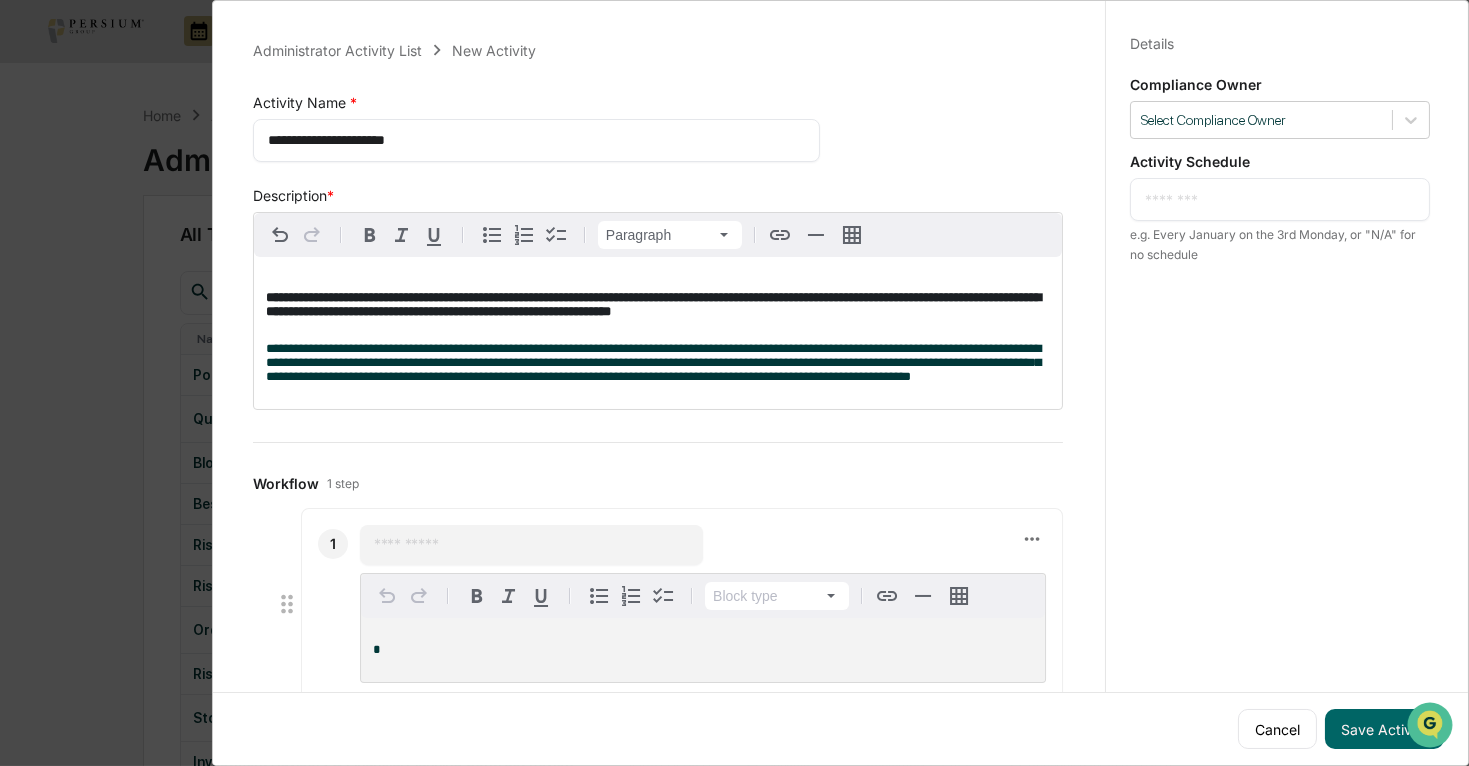 click on "**********" at bounding box center [658, 332] 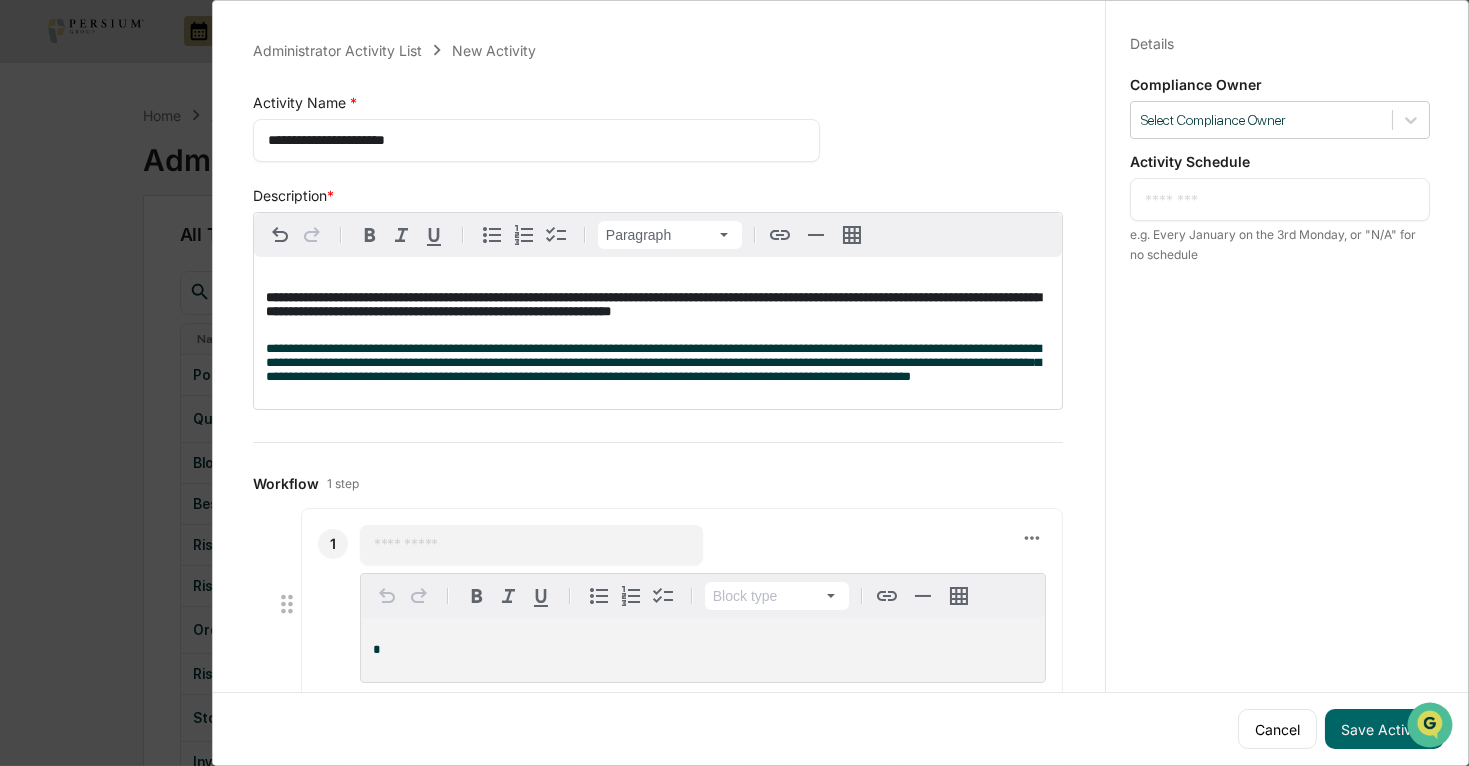 click on "**********" at bounding box center [653, 362] 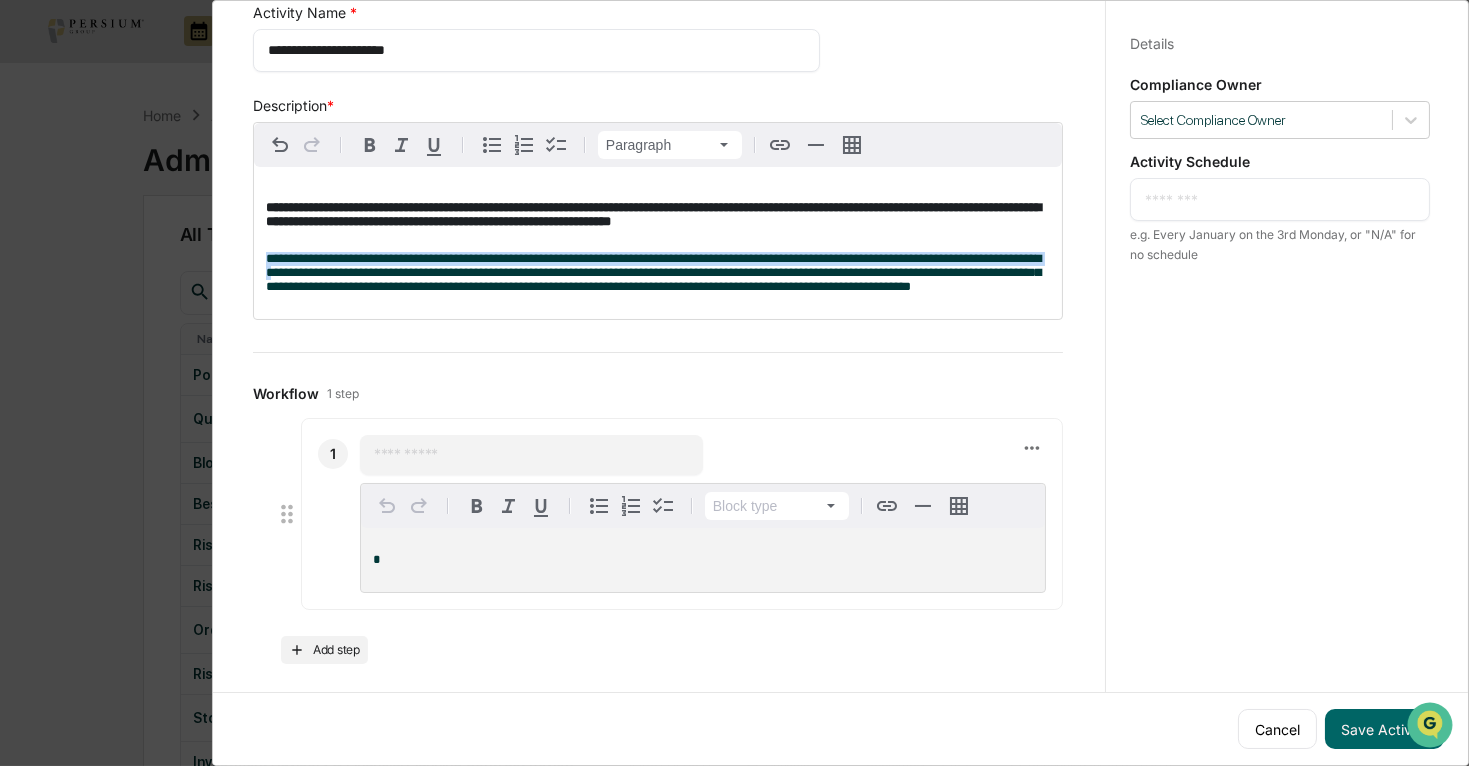 drag, startPoint x: 260, startPoint y: 263, endPoint x: 316, endPoint y: 283, distance: 59.464275 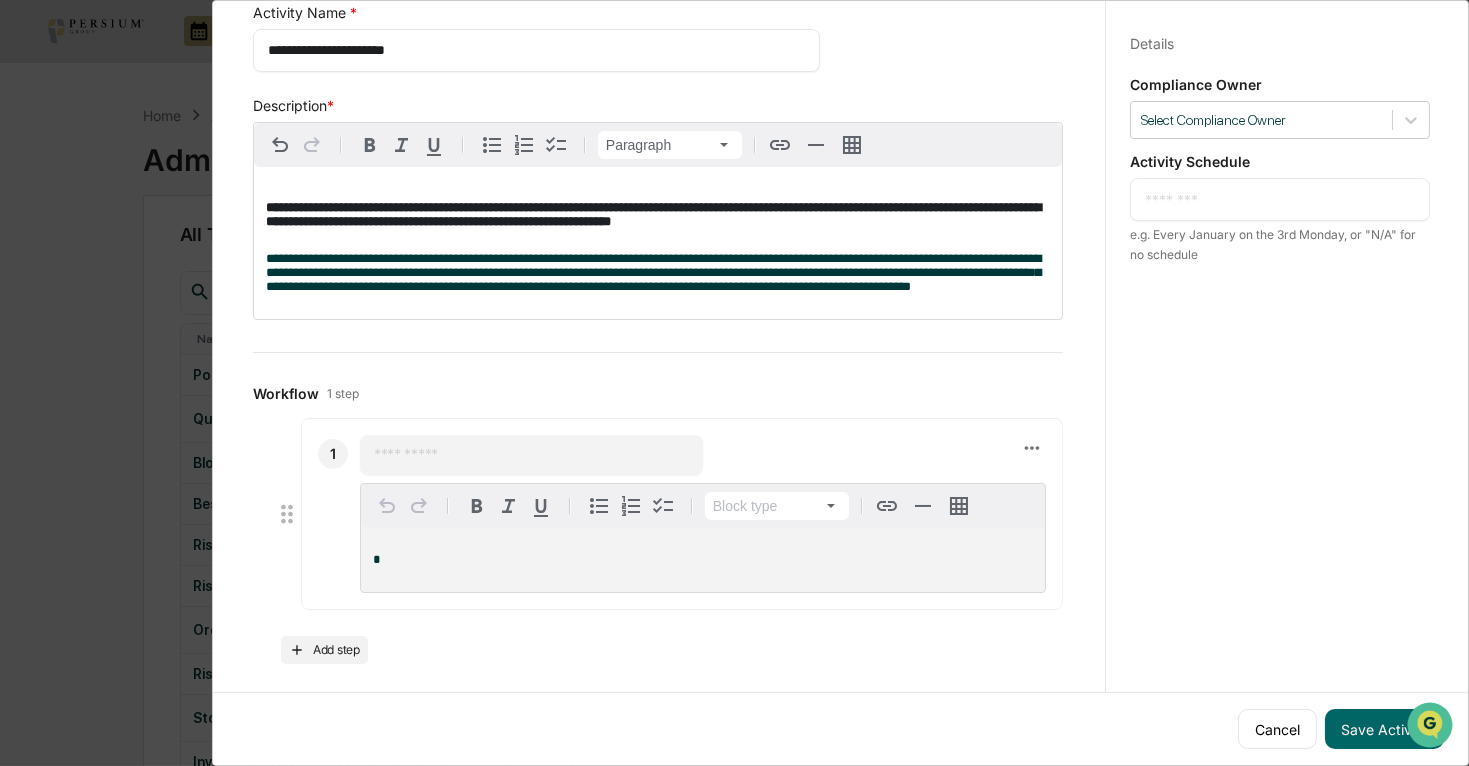 click at bounding box center [531, 455] 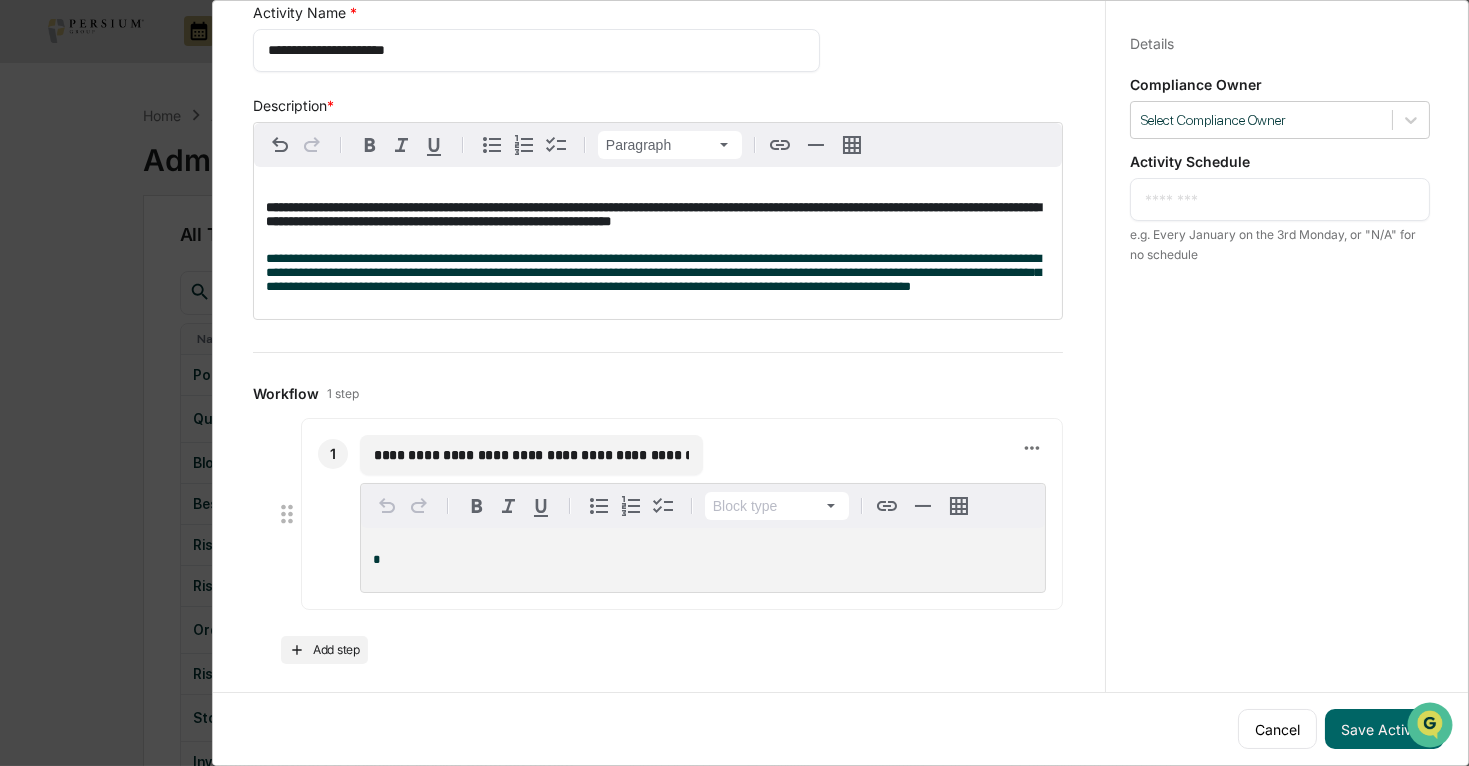 scroll, scrollTop: 0, scrollLeft: 702, axis: horizontal 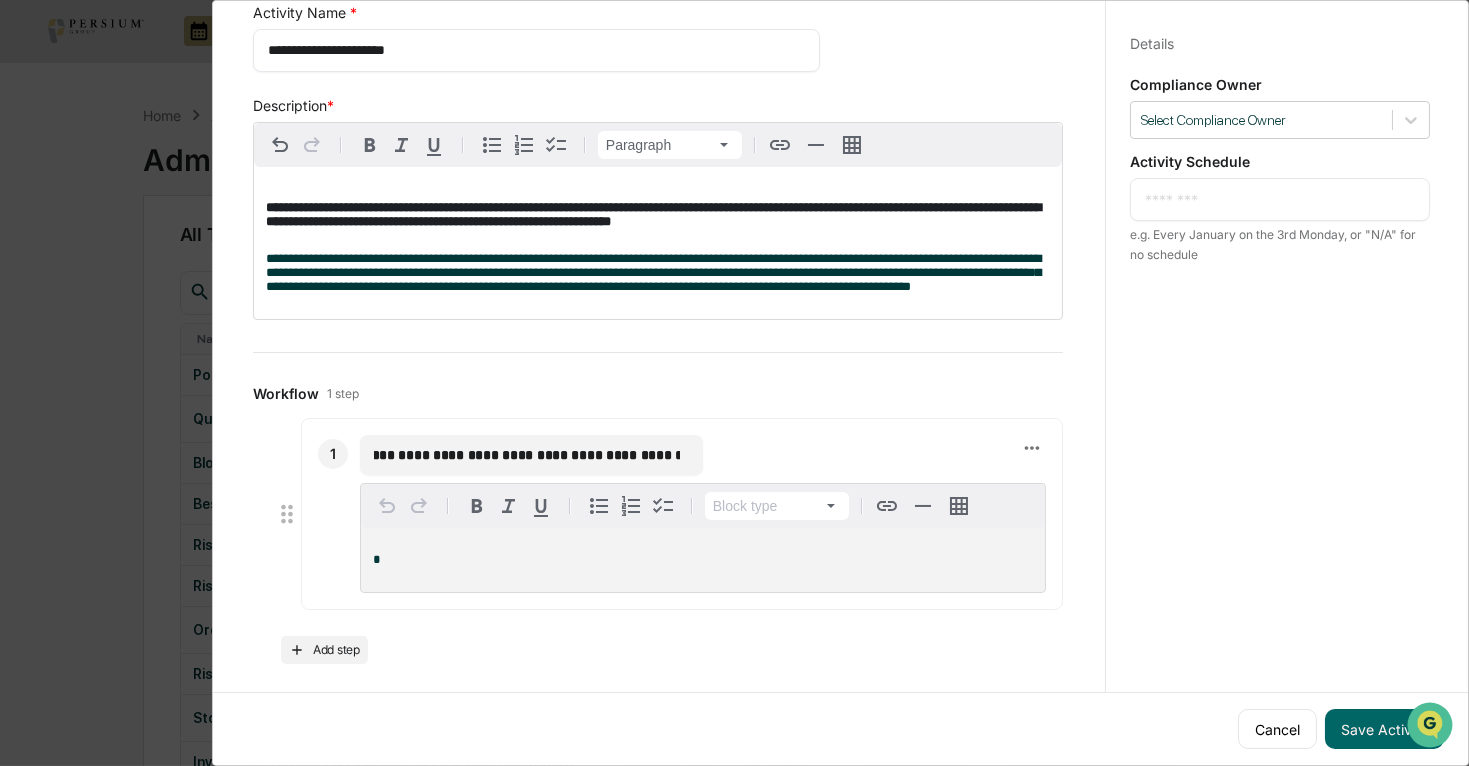 type on "**********" 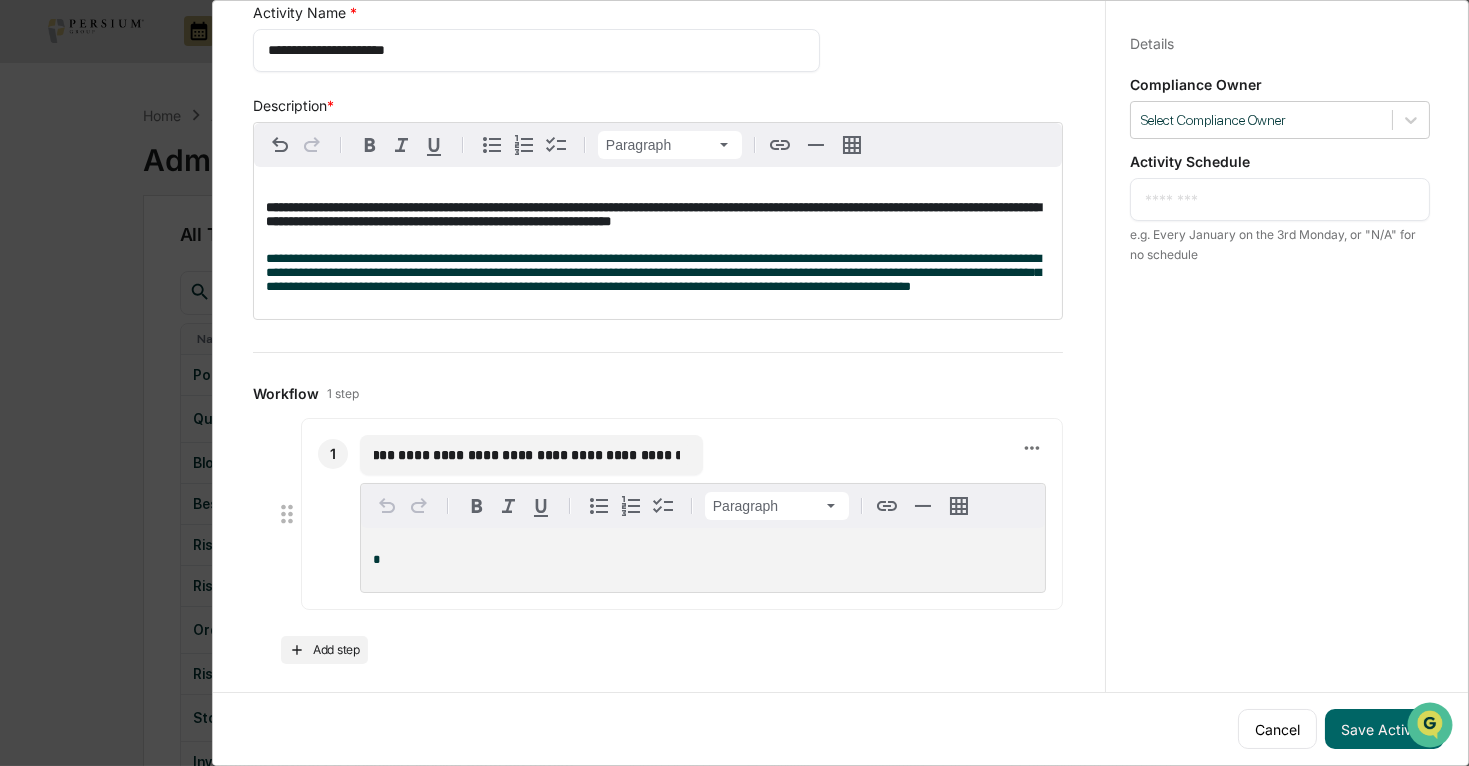 scroll, scrollTop: 0, scrollLeft: 0, axis: both 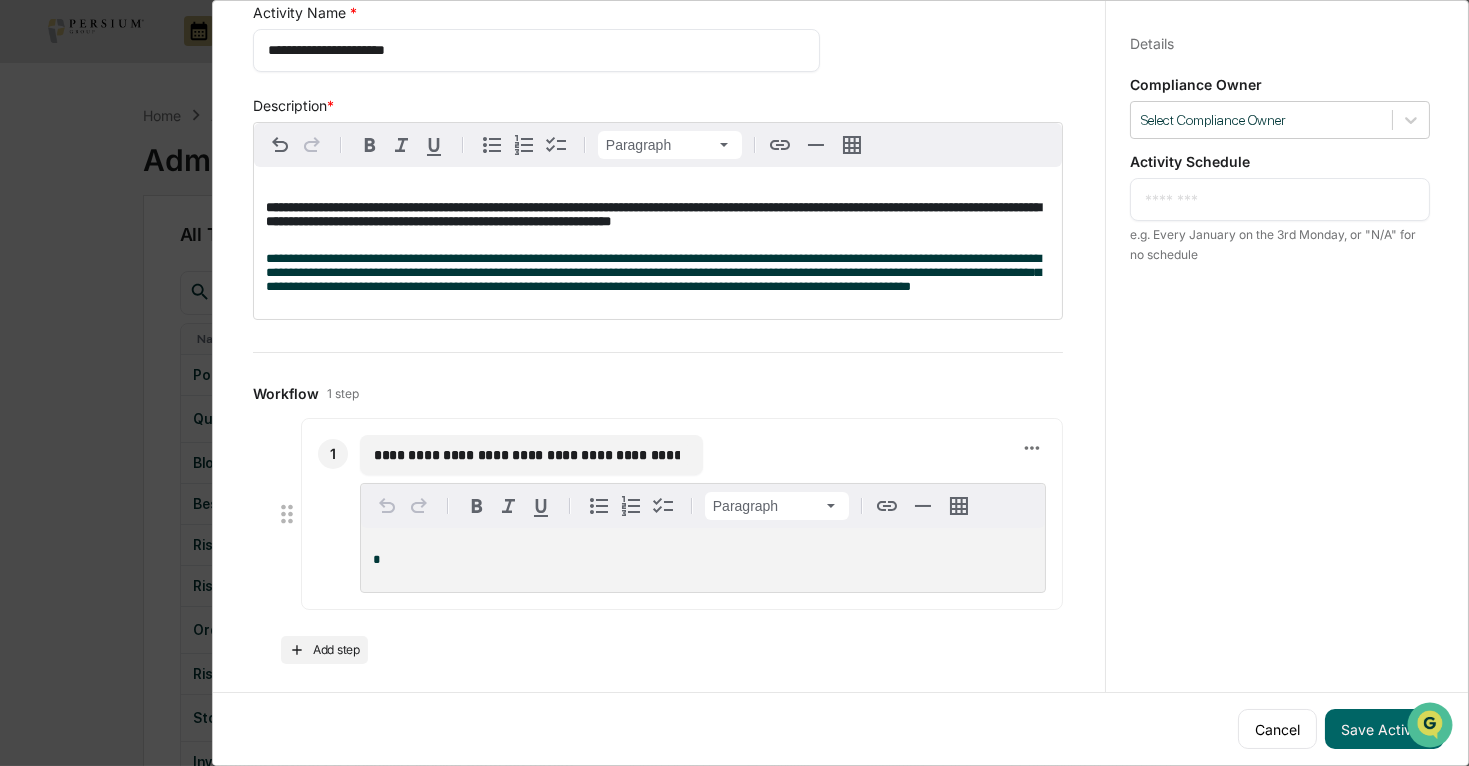 click on "*" at bounding box center (703, 560) 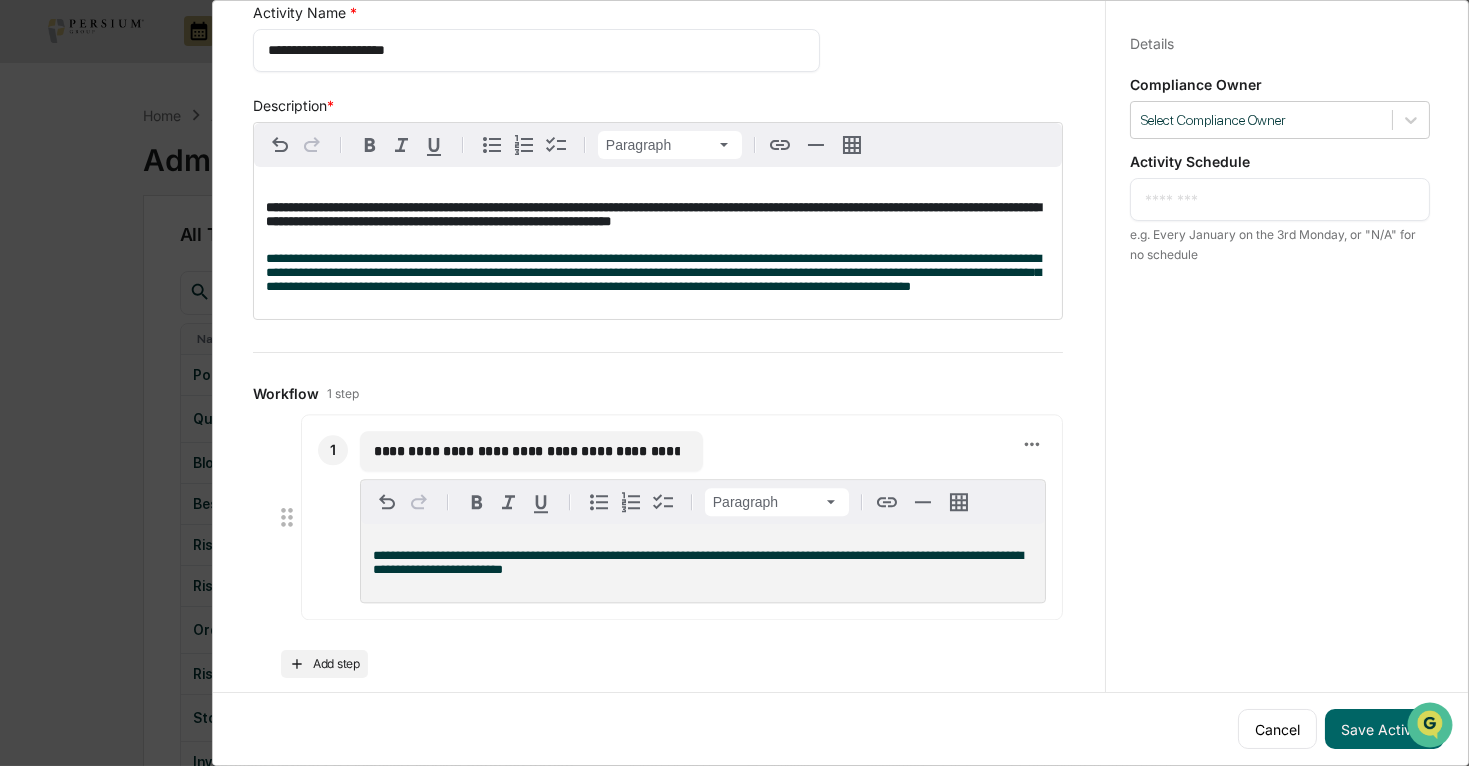 drag, startPoint x: 440, startPoint y: 479, endPoint x: 648, endPoint y: 476, distance: 208.02164 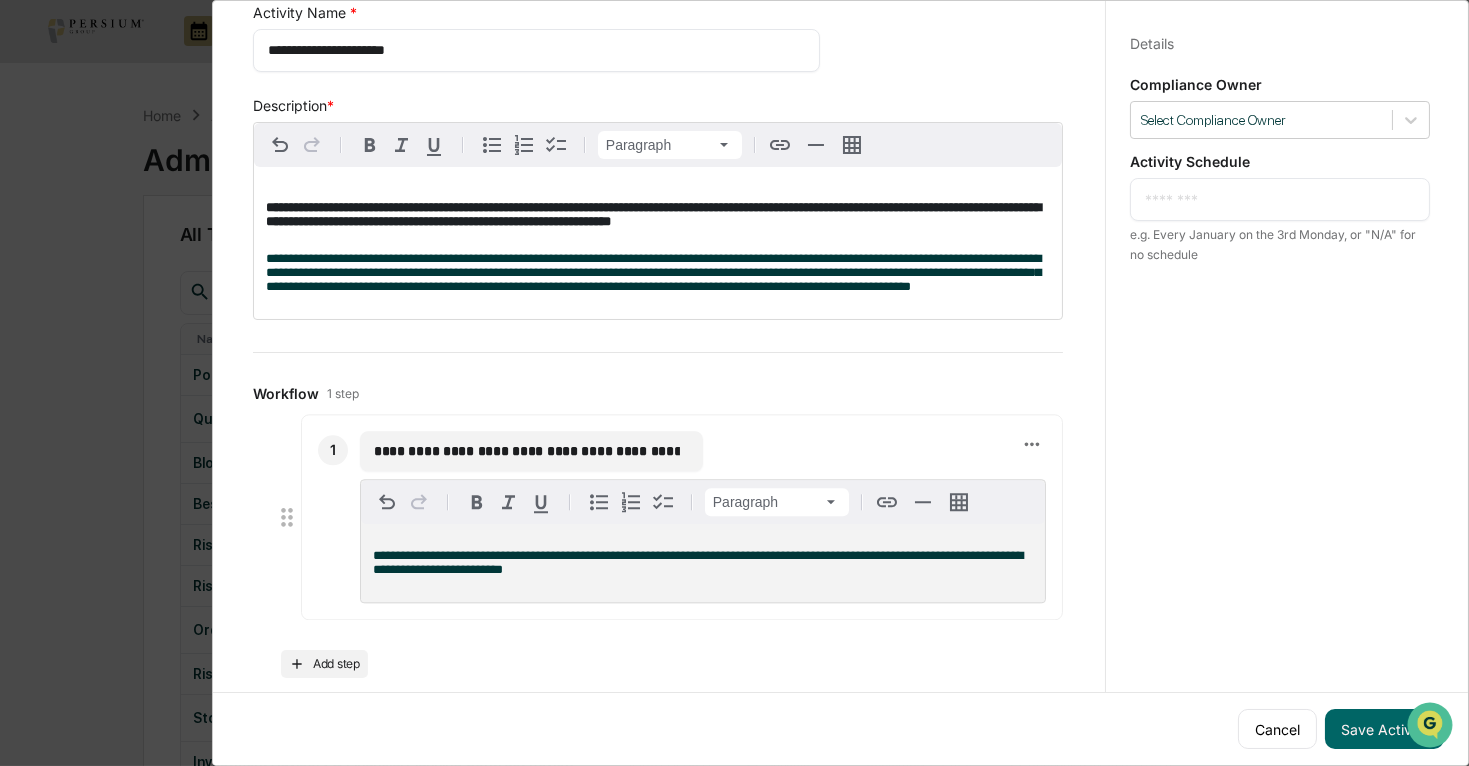 click on "**********" at bounding box center [527, 451] 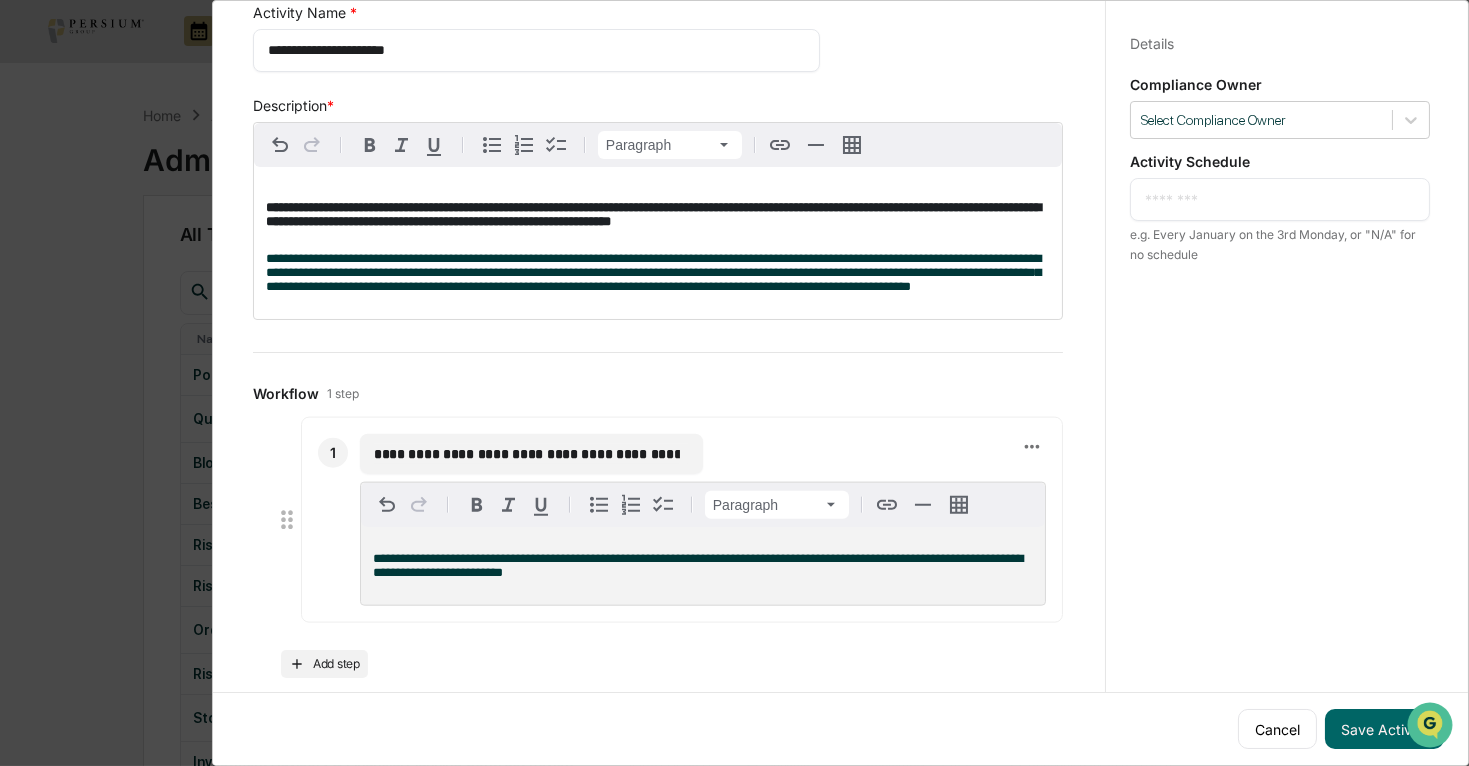 click on "**********" at bounding box center (527, 453) 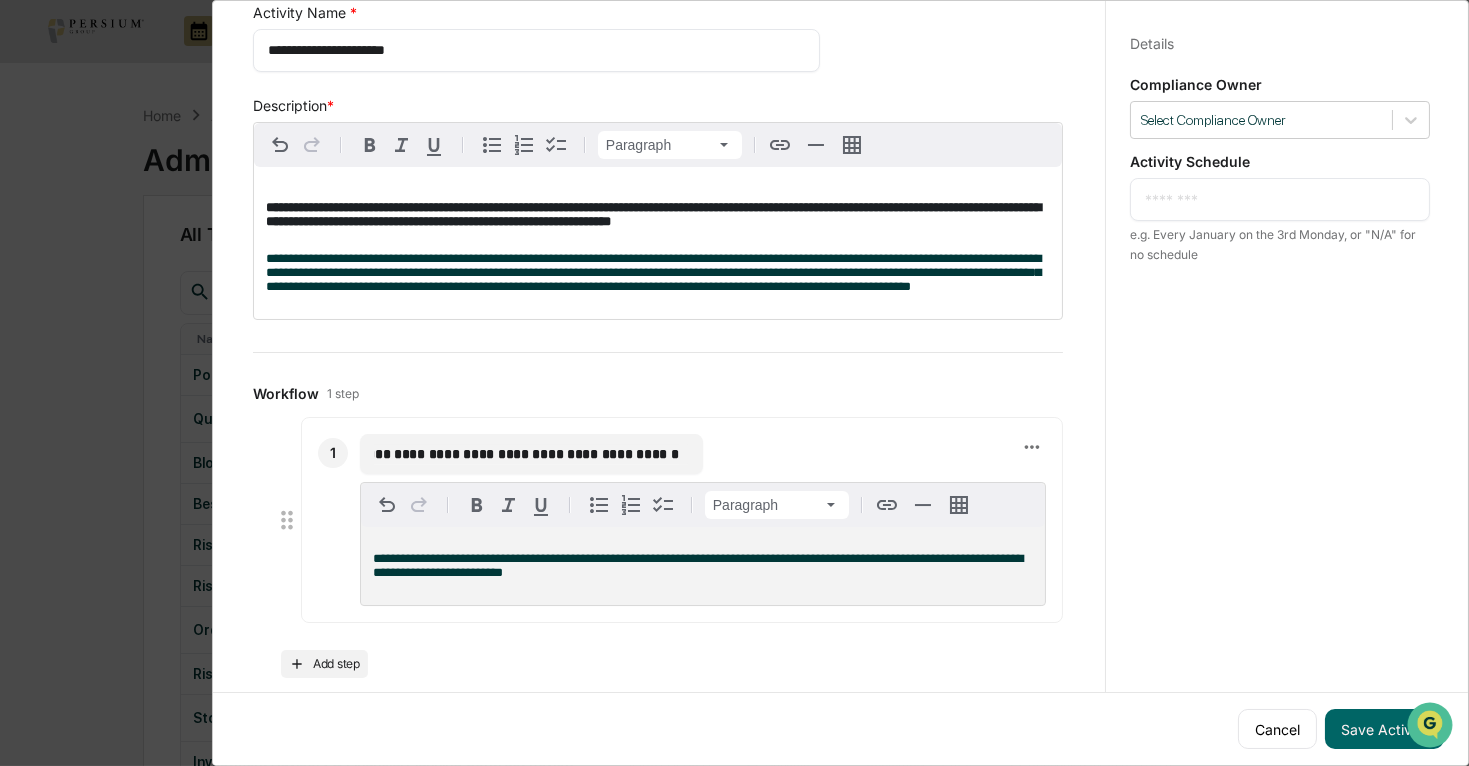 scroll, scrollTop: 0, scrollLeft: 702, axis: horizontal 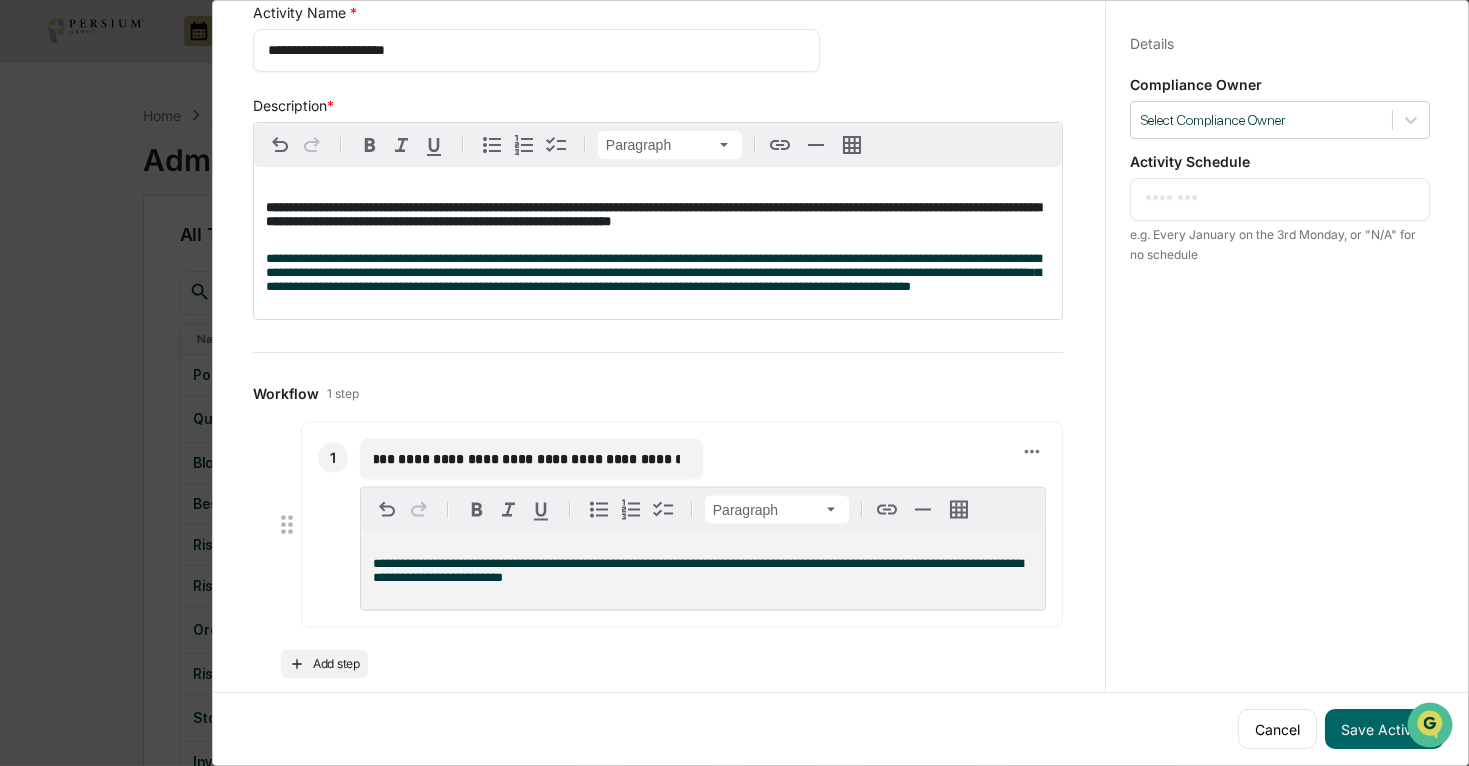 drag, startPoint x: 567, startPoint y: 478, endPoint x: 788, endPoint y: 481, distance: 221.02036 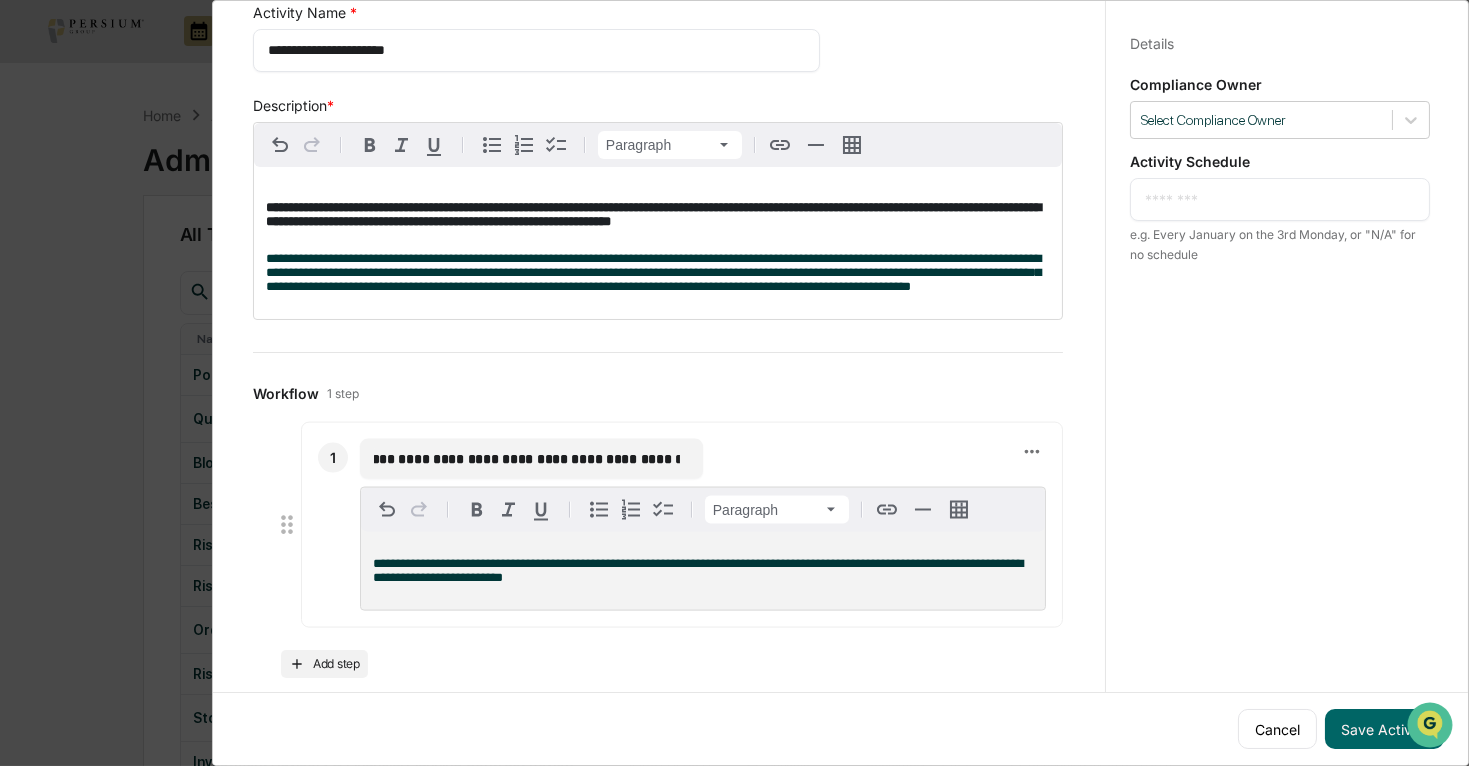 click on "**********" at bounding box center [703, 458] 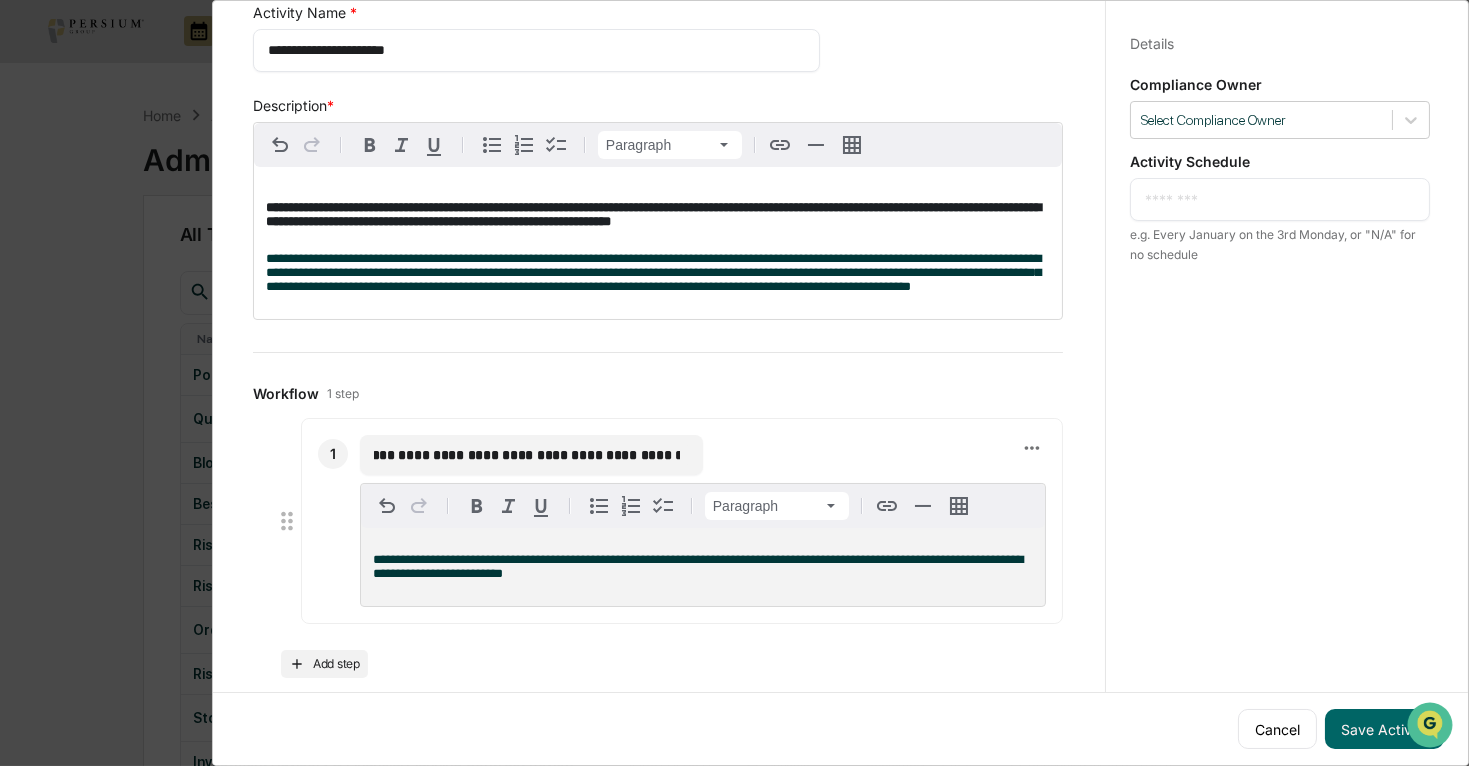click on "**********" at bounding box center (527, 455) 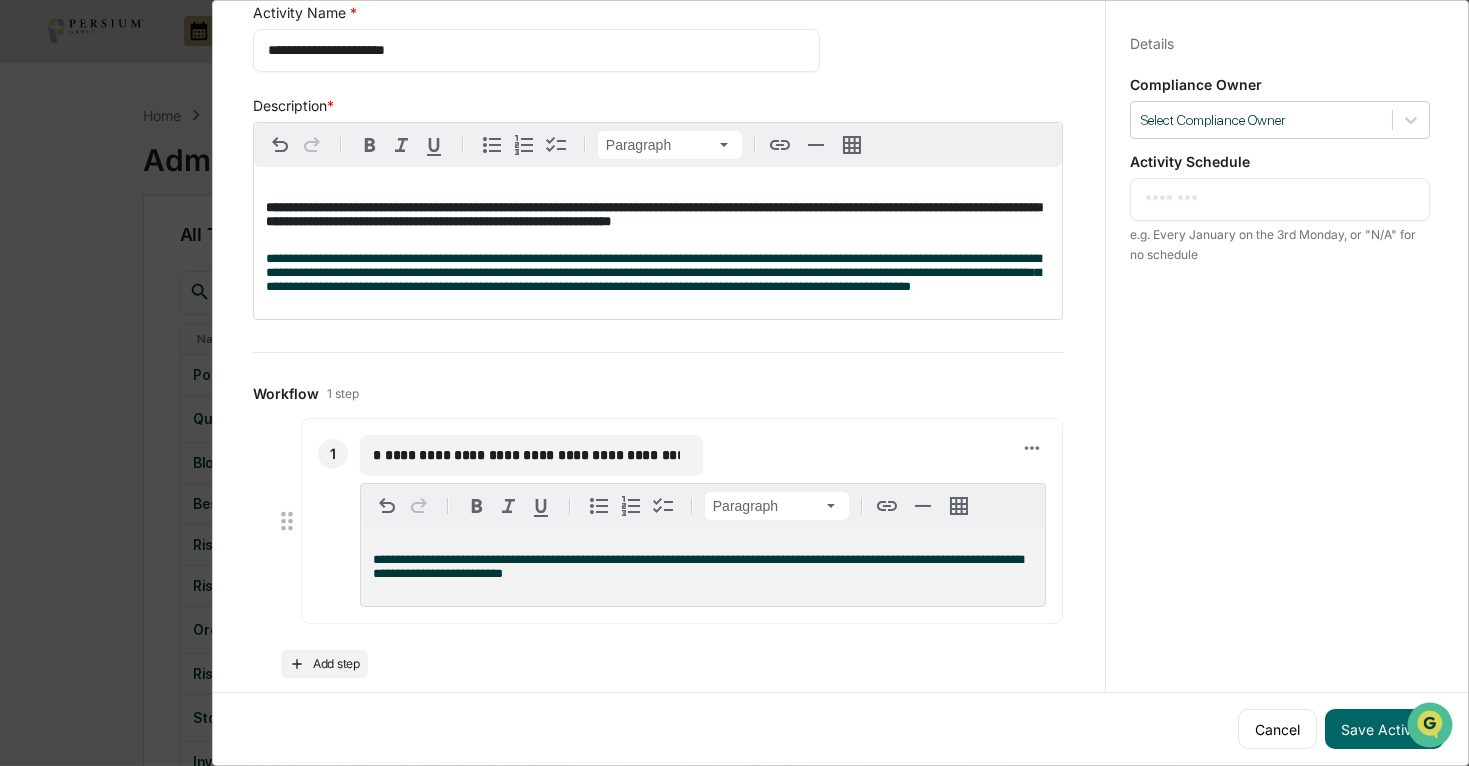scroll, scrollTop: 0, scrollLeft: 0, axis: both 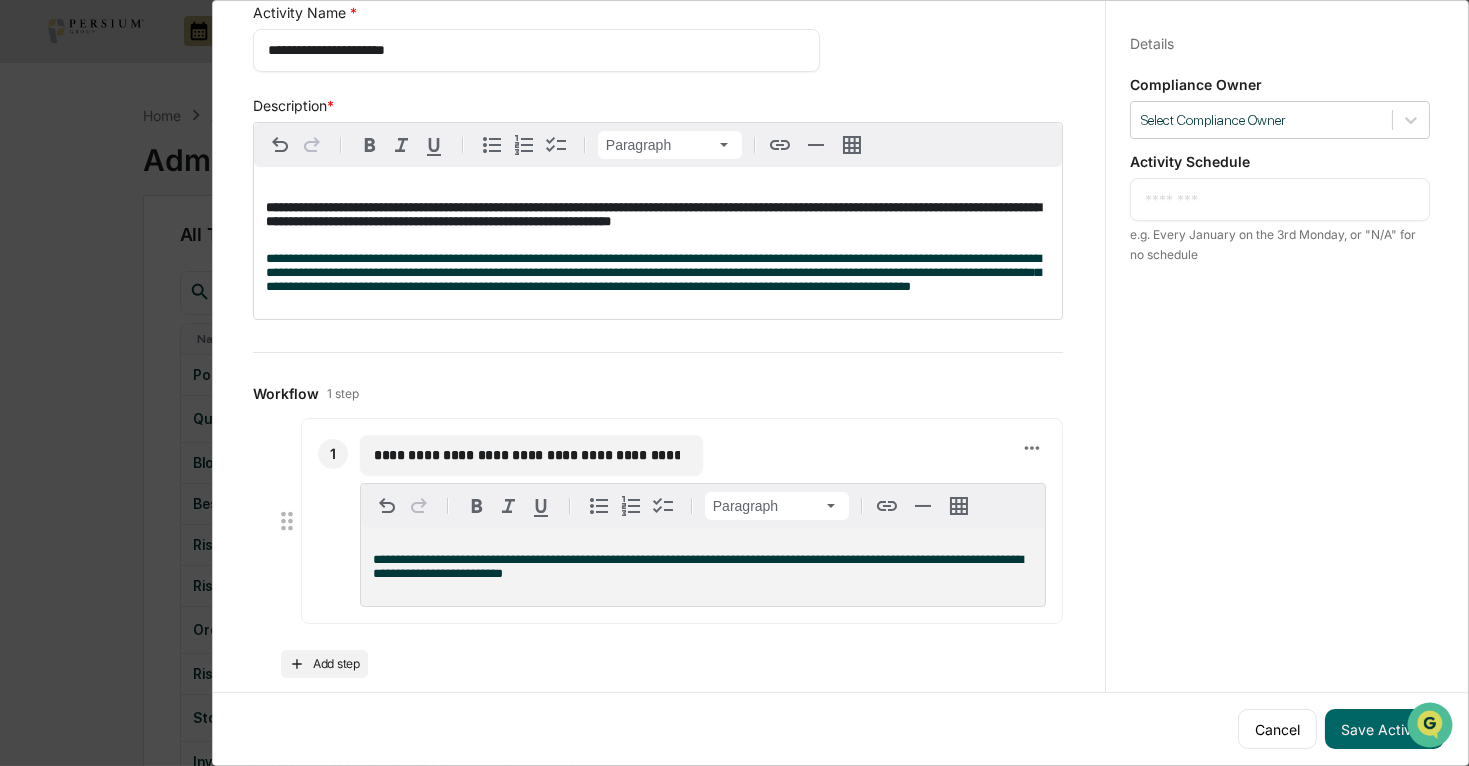 drag, startPoint x: 420, startPoint y: 478, endPoint x: 281, endPoint y: 478, distance: 139 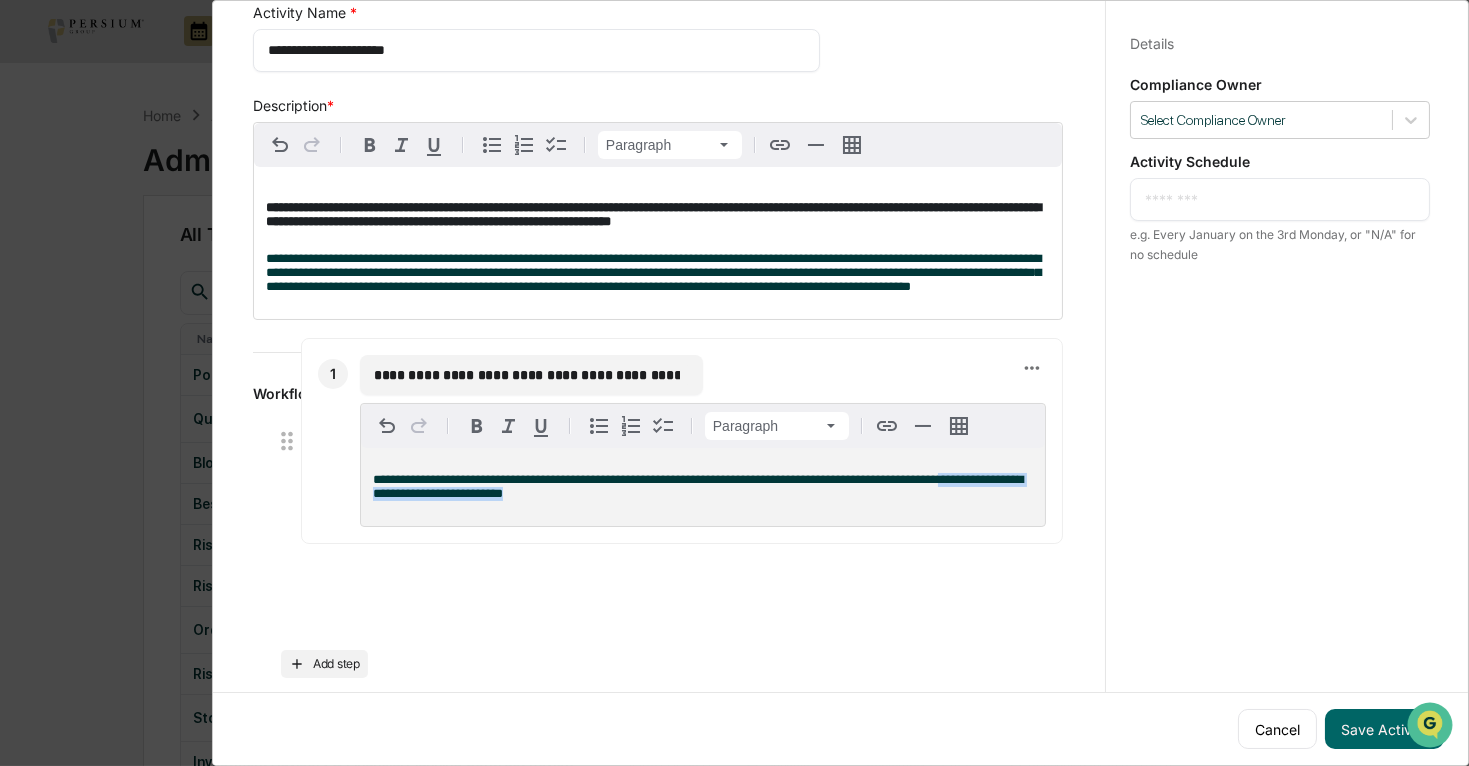 drag, startPoint x: 628, startPoint y: 604, endPoint x: 348, endPoint y: 524, distance: 291.2044 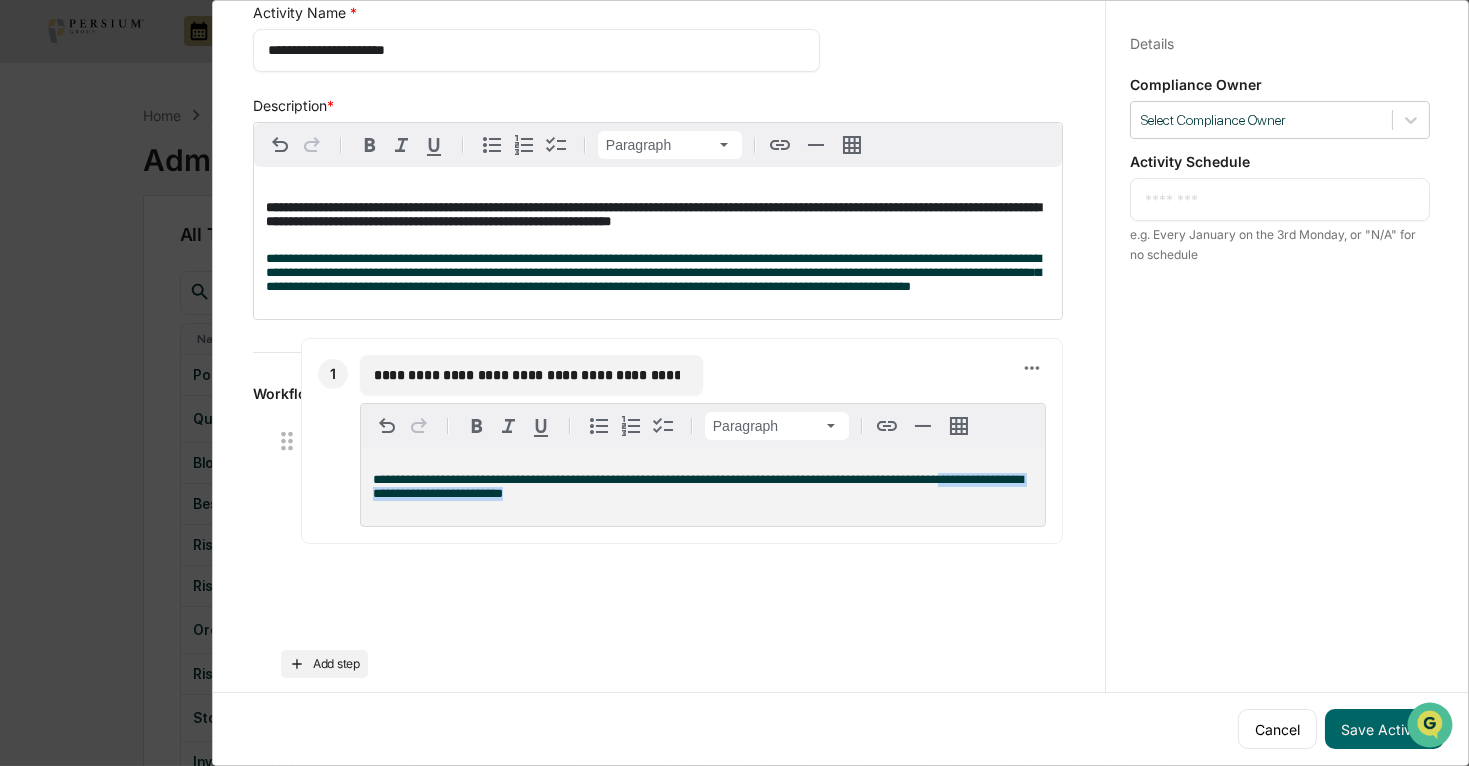 click on "**********" at bounding box center [682, 441] 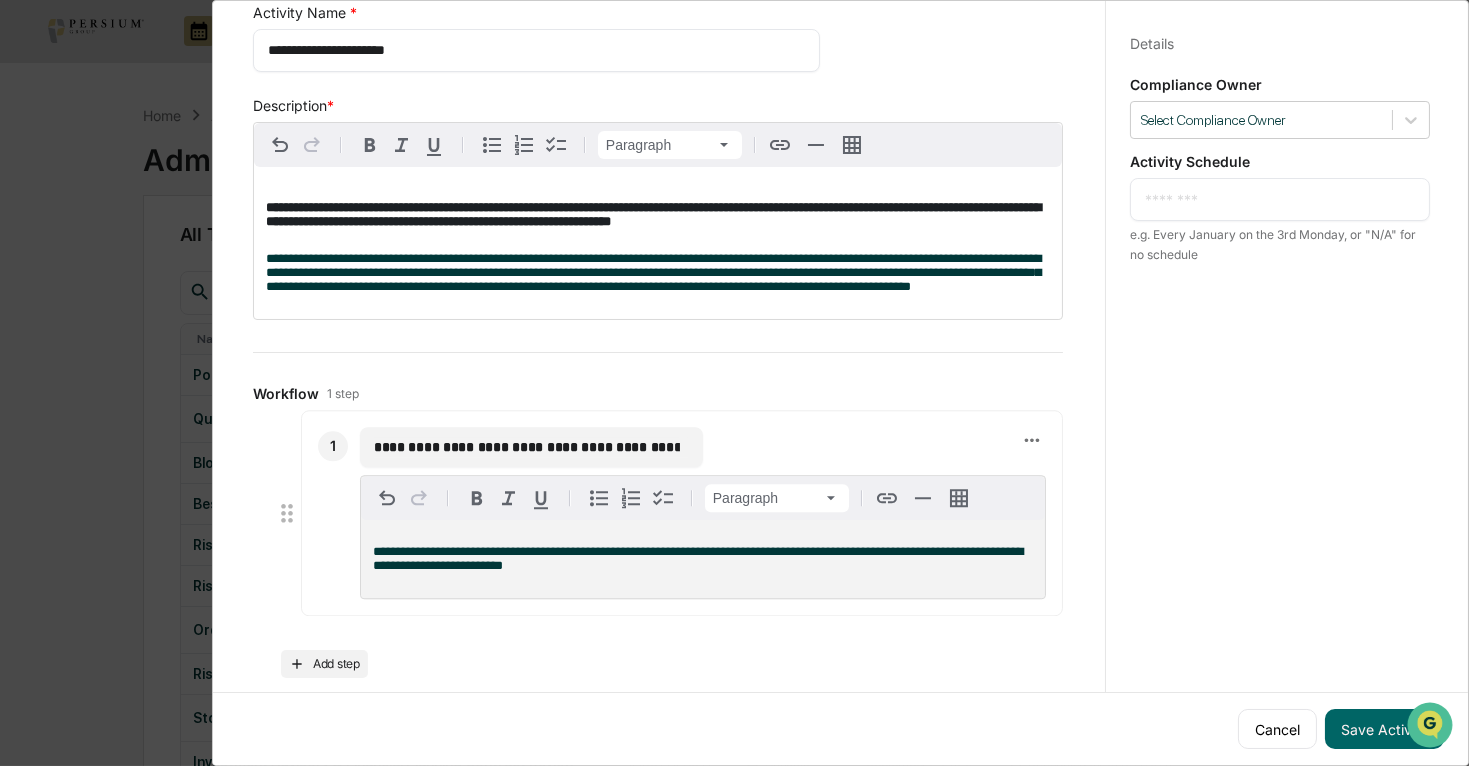 click on "**********" at bounding box center (698, 558) 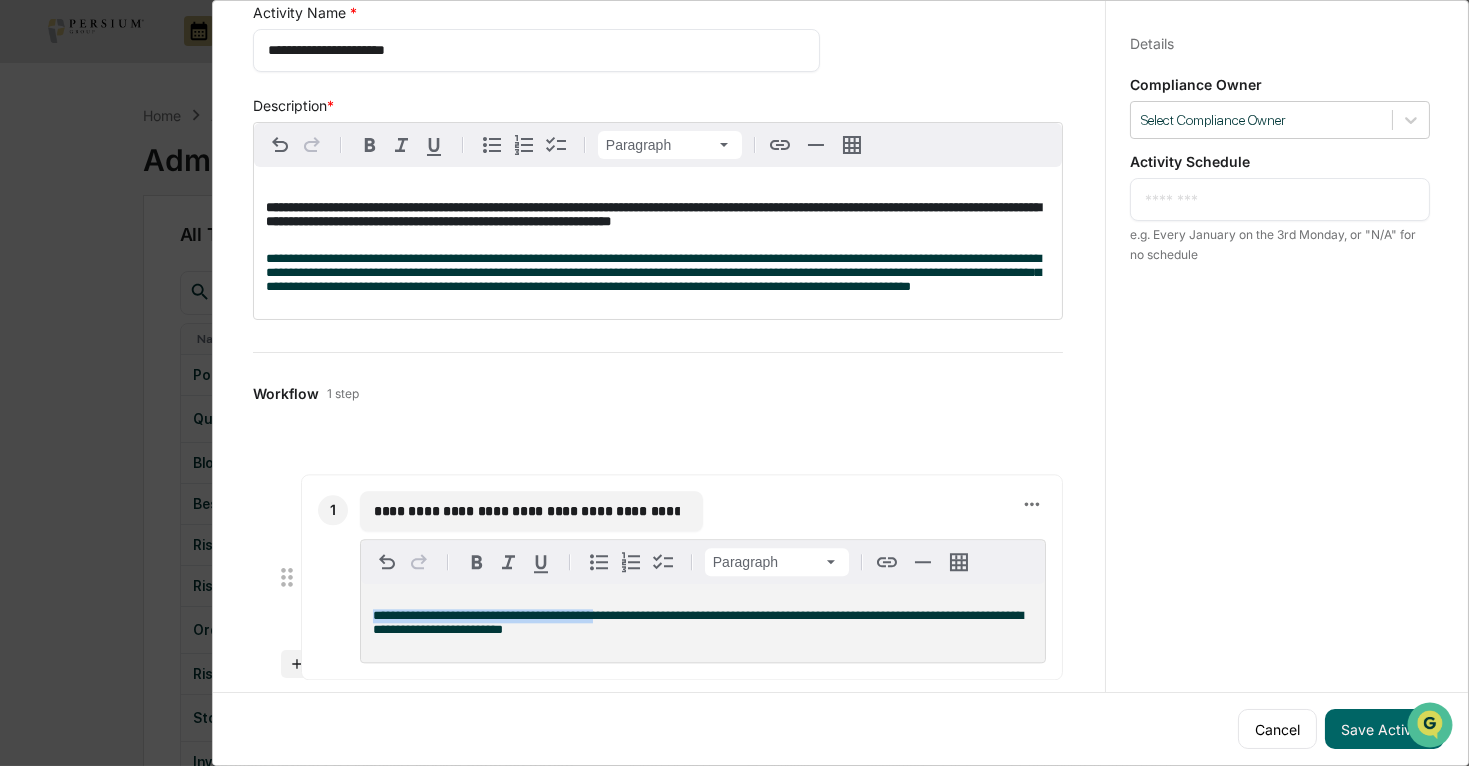 drag, startPoint x: 396, startPoint y: 586, endPoint x: 606, endPoint y: 641, distance: 217.08293 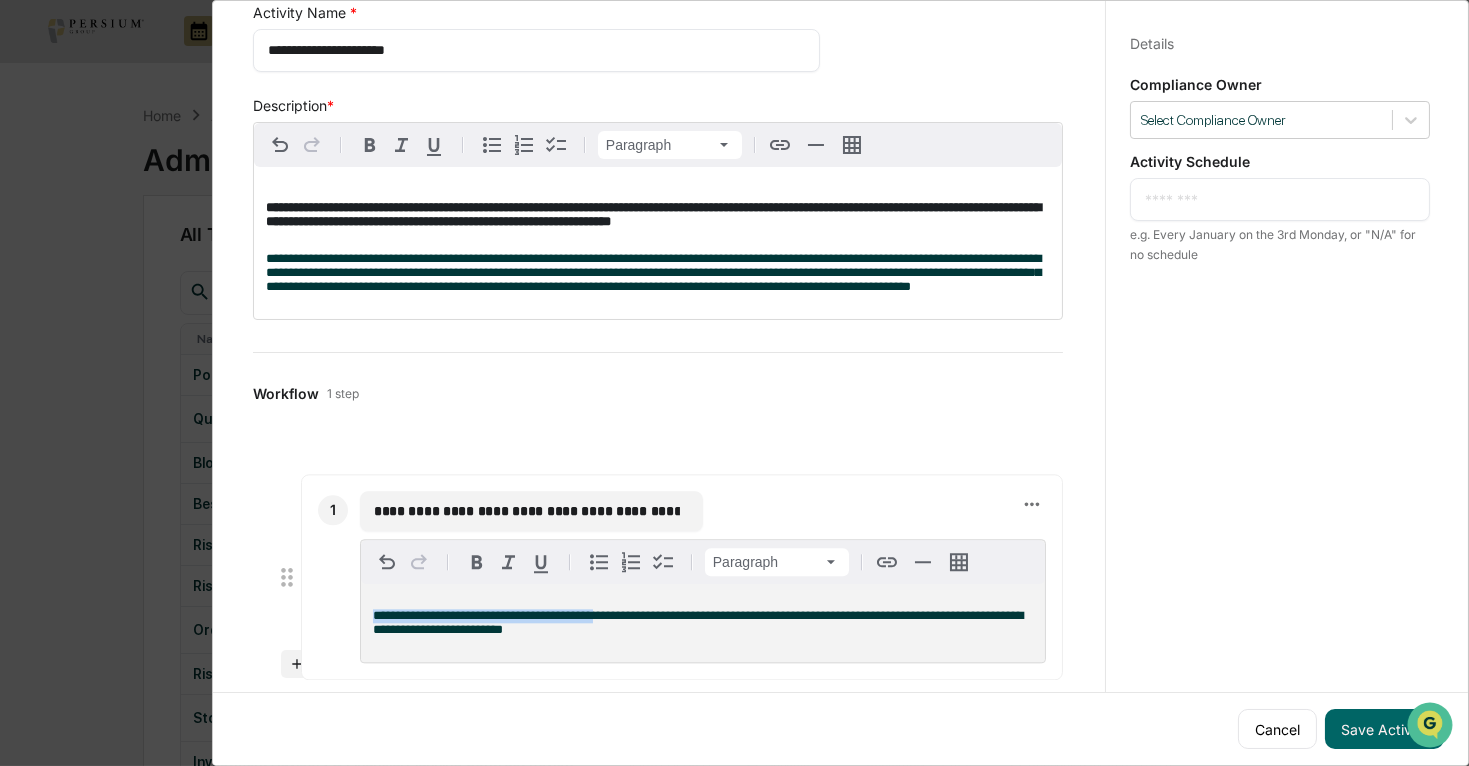 click on "**********" at bounding box center (698, 622) 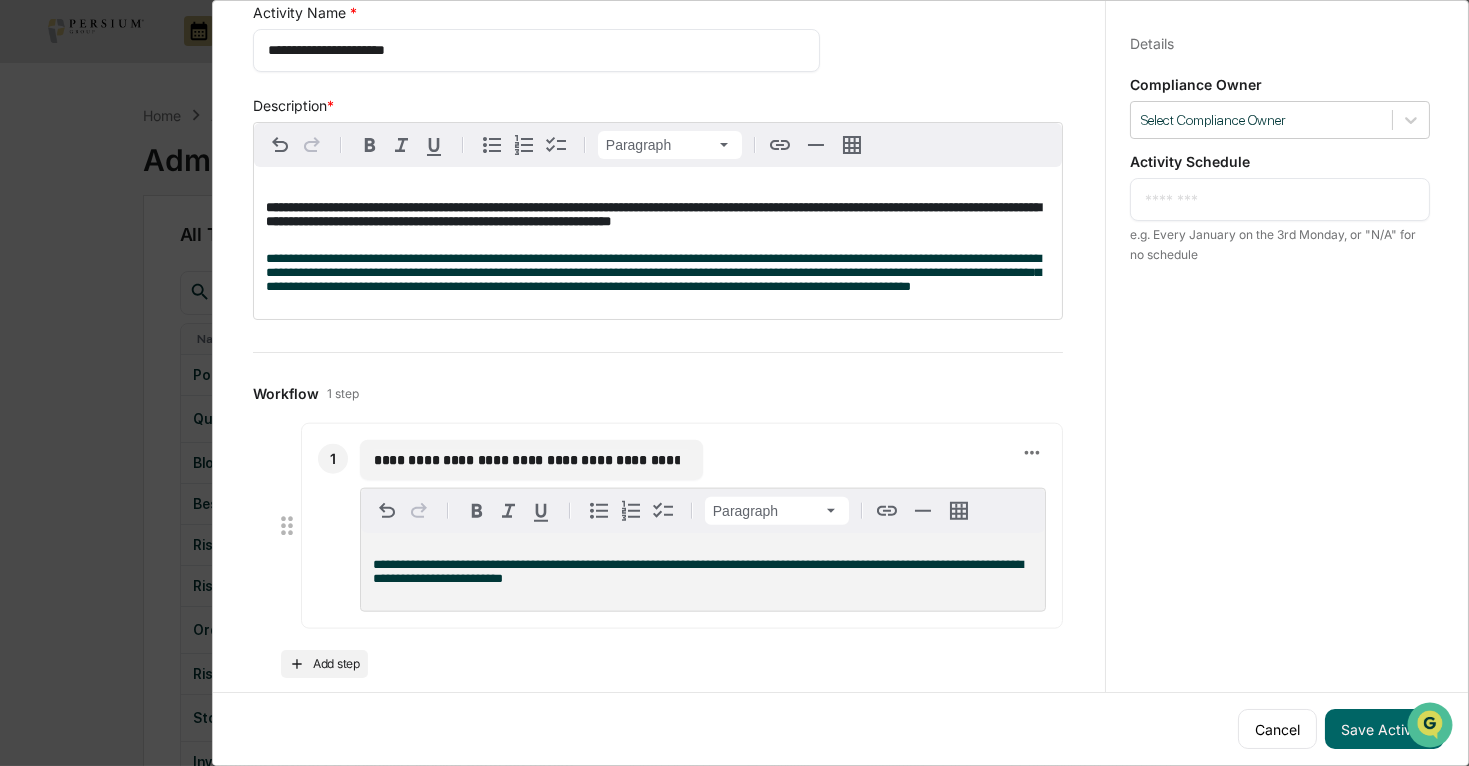 click on "**********" at bounding box center [703, 571] 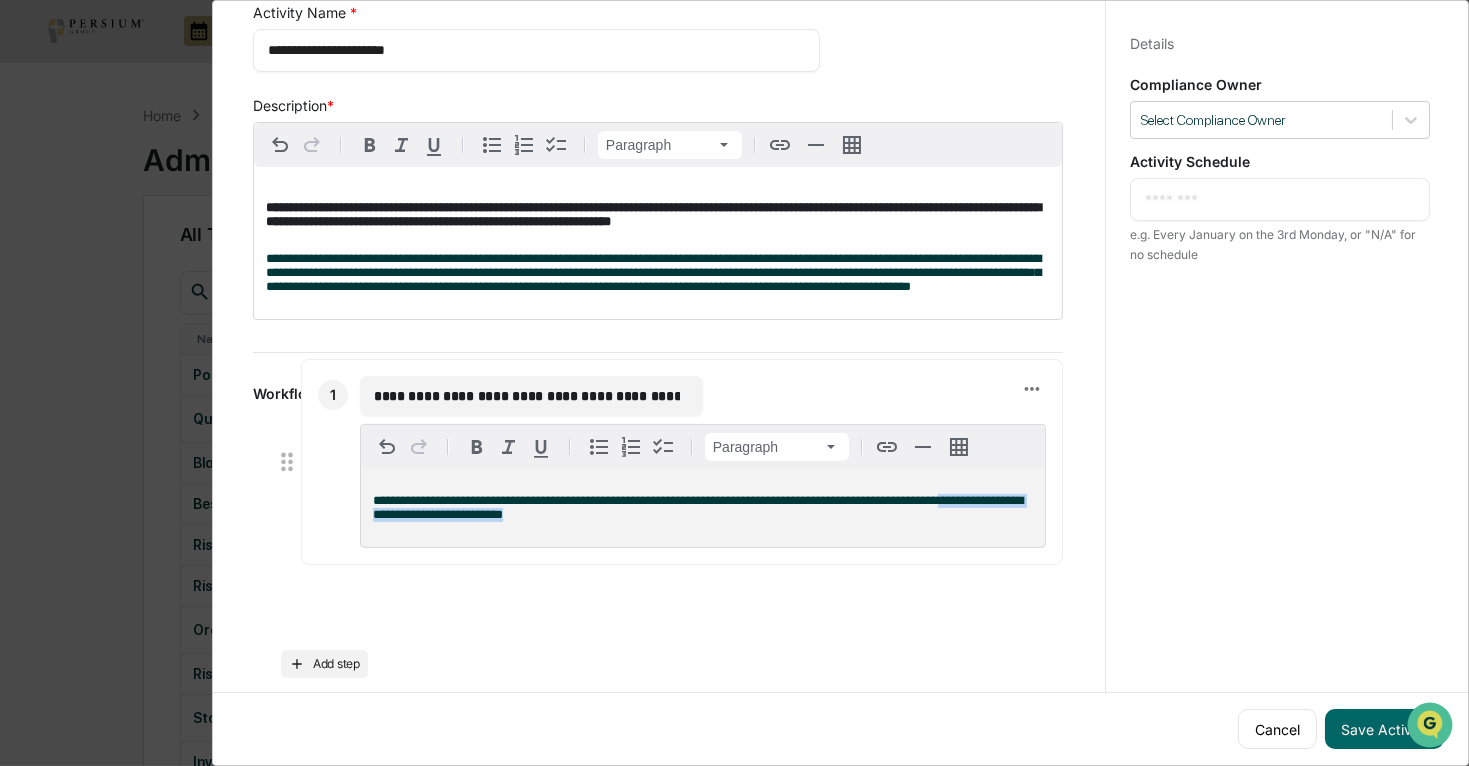 drag, startPoint x: 585, startPoint y: 603, endPoint x: 362, endPoint y: 545, distance: 230.41919 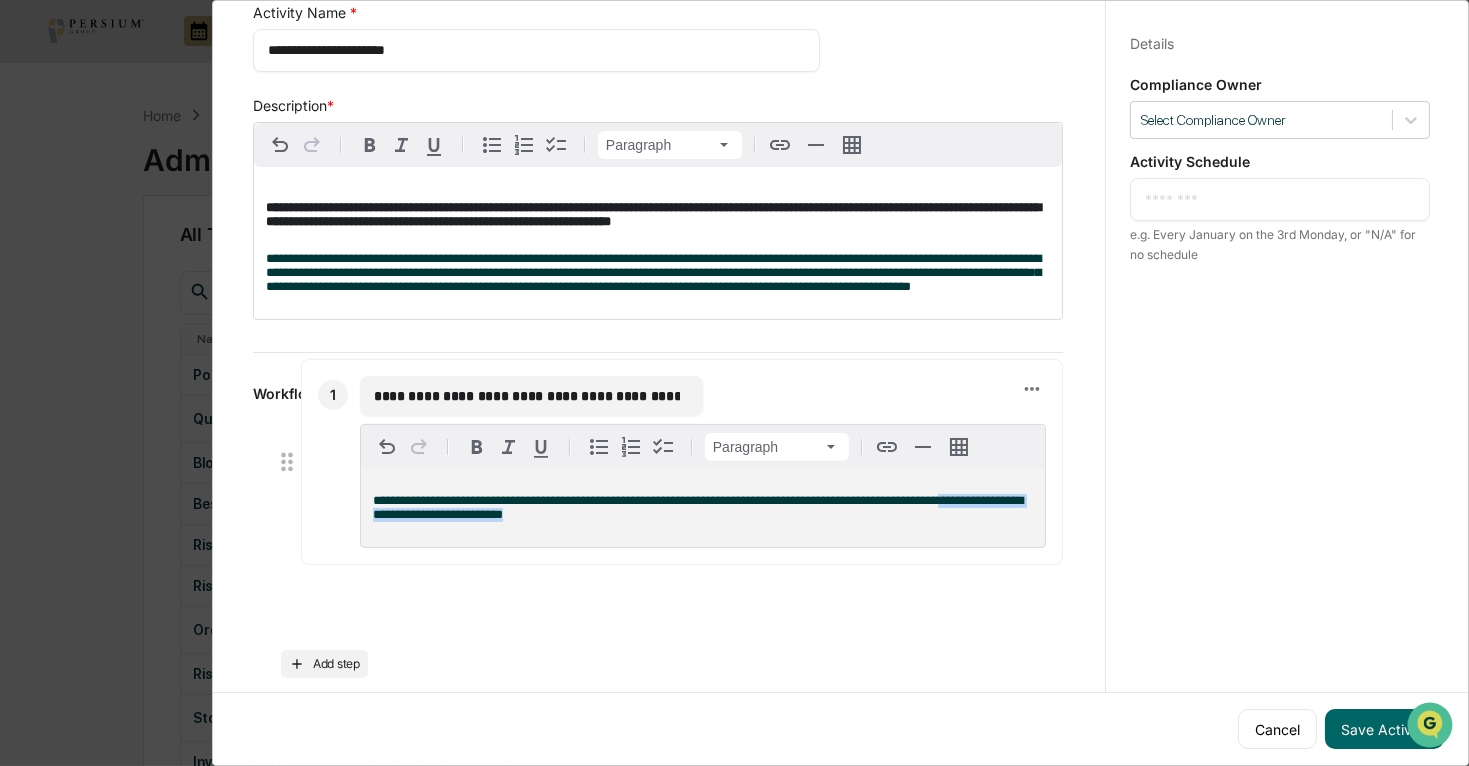 click on "**********" at bounding box center (703, 508) 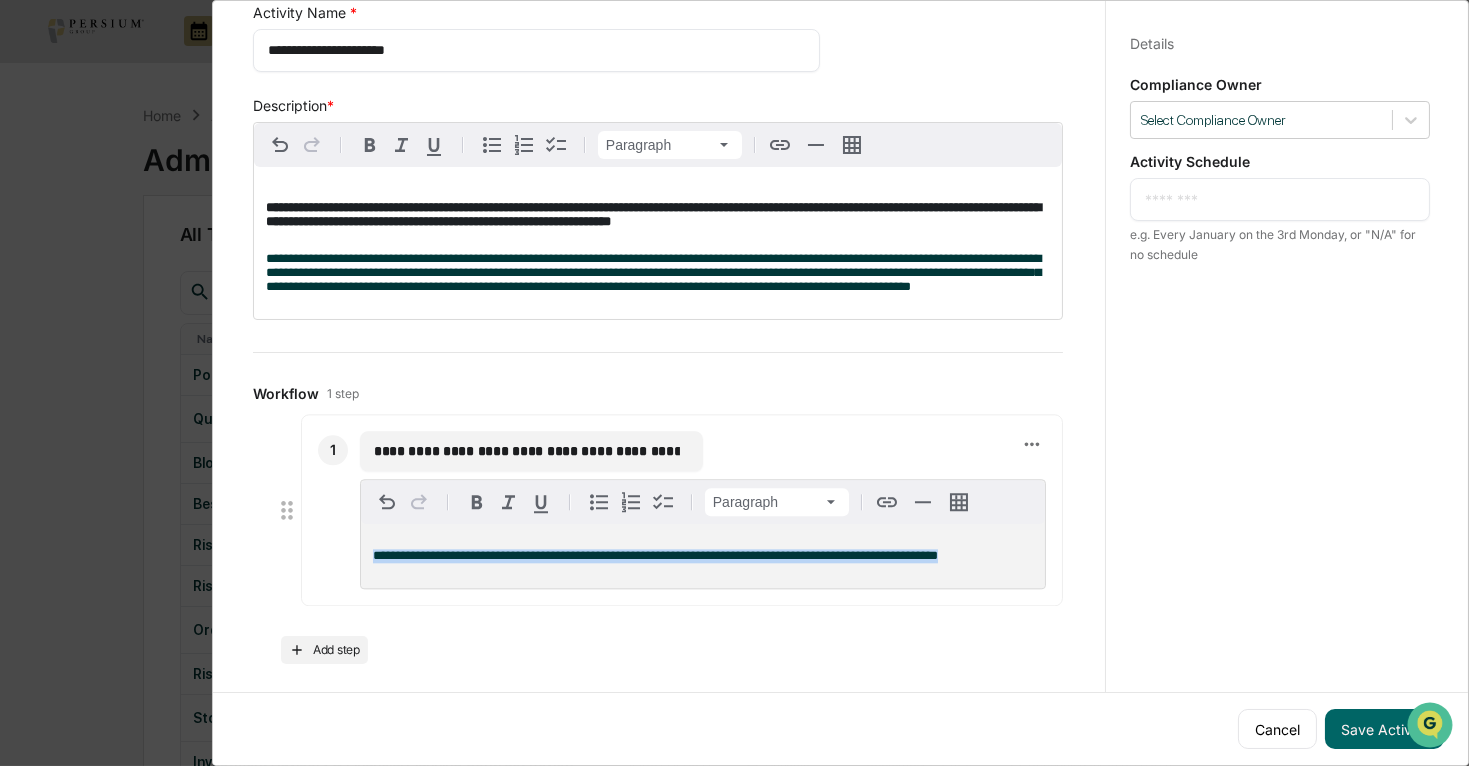 drag, startPoint x: 977, startPoint y: 590, endPoint x: 338, endPoint y: 586, distance: 639.0125 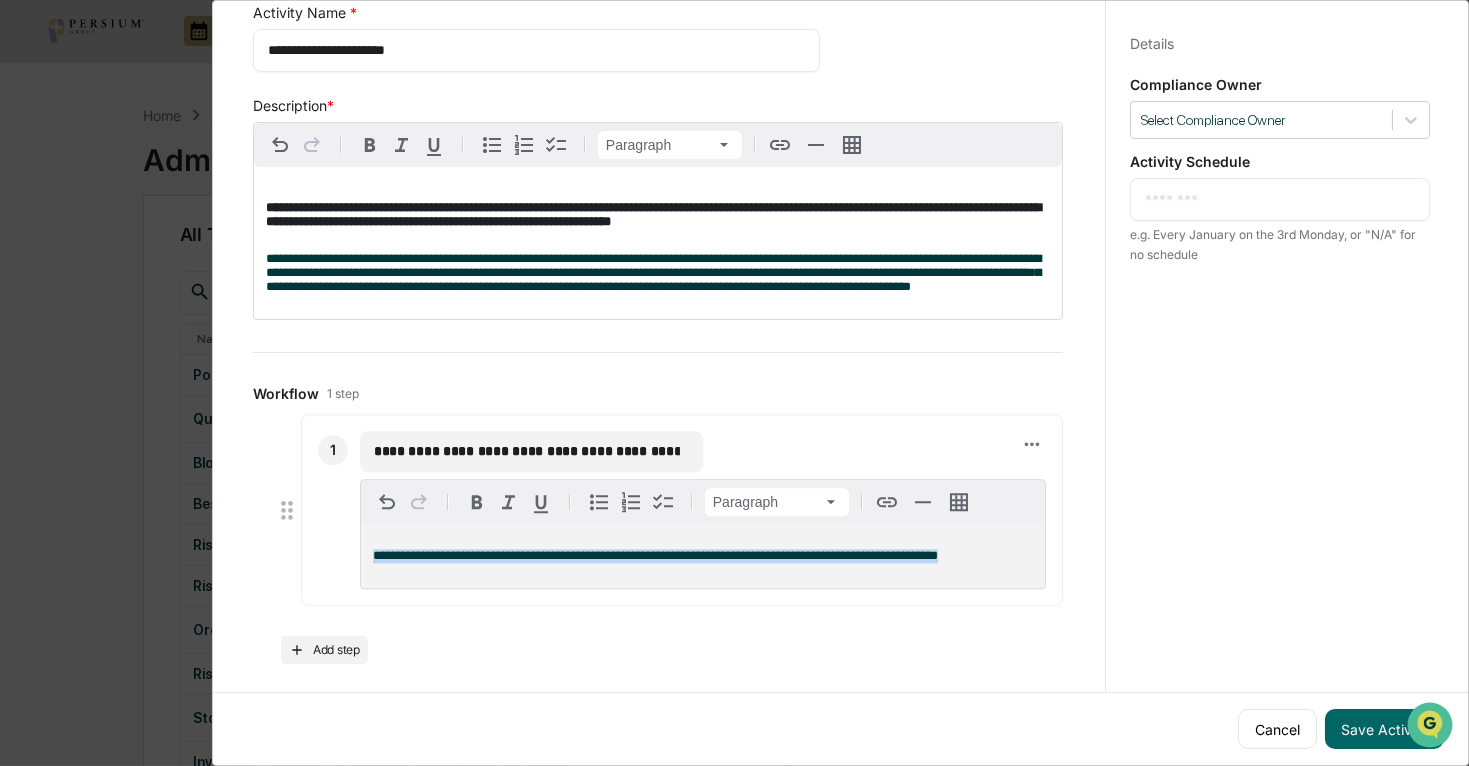click on "**********" at bounding box center [682, 510] 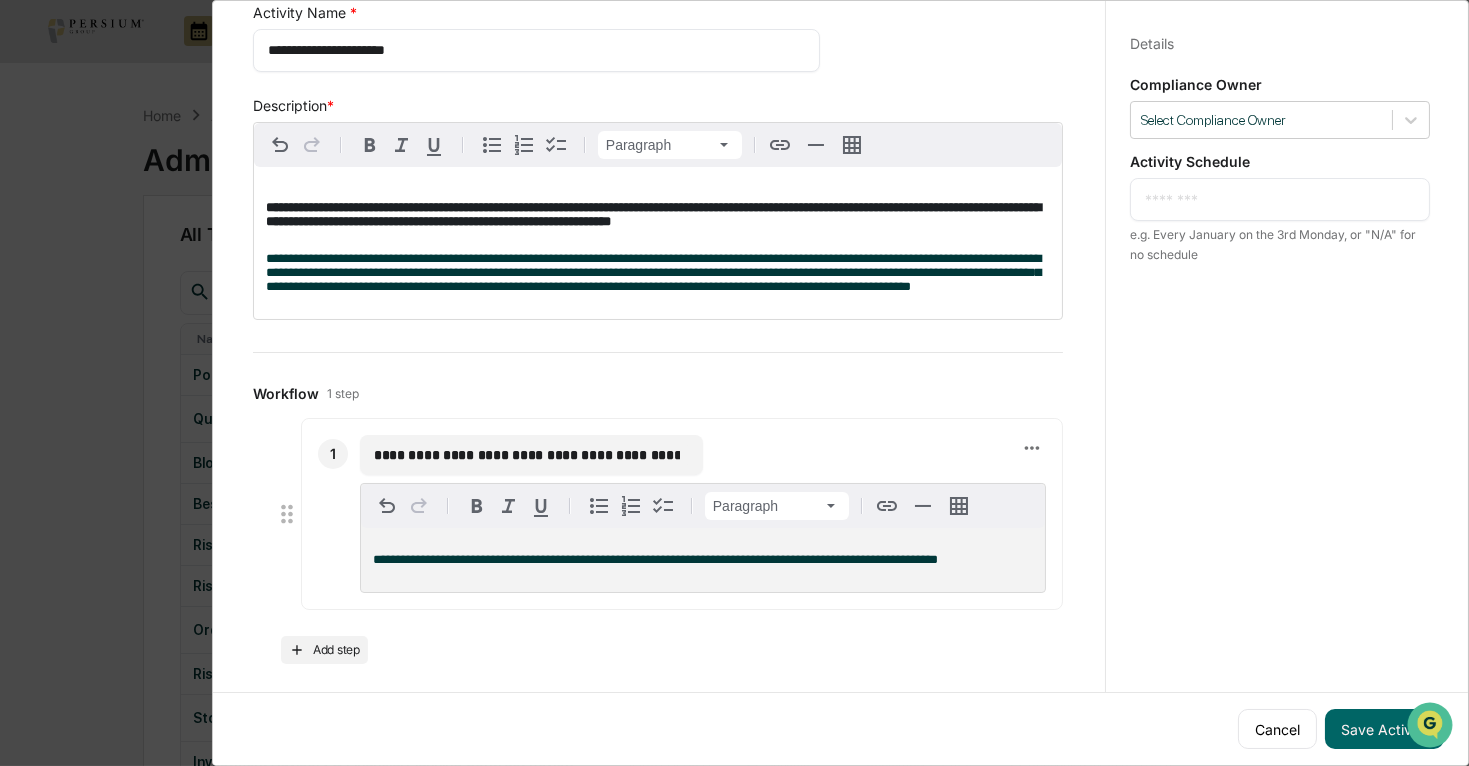 type 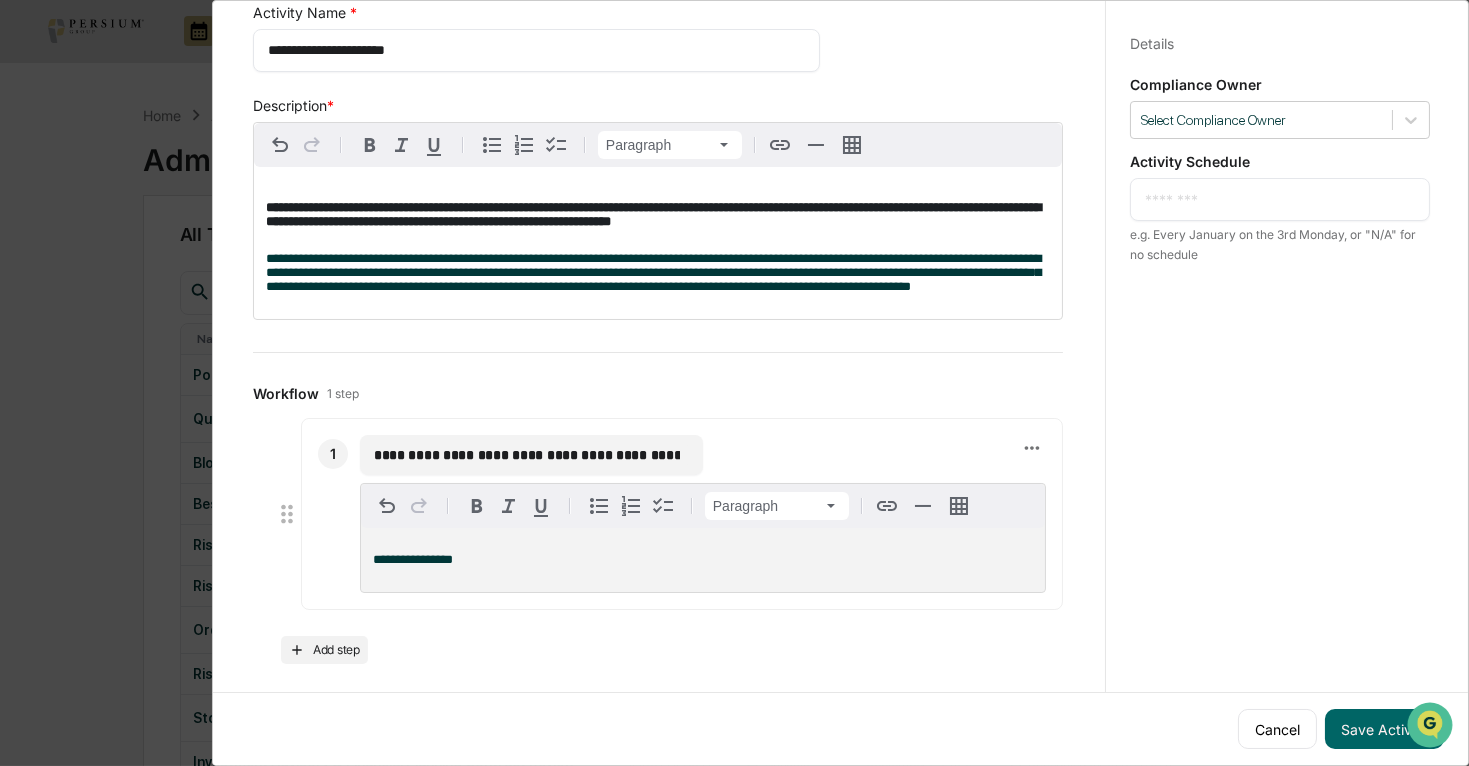 click on "**********" at bounding box center [527, 455] 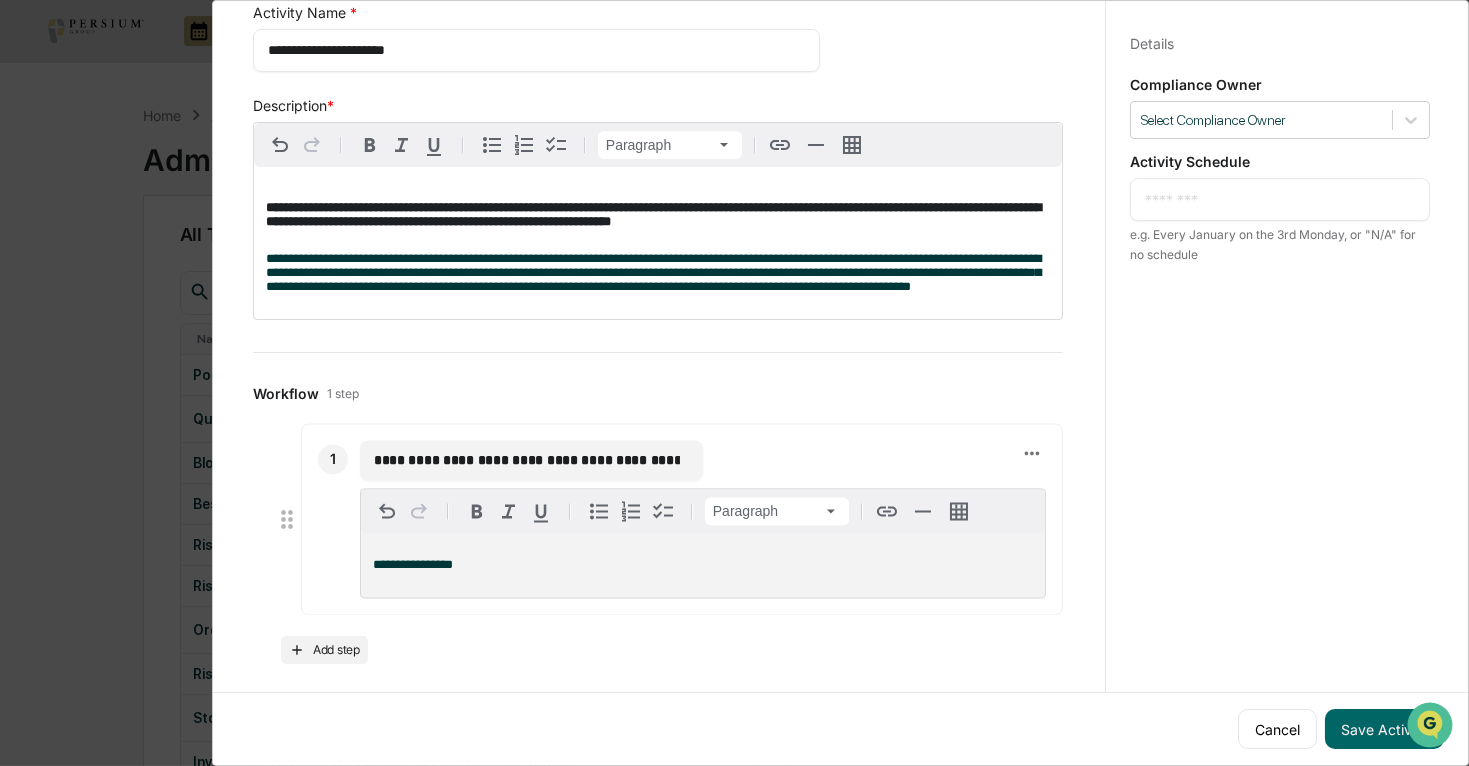 scroll, scrollTop: 0, scrollLeft: 702, axis: horizontal 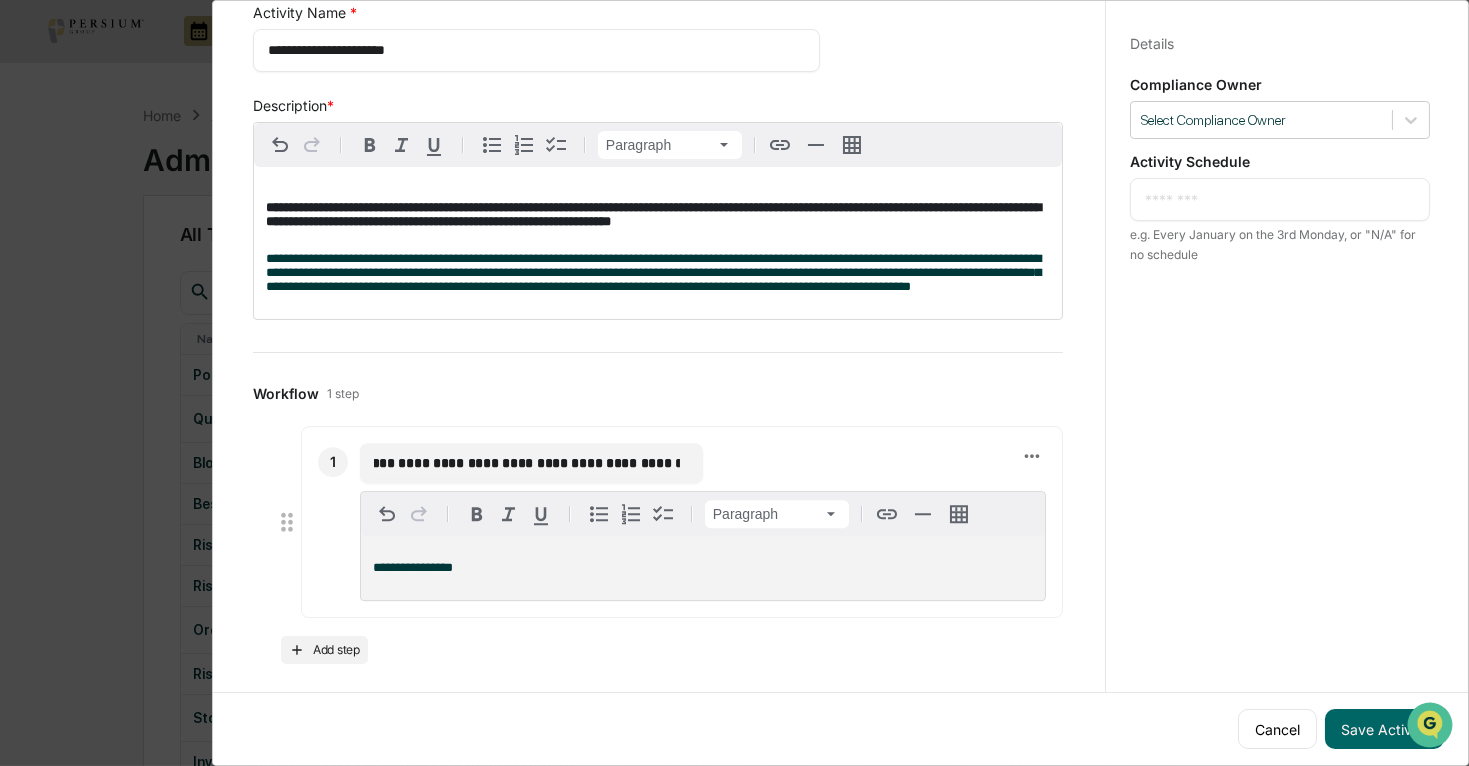 drag, startPoint x: 500, startPoint y: 482, endPoint x: 797, endPoint y: 490, distance: 297.10773 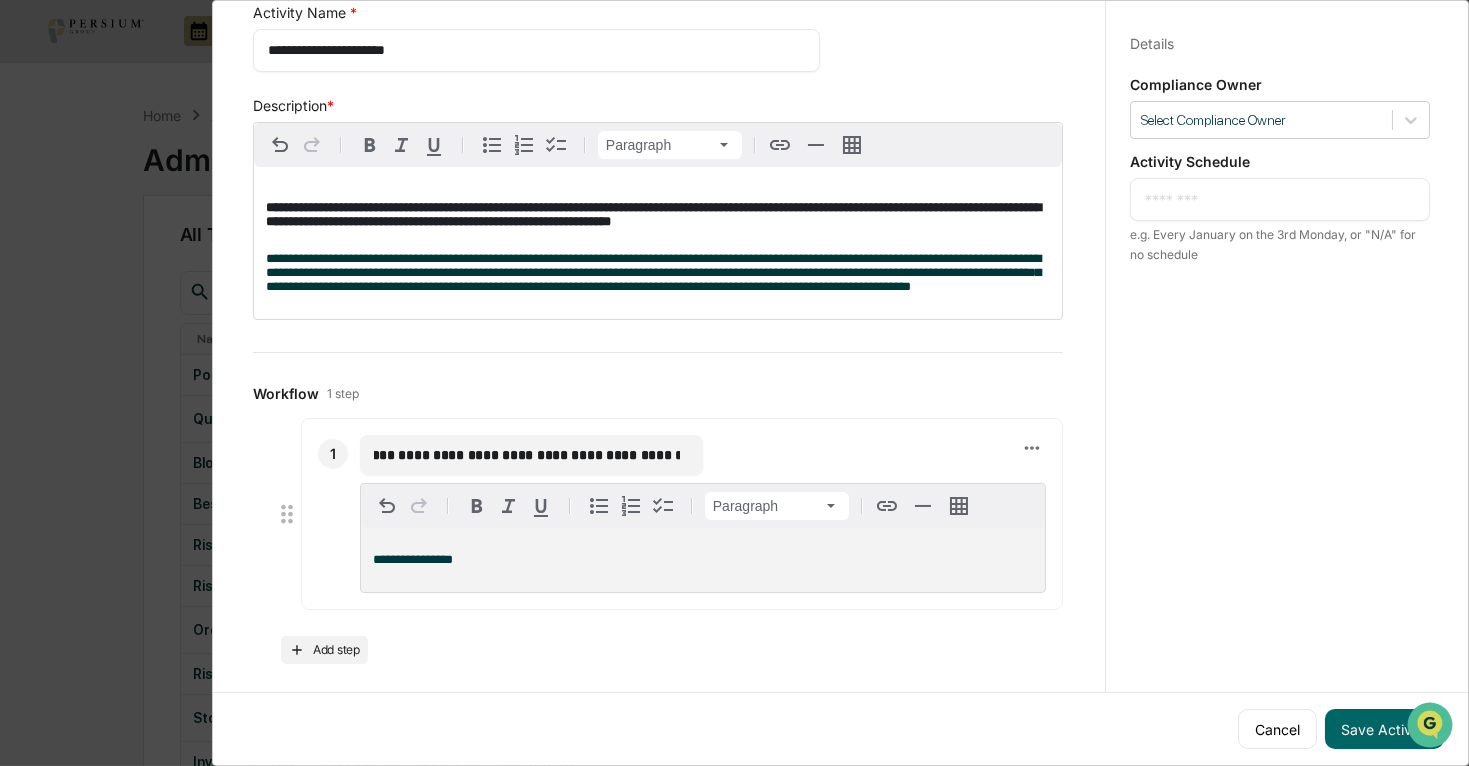 click on "**********" at bounding box center [703, 455] 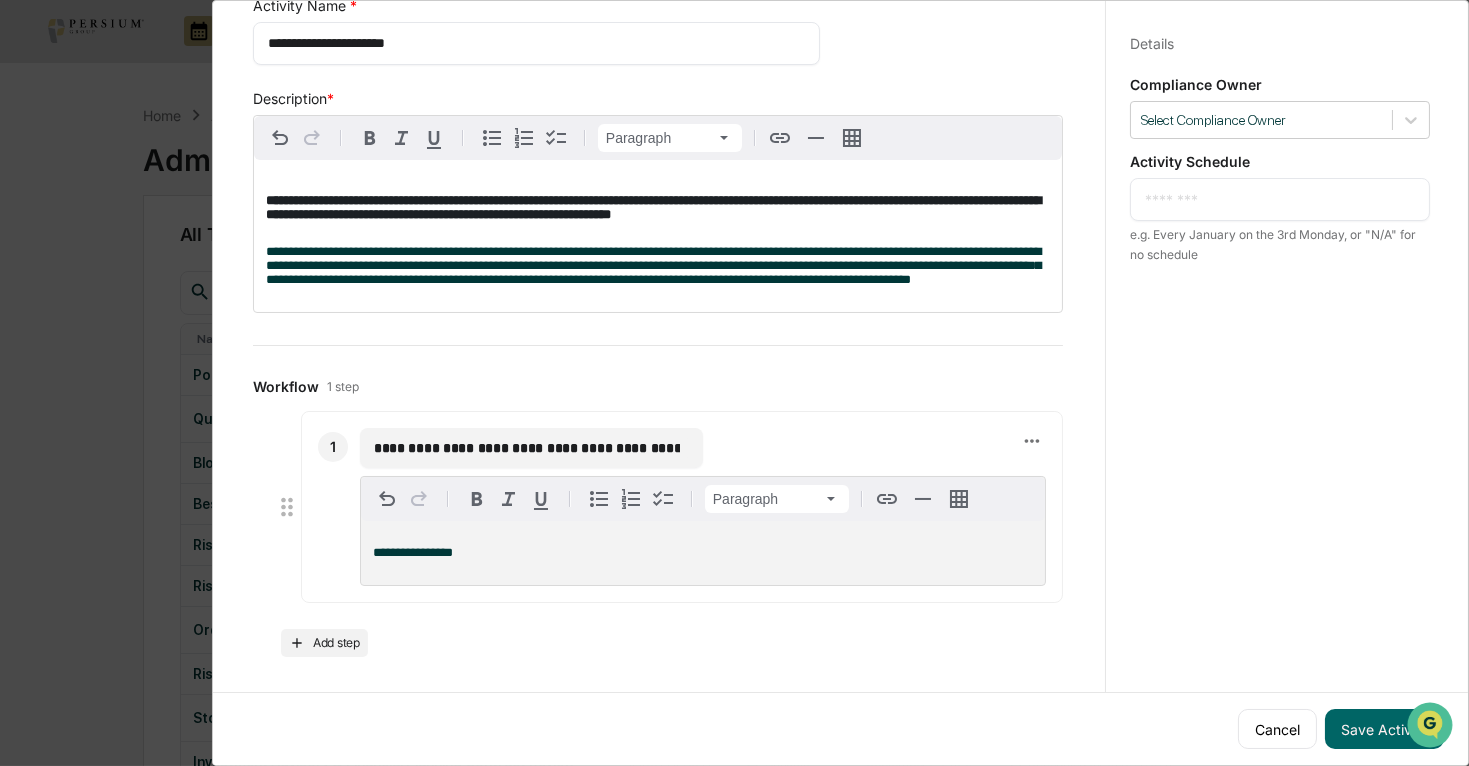 scroll, scrollTop: 123, scrollLeft: 0, axis: vertical 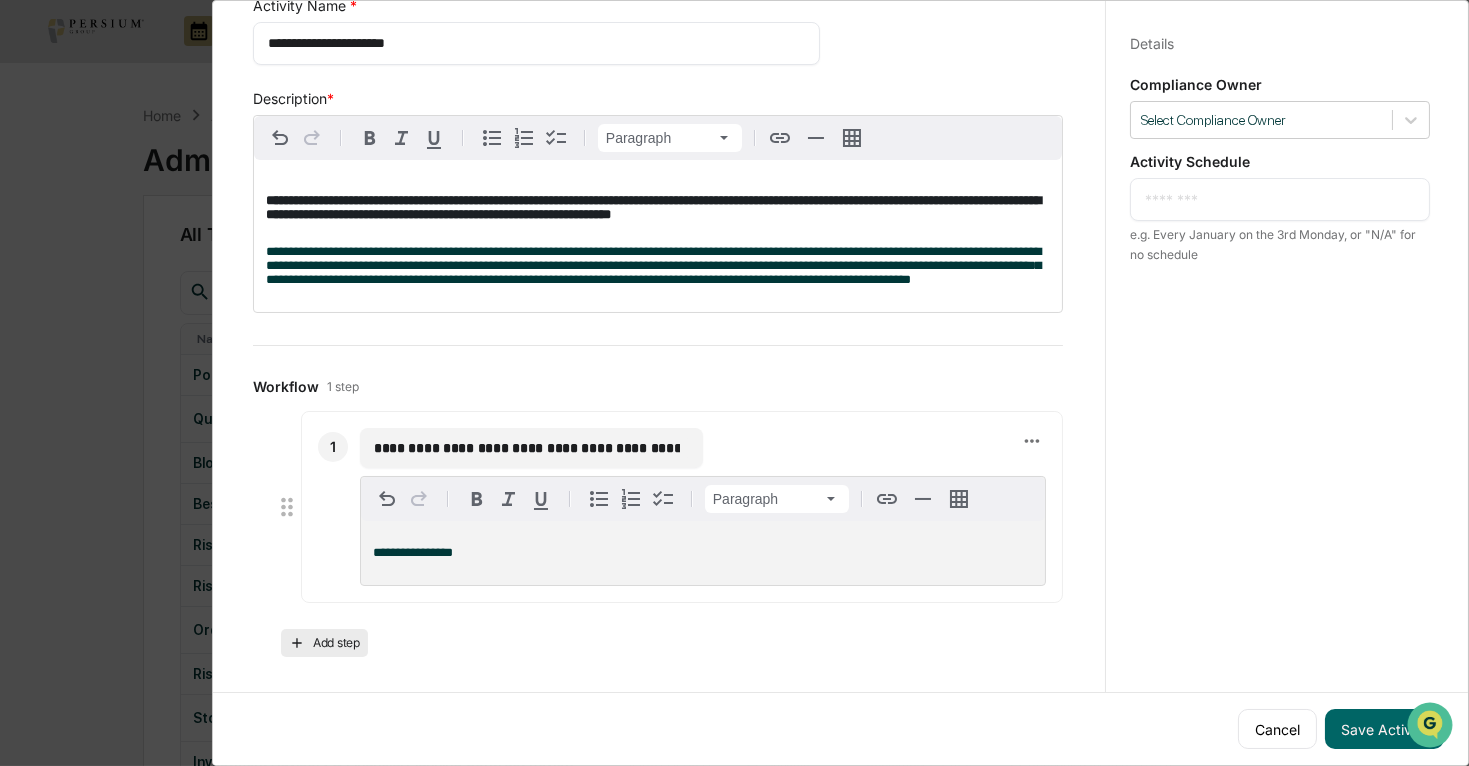 click 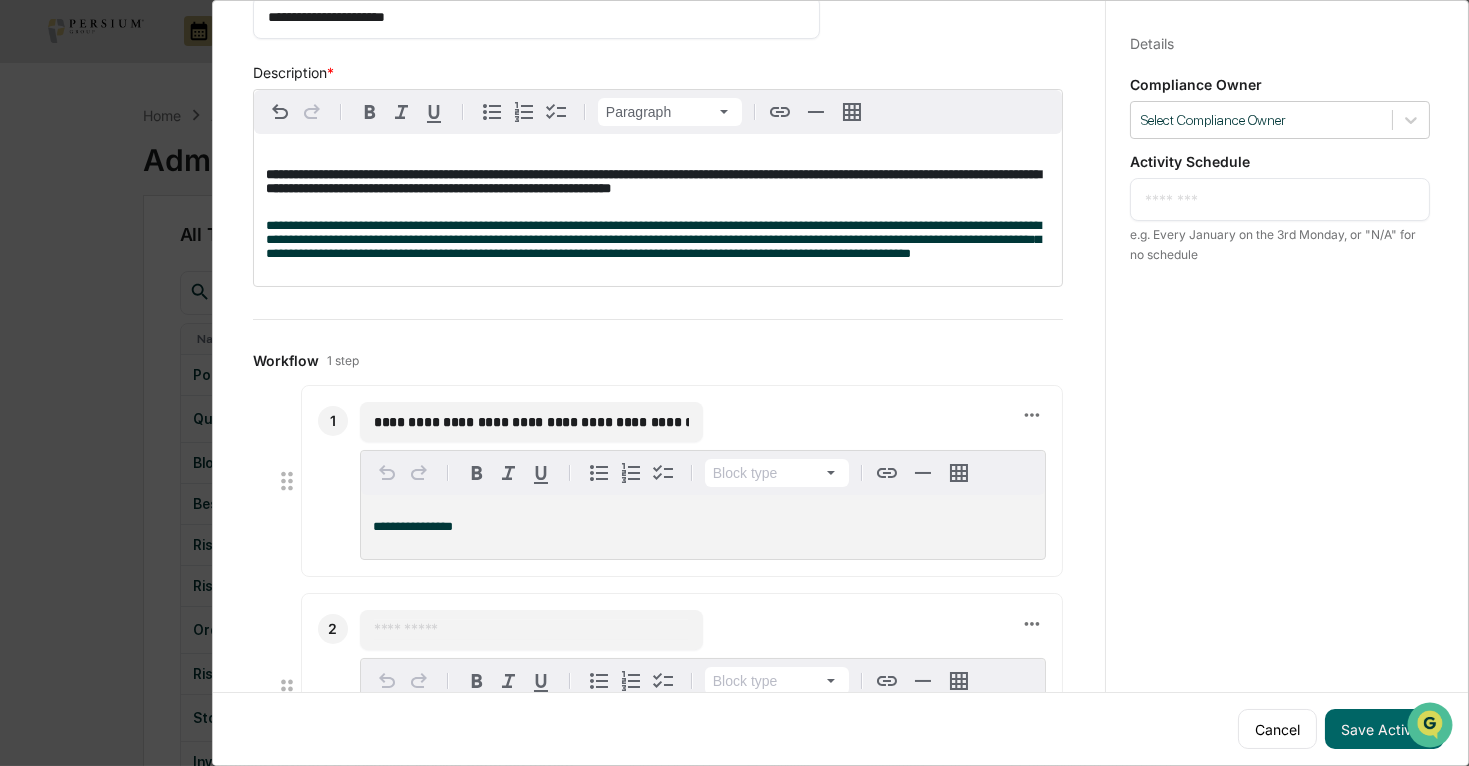 click on "**********" at bounding box center [653, 239] 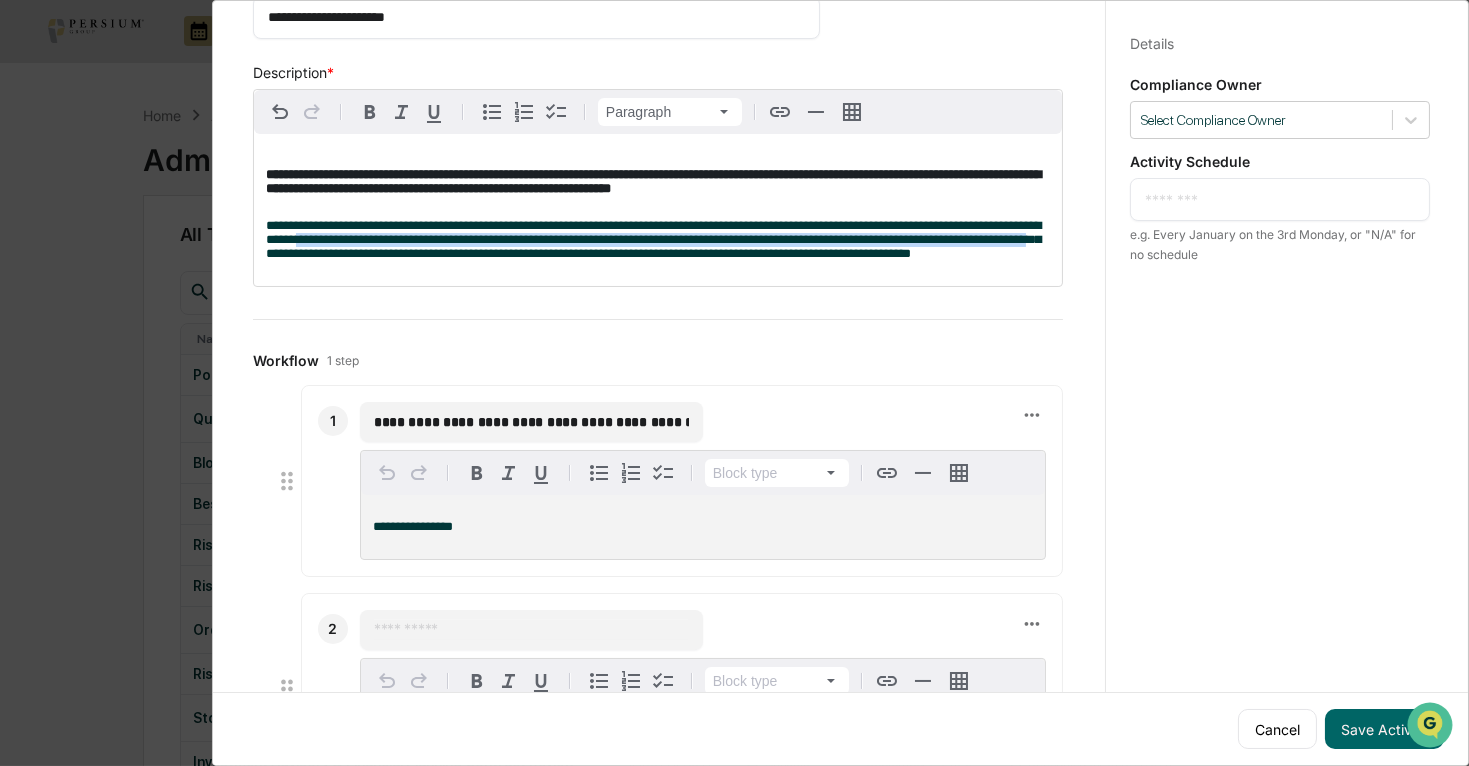 drag, startPoint x: 340, startPoint y: 246, endPoint x: 387, endPoint y: 263, distance: 49.979996 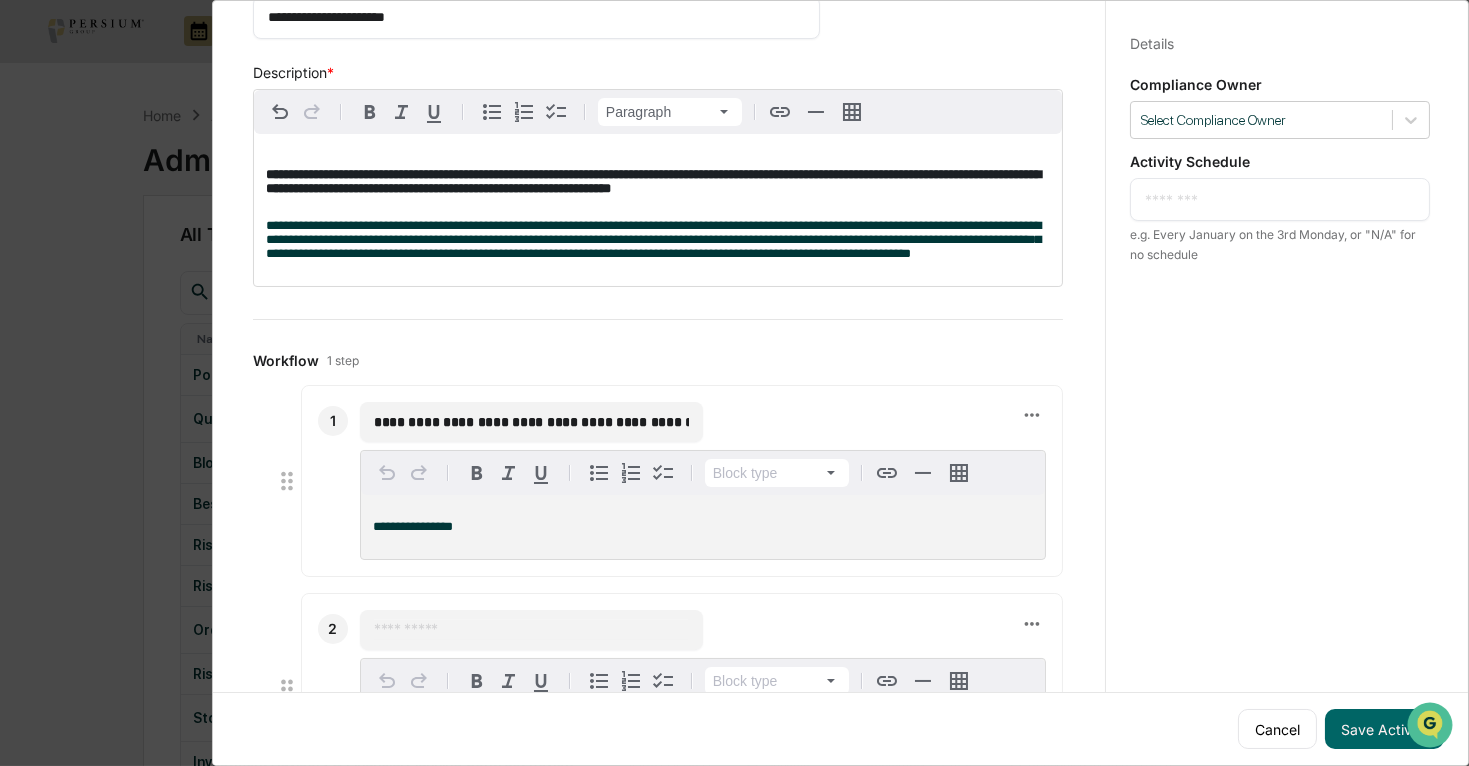 click at bounding box center [531, 630] 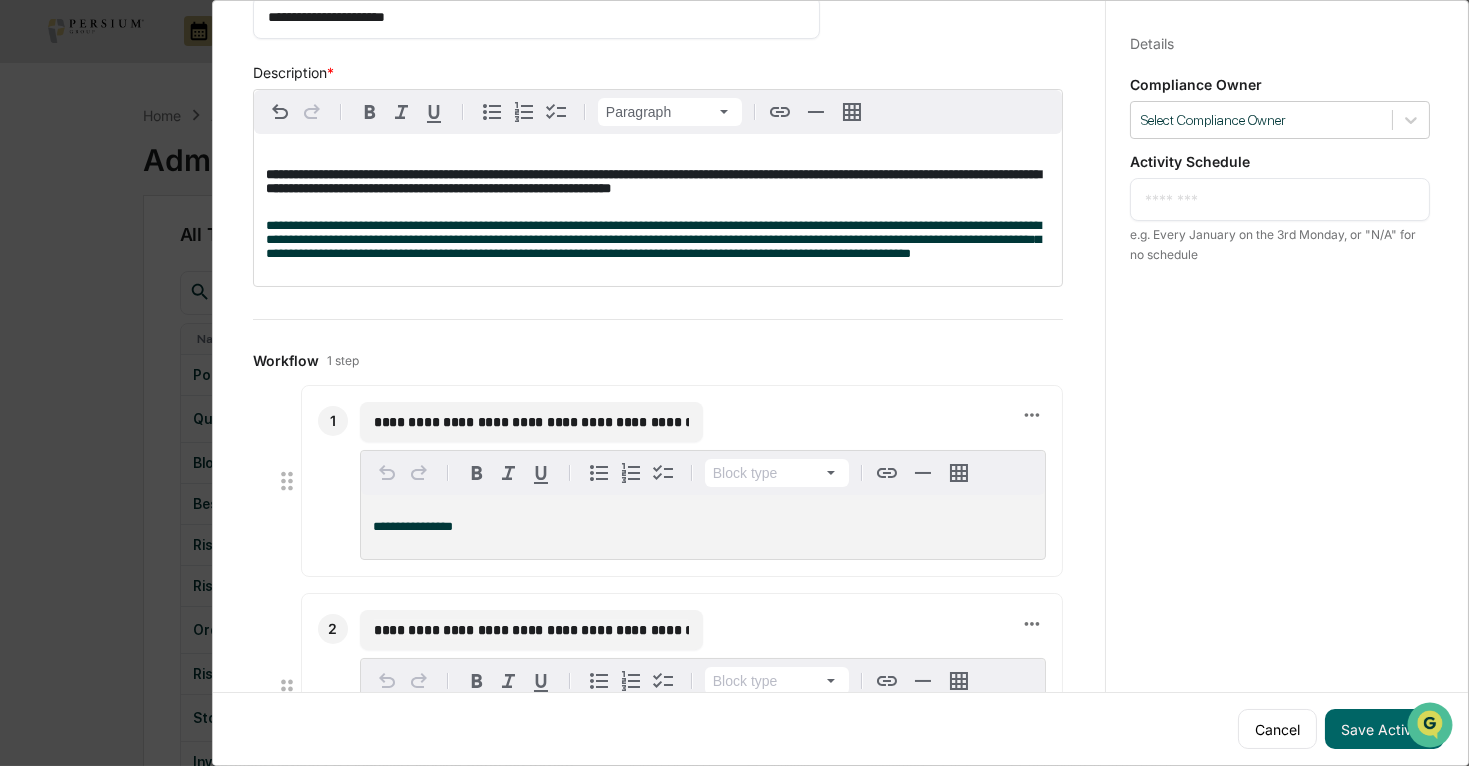 scroll, scrollTop: 0, scrollLeft: 664, axis: horizontal 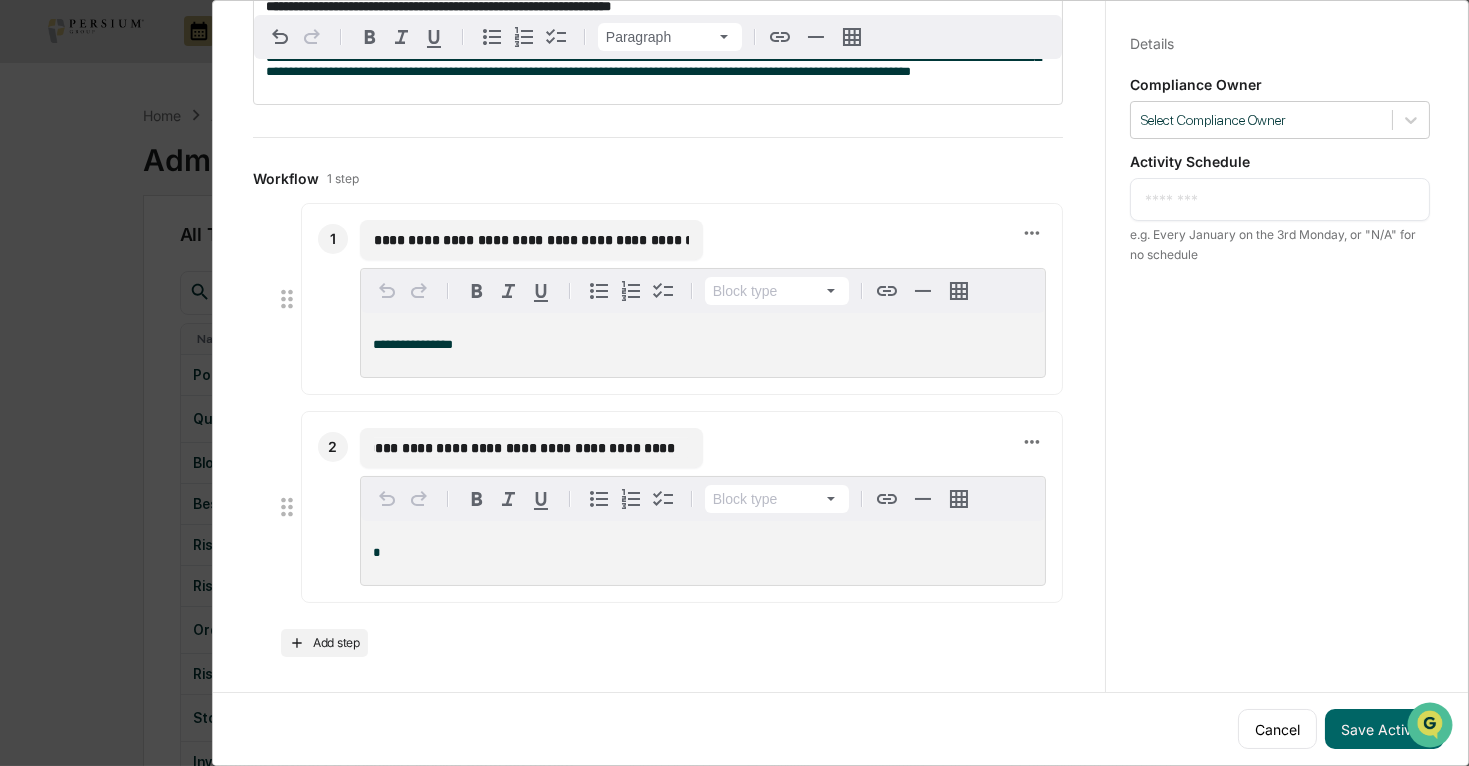 type on "**********" 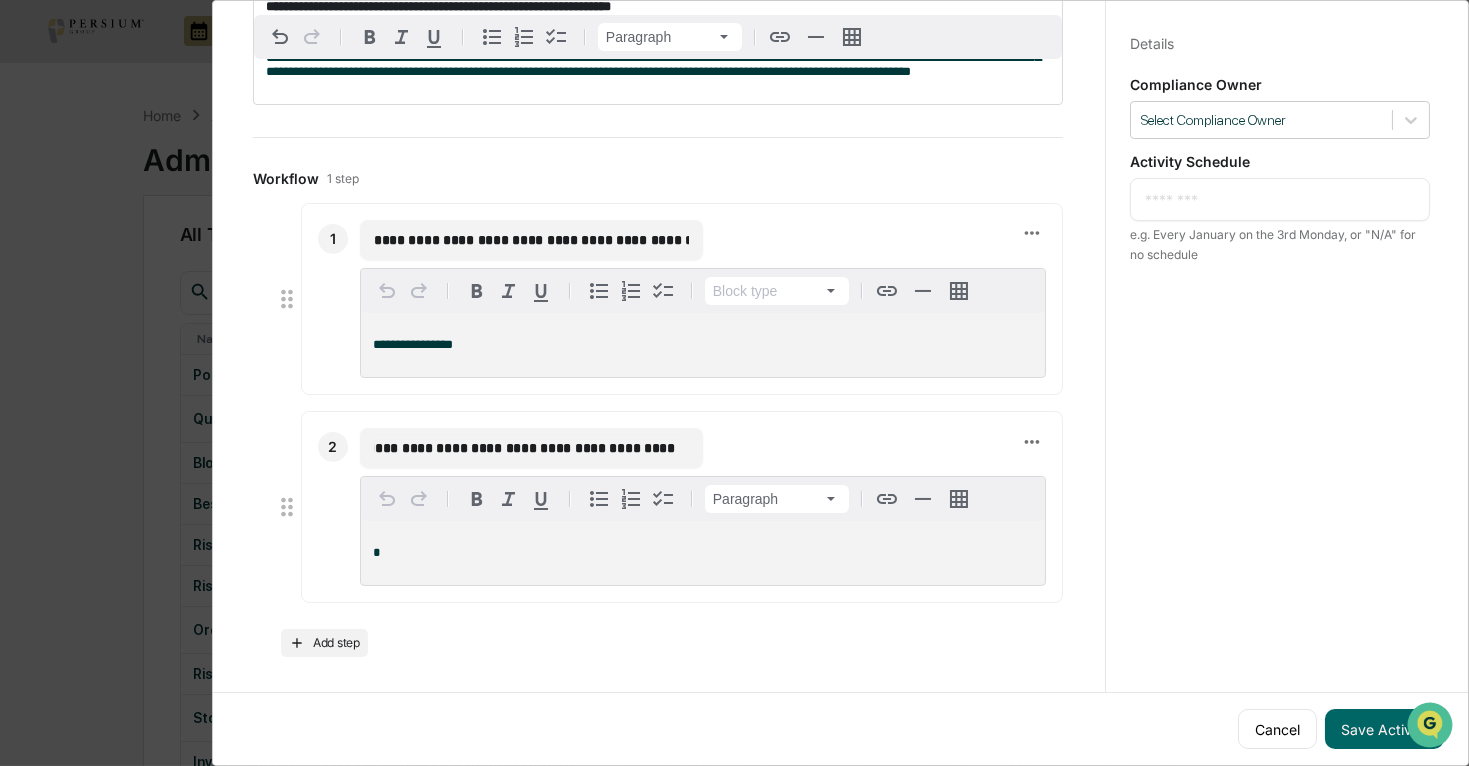 click on "*" at bounding box center [703, 553] 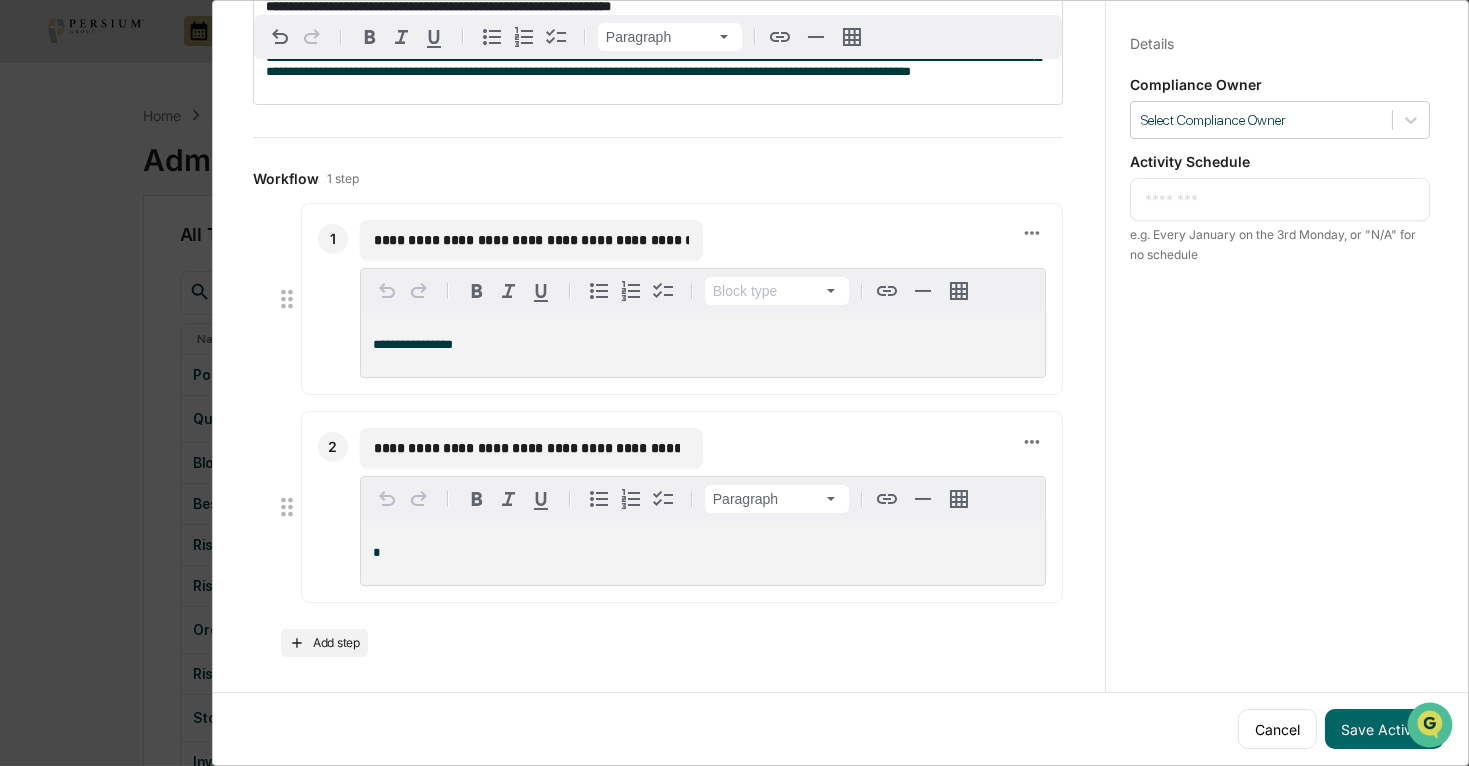 type 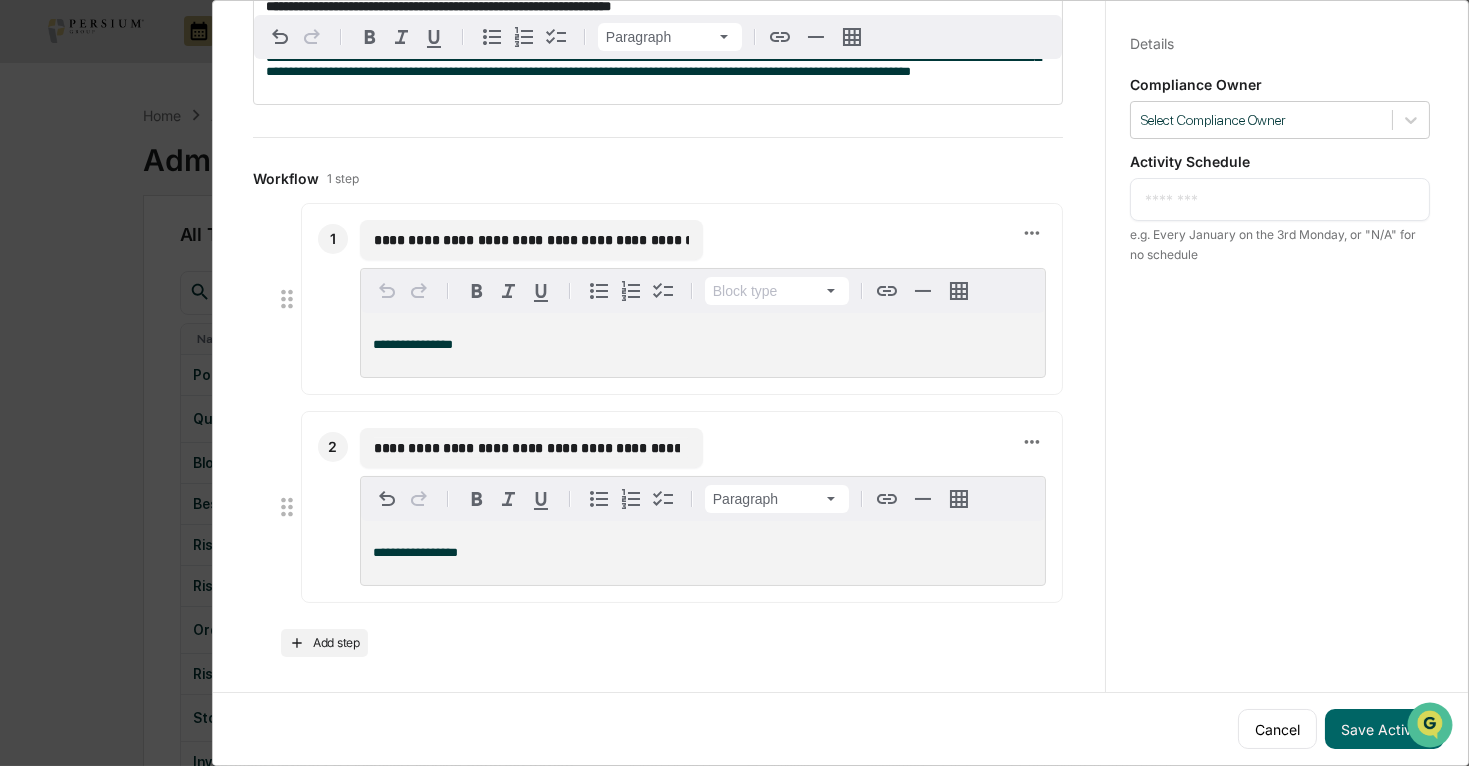 click on "**********" at bounding box center (658, 58) 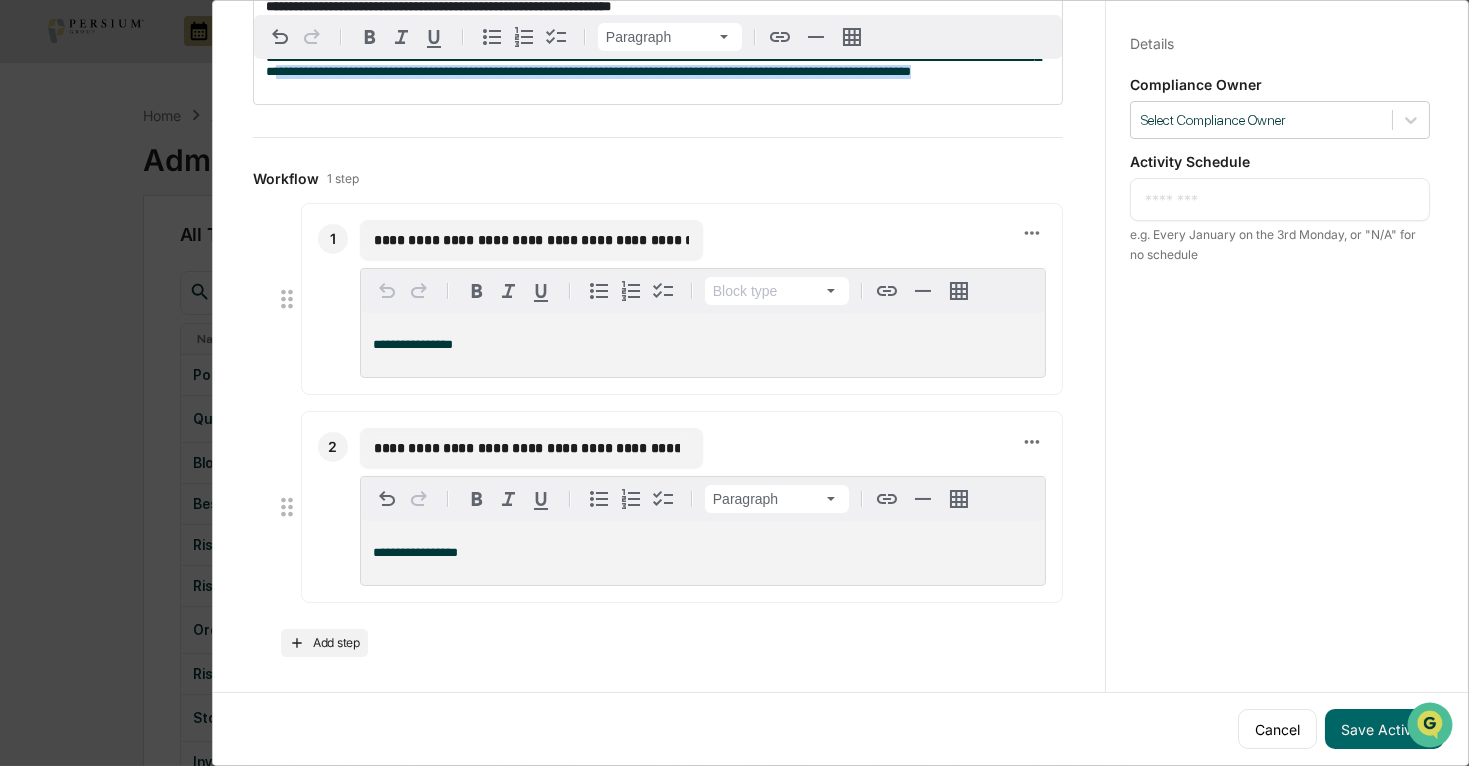 drag, startPoint x: 410, startPoint y: 83, endPoint x: 425, endPoint y: 97, distance: 20.518284 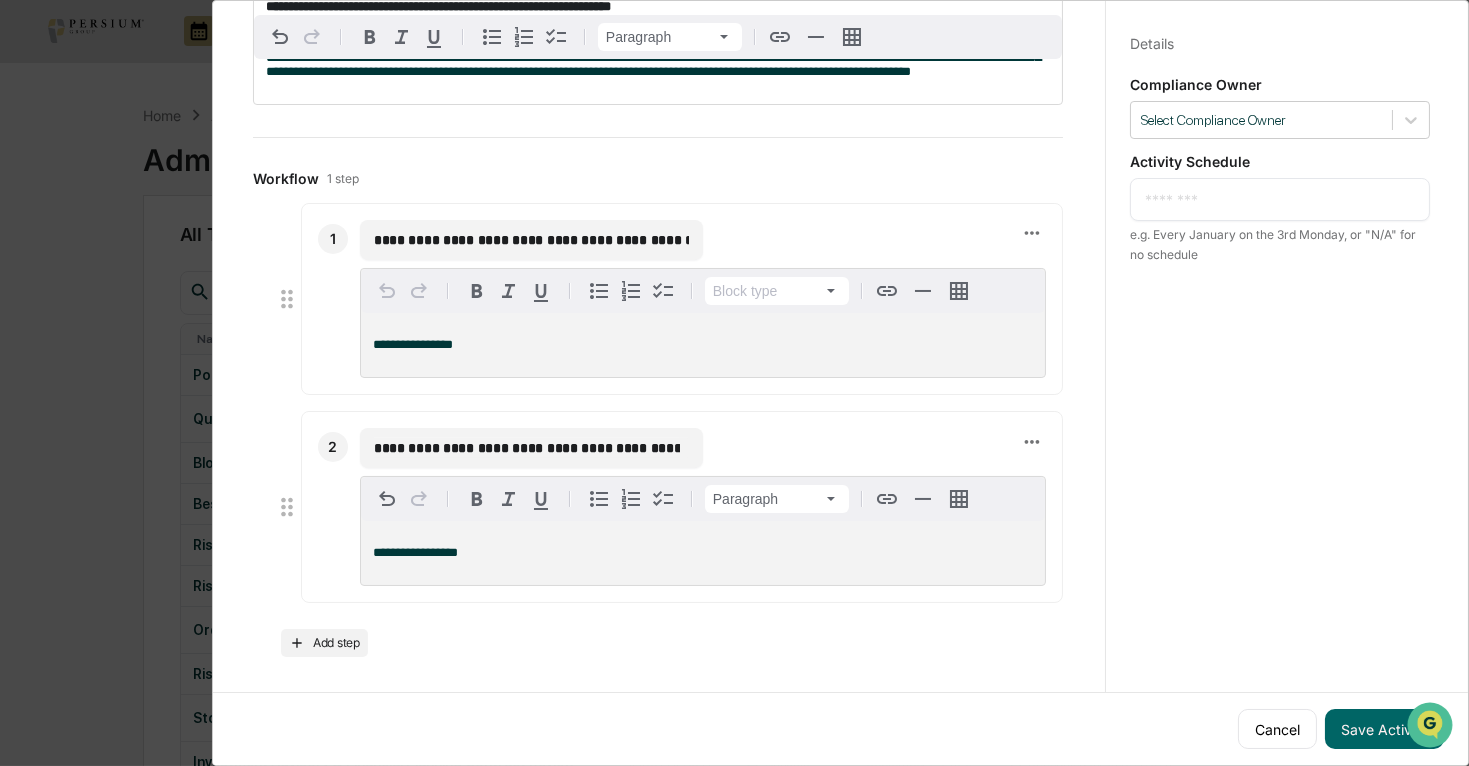 click on "Cancel Save Activity" at bounding box center (840, 728) 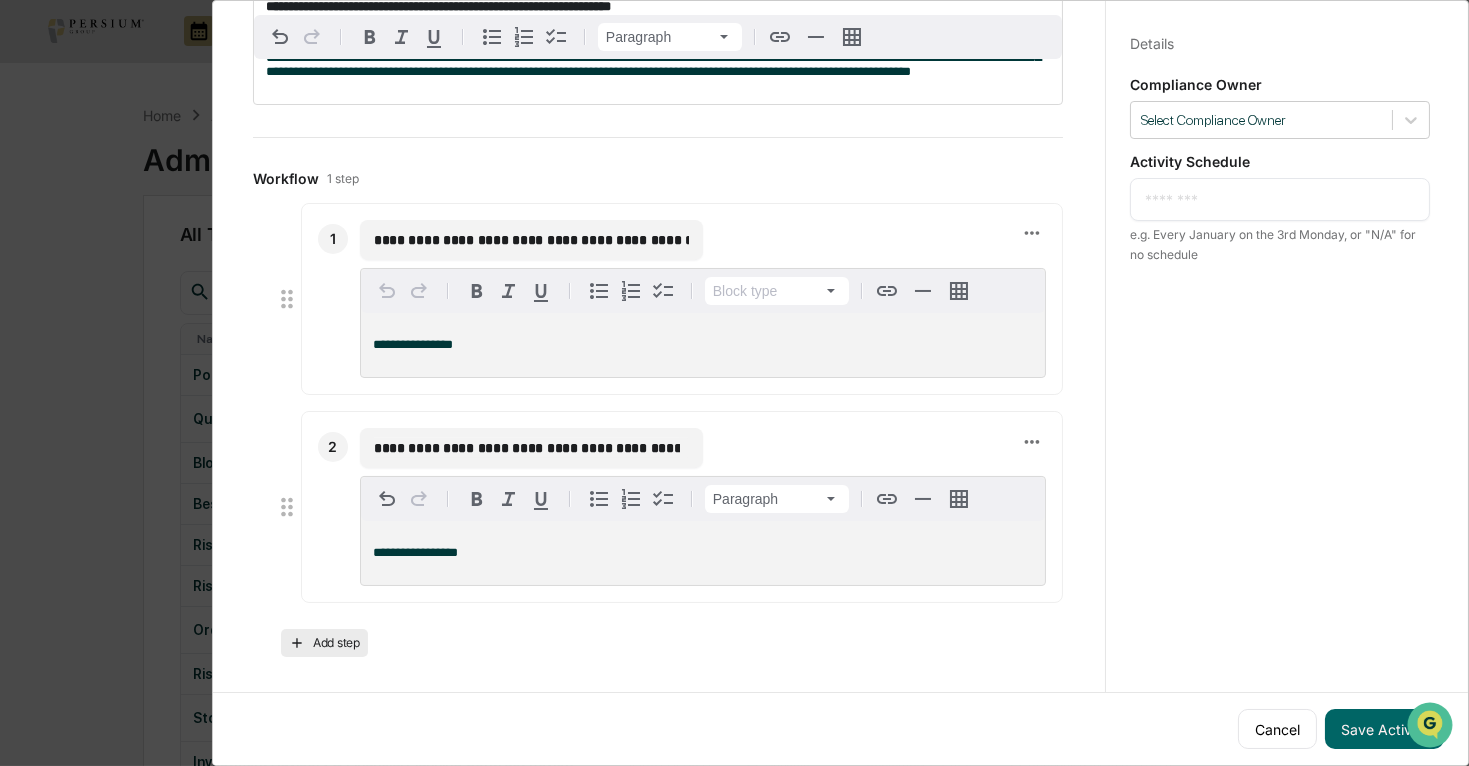 click on "Add step" at bounding box center (324, 643) 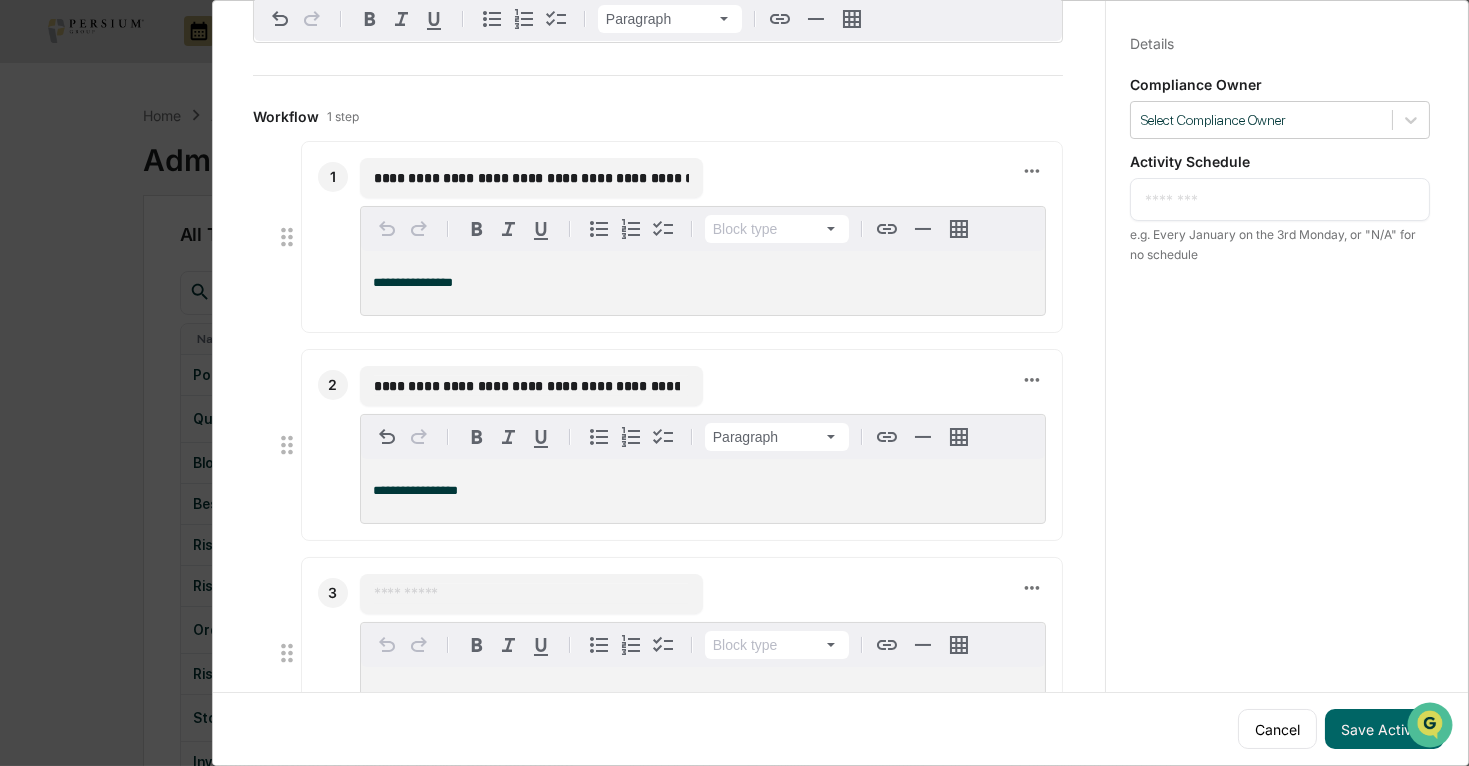 scroll, scrollTop: 396, scrollLeft: 0, axis: vertical 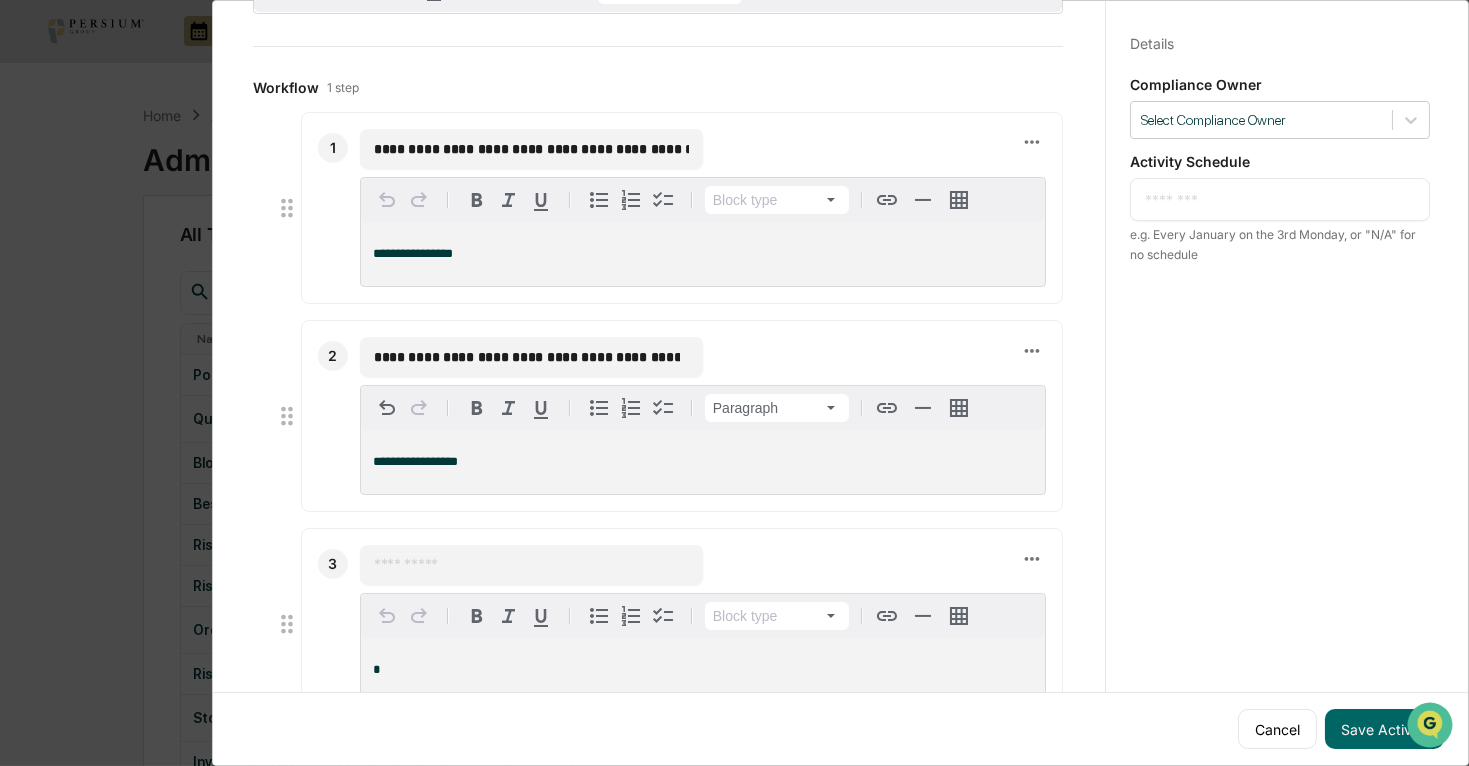 click on "​" at bounding box center [531, 565] 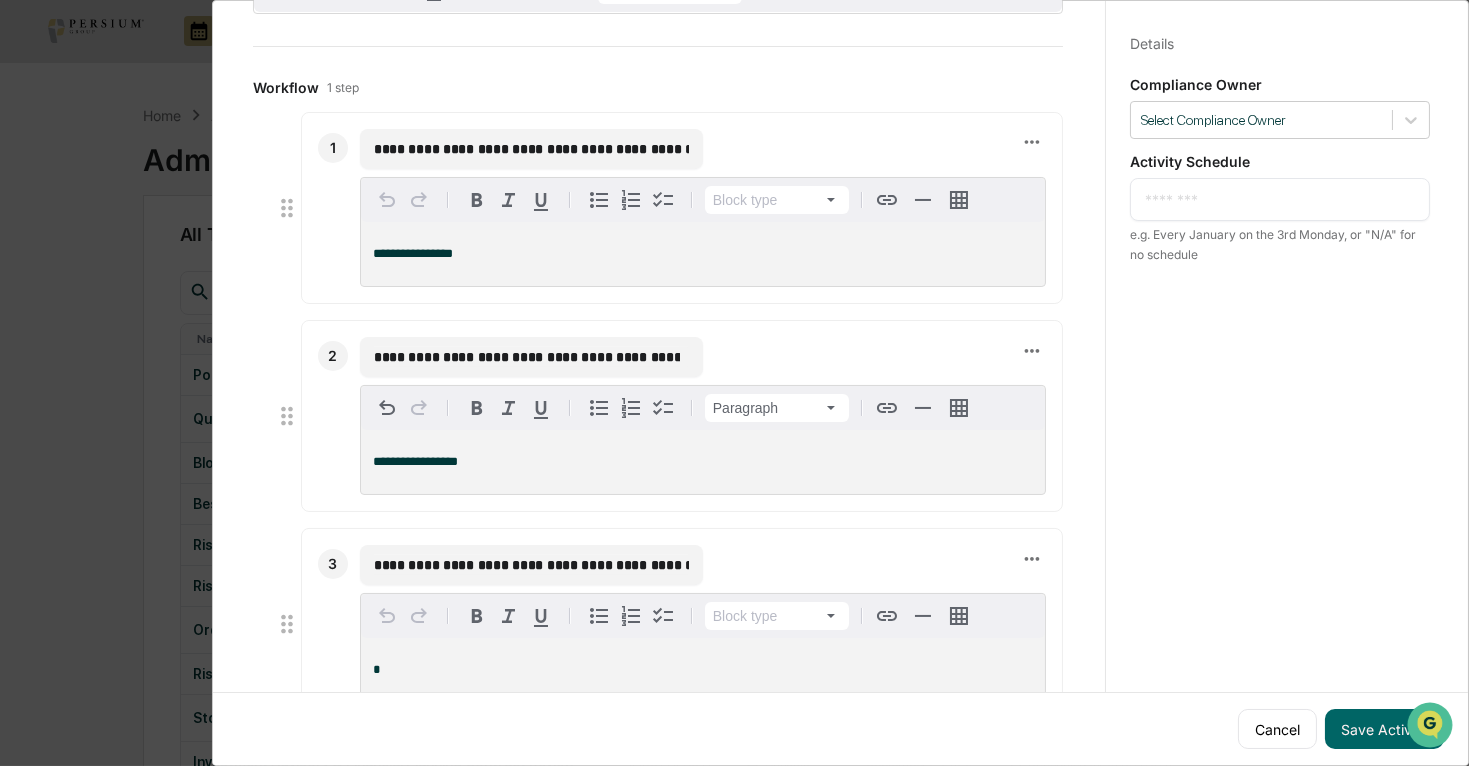 scroll, scrollTop: 0, scrollLeft: 532, axis: horizontal 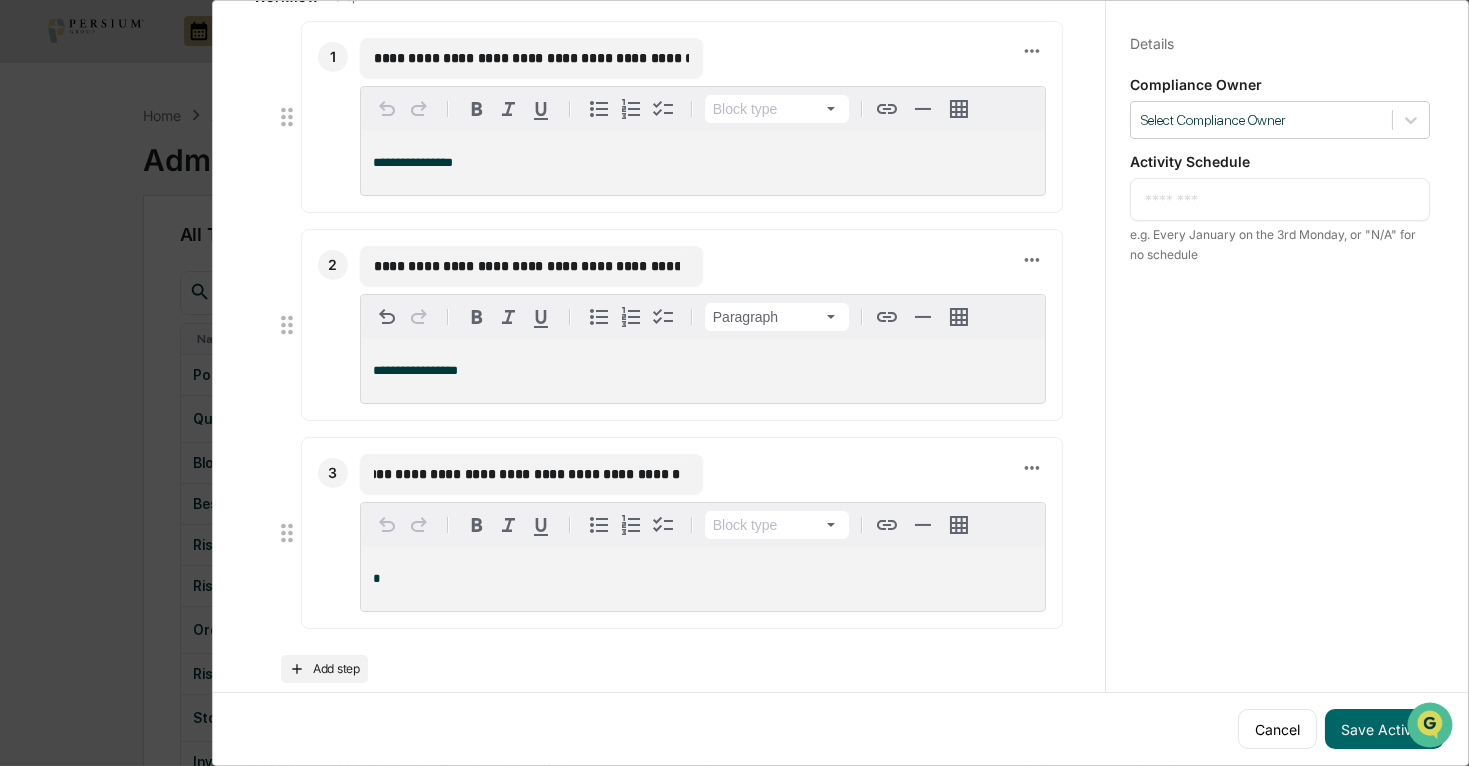 type on "**********" 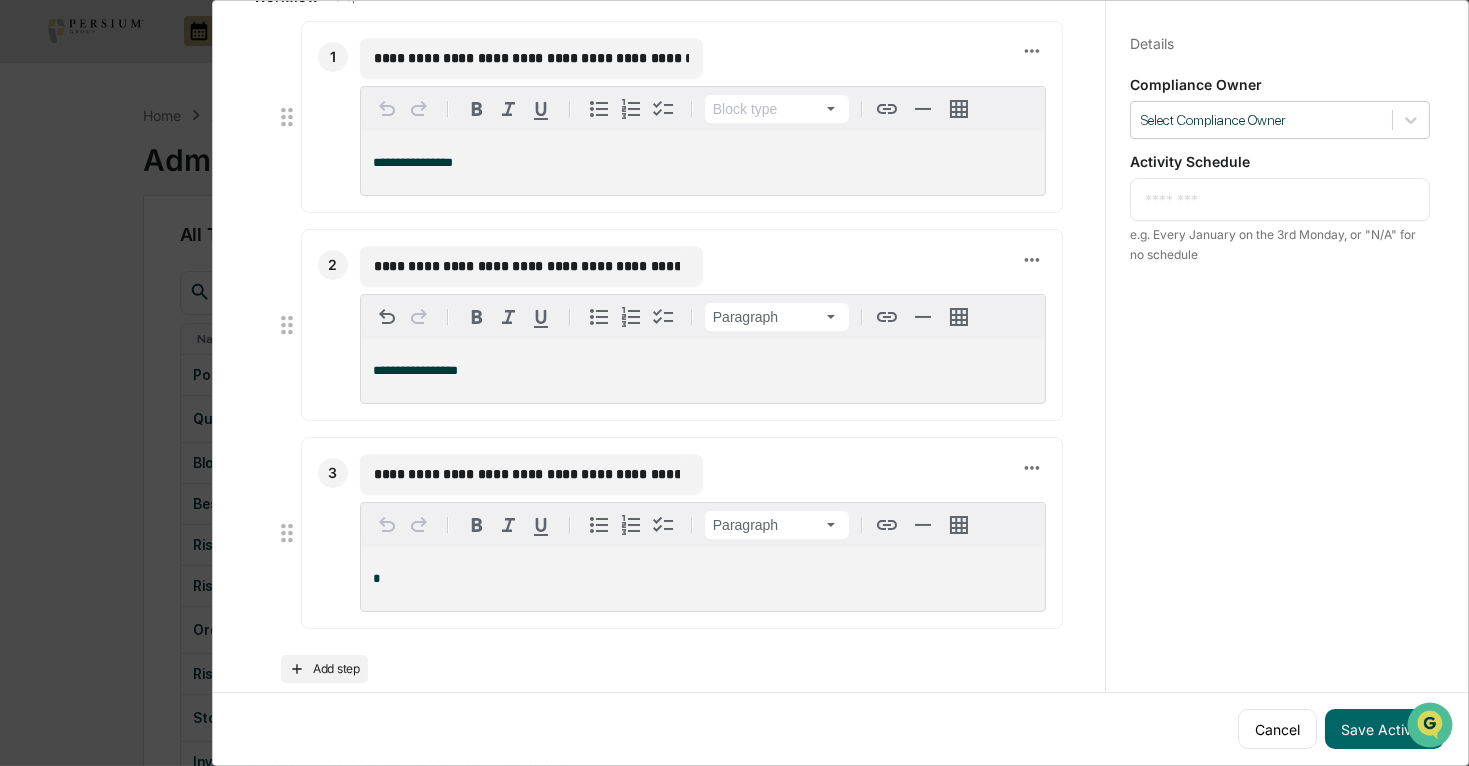 type 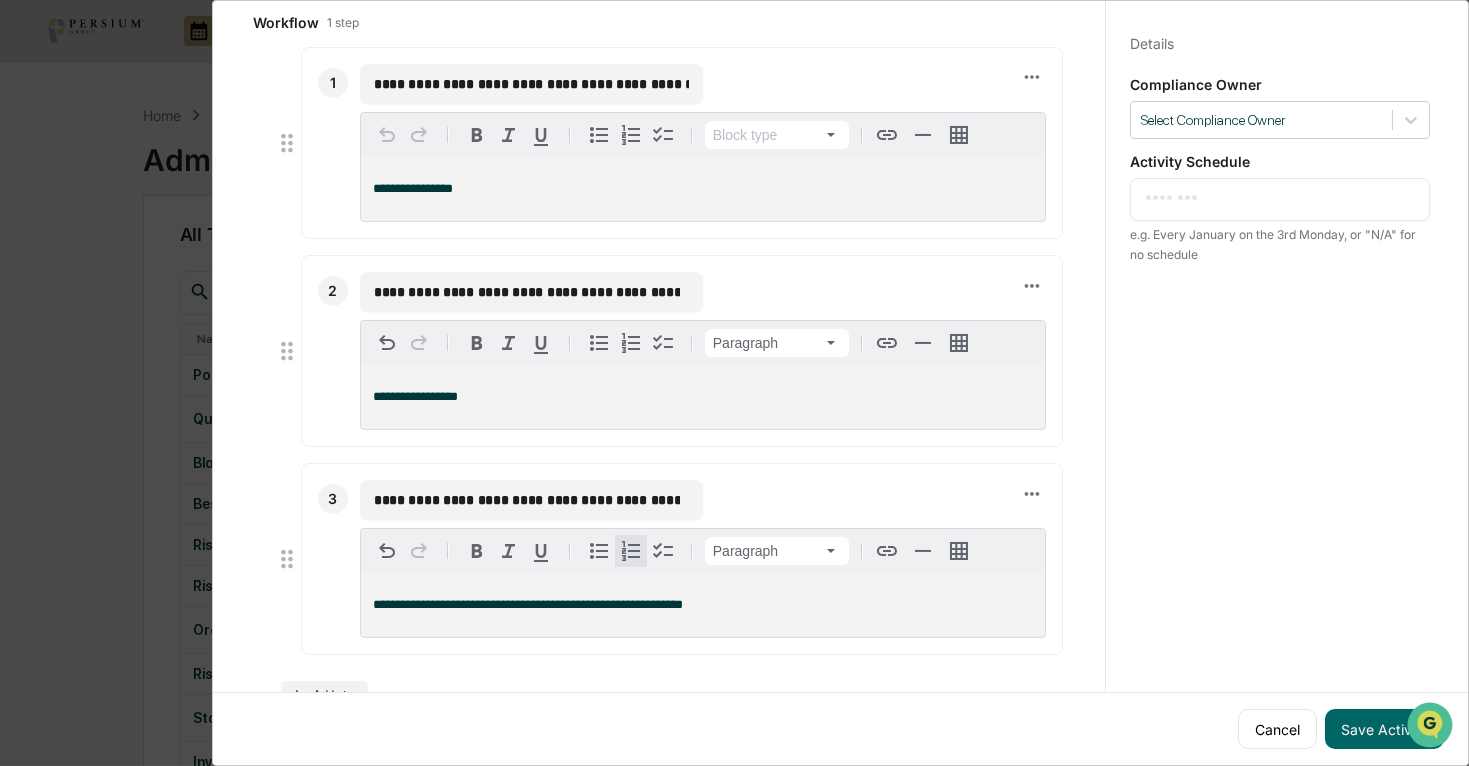 scroll, scrollTop: 487, scrollLeft: 0, axis: vertical 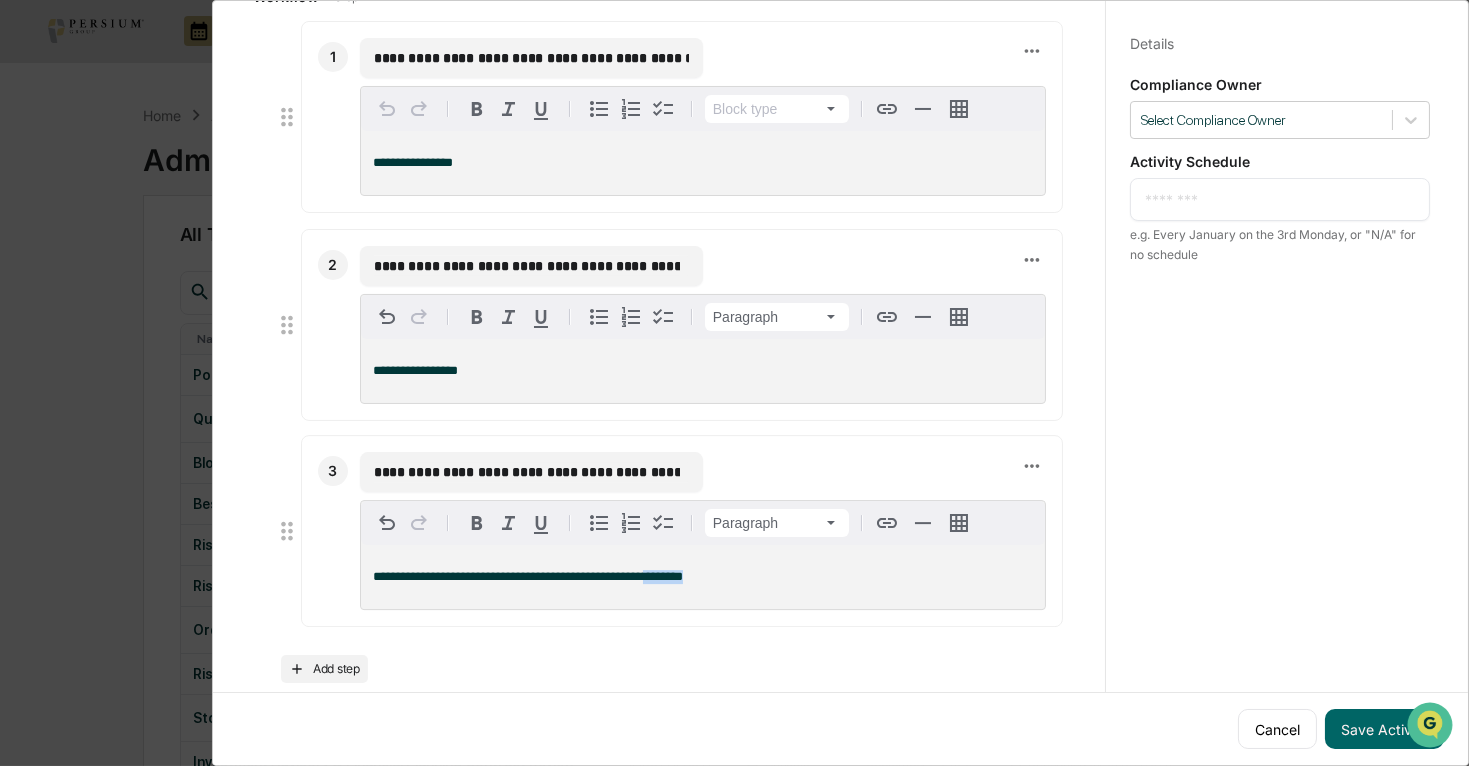 drag, startPoint x: 701, startPoint y: 614, endPoint x: 656, endPoint y: 612, distance: 45.044422 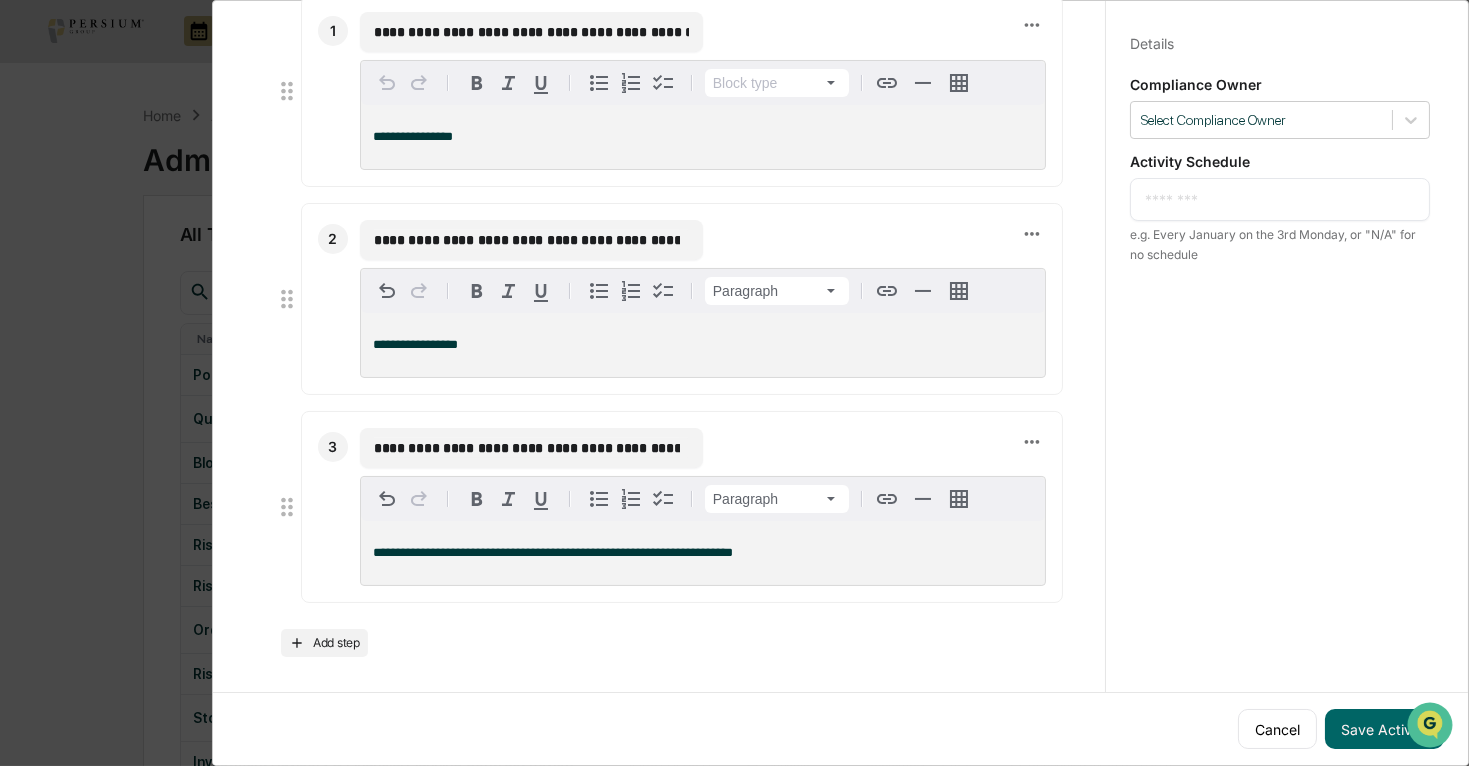 scroll, scrollTop: 541, scrollLeft: 0, axis: vertical 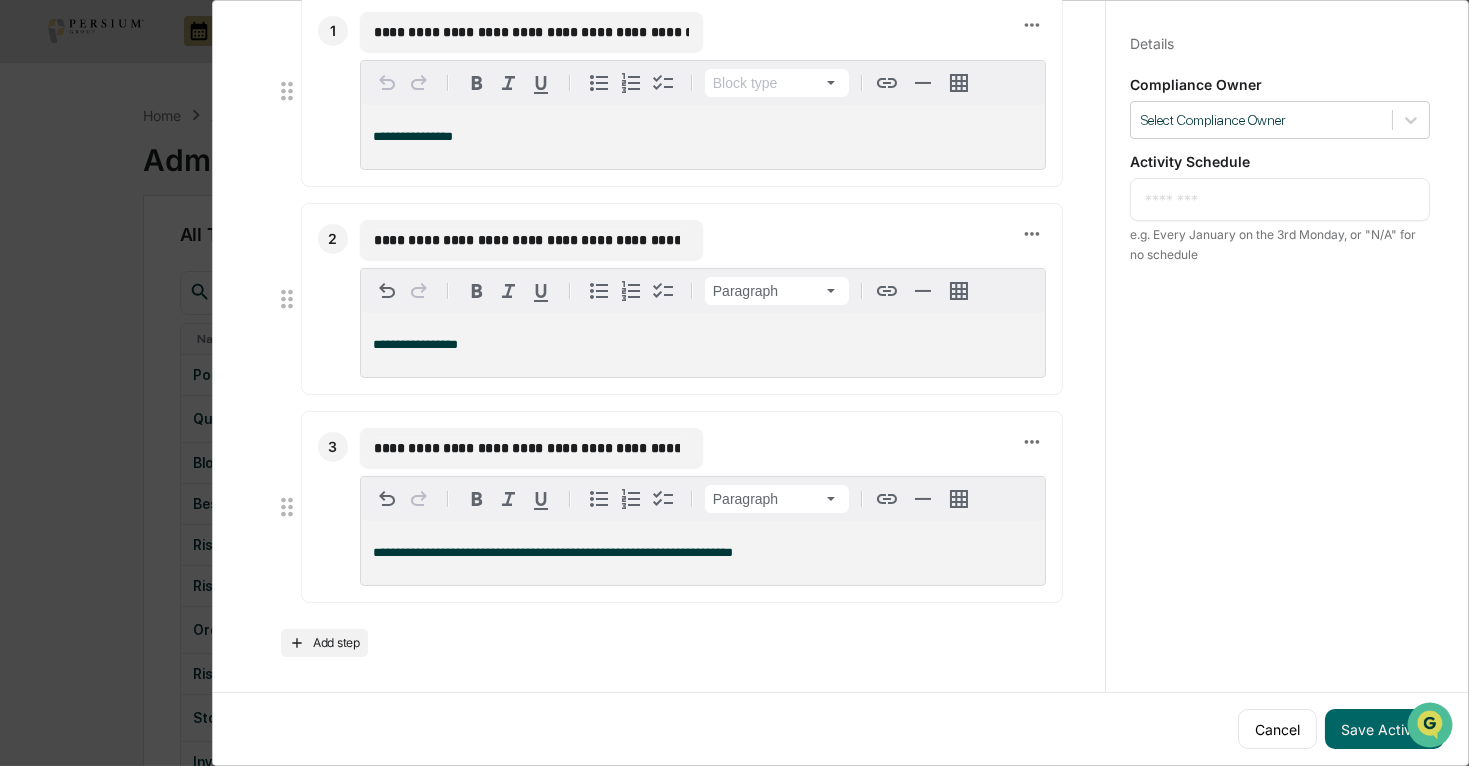 click at bounding box center [1280, 199] 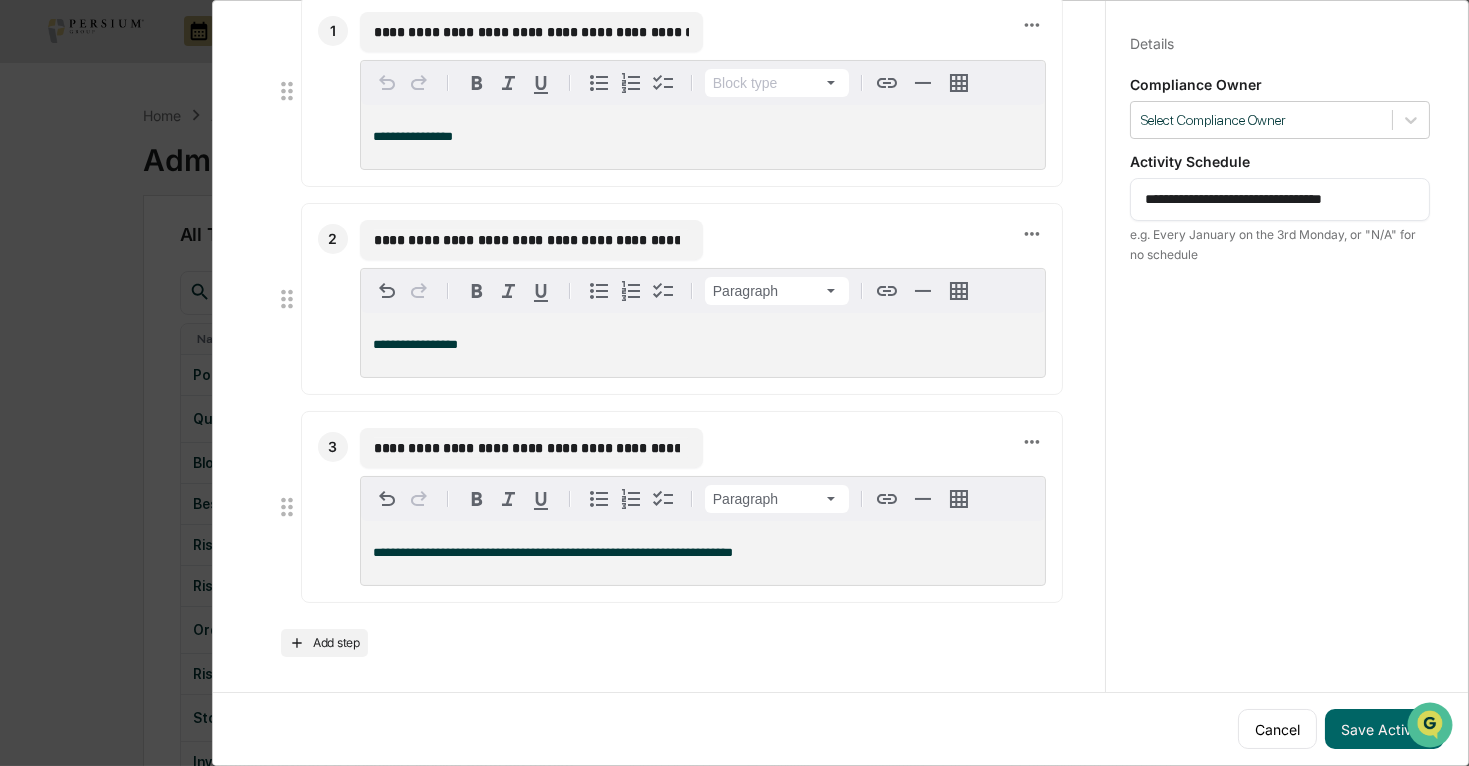 click on "**********" at bounding box center [1280, 199] 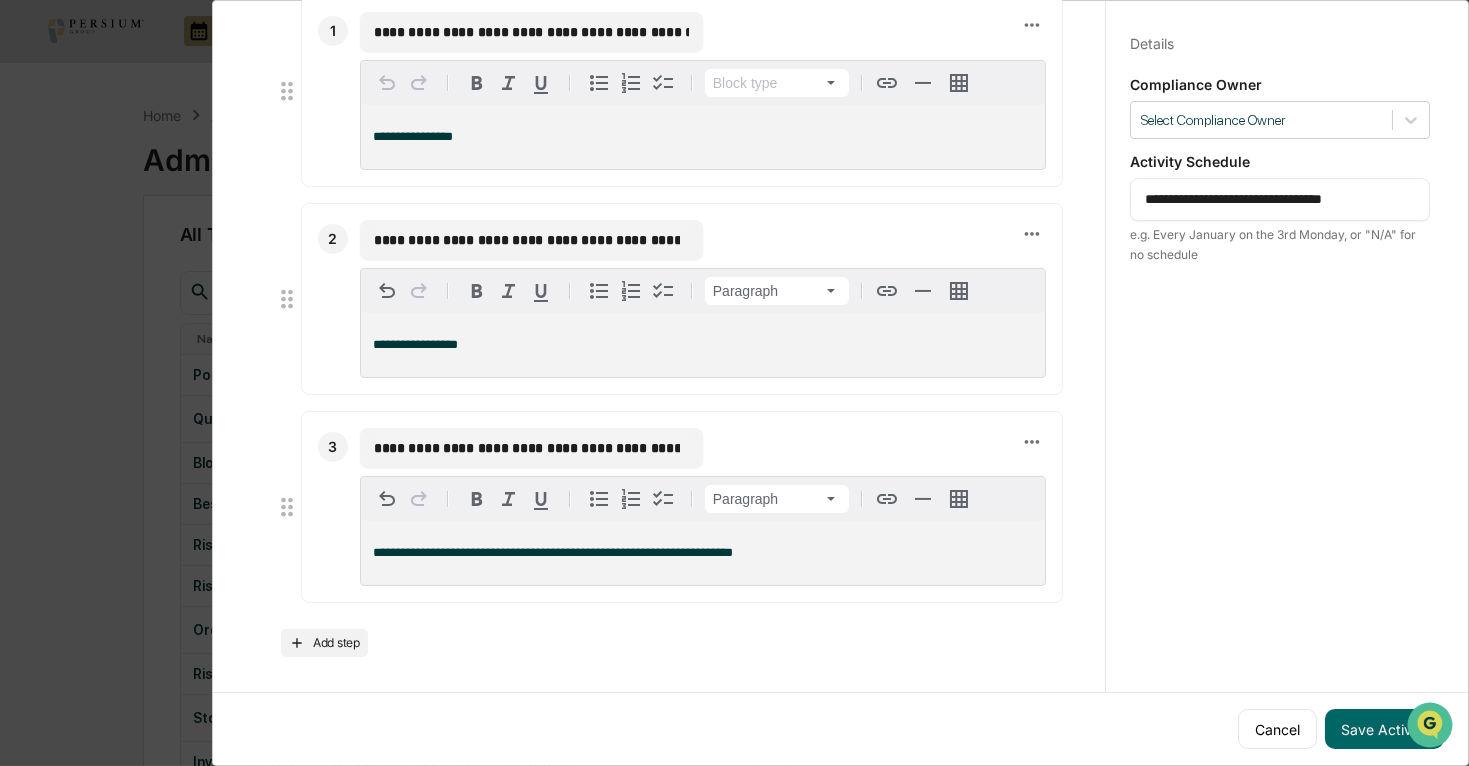 drag, startPoint x: 1310, startPoint y: 200, endPoint x: 1289, endPoint y: 198, distance: 21.095022 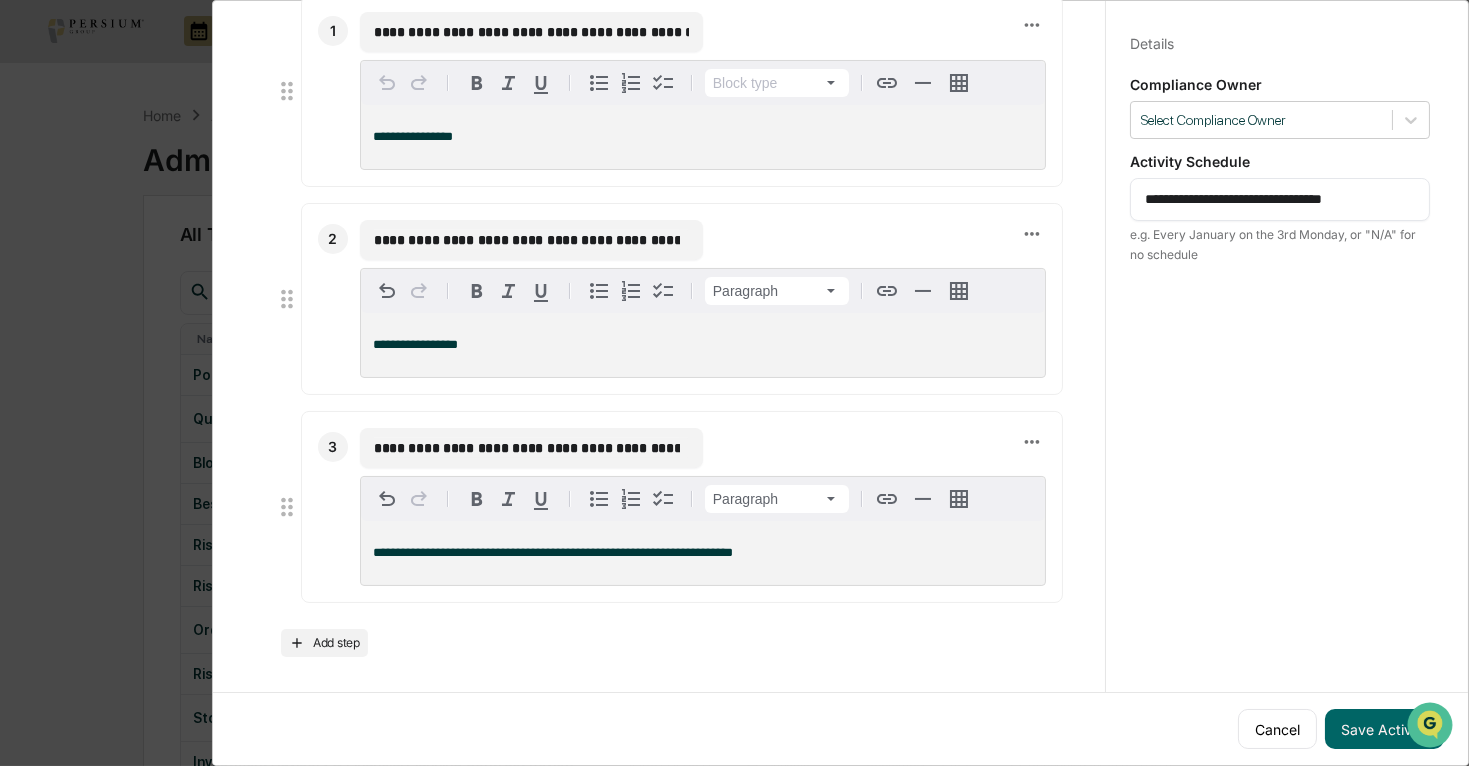 click on "**********" at bounding box center (1280, 199) 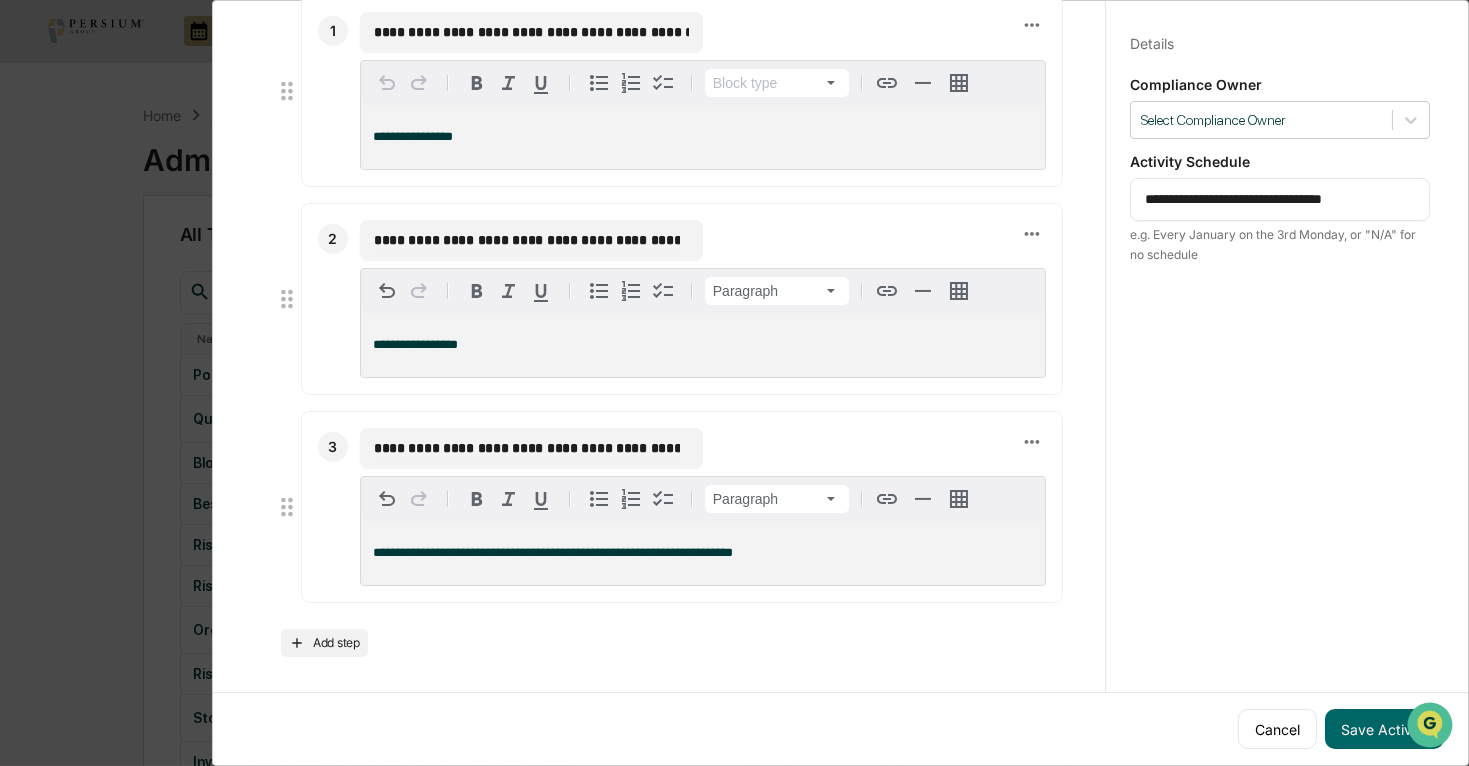 click on "**********" at bounding box center (1280, 199) 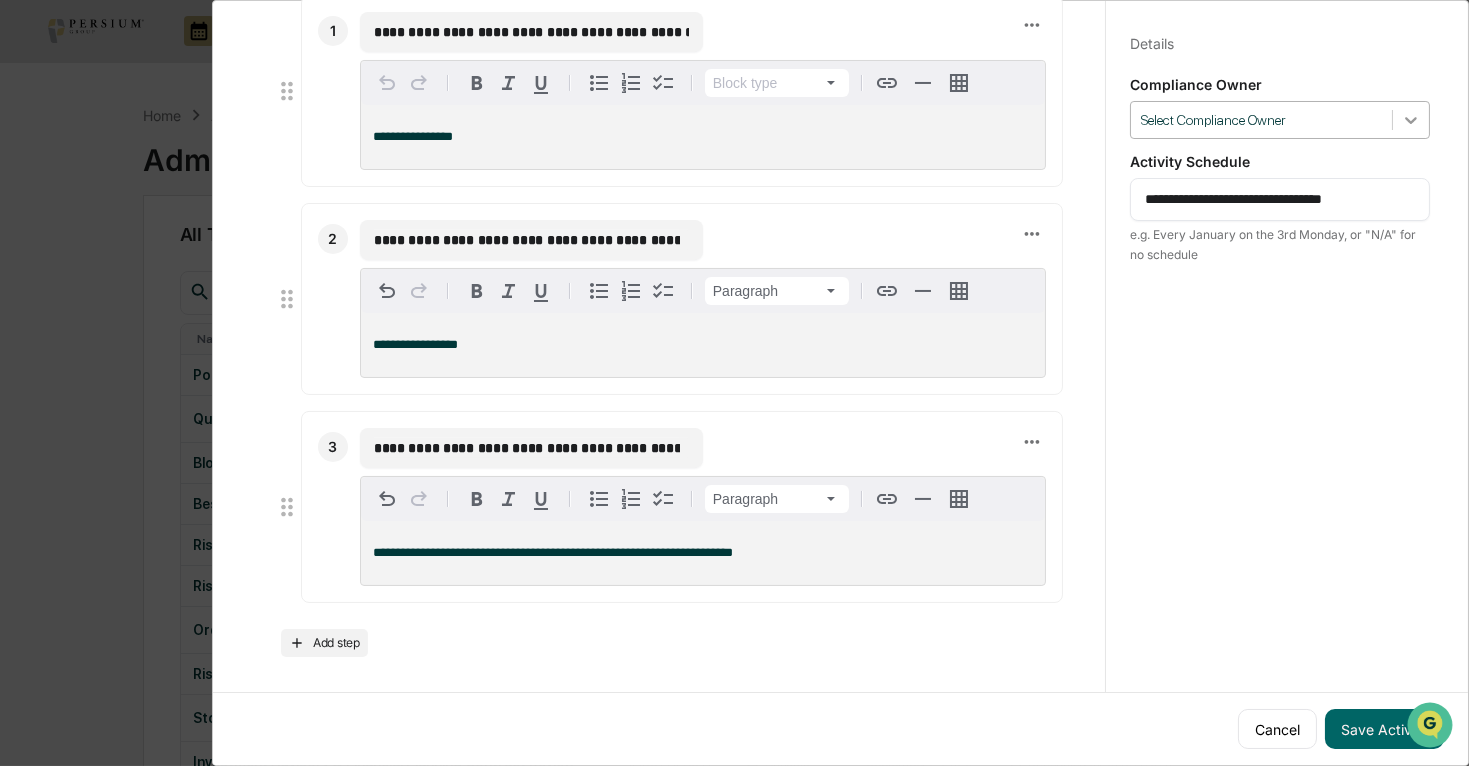 type on "**********" 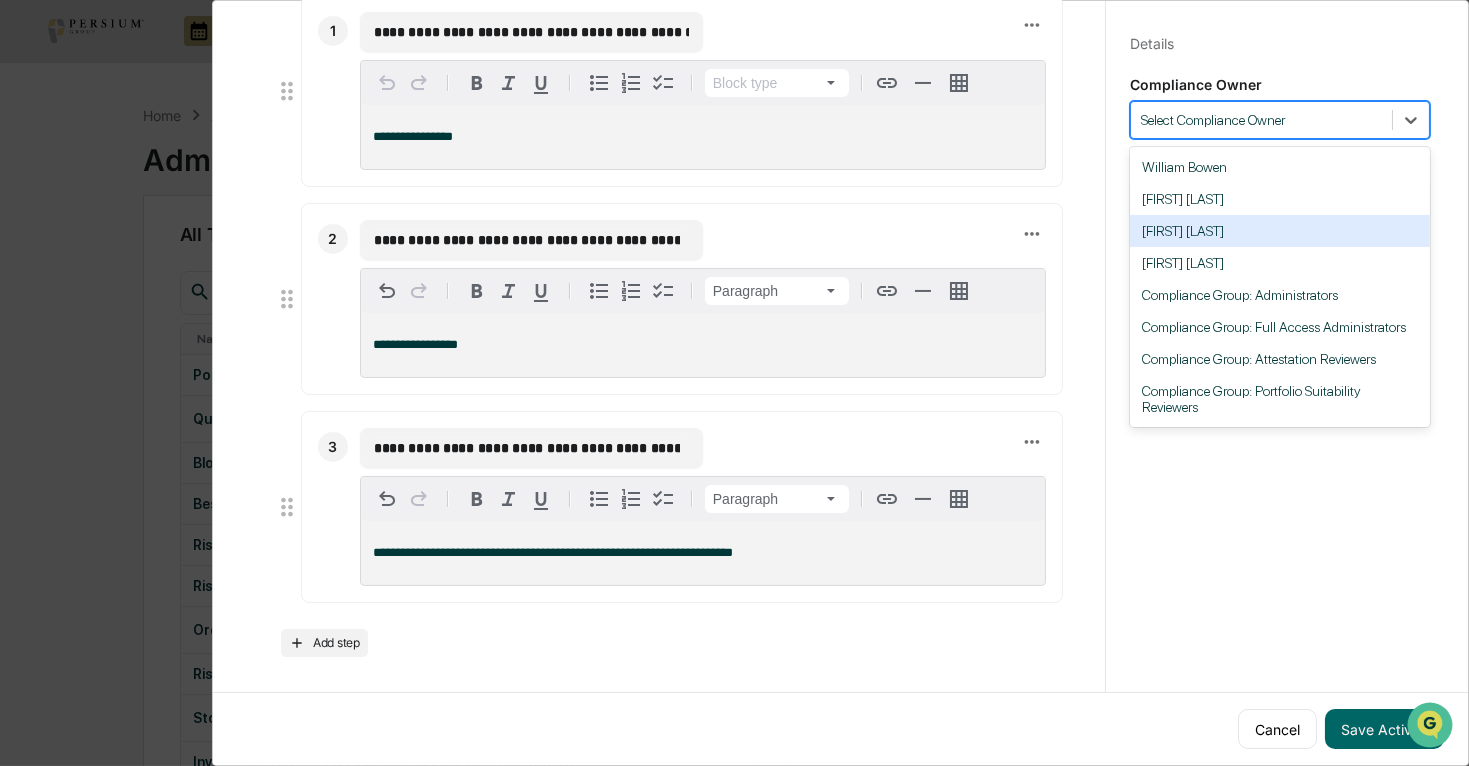 click on "[FIRST] [LAST]" at bounding box center (1280, 231) 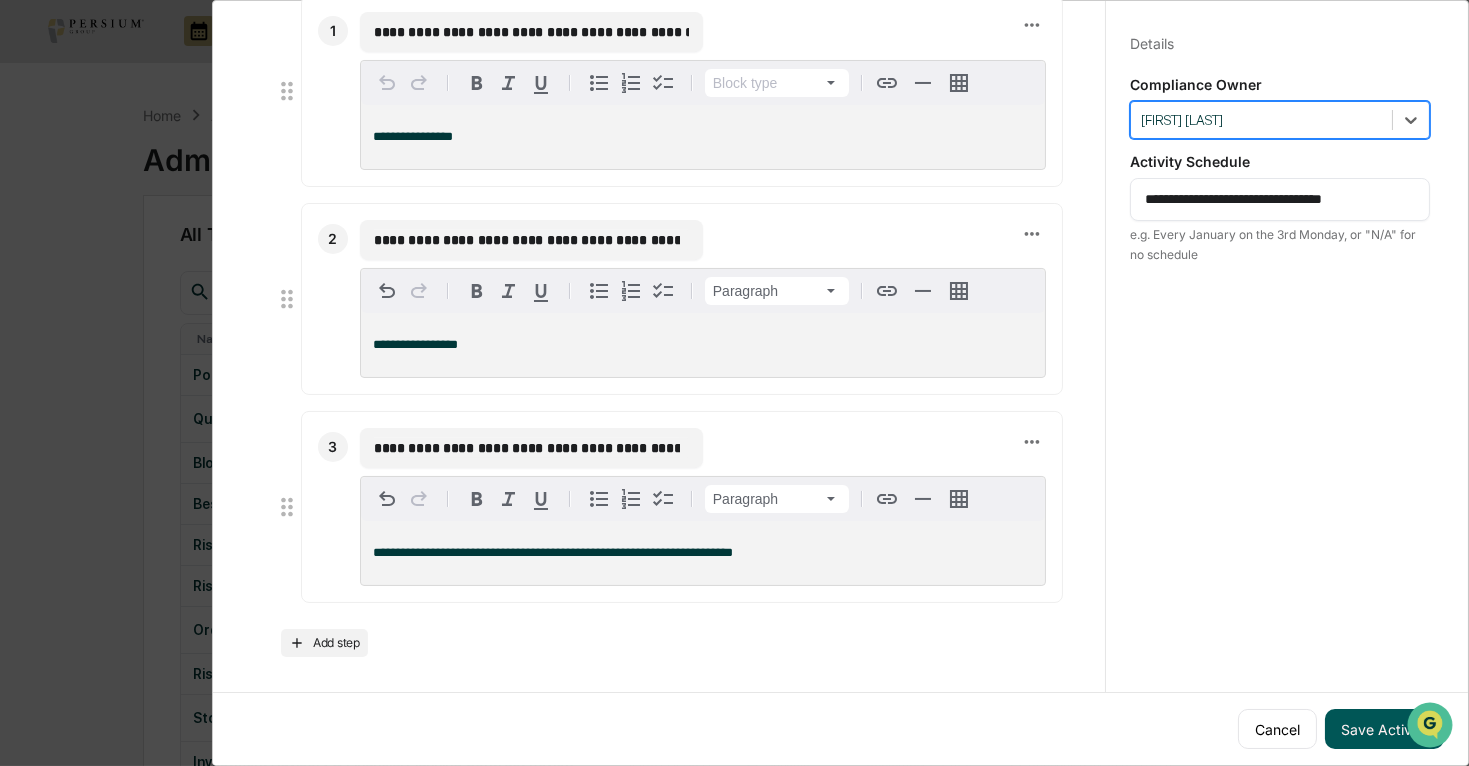 click on "Save Activity" at bounding box center [1384, 729] 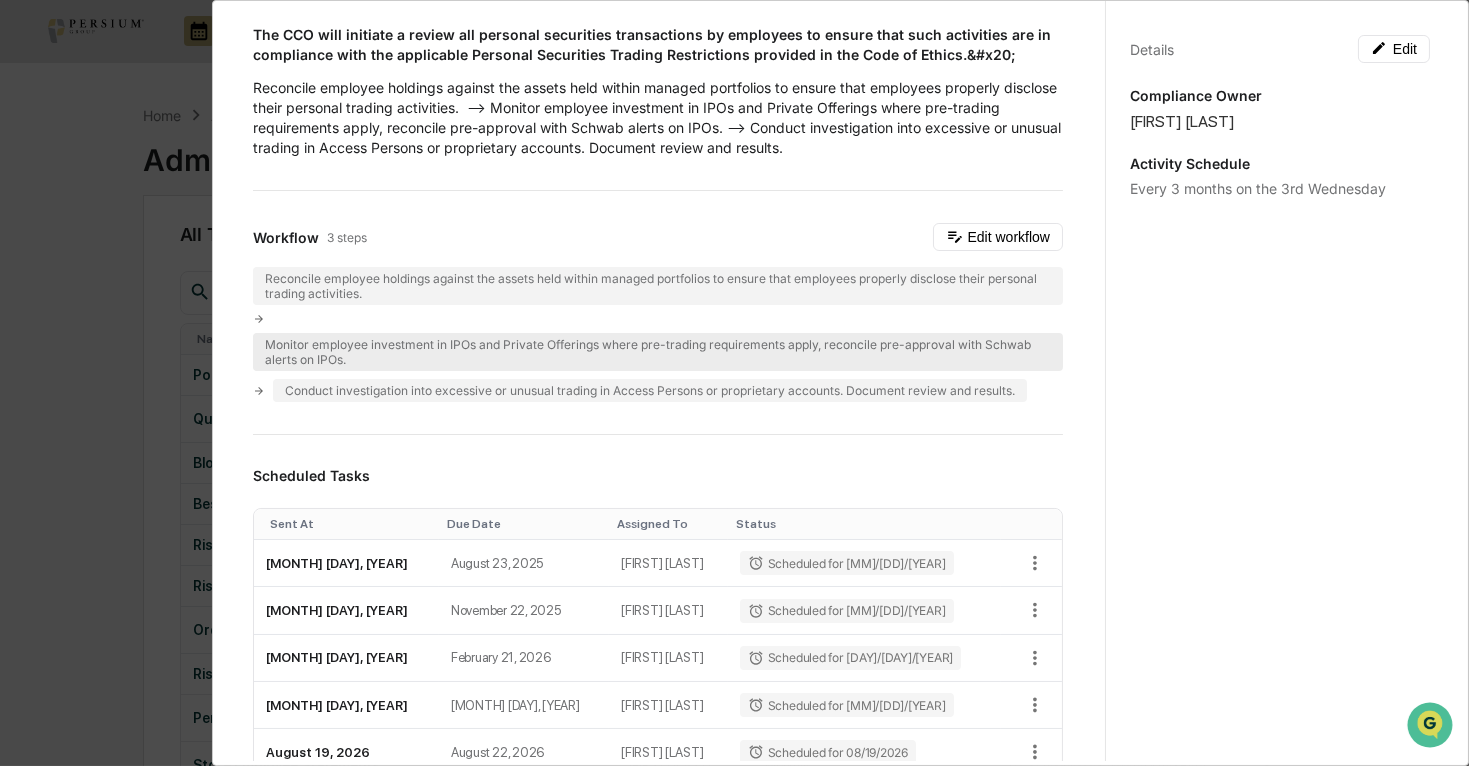 scroll, scrollTop: 121, scrollLeft: 0, axis: vertical 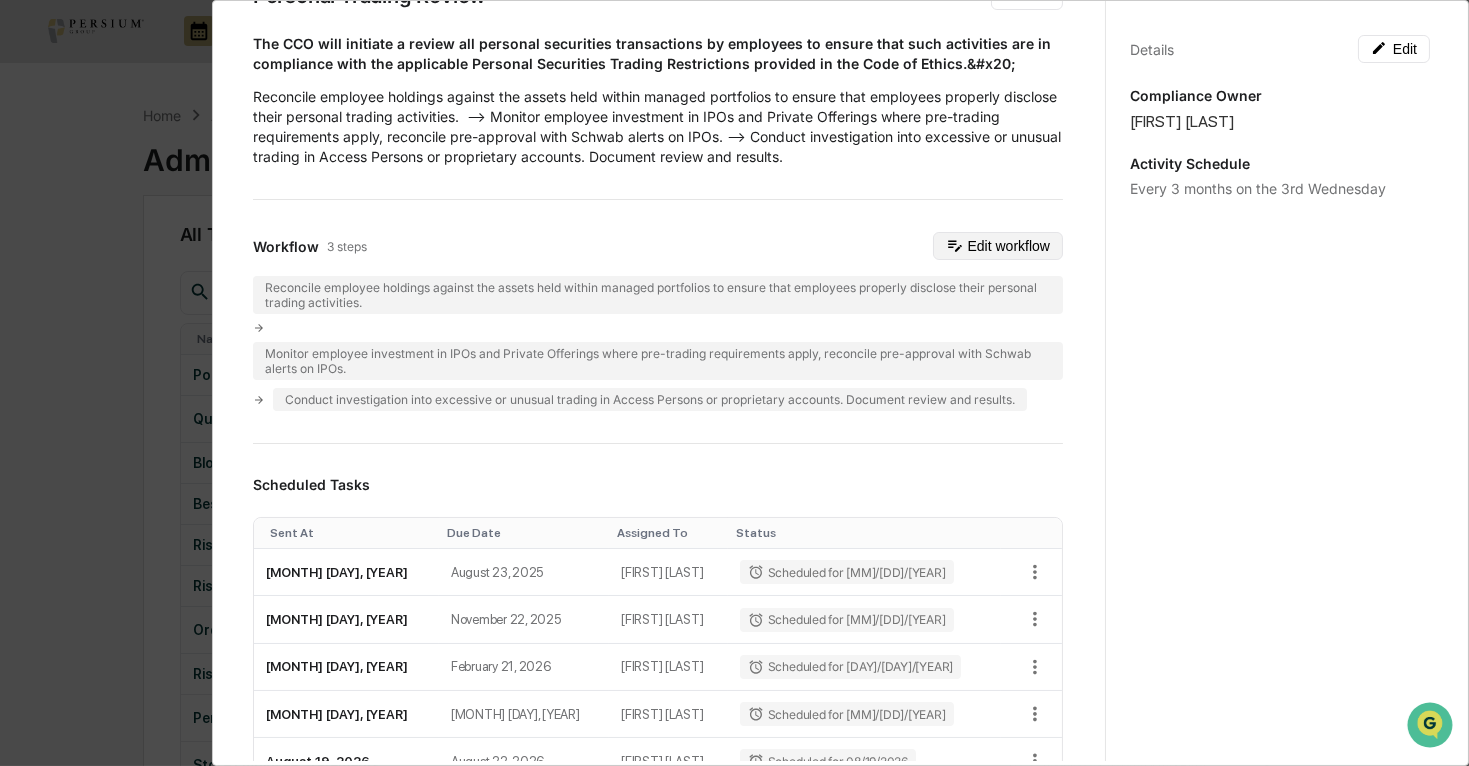 click 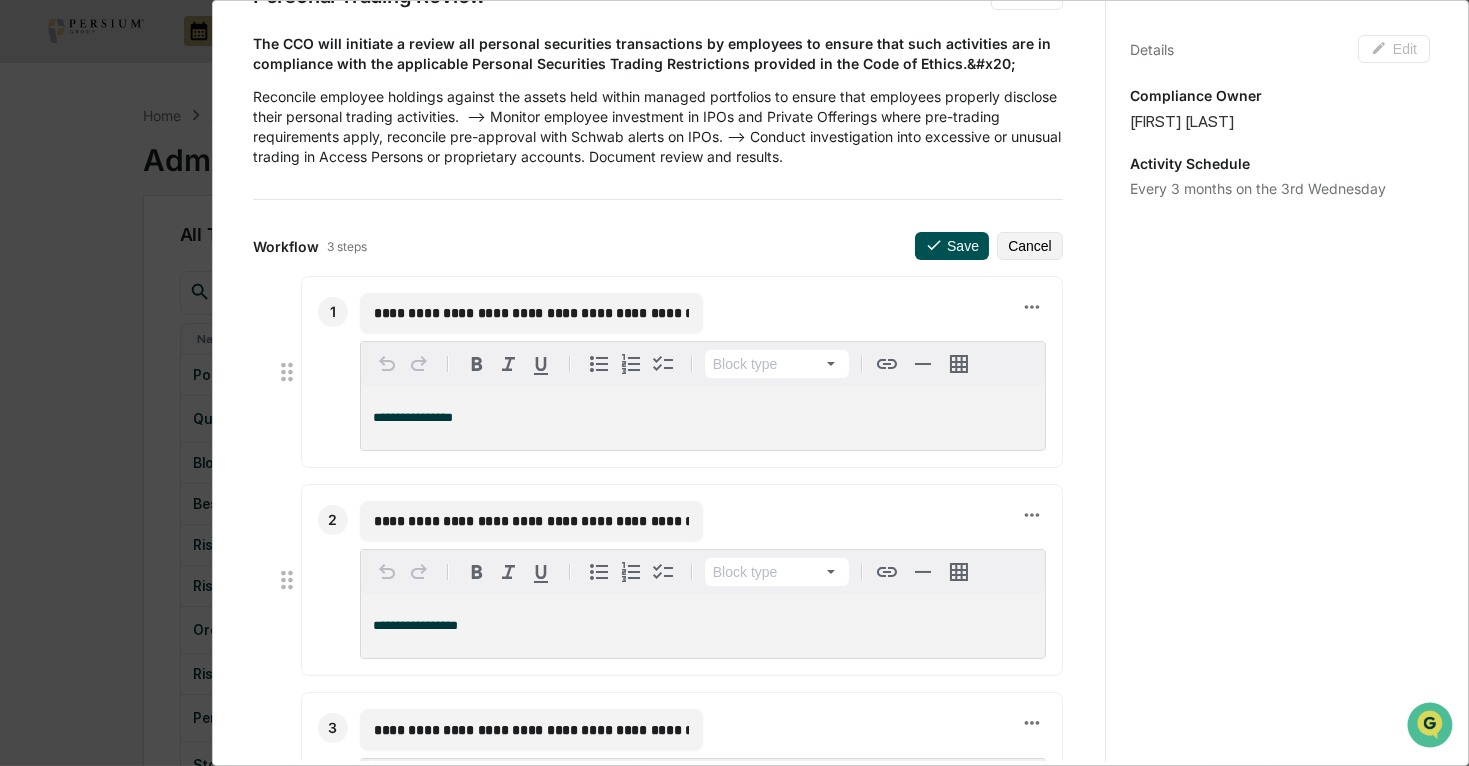 click on "Save" at bounding box center (952, 246) 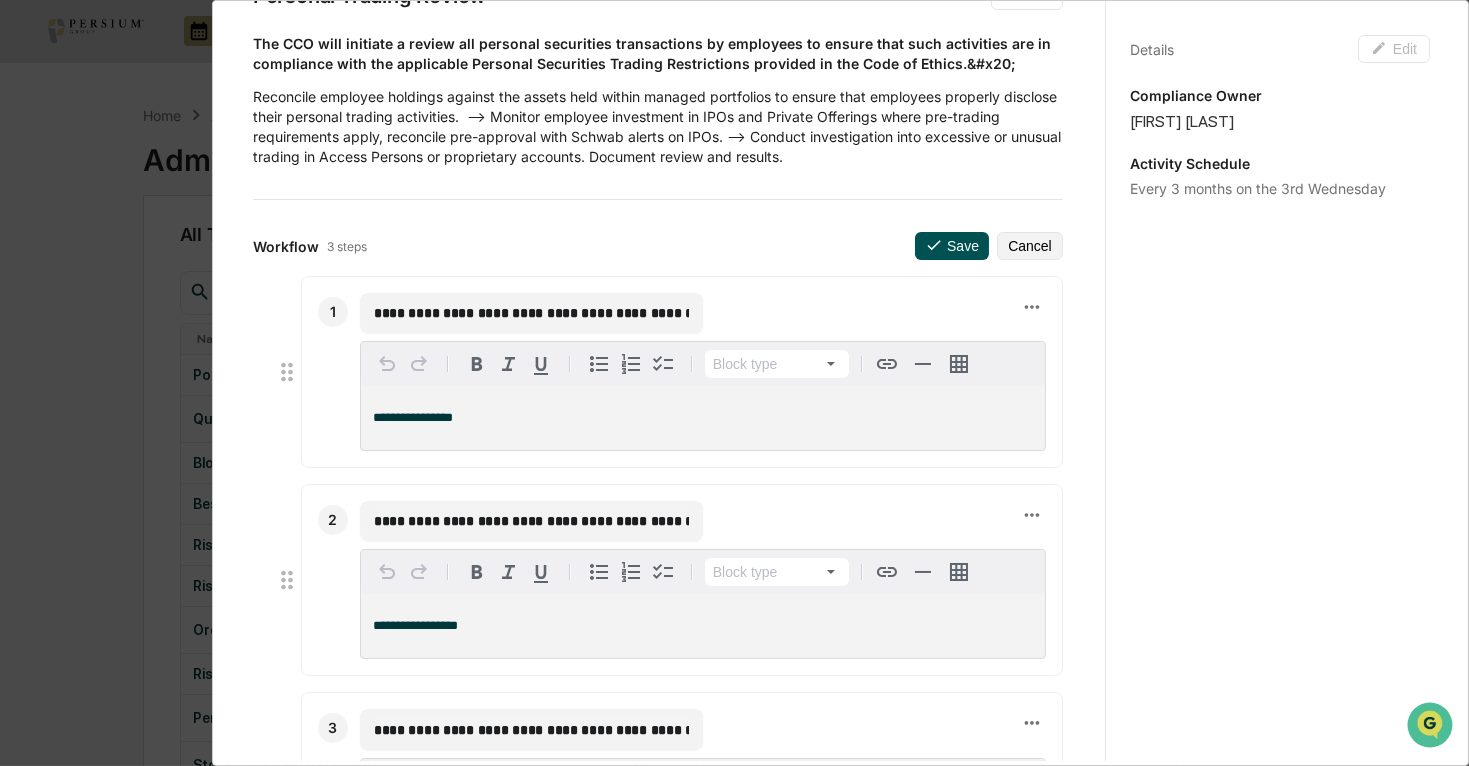 click on "Save" at bounding box center [952, 246] 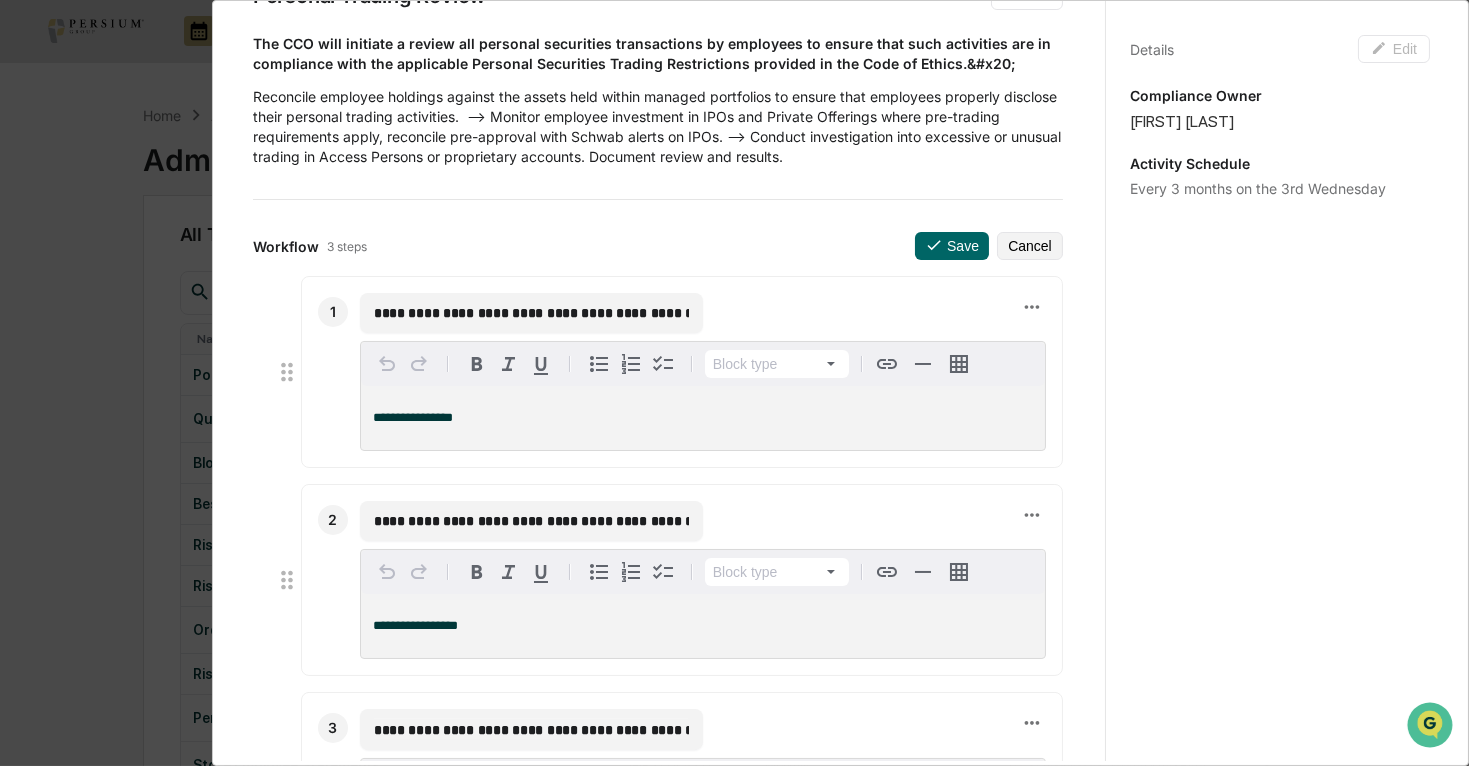 click on "**********" at bounding box center (658, 954) 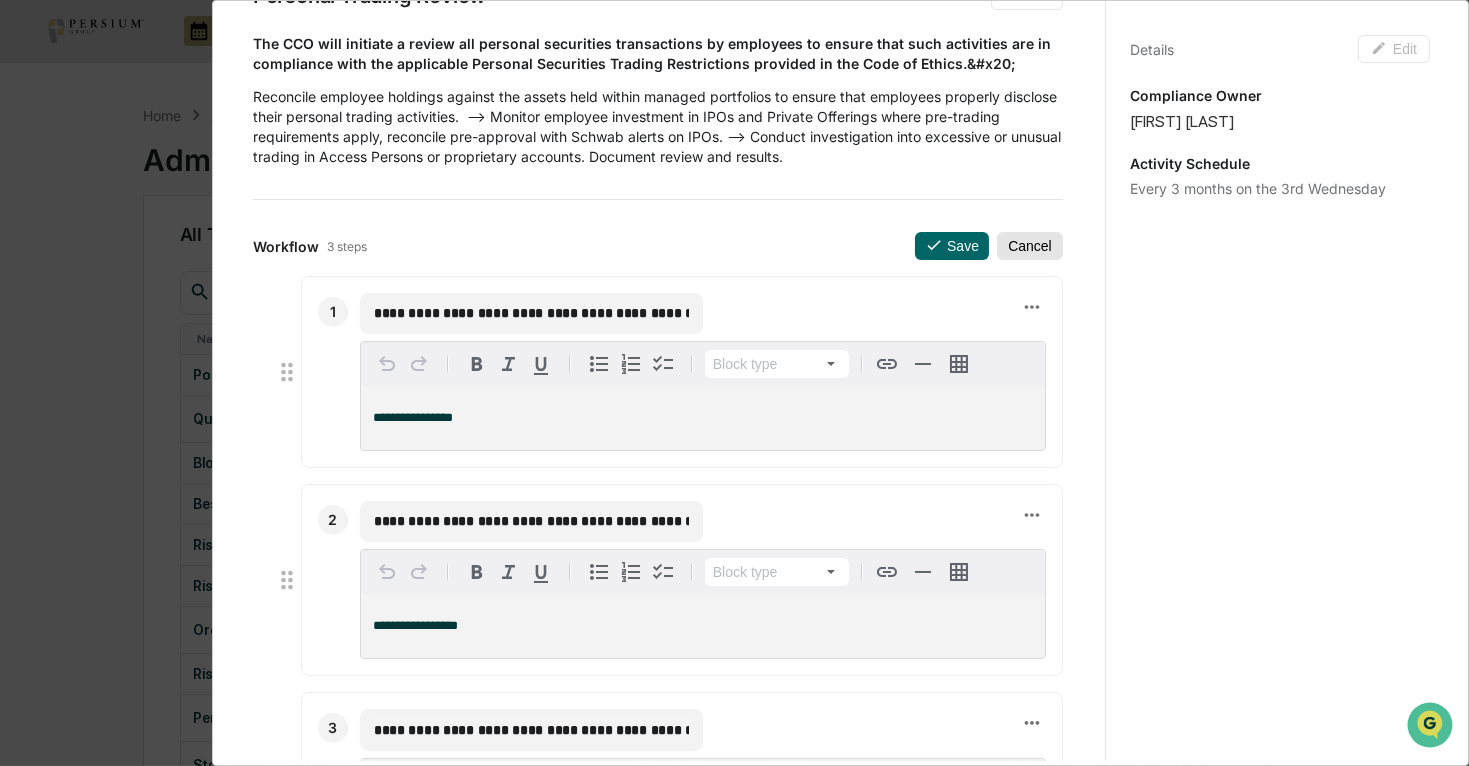 click on "Cancel" at bounding box center [1030, 246] 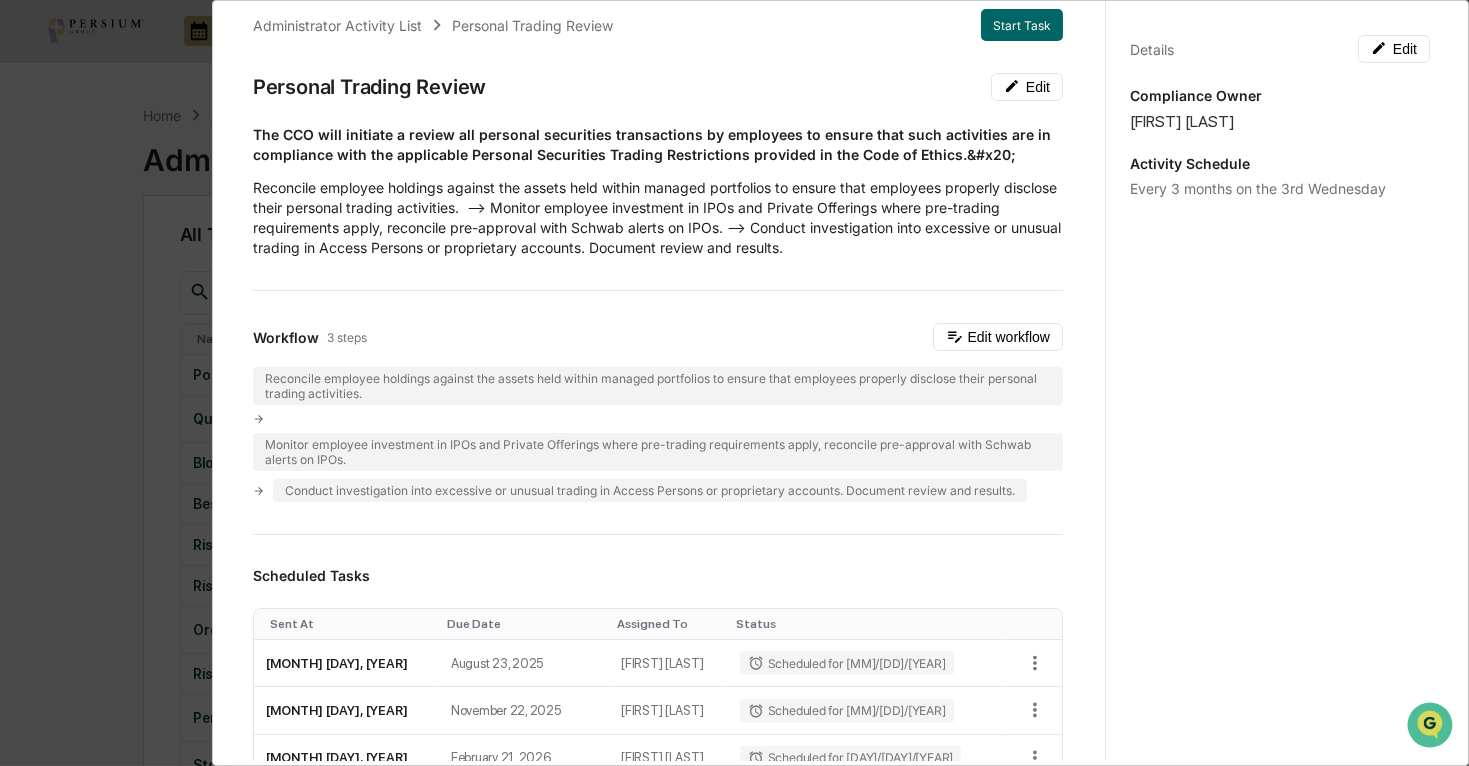 scroll, scrollTop: 0, scrollLeft: 0, axis: both 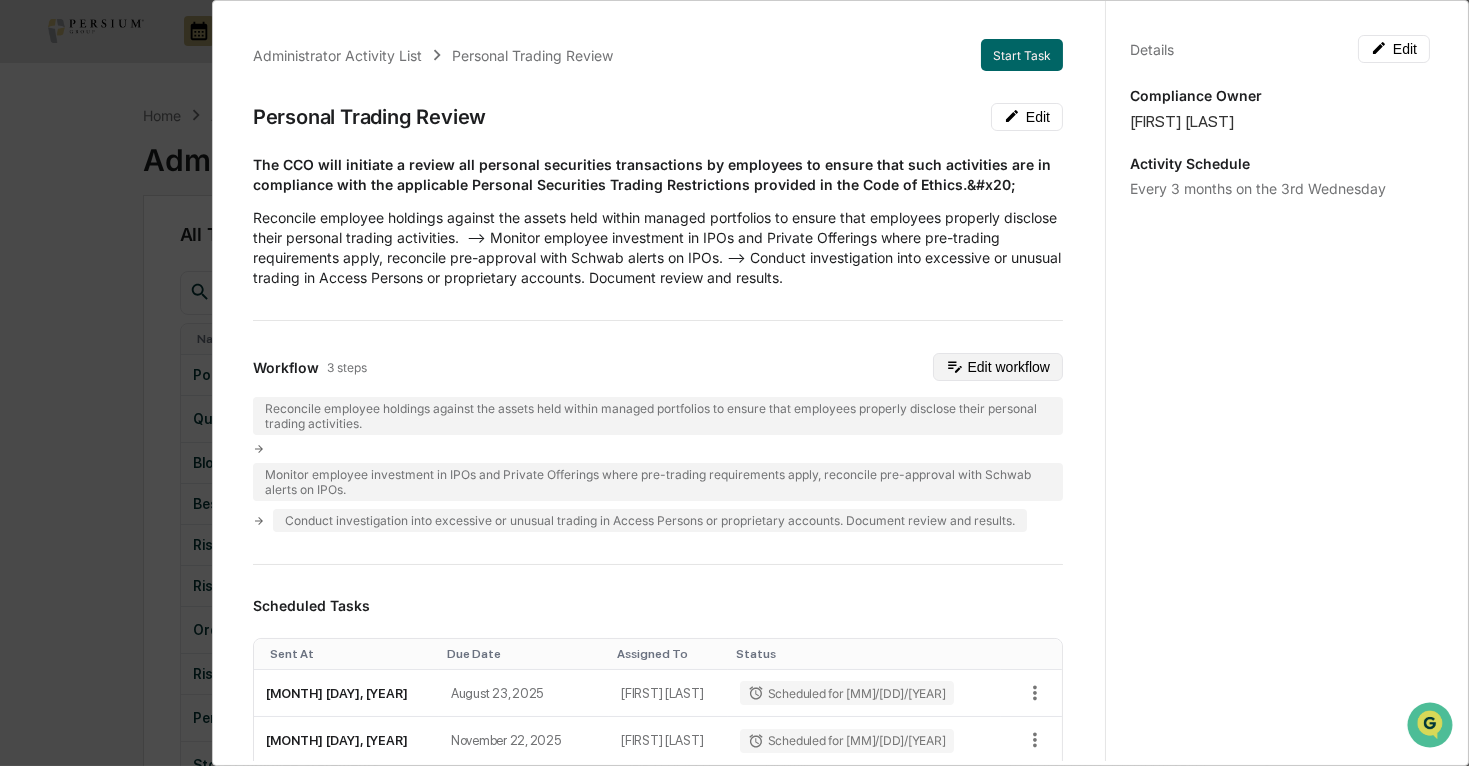 click on "Edit workflow" at bounding box center (998, 367) 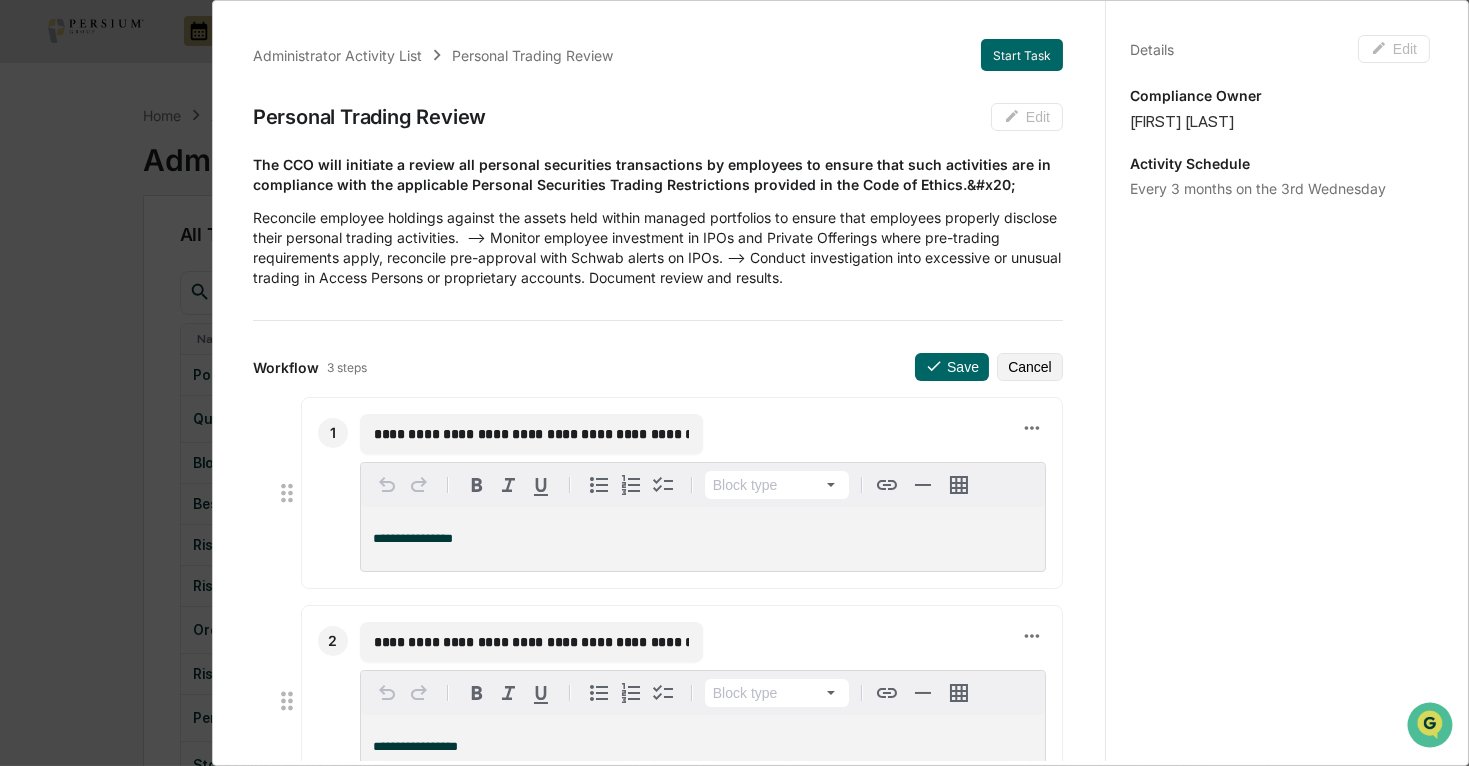 click on "**********" at bounding box center (531, 434) 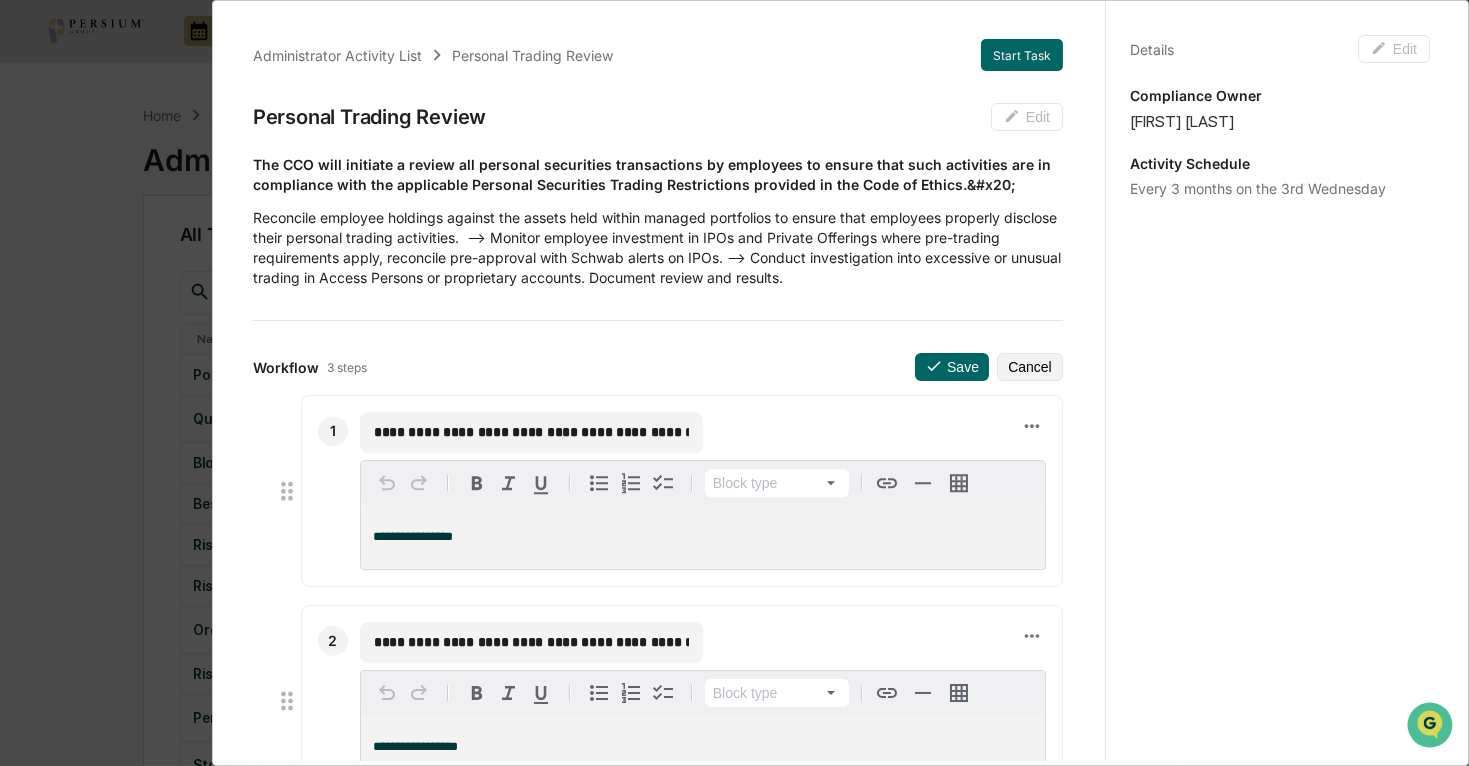 drag, startPoint x: 436, startPoint y: 437, endPoint x: 389, endPoint y: 435, distance: 47.042534 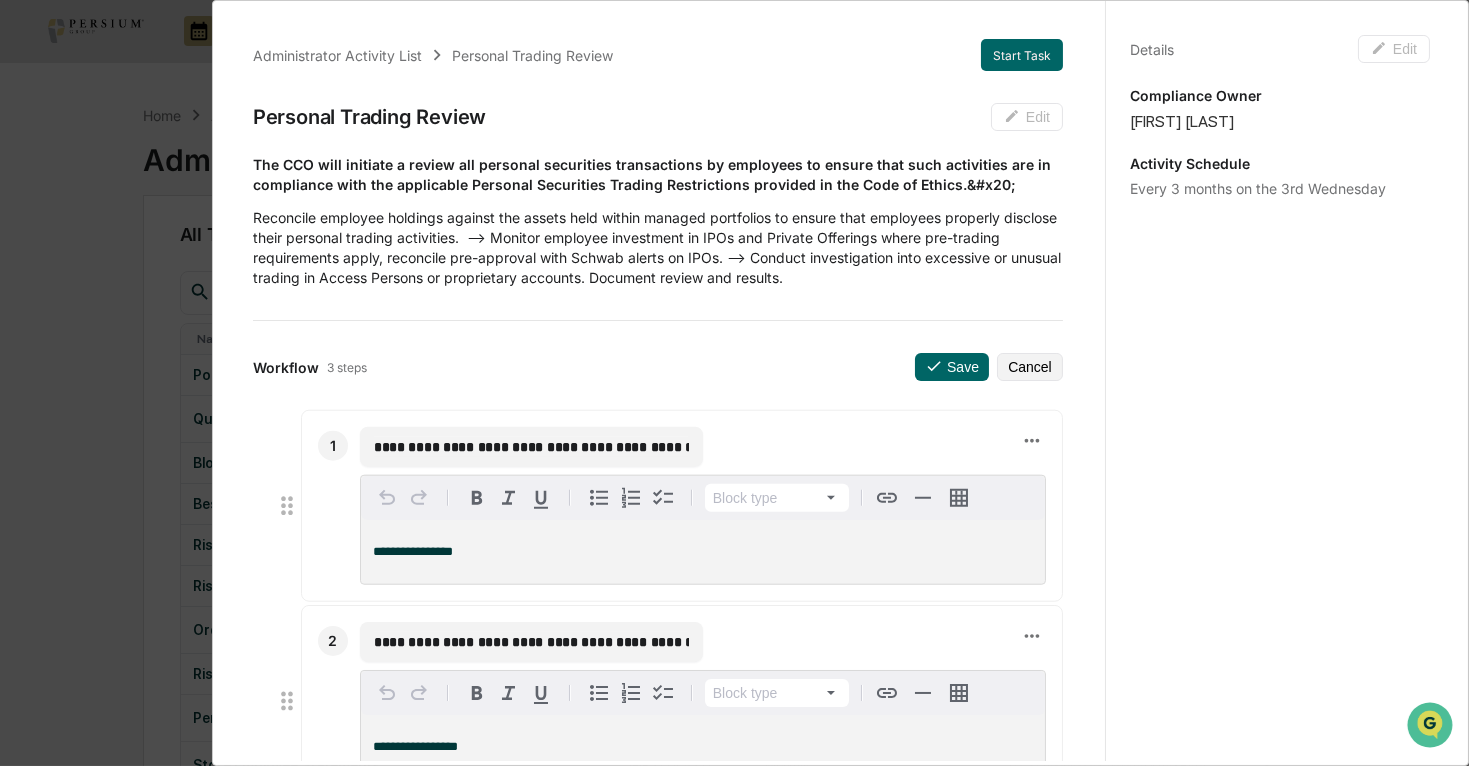 scroll, scrollTop: 0, scrollLeft: 549, axis: horizontal 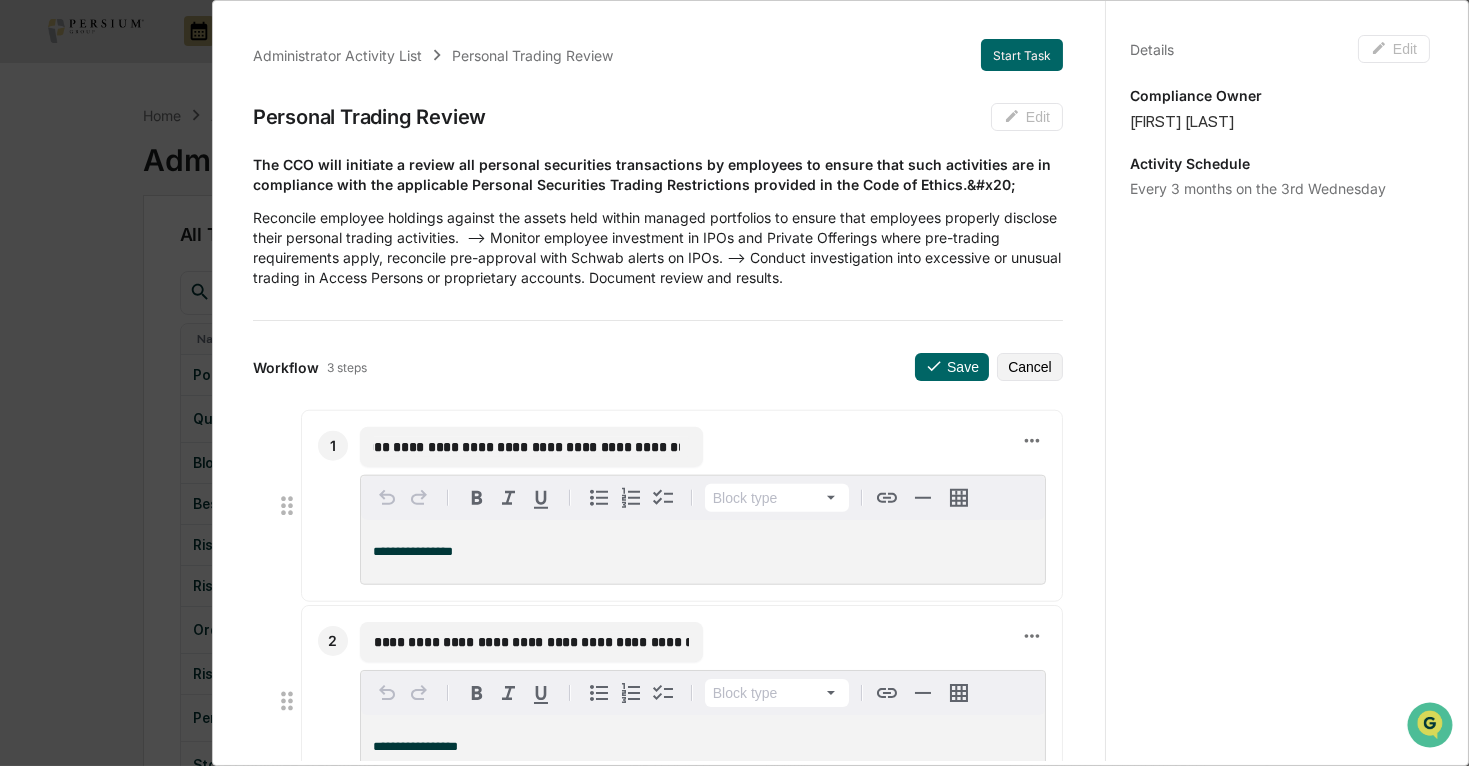 drag, startPoint x: 546, startPoint y: 425, endPoint x: 718, endPoint y: 441, distance: 172.74258 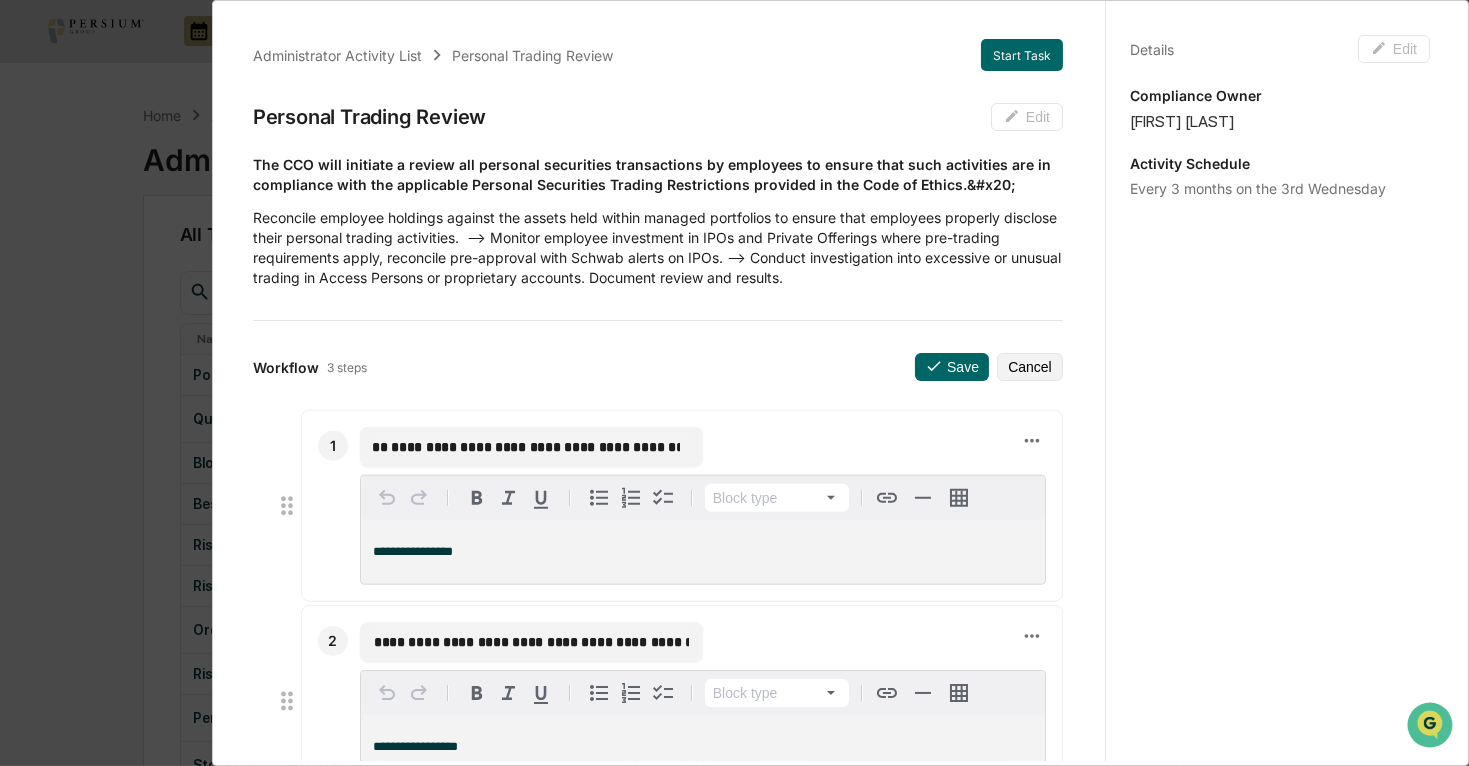 click on "**********" at bounding box center (703, 447) 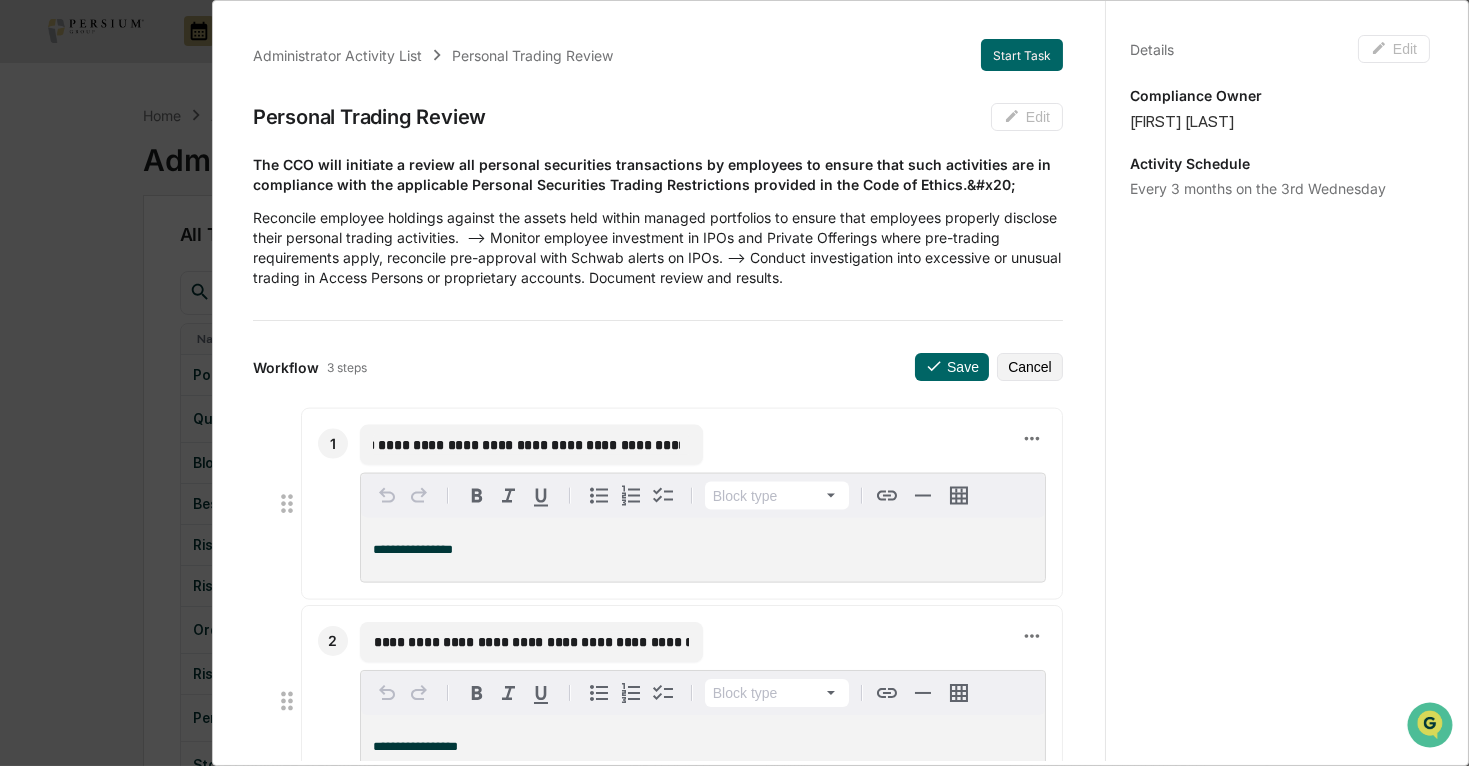 type on "**********" 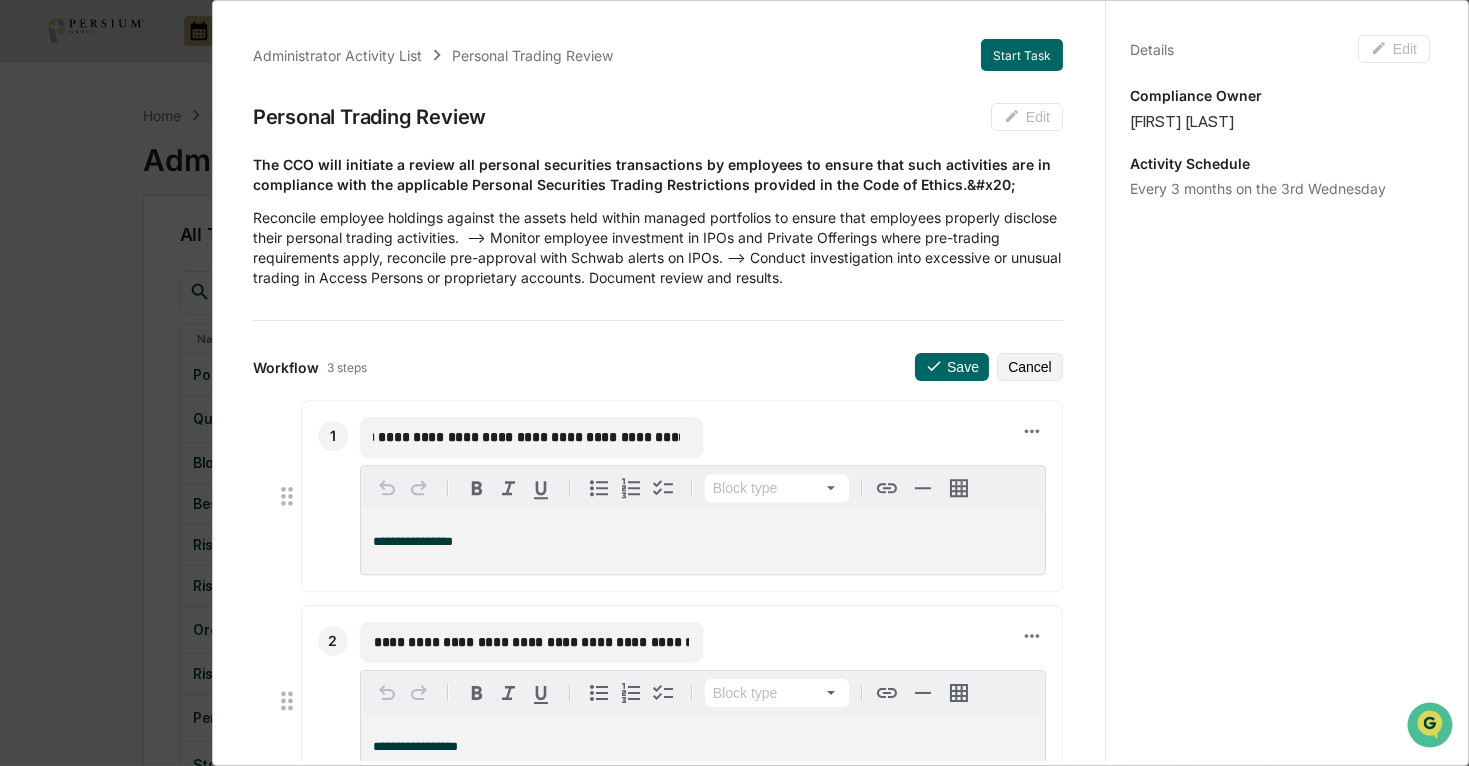 click on "**********" at bounding box center (531, 438) 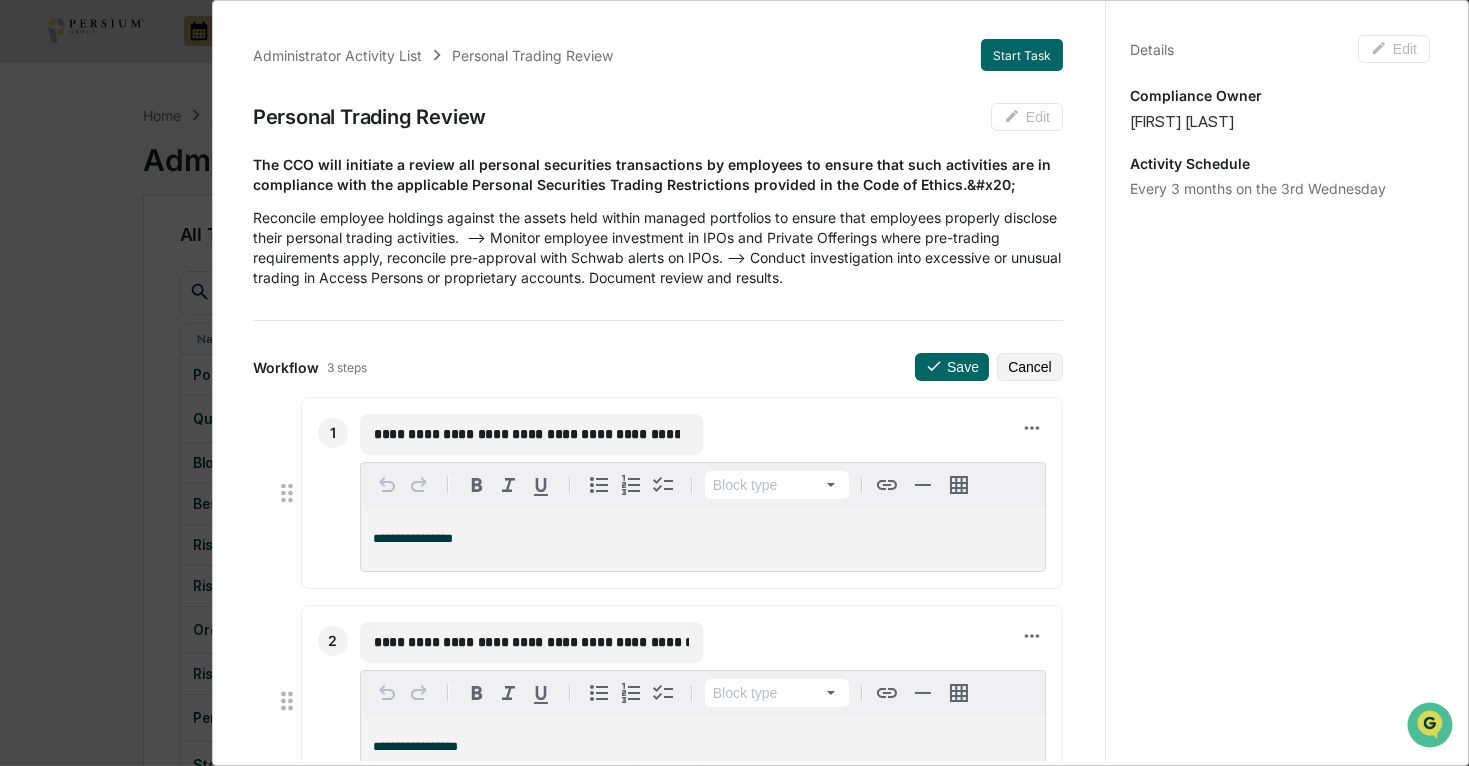 click on "**********" at bounding box center [527, 434] 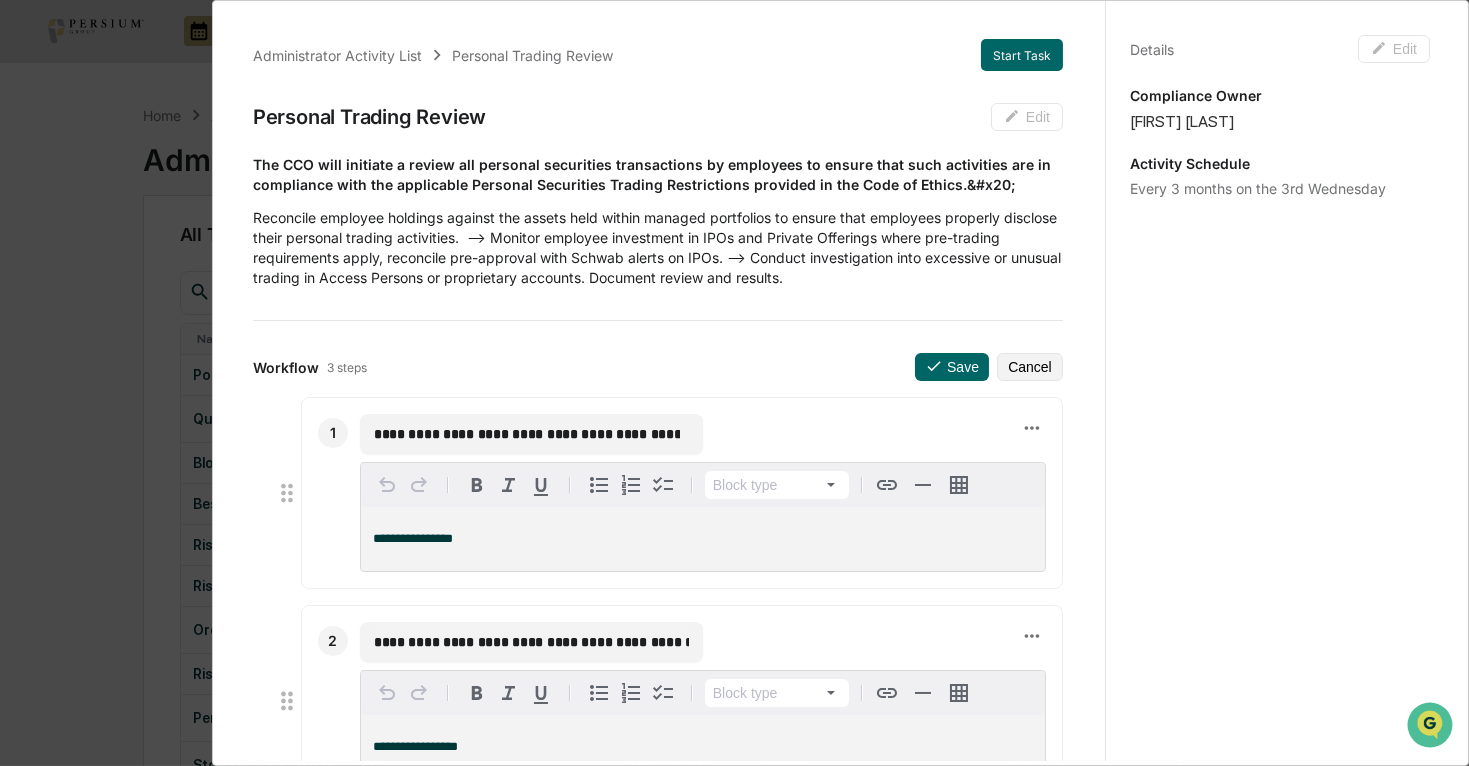 drag, startPoint x: 553, startPoint y: 433, endPoint x: 624, endPoint y: 433, distance: 71 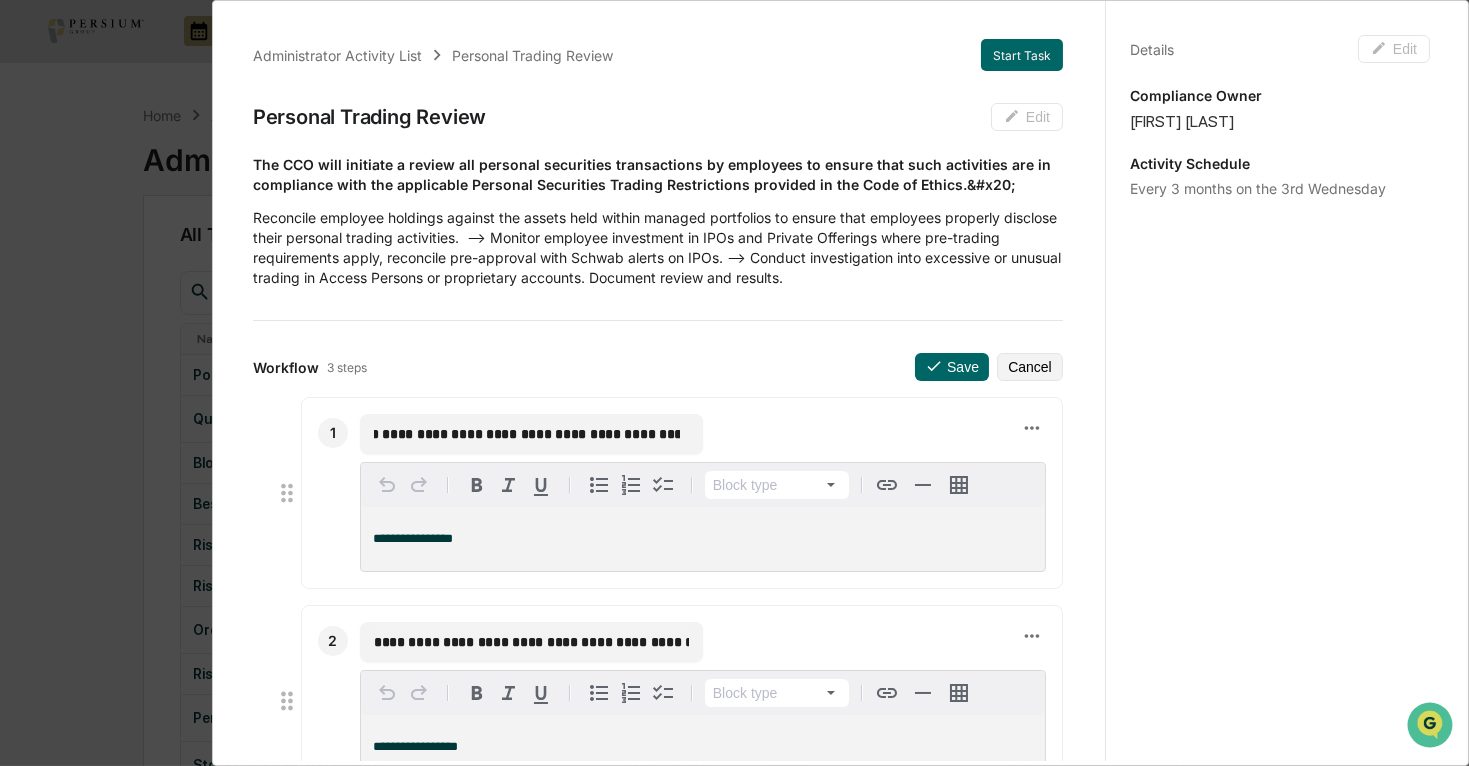 click on "**********" at bounding box center [527, 434] 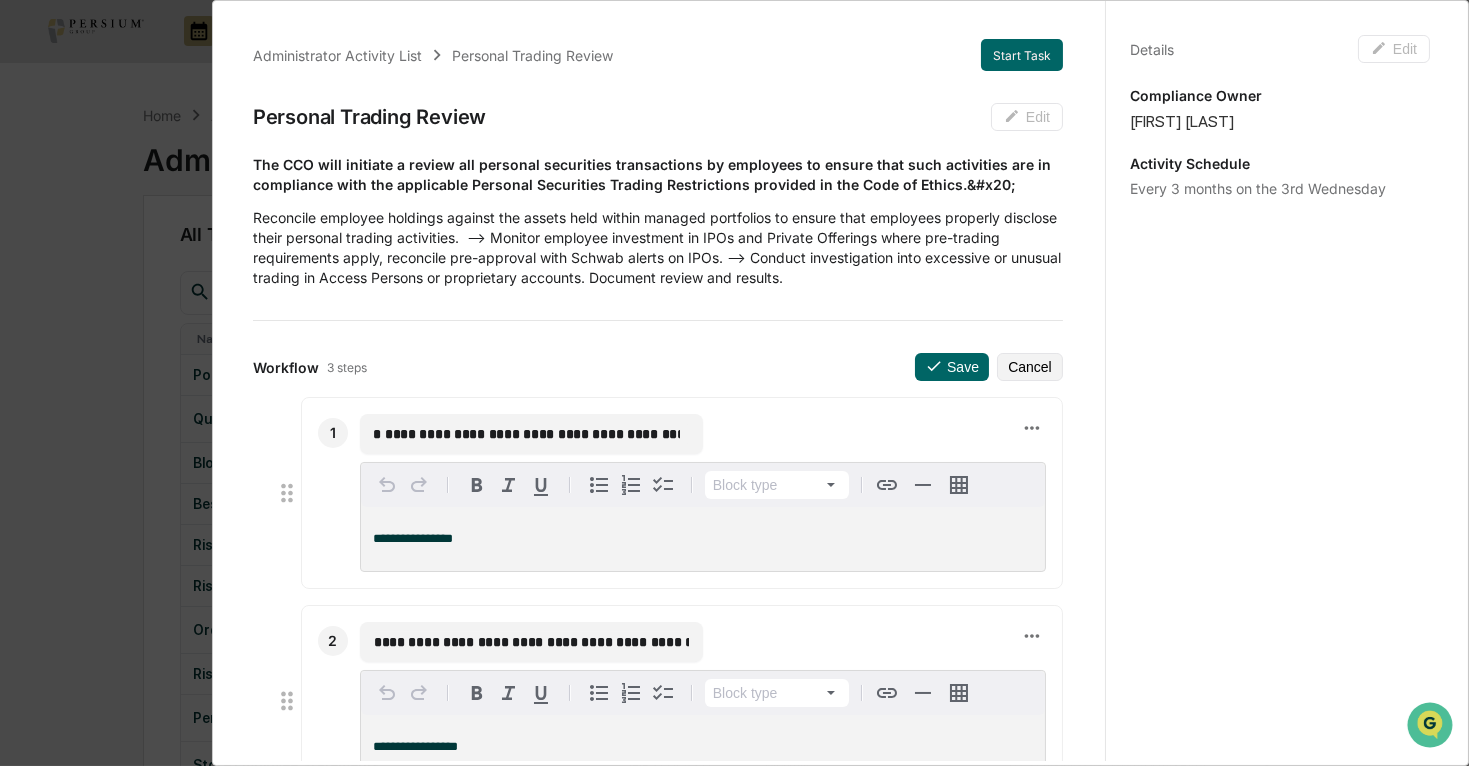 click on "**********" at bounding box center (527, 434) 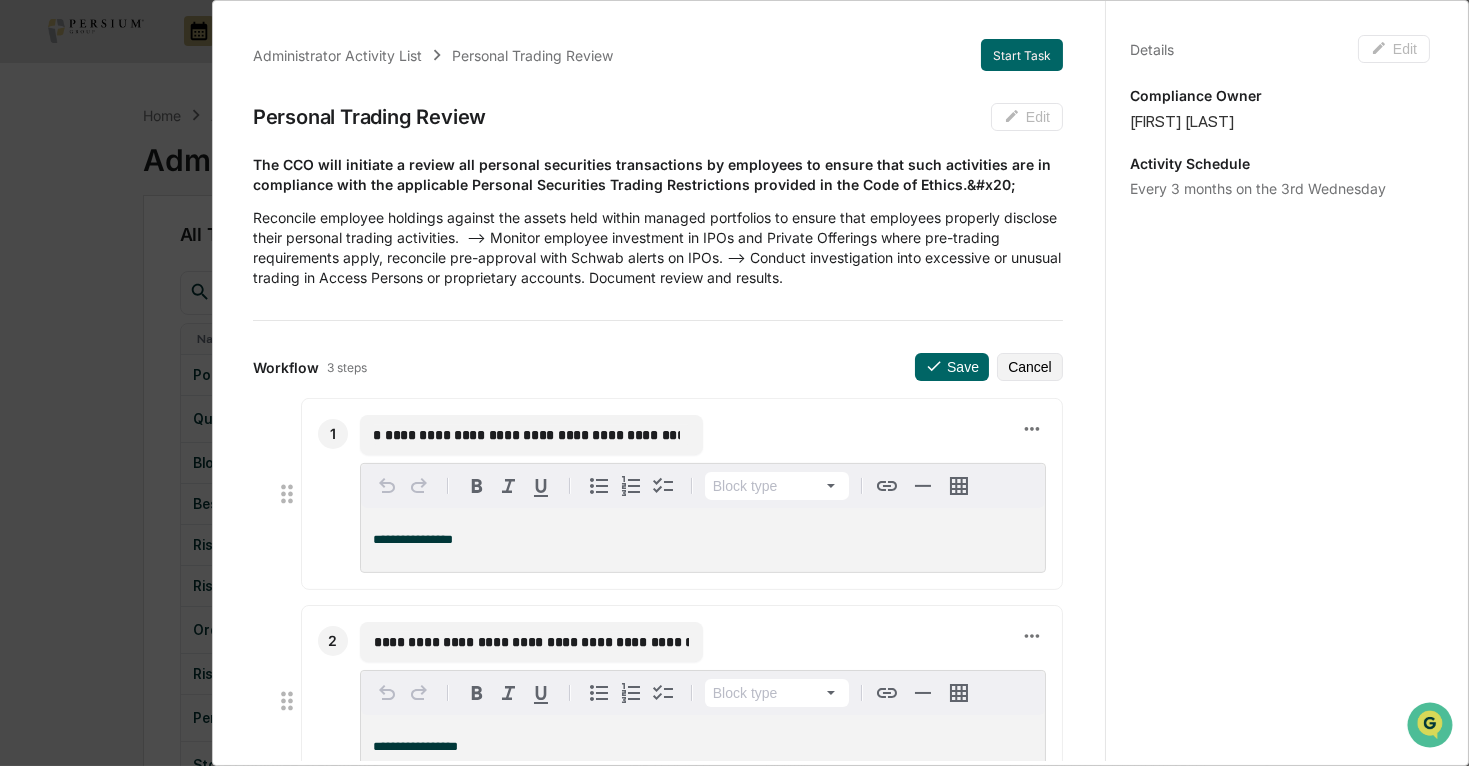 scroll, scrollTop: 0, scrollLeft: 341, axis: horizontal 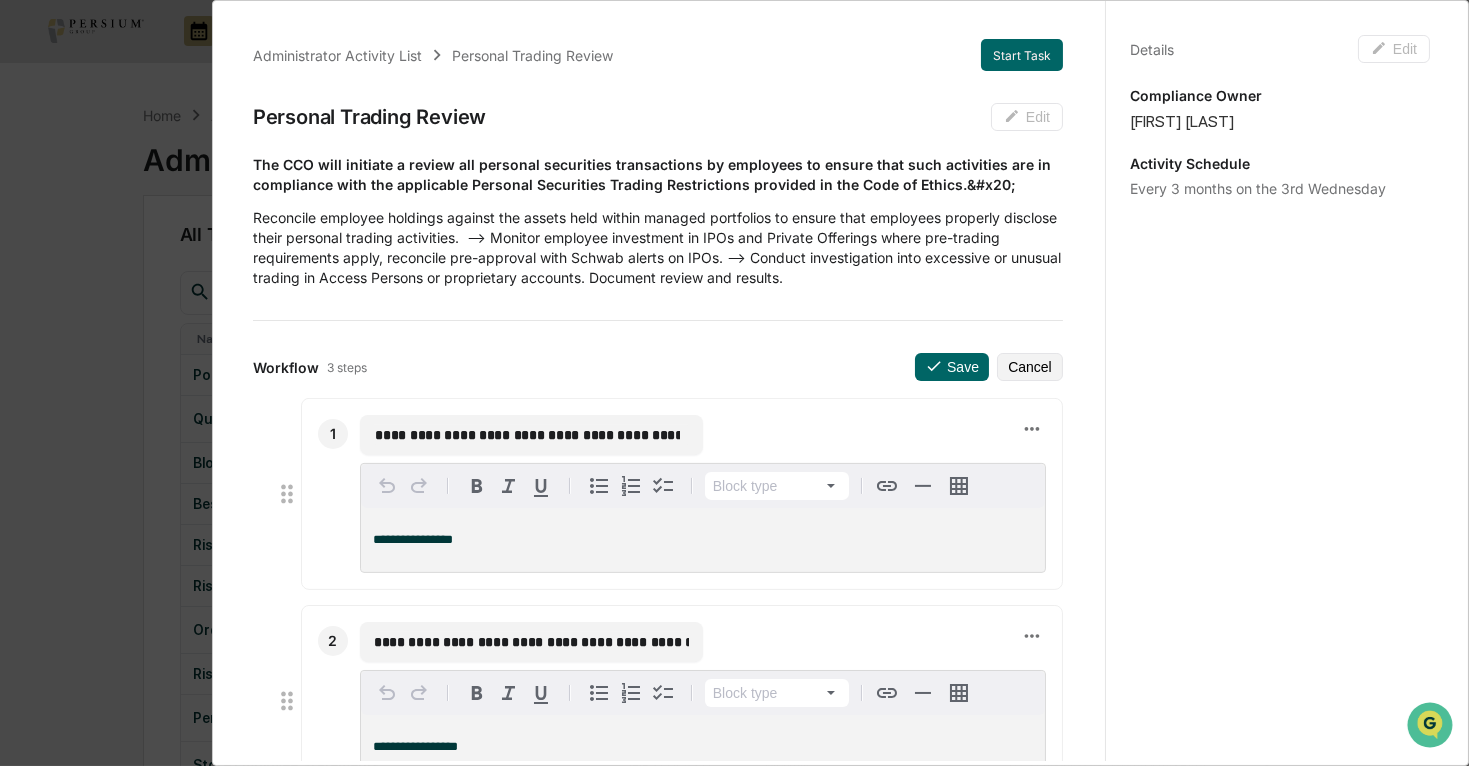 drag, startPoint x: 623, startPoint y: 434, endPoint x: 681, endPoint y: 435, distance: 58.00862 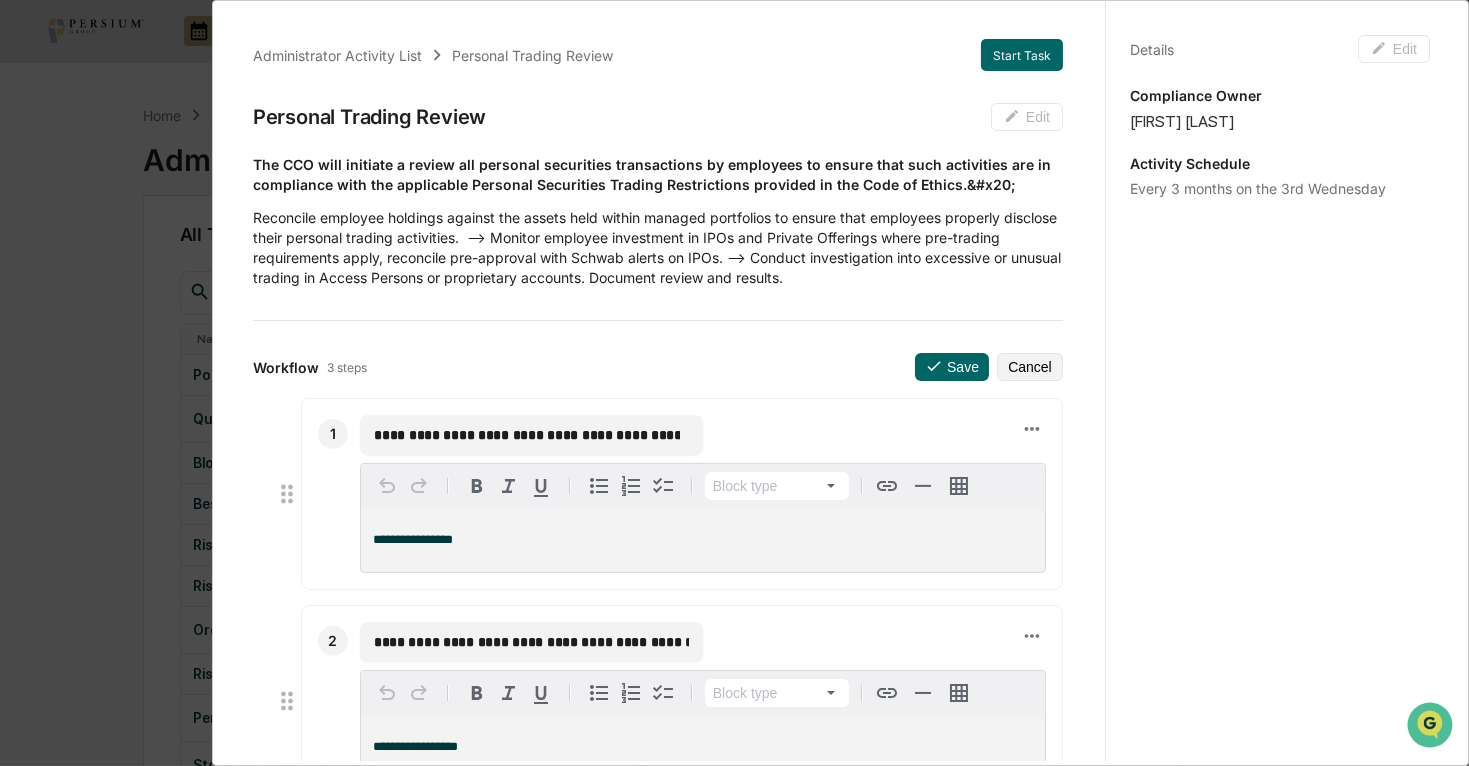 click on "**********" at bounding box center (531, 435) 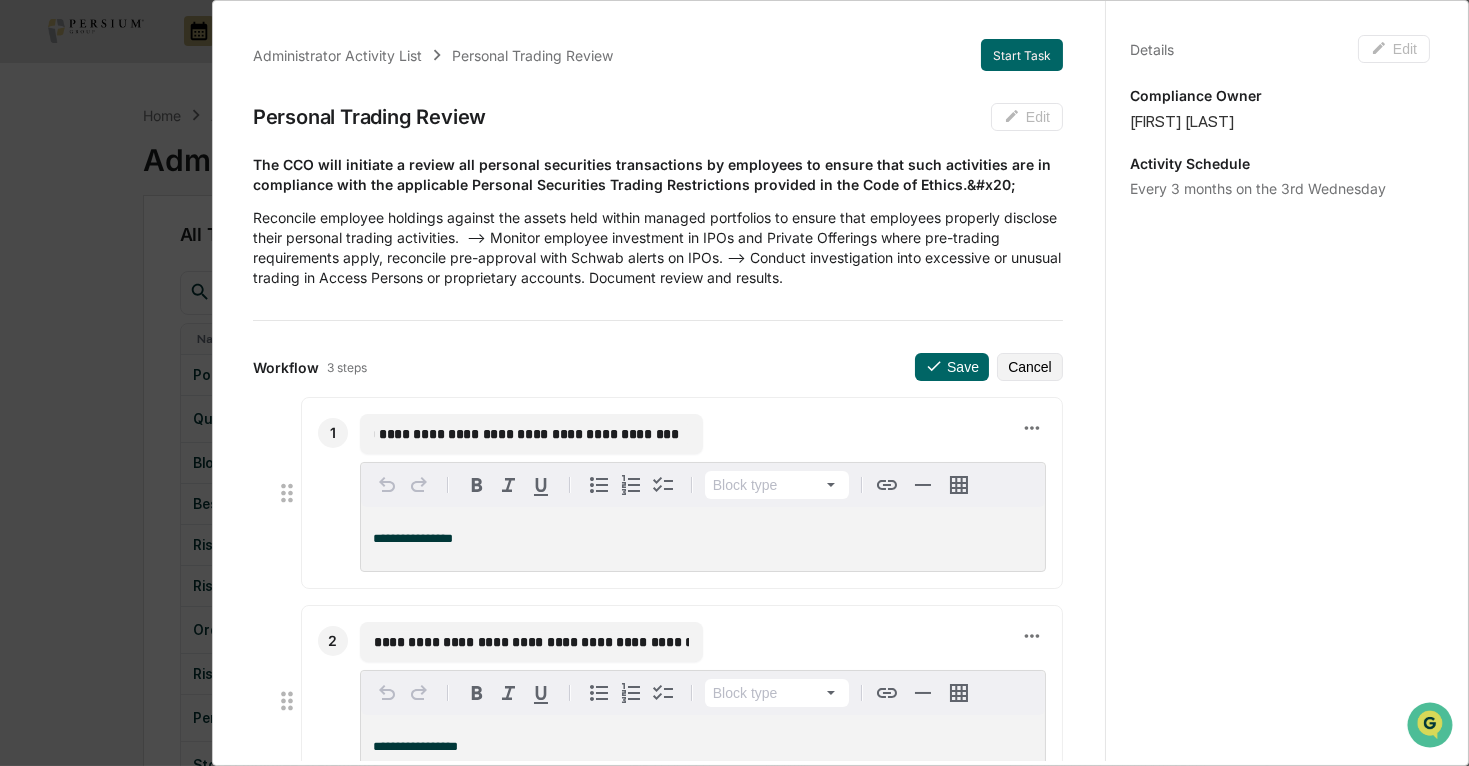 click on "**********" at bounding box center [527, 434] 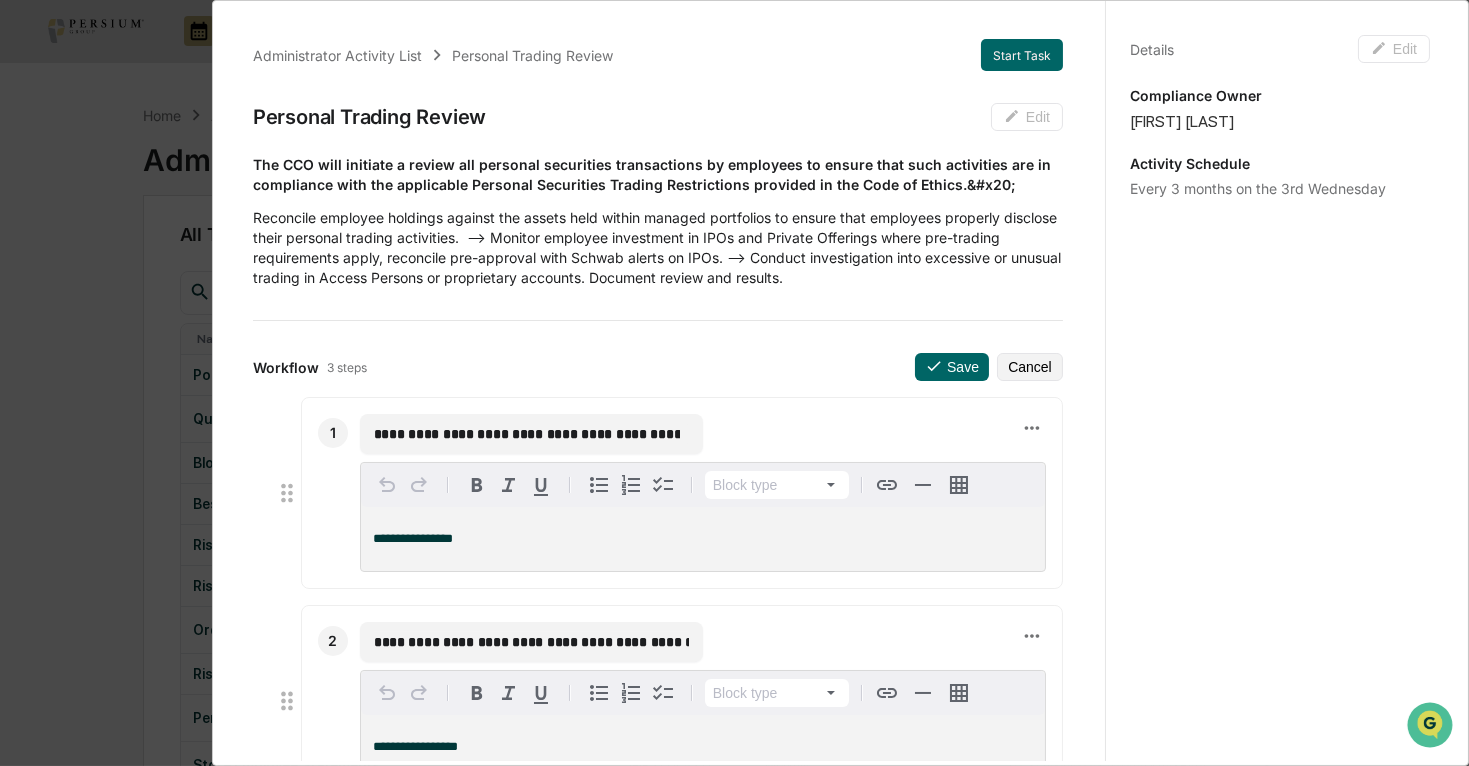 drag, startPoint x: 638, startPoint y: 439, endPoint x: 678, endPoint y: 438, distance: 40.012497 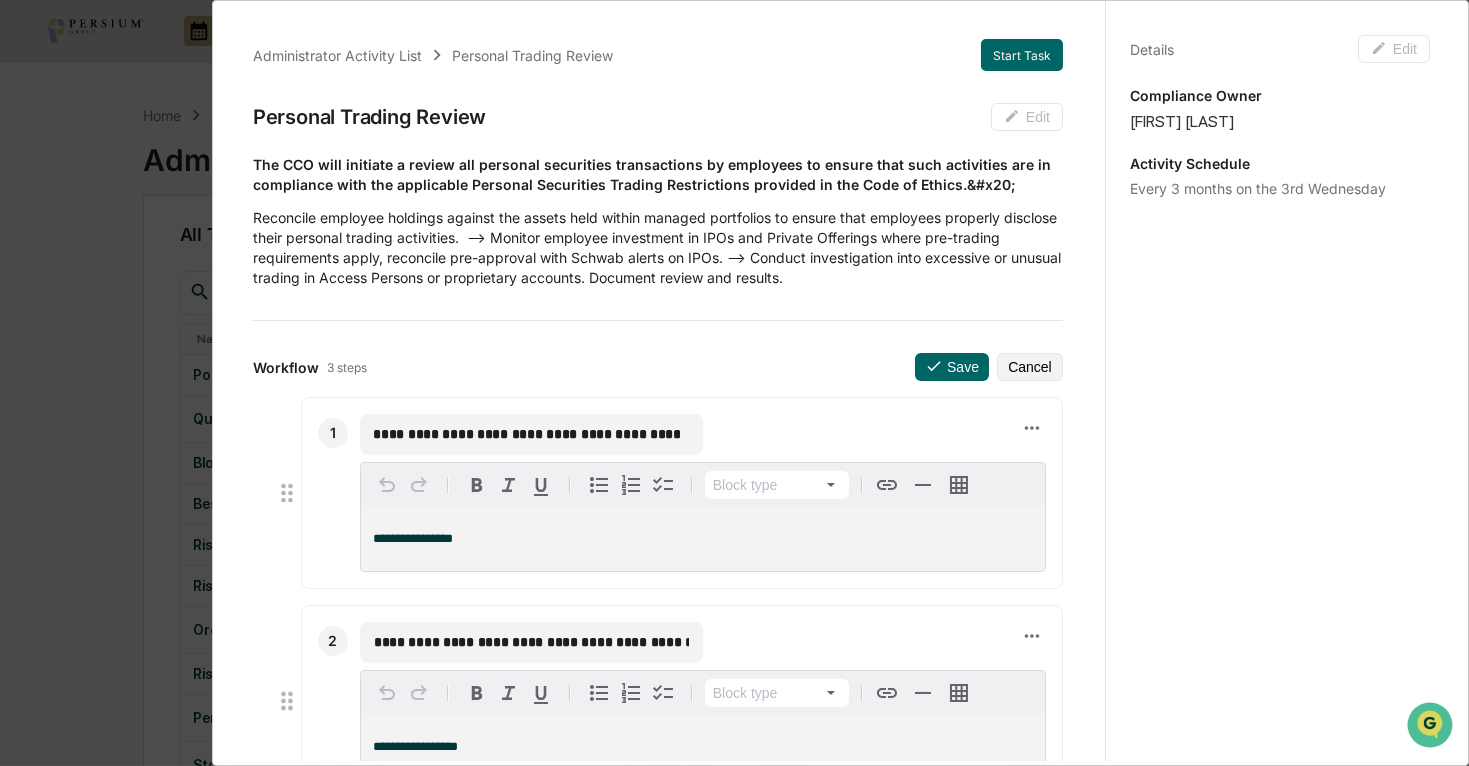 click on "**********" at bounding box center [527, 434] 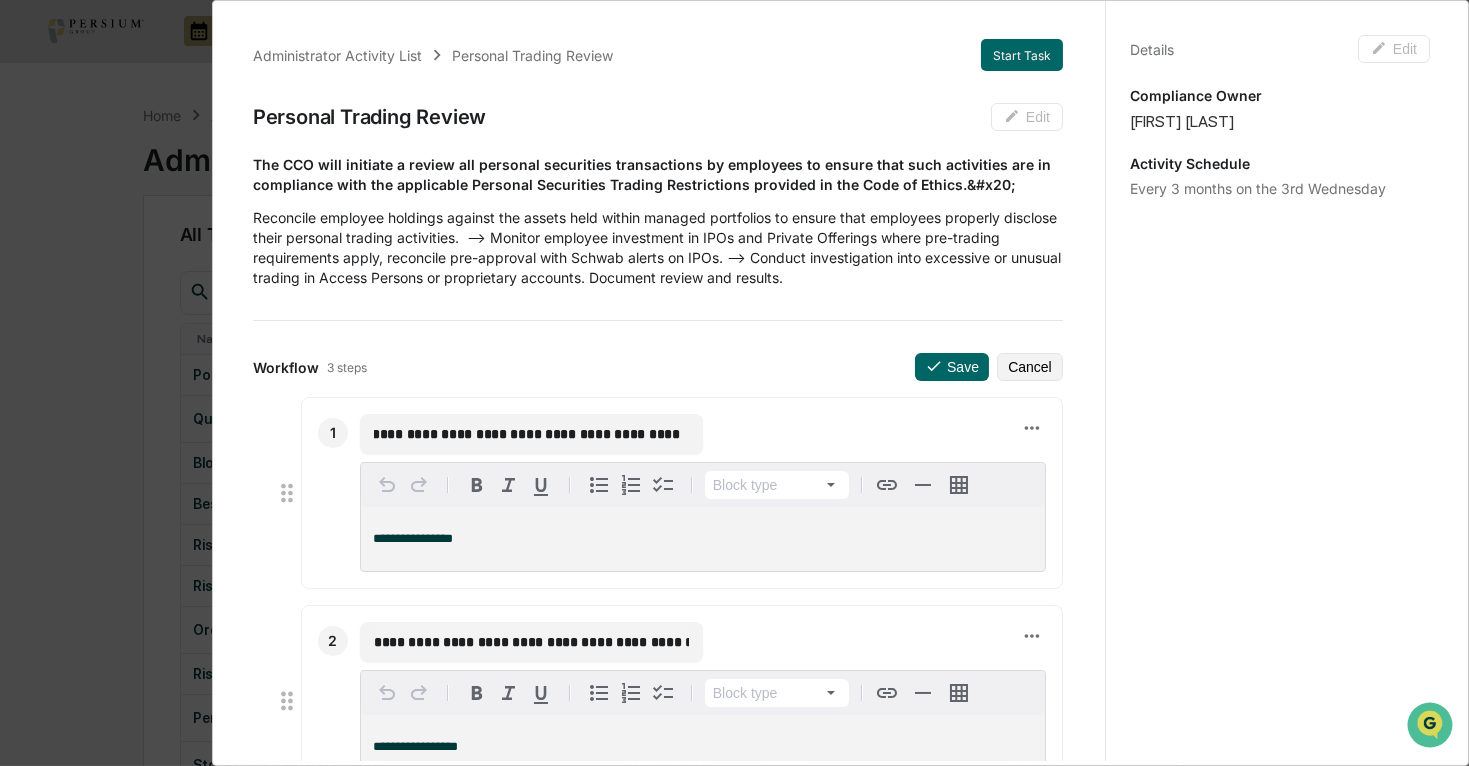 drag, startPoint x: 650, startPoint y: 435, endPoint x: 681, endPoint y: 434, distance: 31.016125 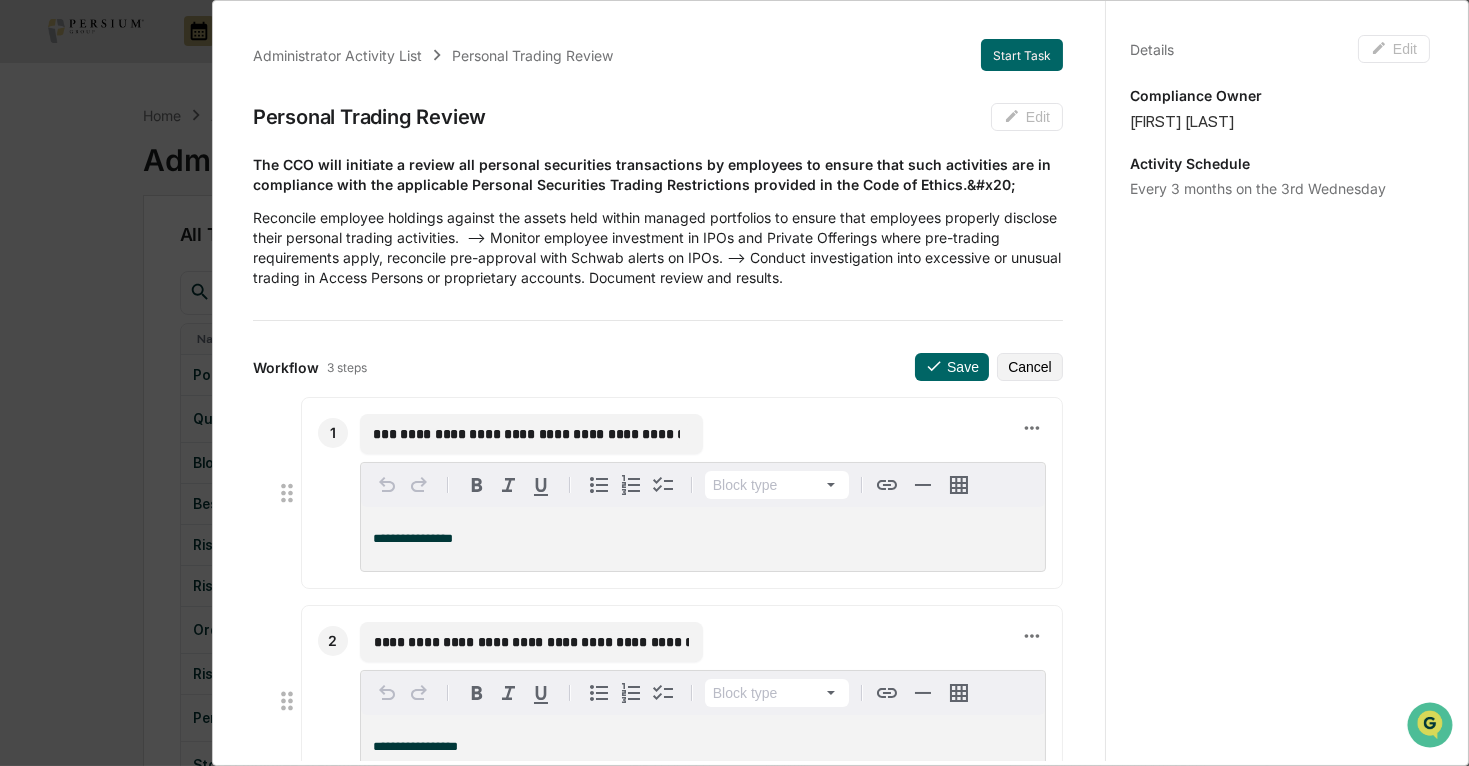 click on "**********" at bounding box center [527, 434] 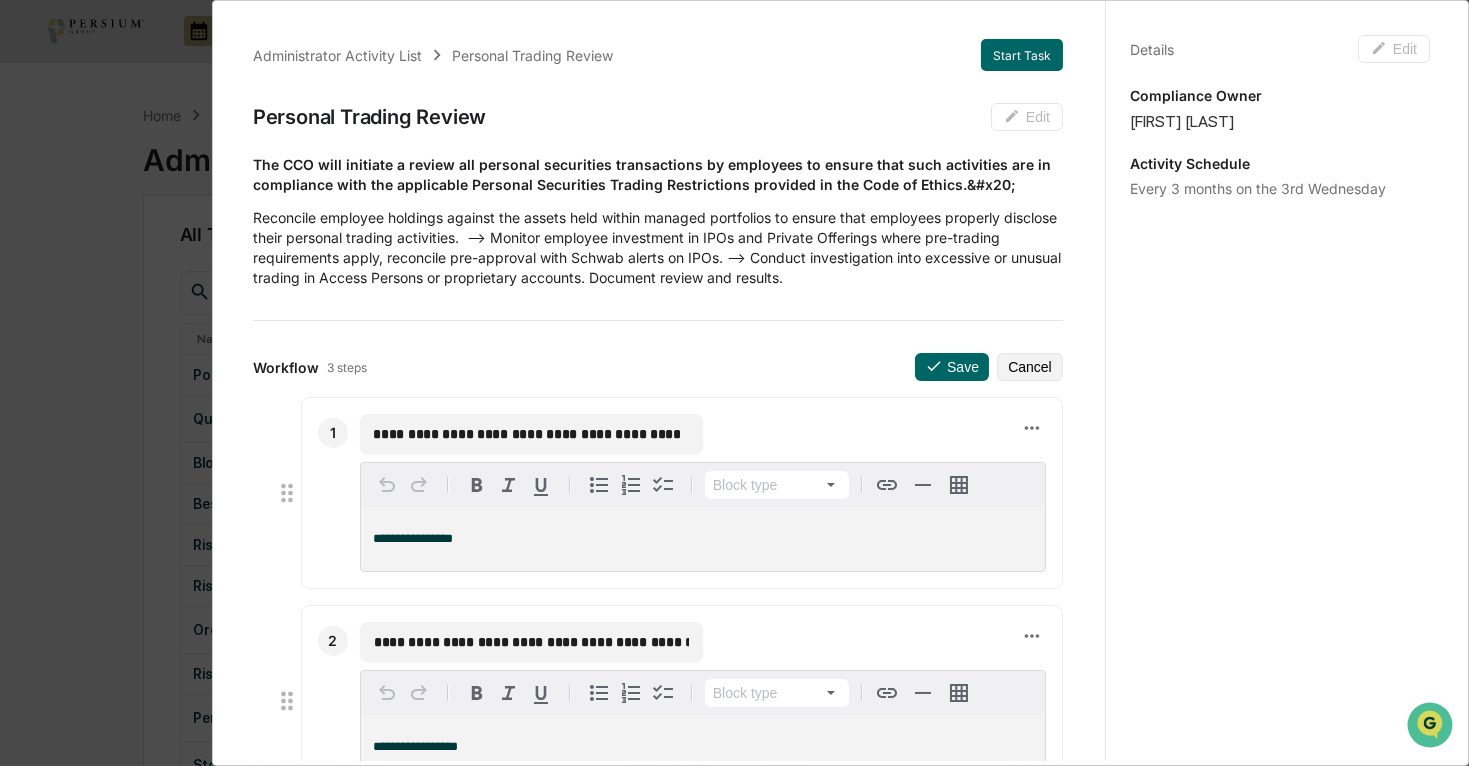drag, startPoint x: 576, startPoint y: 441, endPoint x: 666, endPoint y: 441, distance: 90 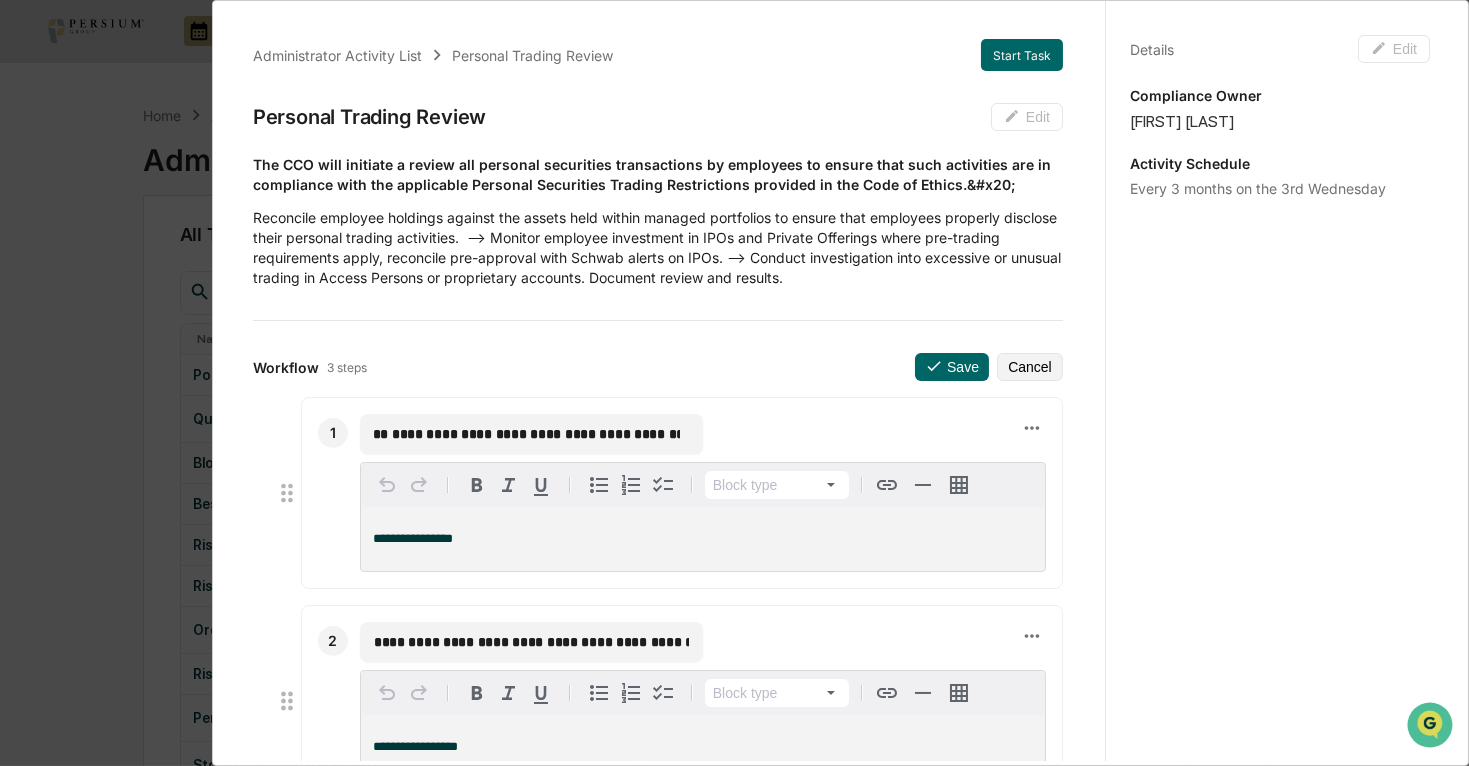 click on "**********" at bounding box center [527, 434] 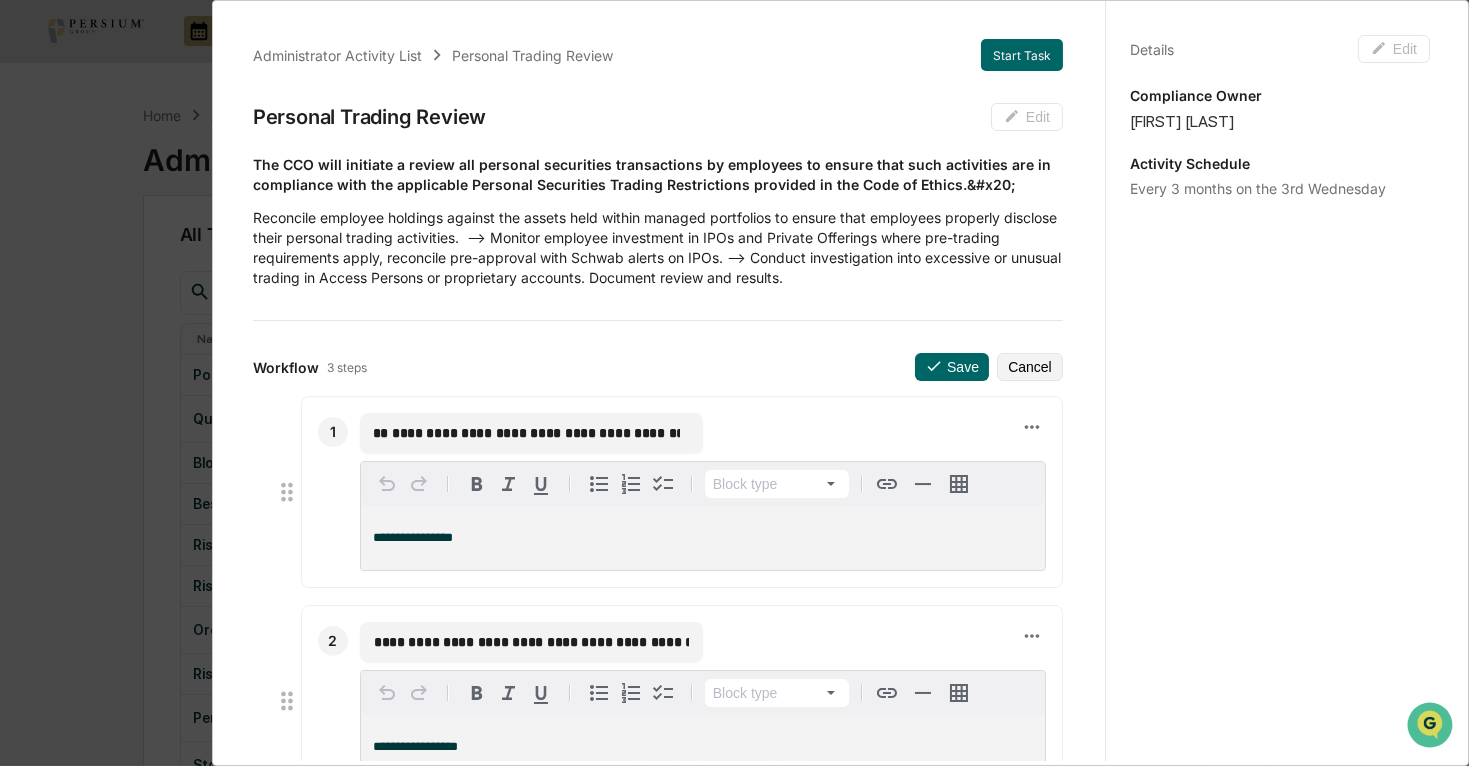 scroll, scrollTop: 0, scrollLeft: 686, axis: horizontal 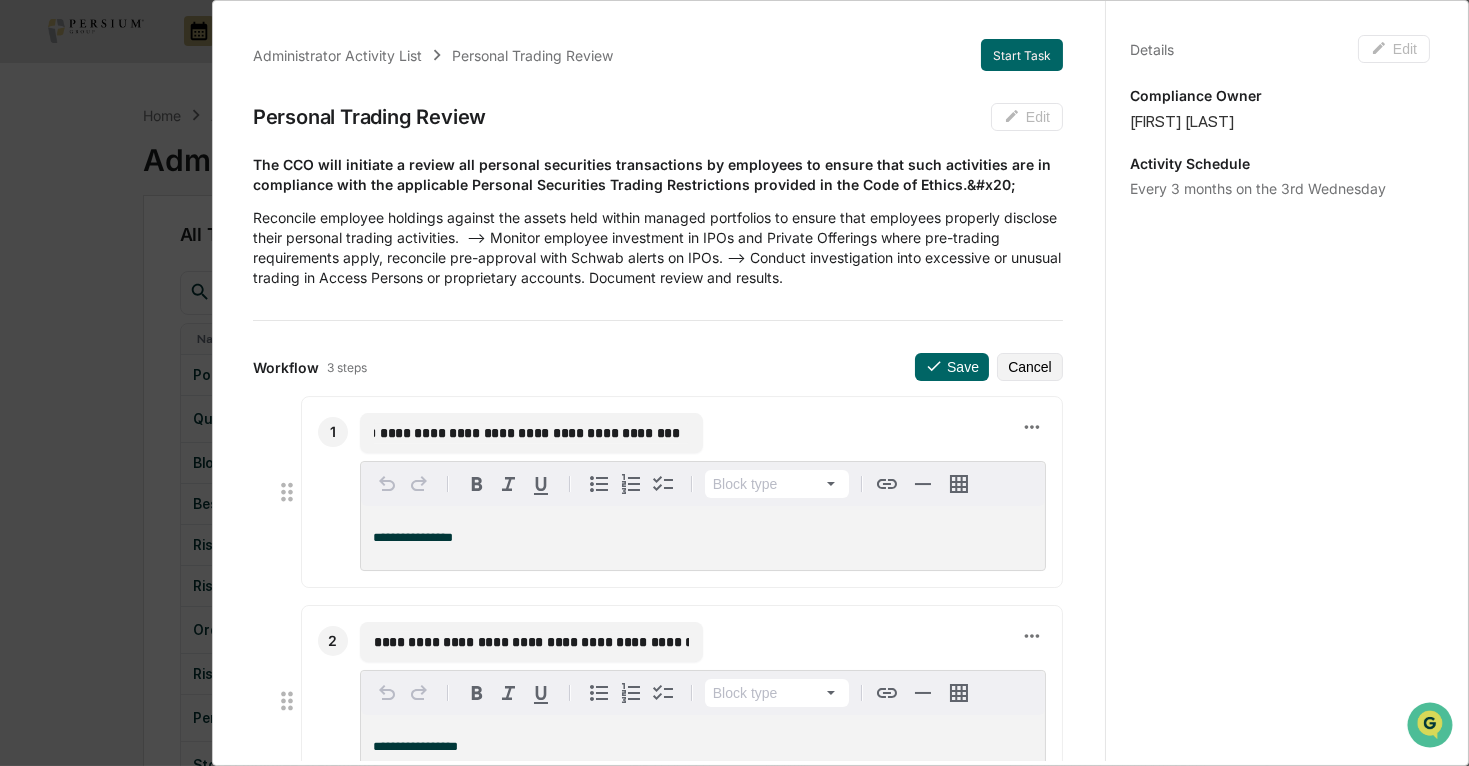 drag, startPoint x: 637, startPoint y: 435, endPoint x: 701, endPoint y: 431, distance: 64.12488 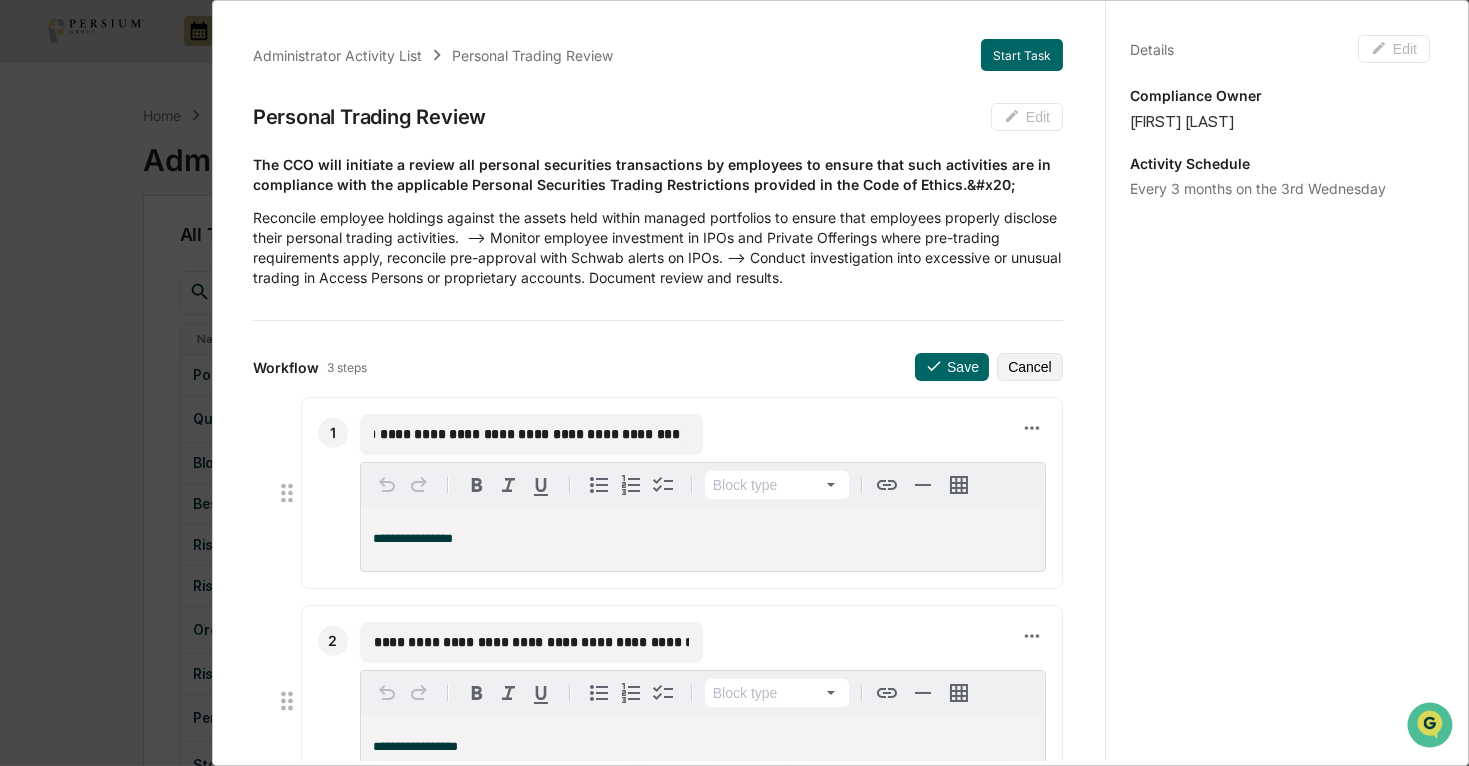 click on "**********" at bounding box center [527, 434] 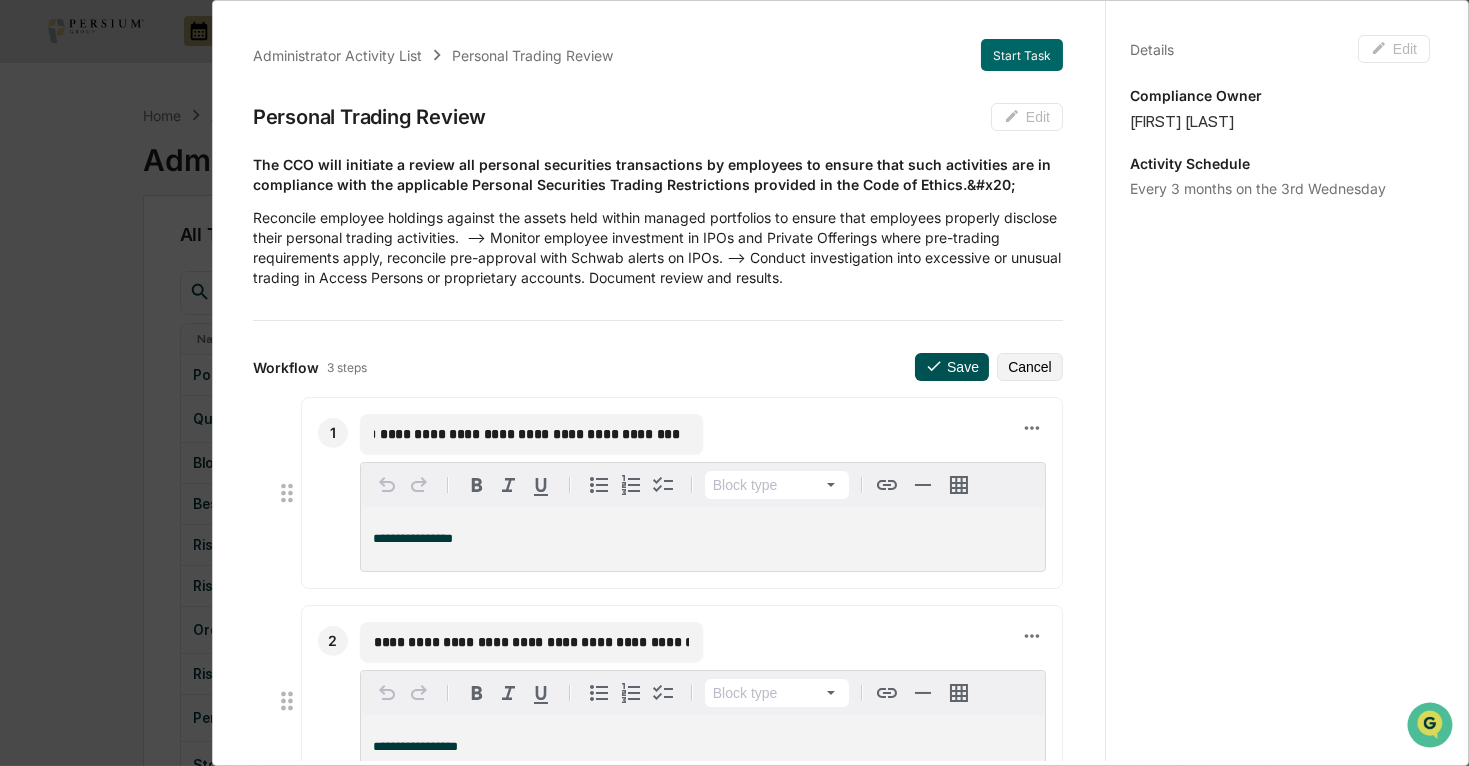 click on "Save" at bounding box center (952, 367) 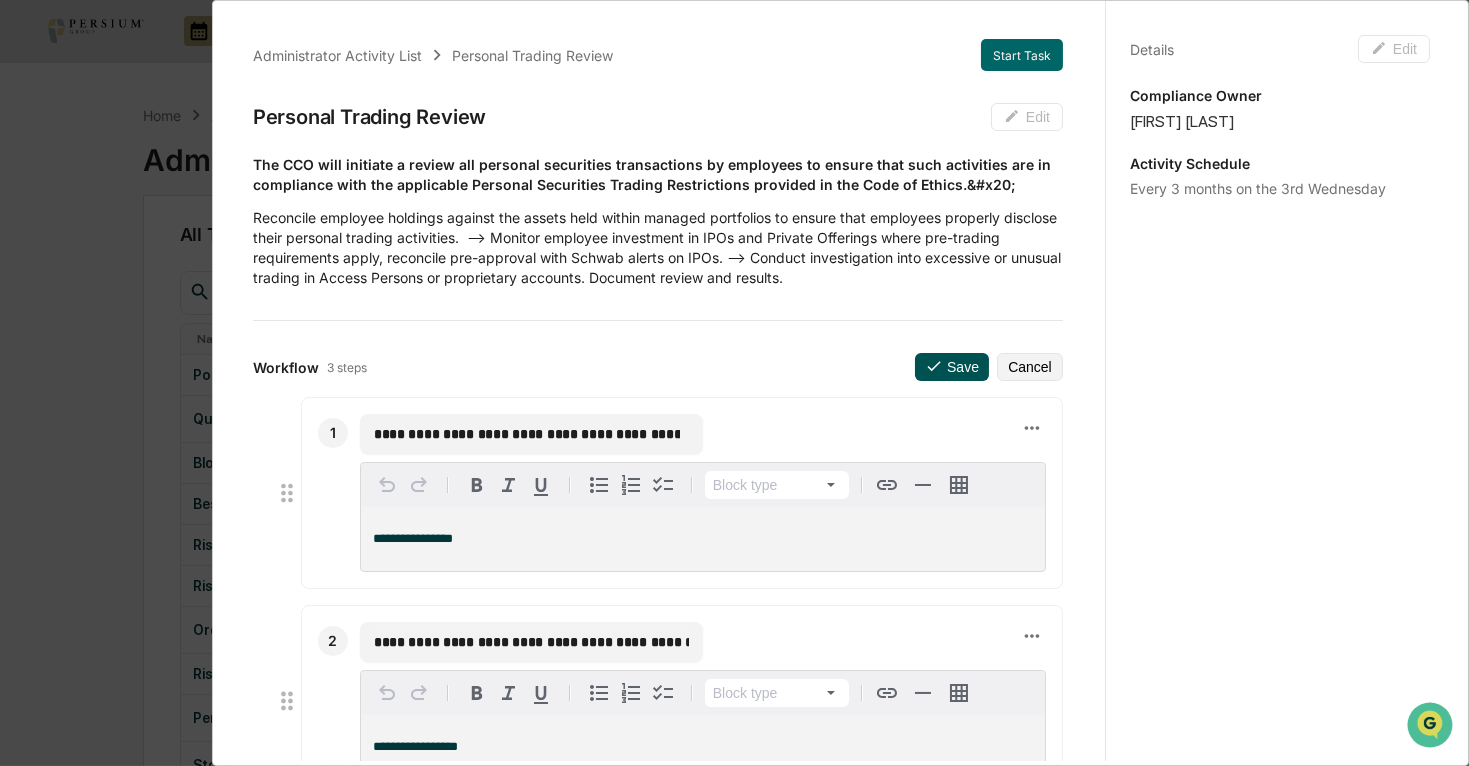 click 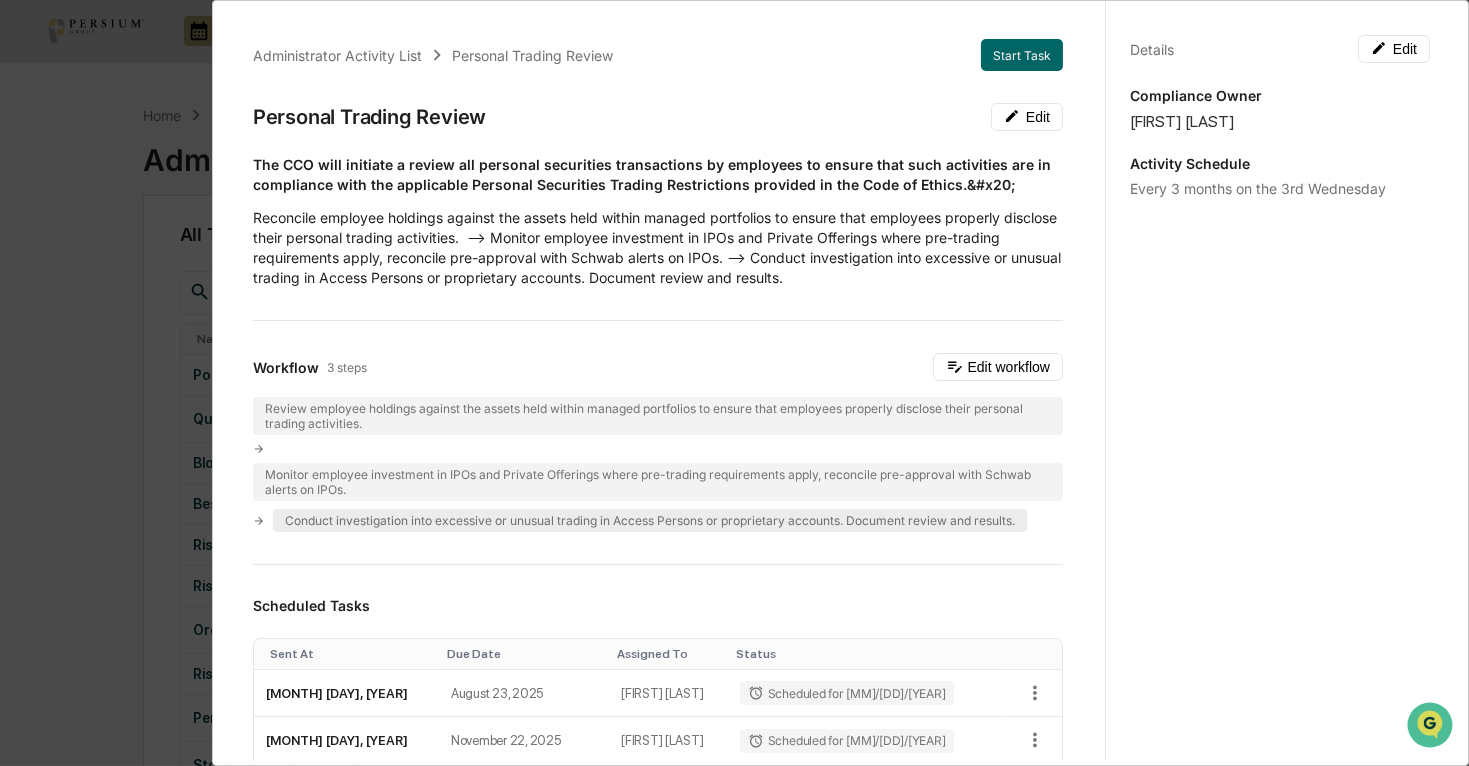 click on "Conduct investigation into excessive or unusual trading in Access Persons or proprietary accounts. Document review and results." at bounding box center (650, 520) 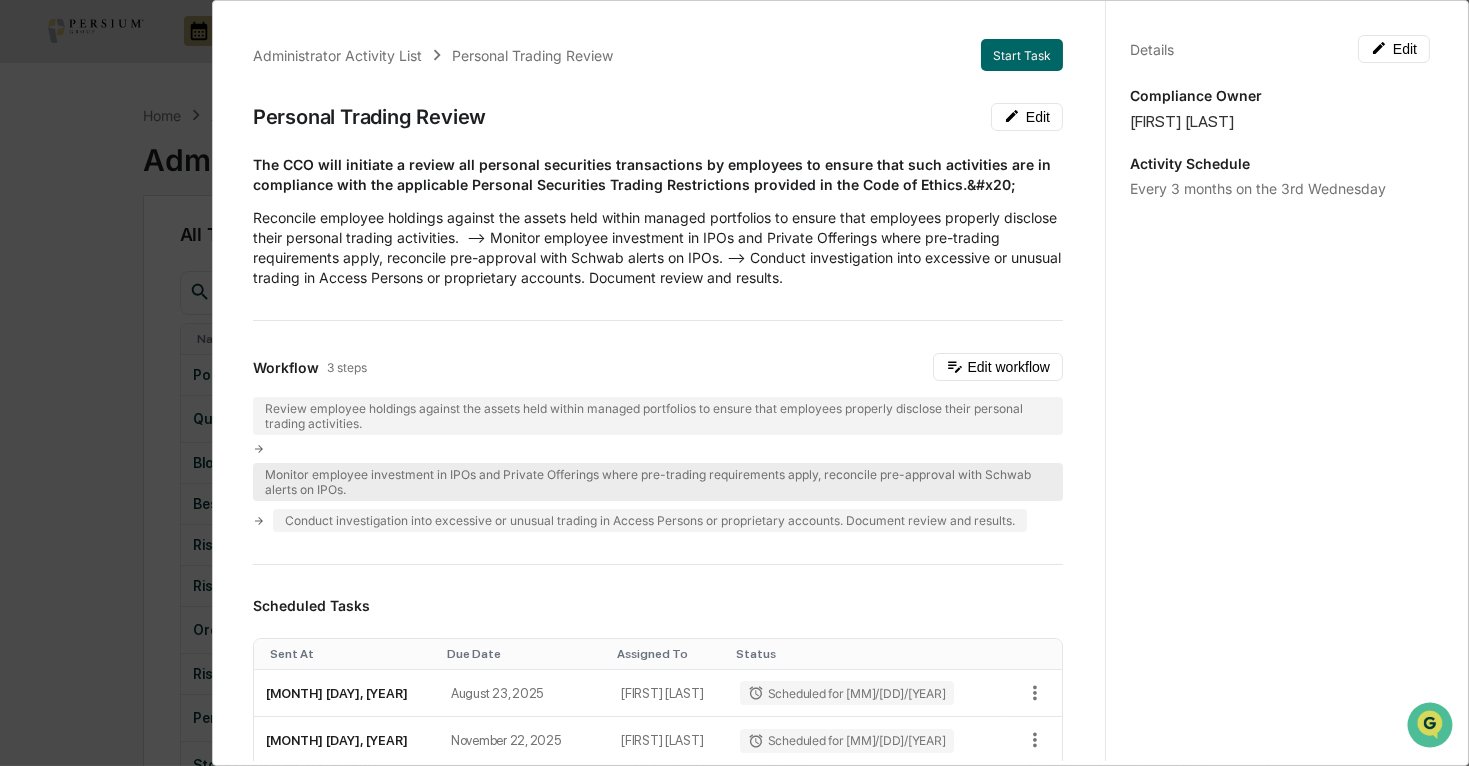 click on "Monitor employee investment in IPOs and Private Offerings where pre-trading requirements apply, reconcile pre-approval with Schwab alerts on IPOs." at bounding box center [658, 482] 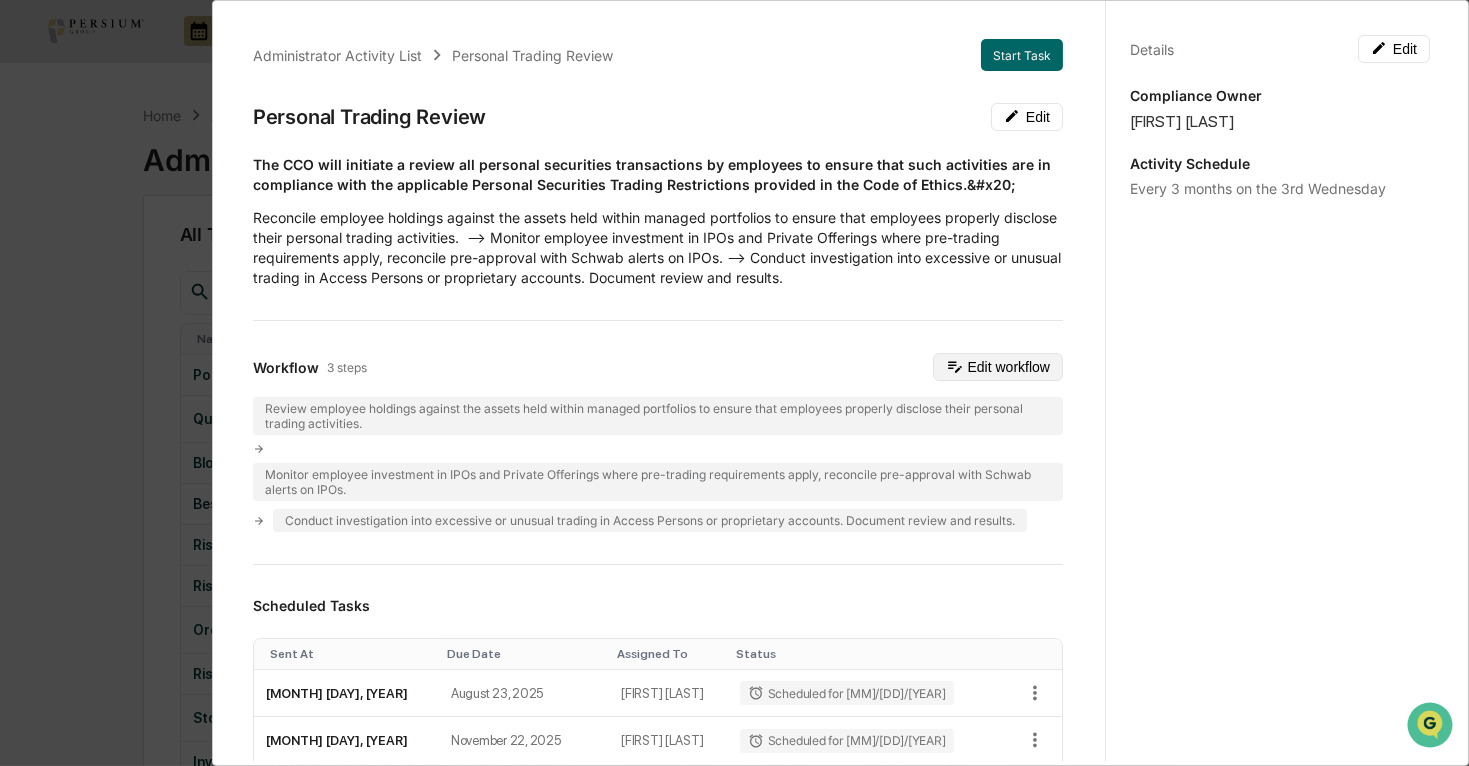 click on "Edit workflow" at bounding box center [998, 367] 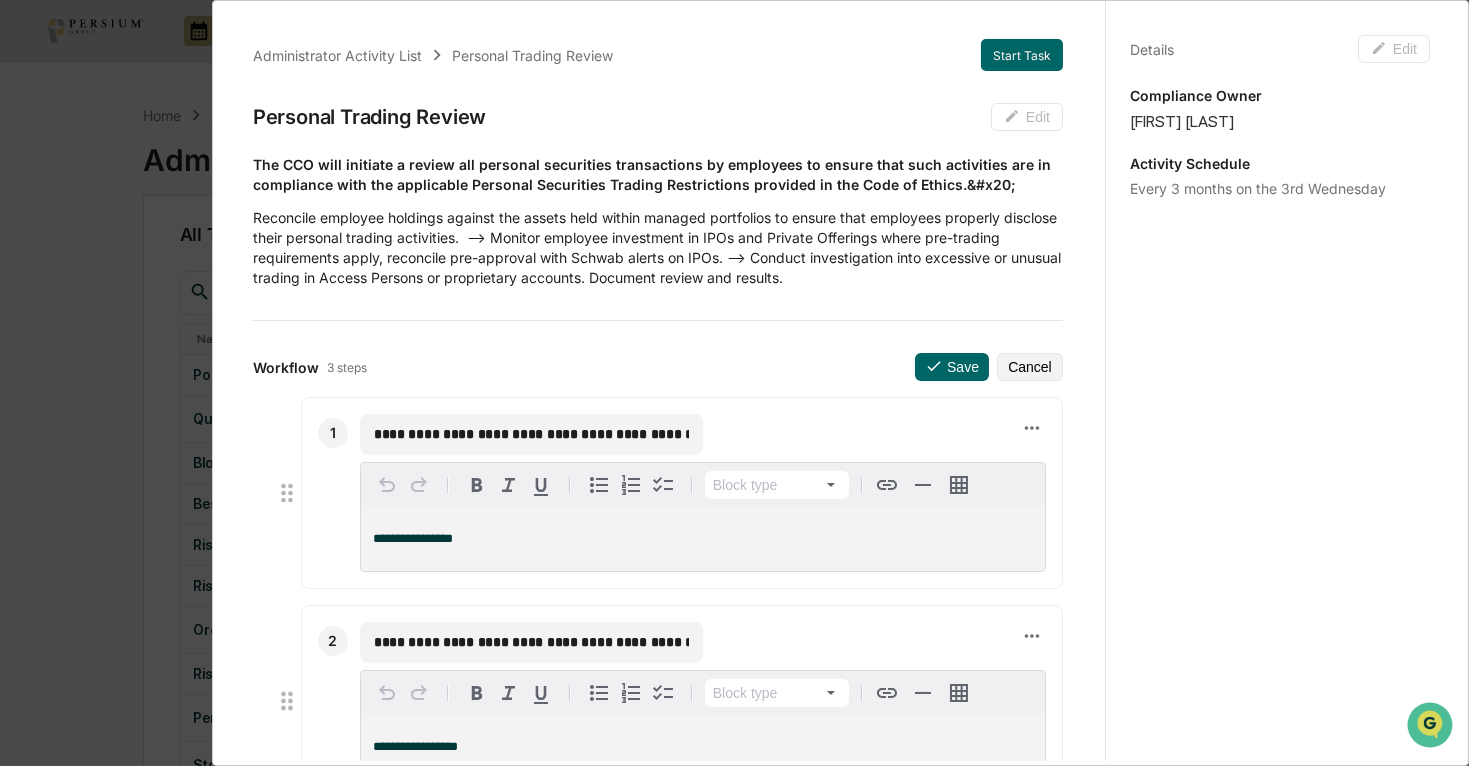 click on "**********" at bounding box center [531, 642] 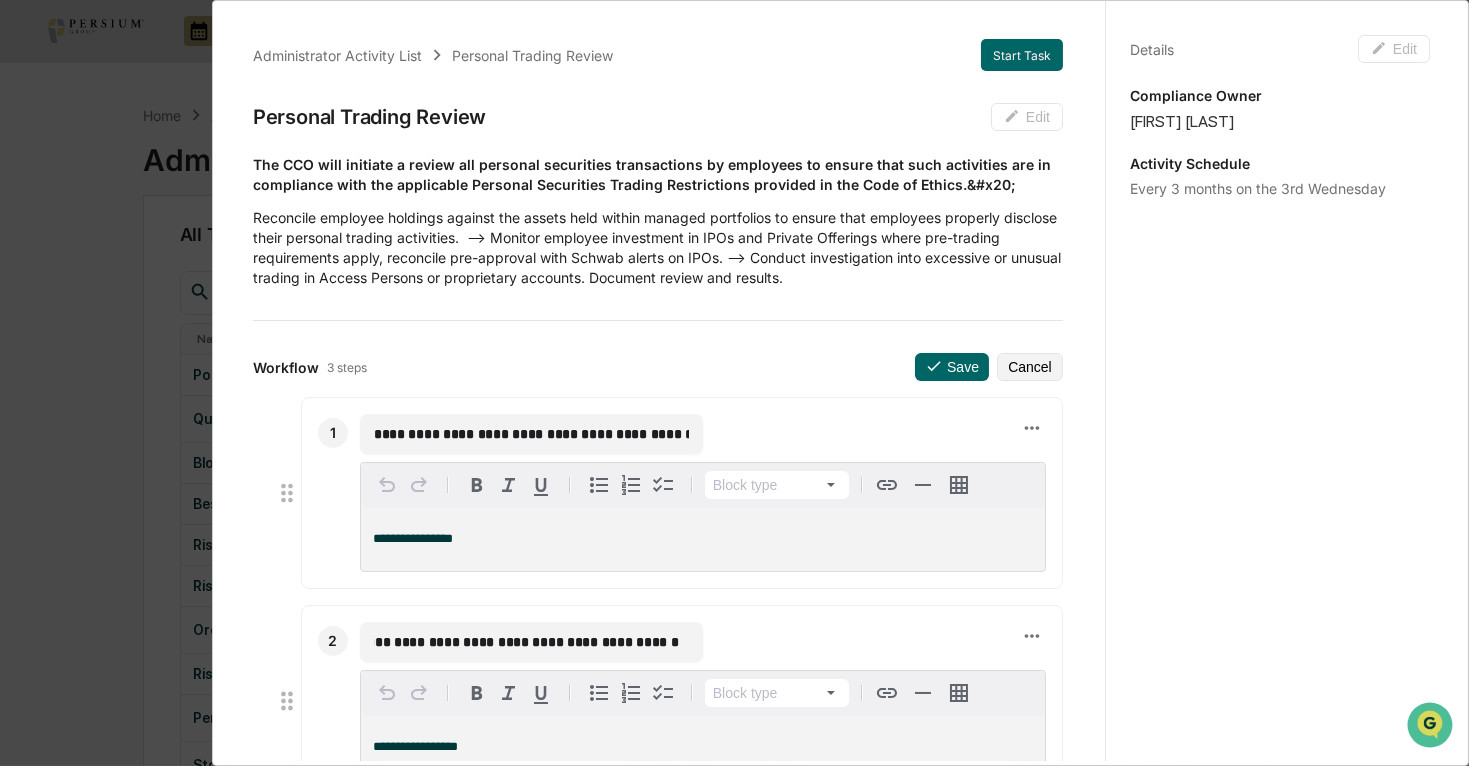 drag, startPoint x: 670, startPoint y: 645, endPoint x: 710, endPoint y: 645, distance: 40 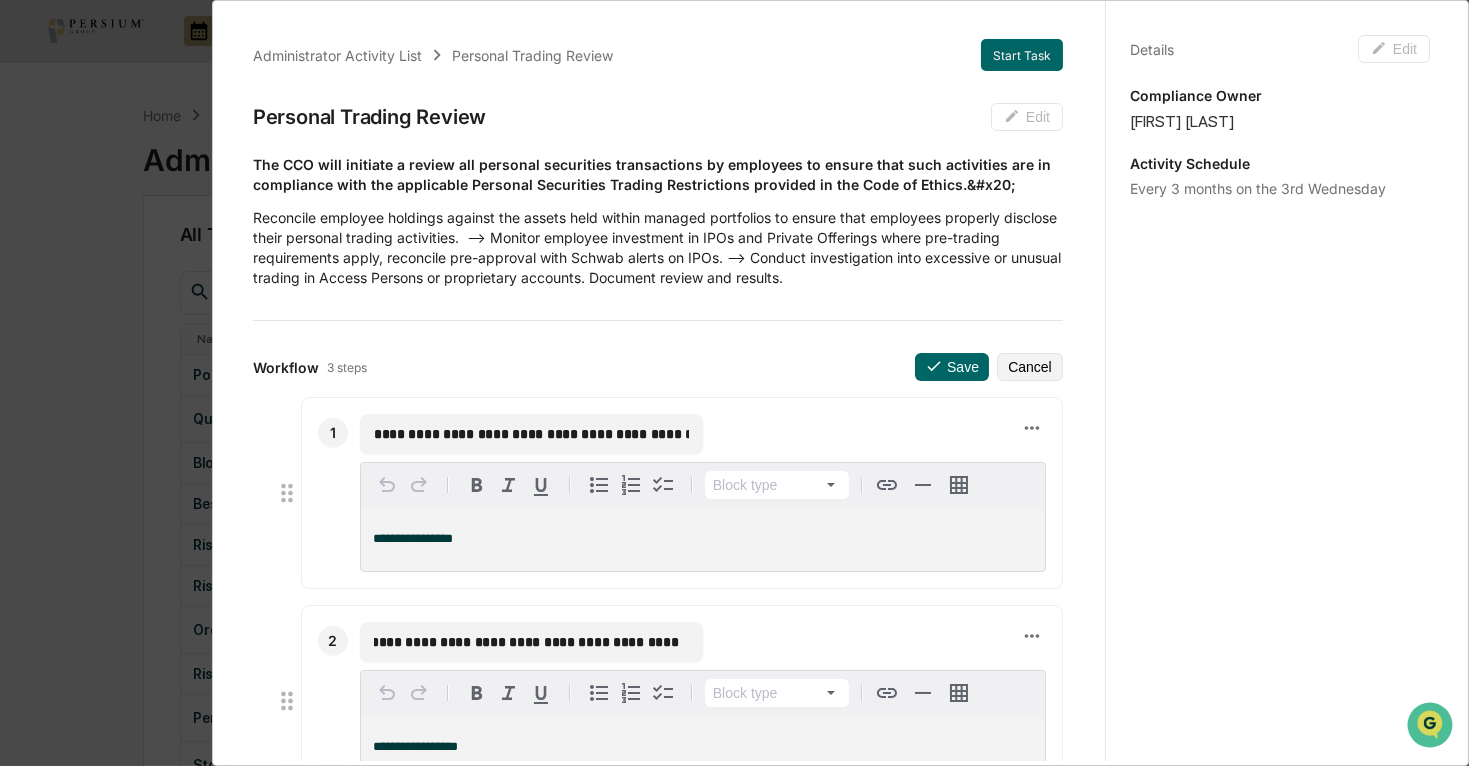 click on "**********" at bounding box center (527, 642) 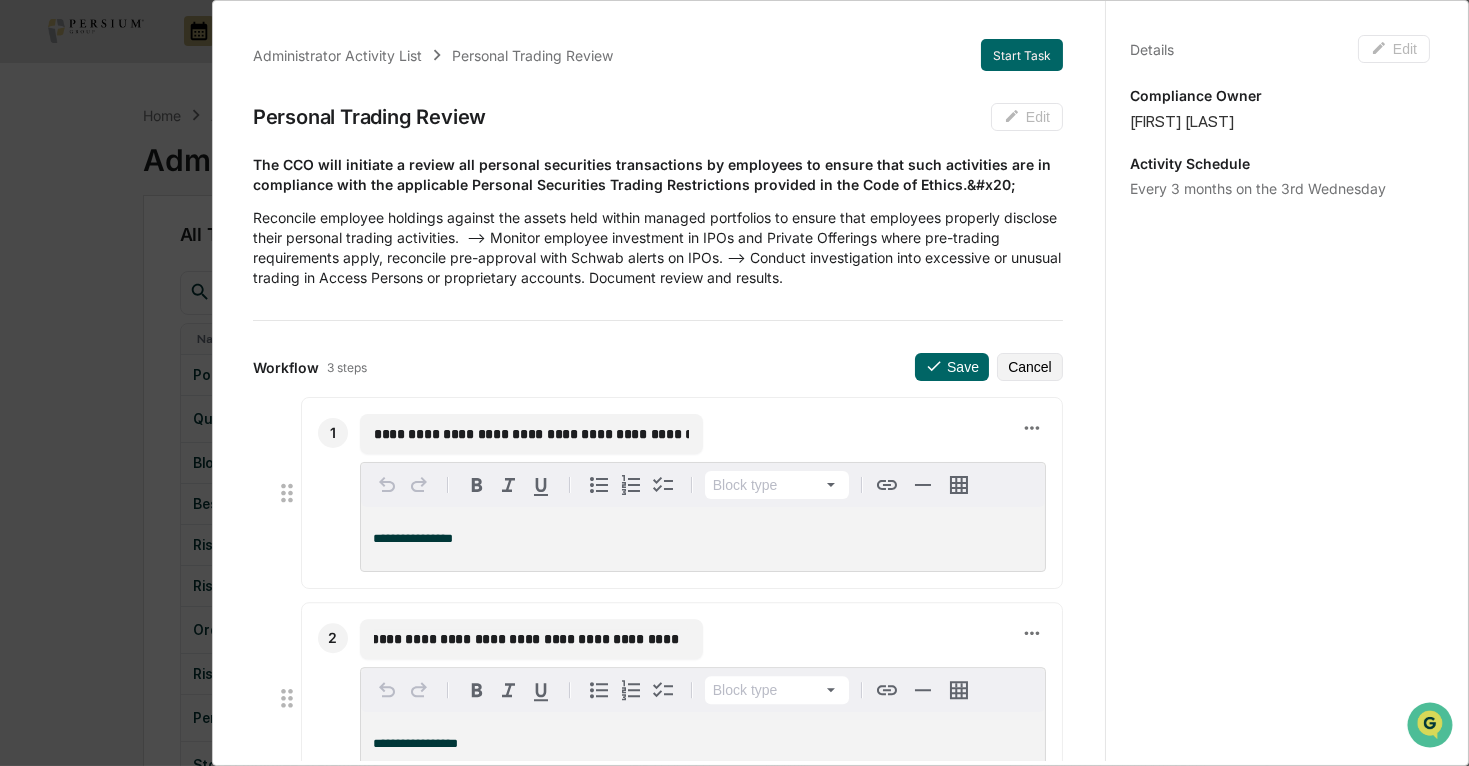 drag, startPoint x: 495, startPoint y: 648, endPoint x: 657, endPoint y: 645, distance: 162.02777 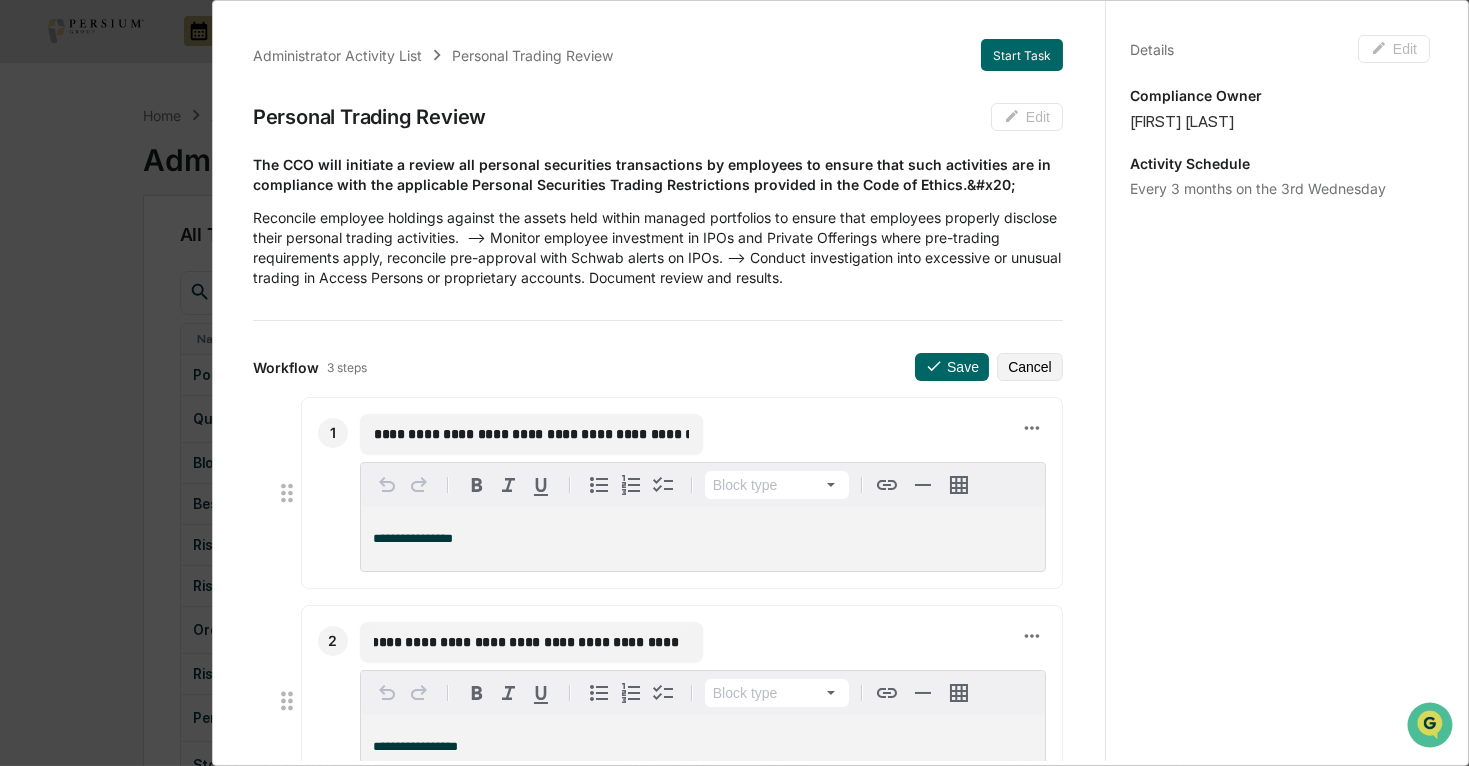 click on "**********" at bounding box center [527, 642] 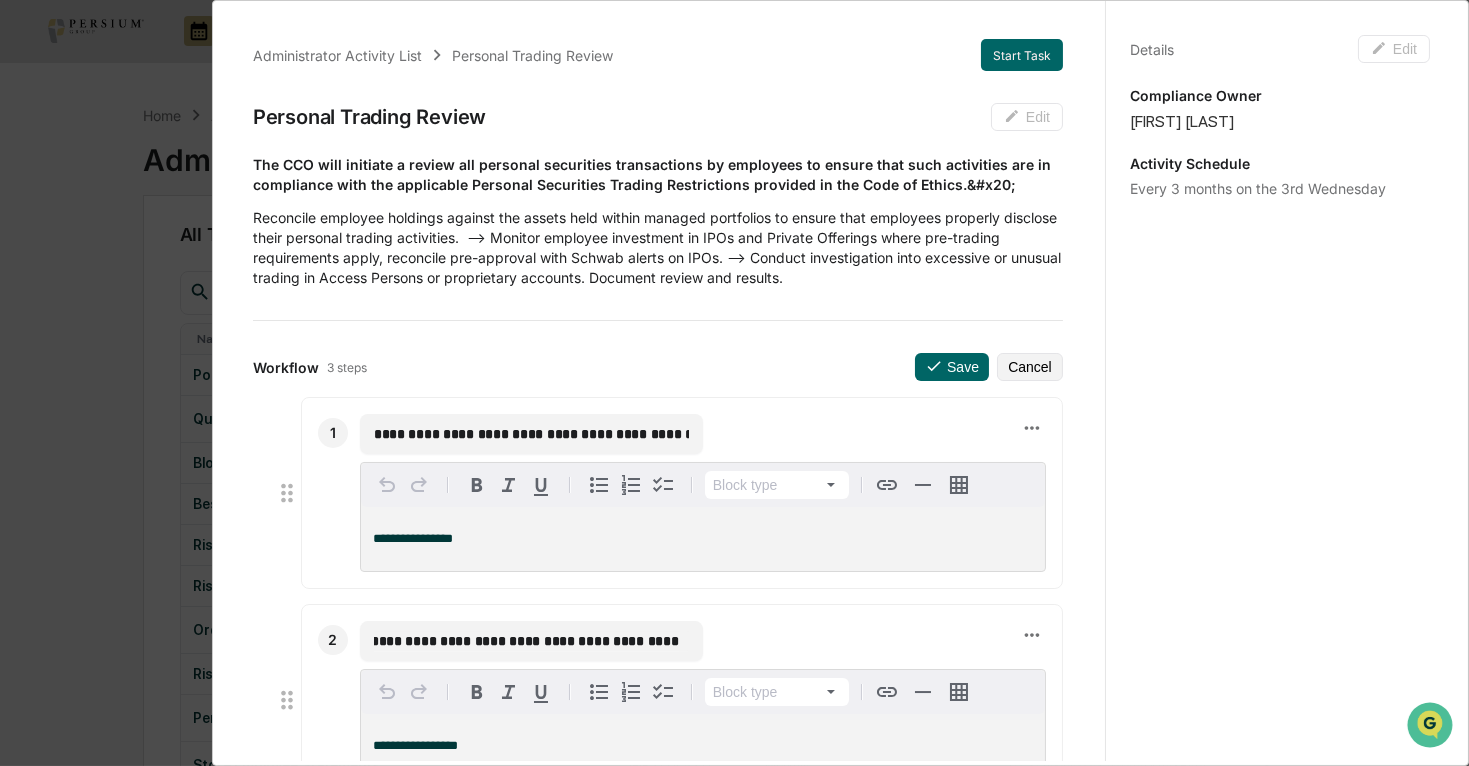 scroll, scrollTop: 0, scrollLeft: 664, axis: horizontal 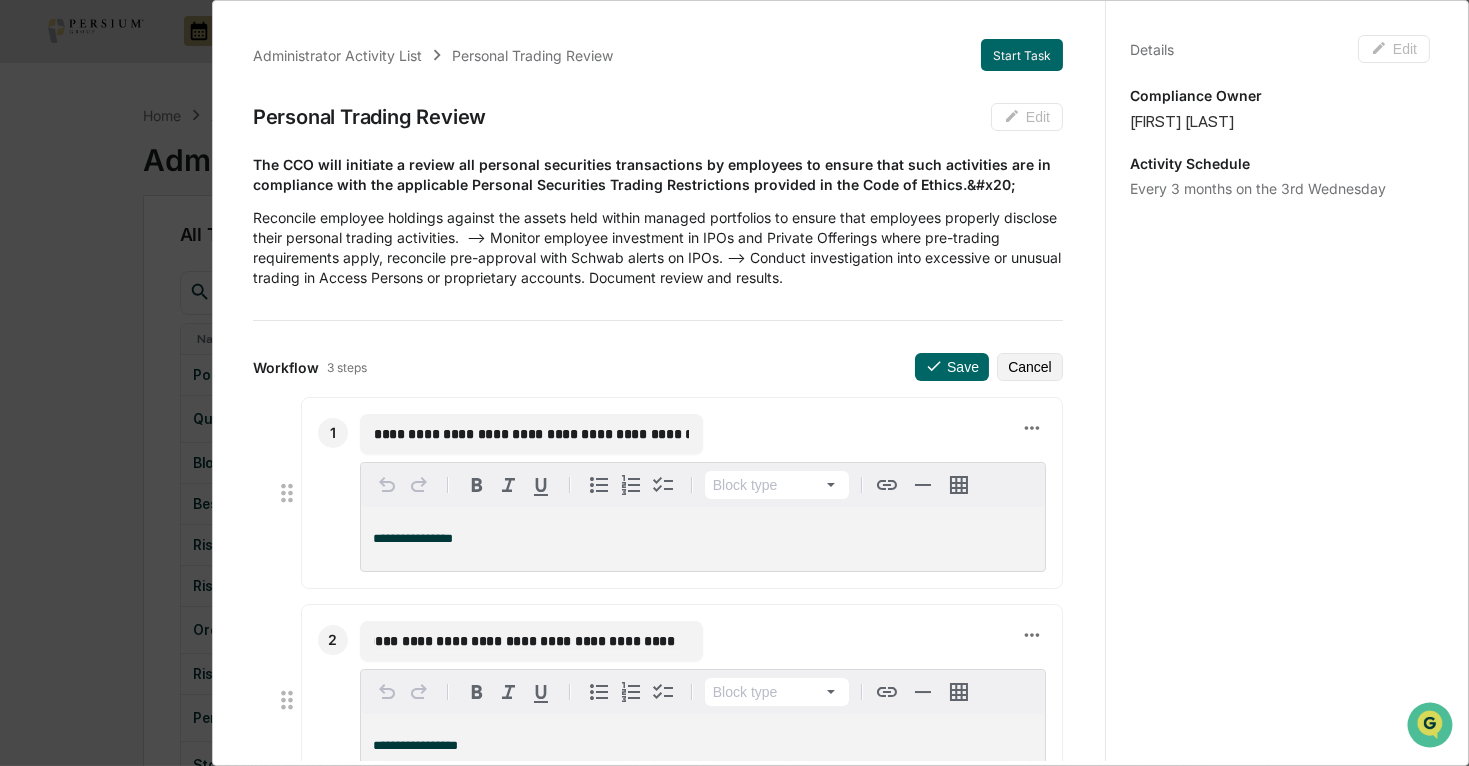 drag, startPoint x: 680, startPoint y: 641, endPoint x: 732, endPoint y: 639, distance: 52.03845 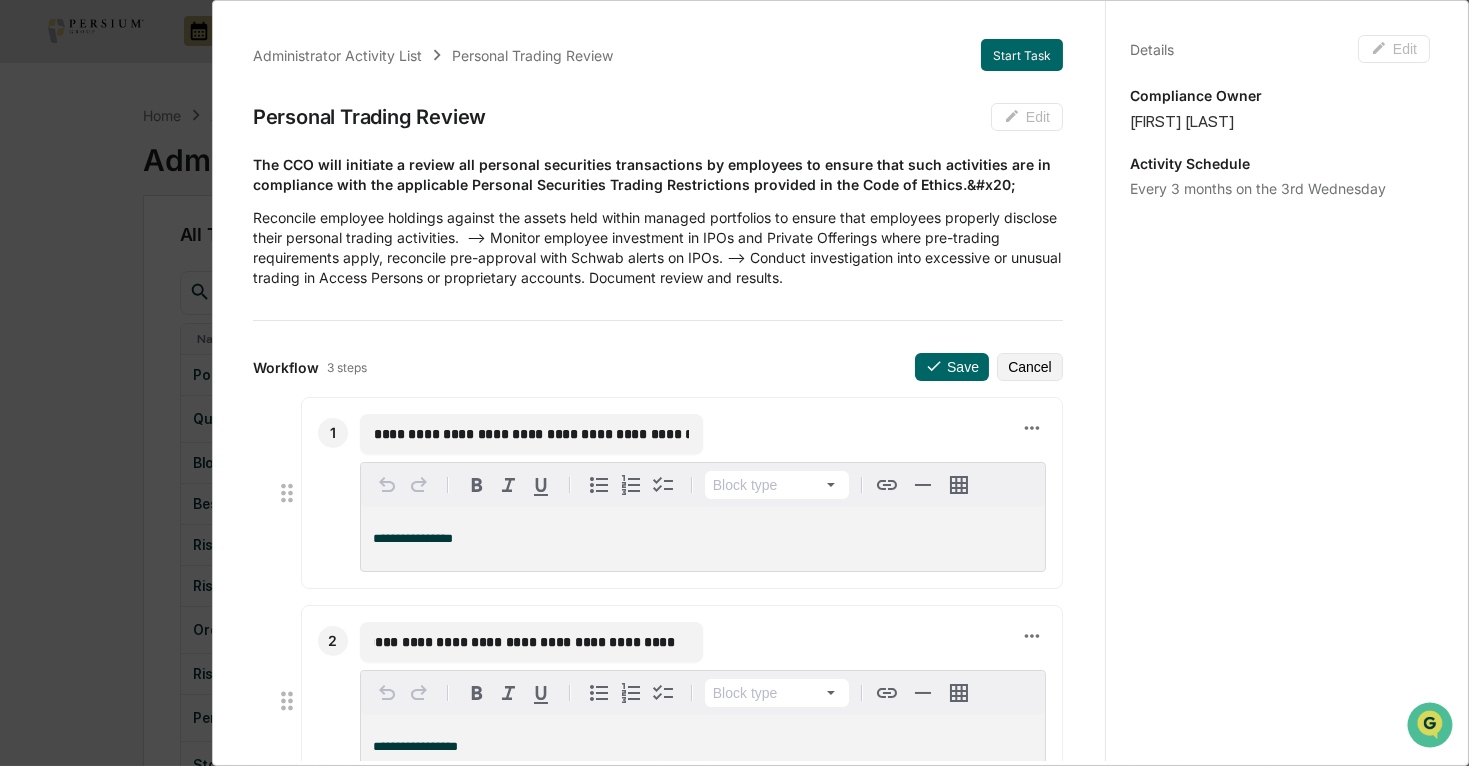 click on "**********" at bounding box center (527, 642) 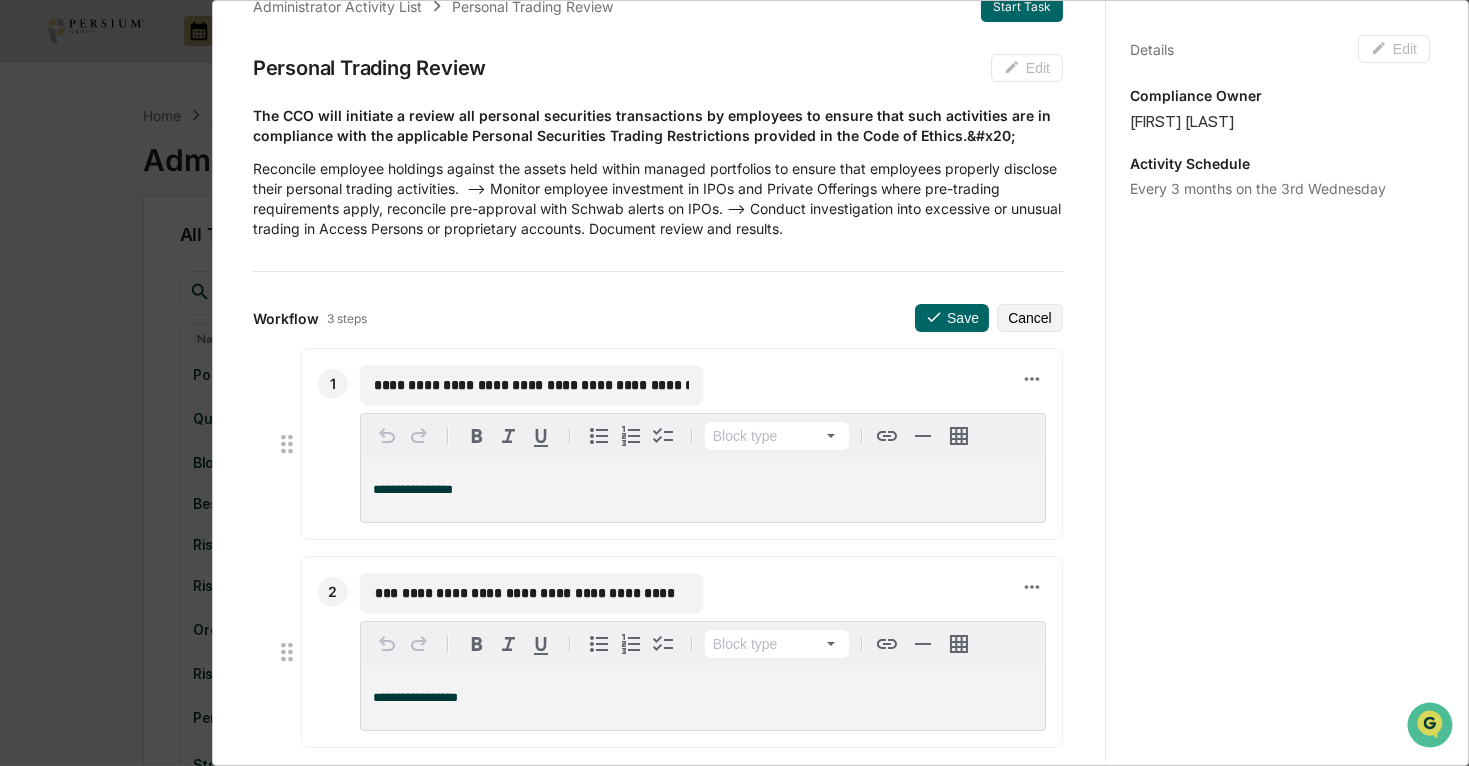 scroll, scrollTop: 90, scrollLeft: 0, axis: vertical 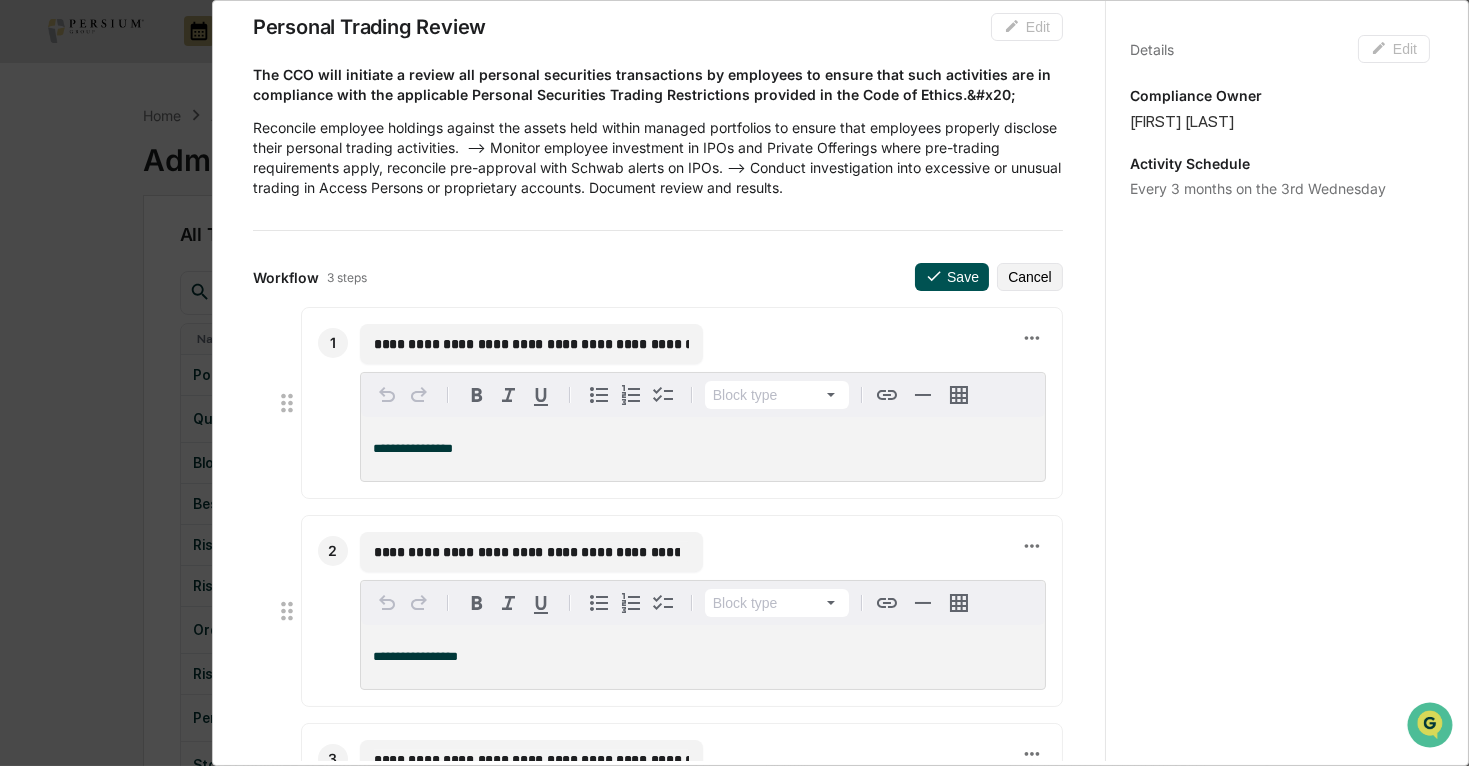 click on "Save" at bounding box center [952, 277] 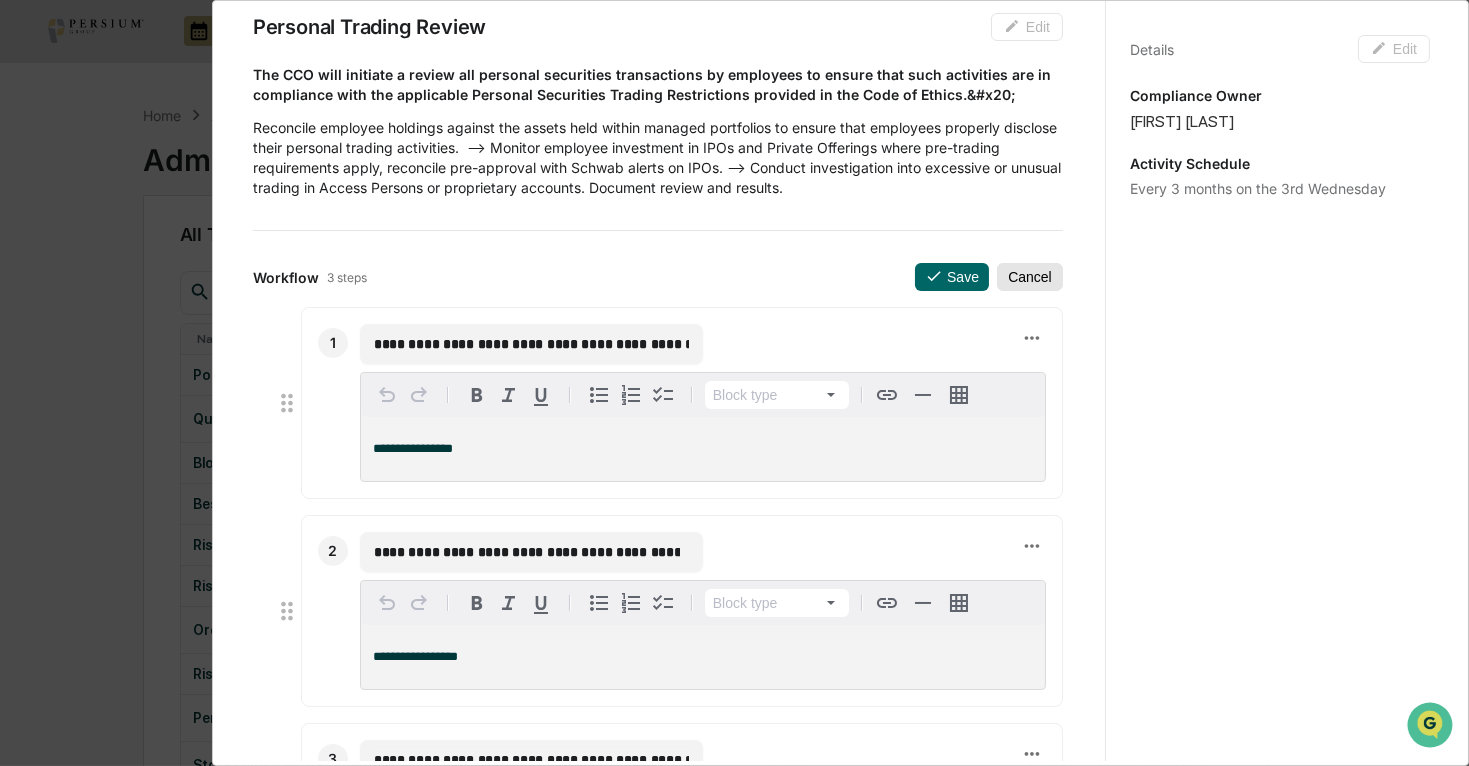 click on "Cancel" at bounding box center (1030, 277) 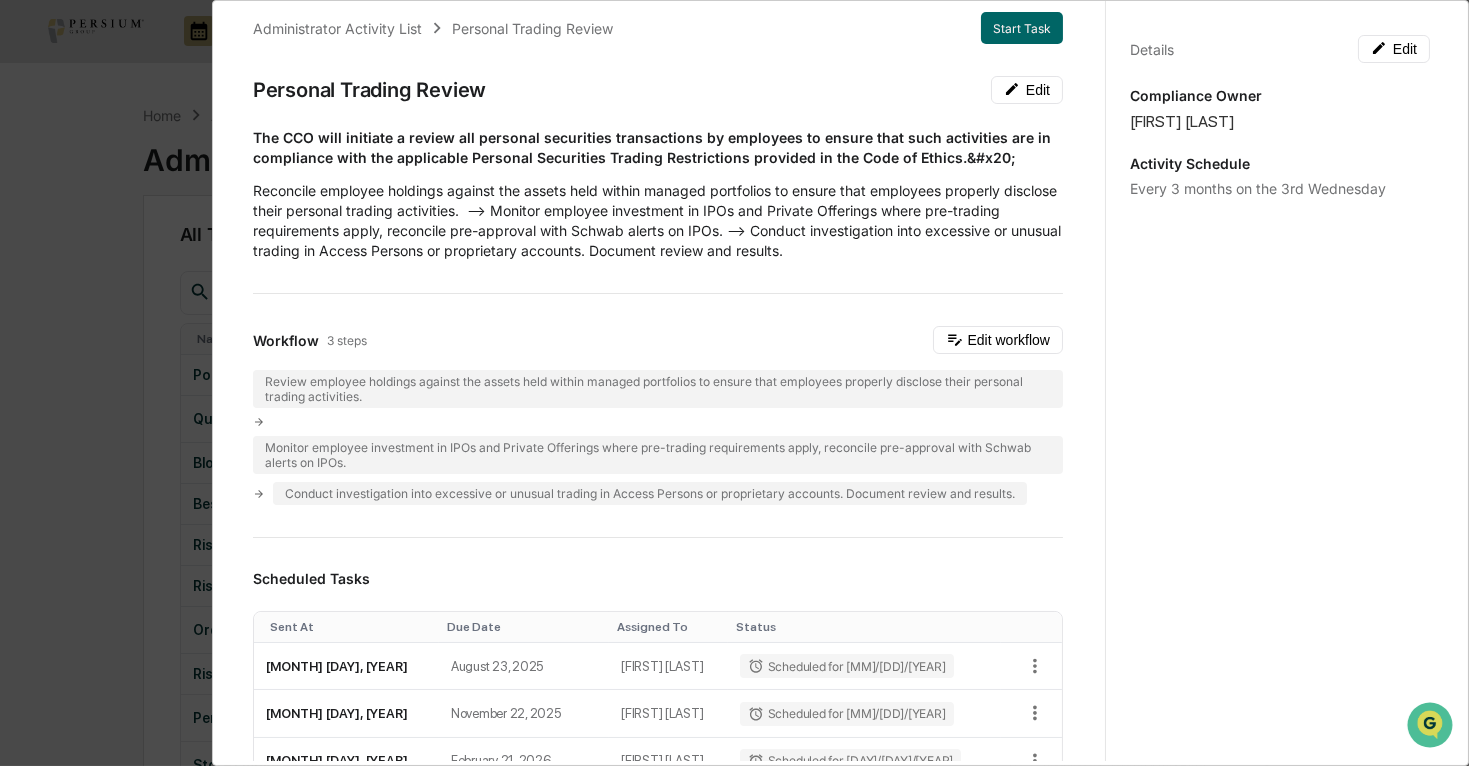 scroll, scrollTop: 0, scrollLeft: 0, axis: both 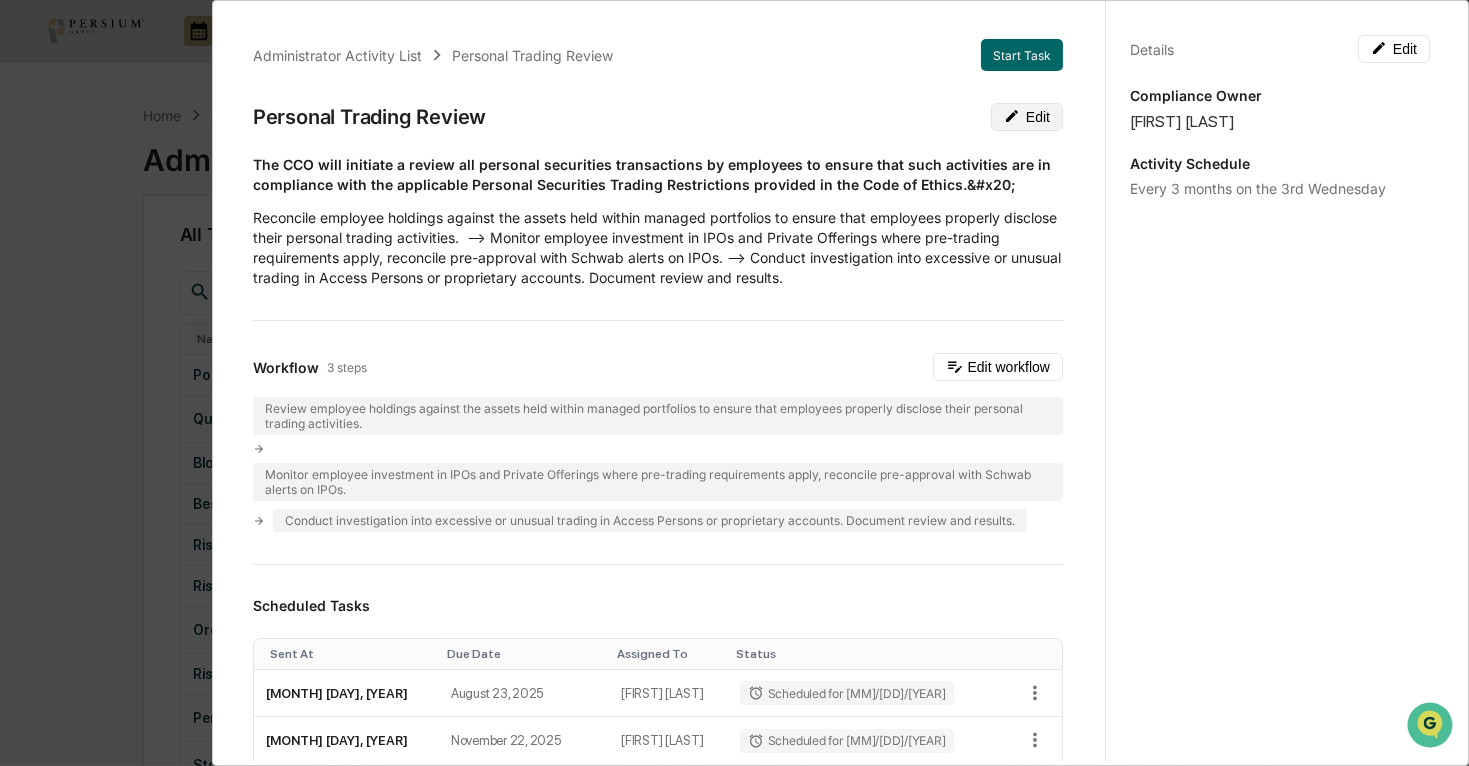 click 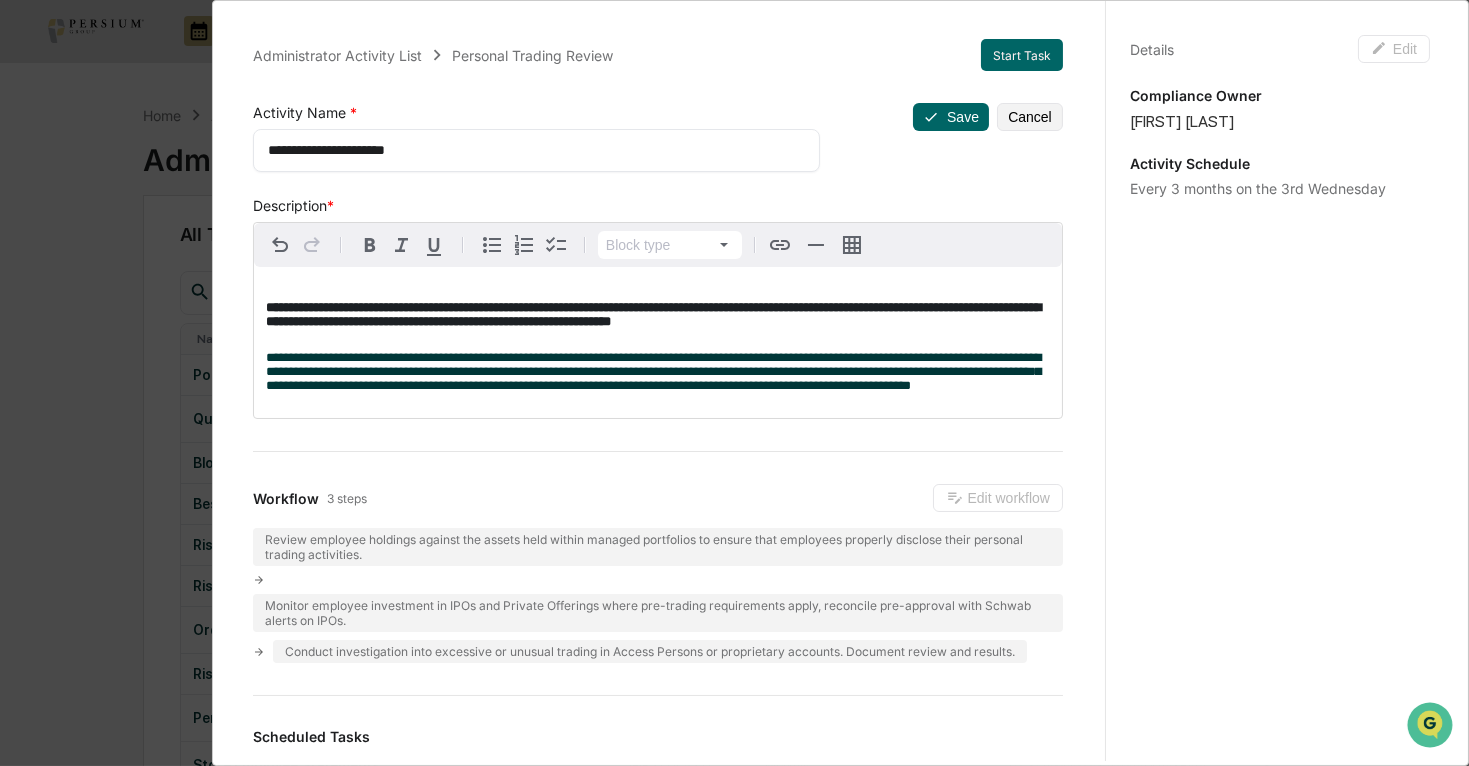 click on "**********" at bounding box center (653, 314) 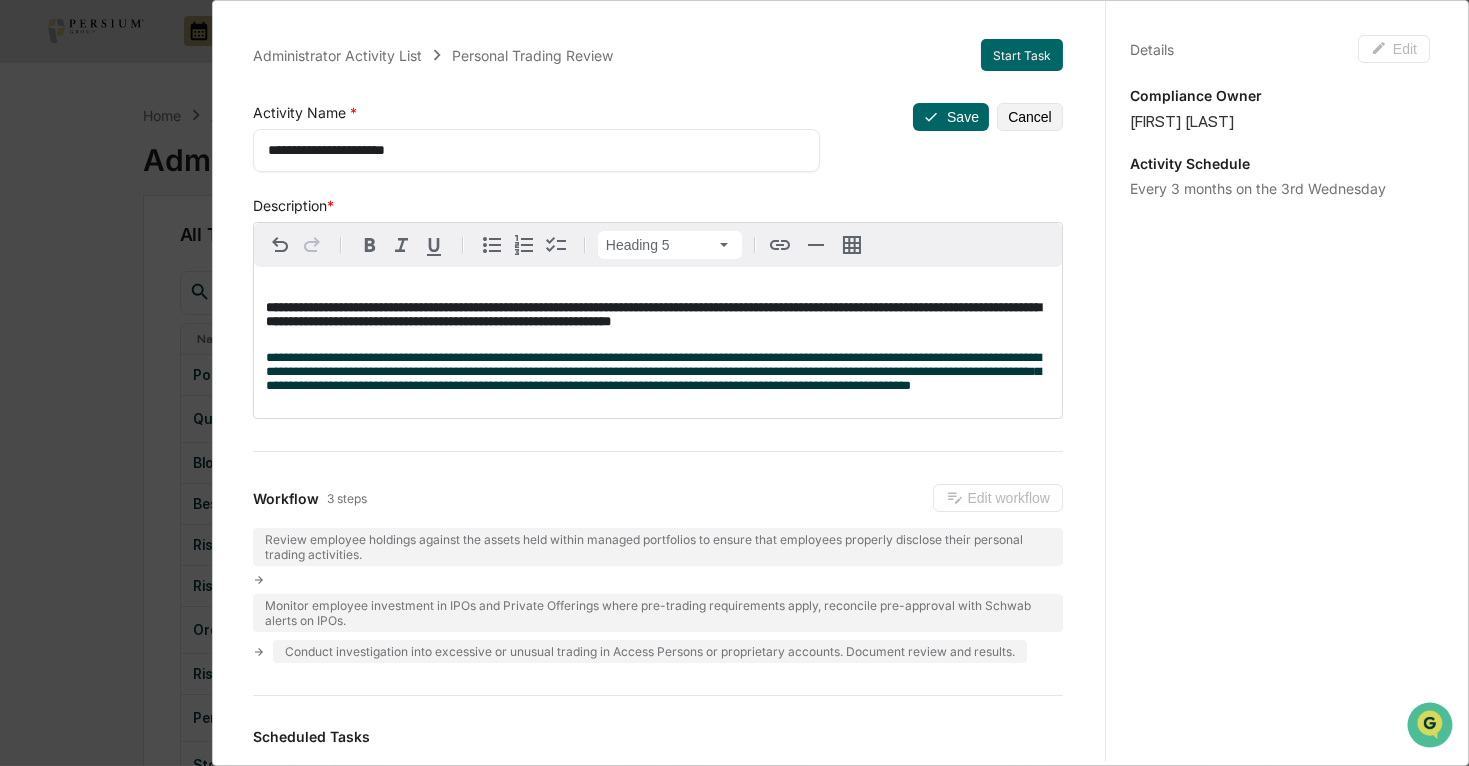 click on "**********" at bounding box center [658, 315] 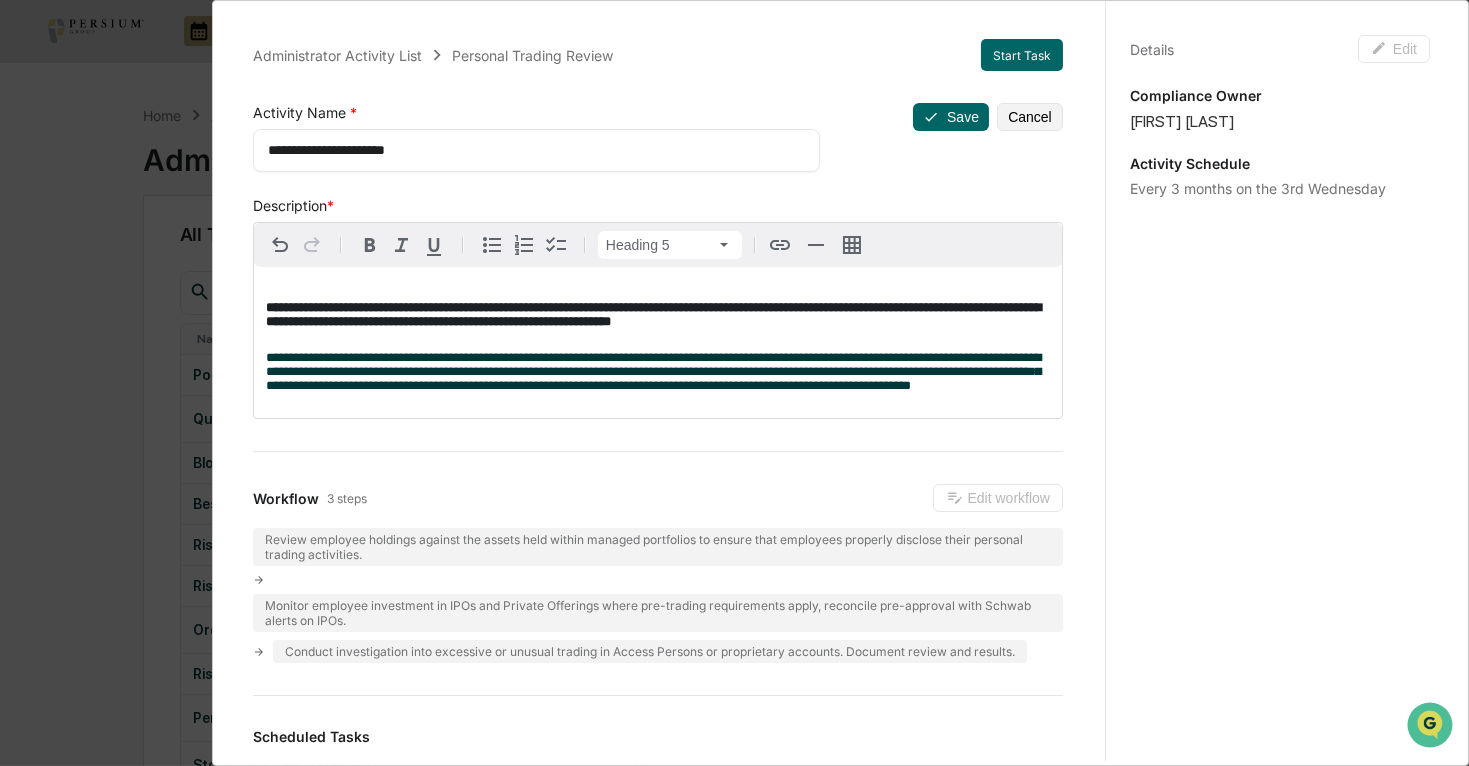 click on "**********" at bounding box center (530, 150) 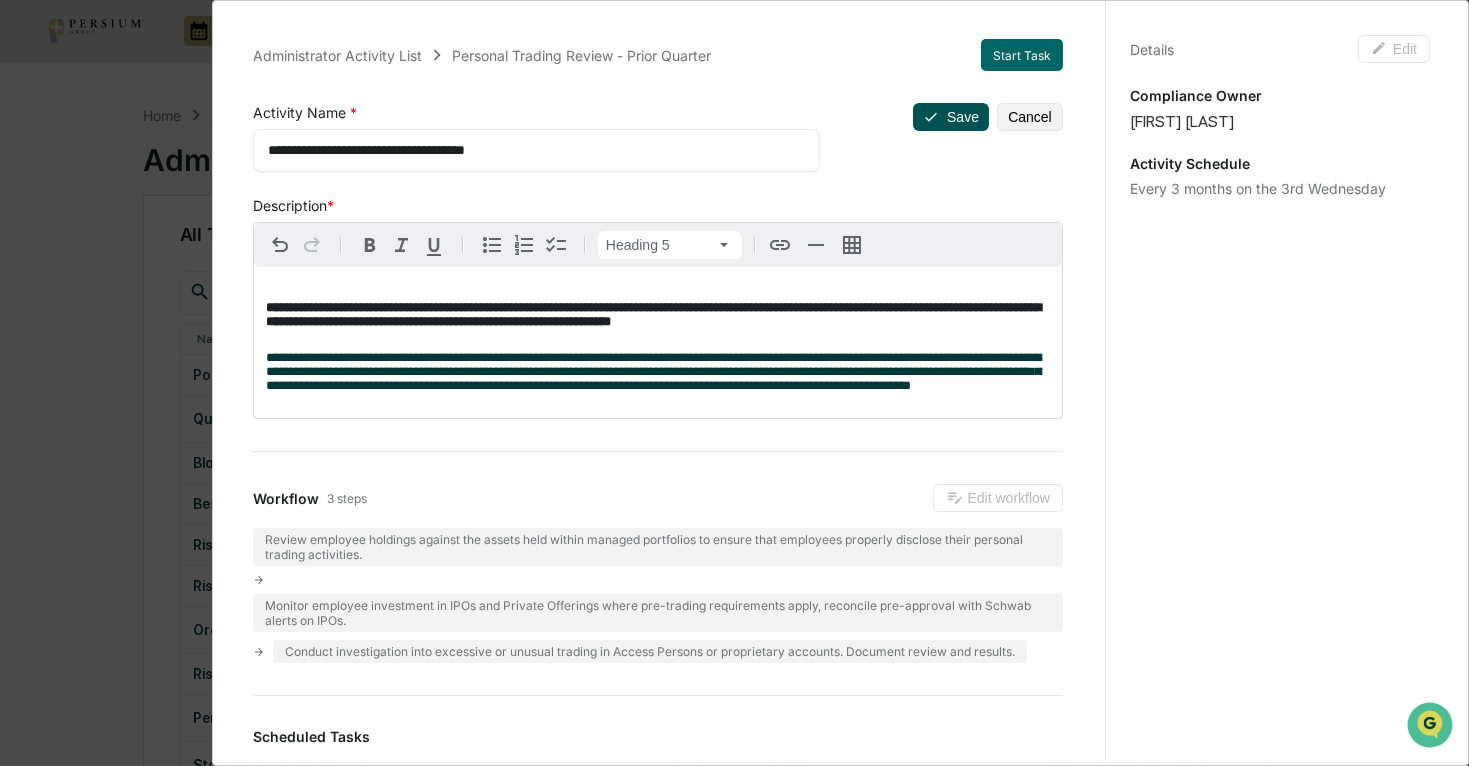 type on "**********" 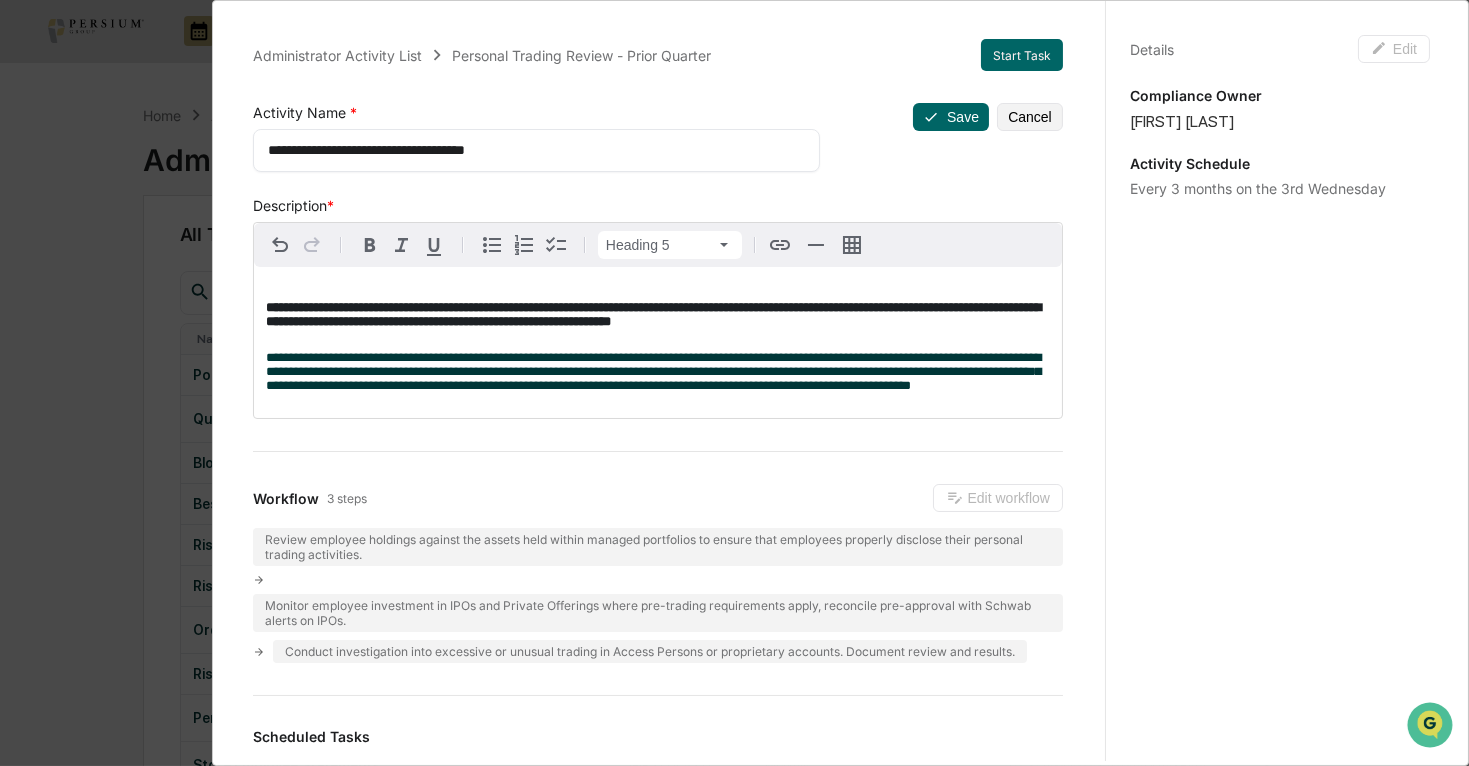 click on "**********" at bounding box center (658, 315) 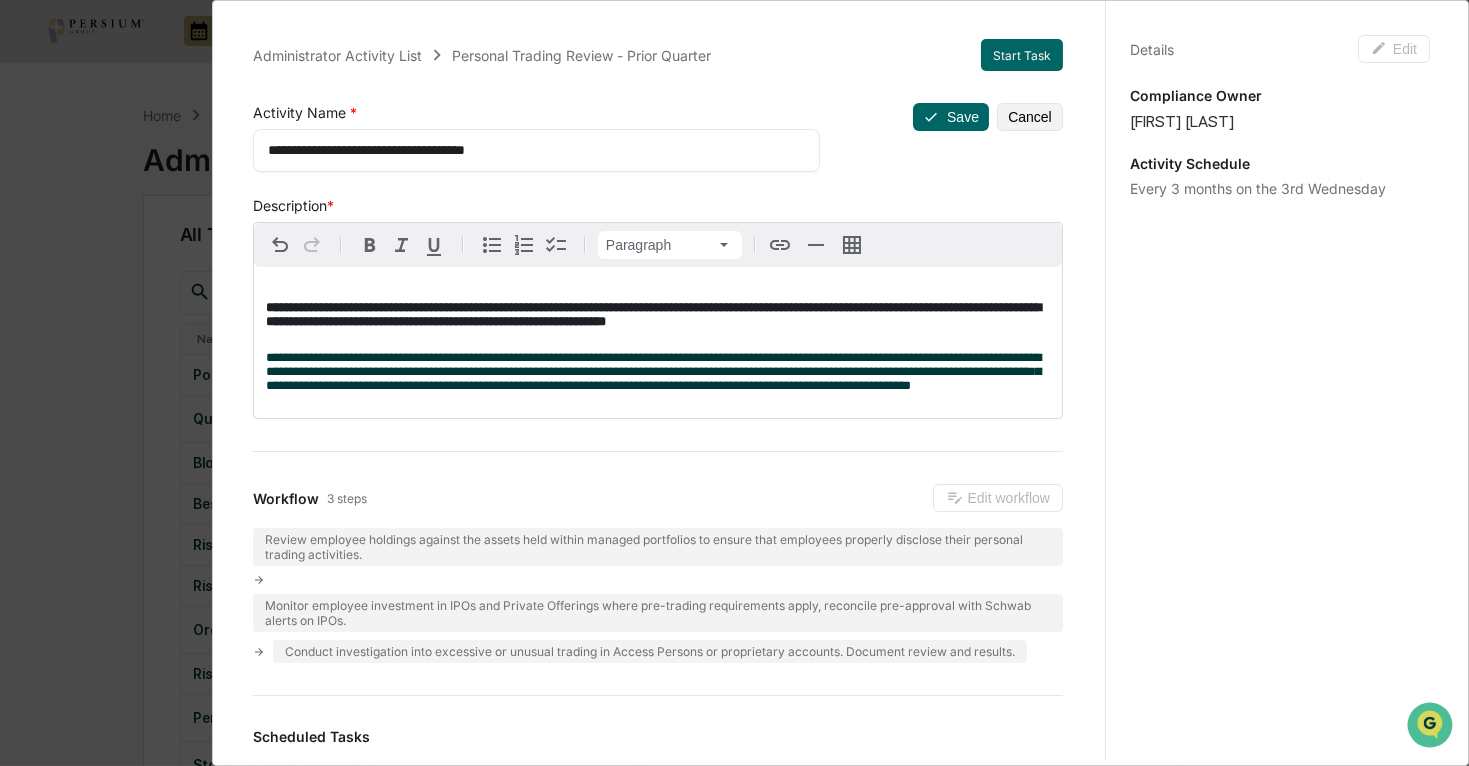click on "**********" at bounding box center [658, 342] 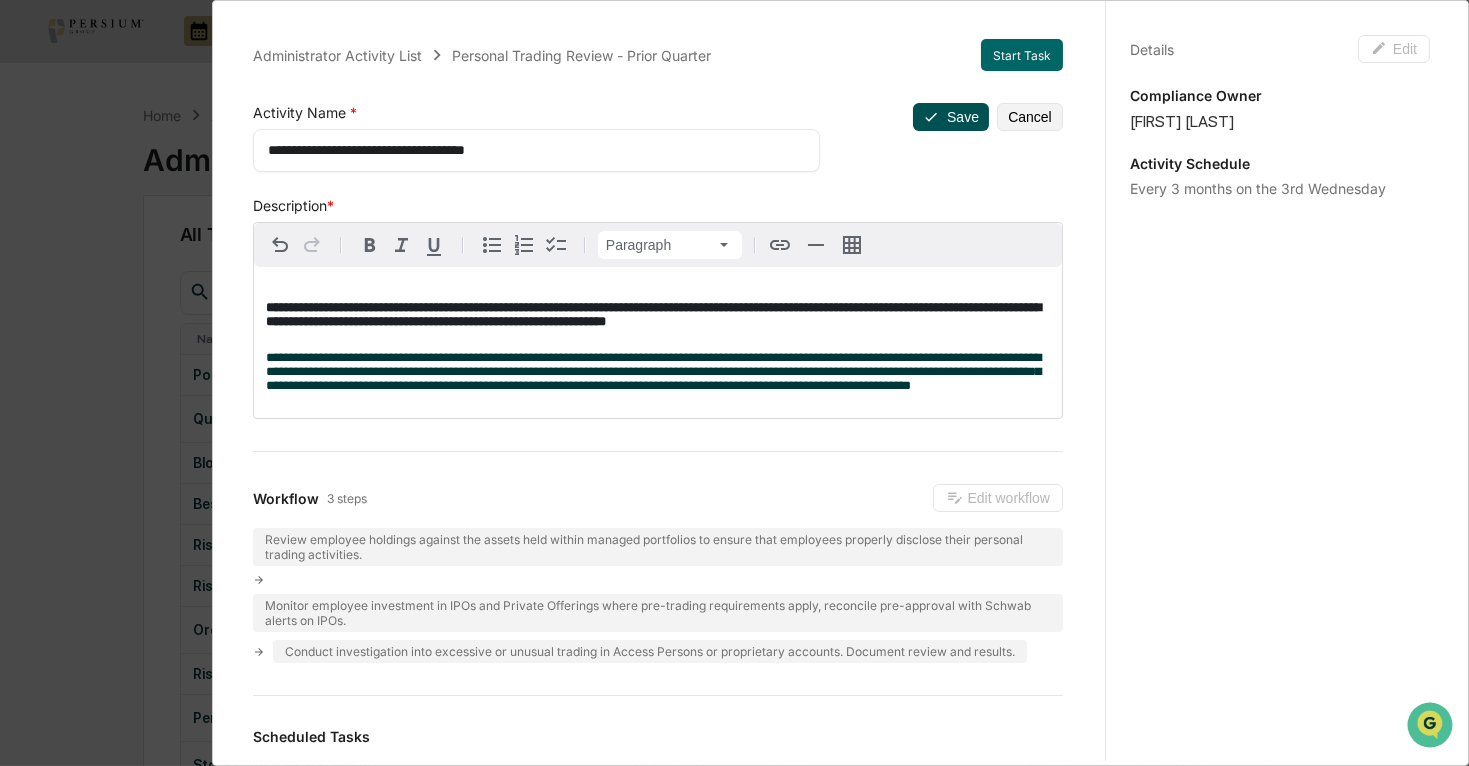 click on "Save" at bounding box center (951, 117) 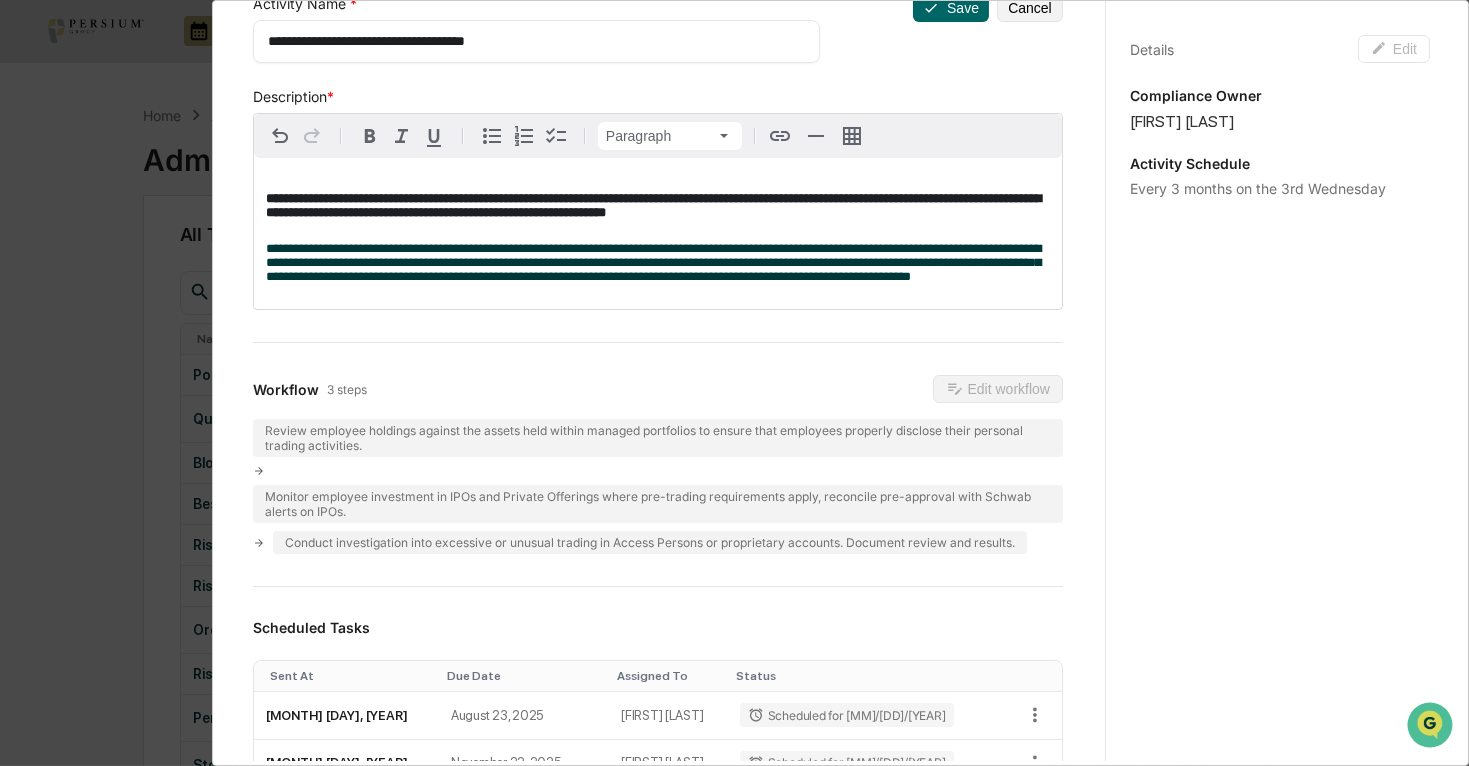scroll, scrollTop: 272, scrollLeft: 0, axis: vertical 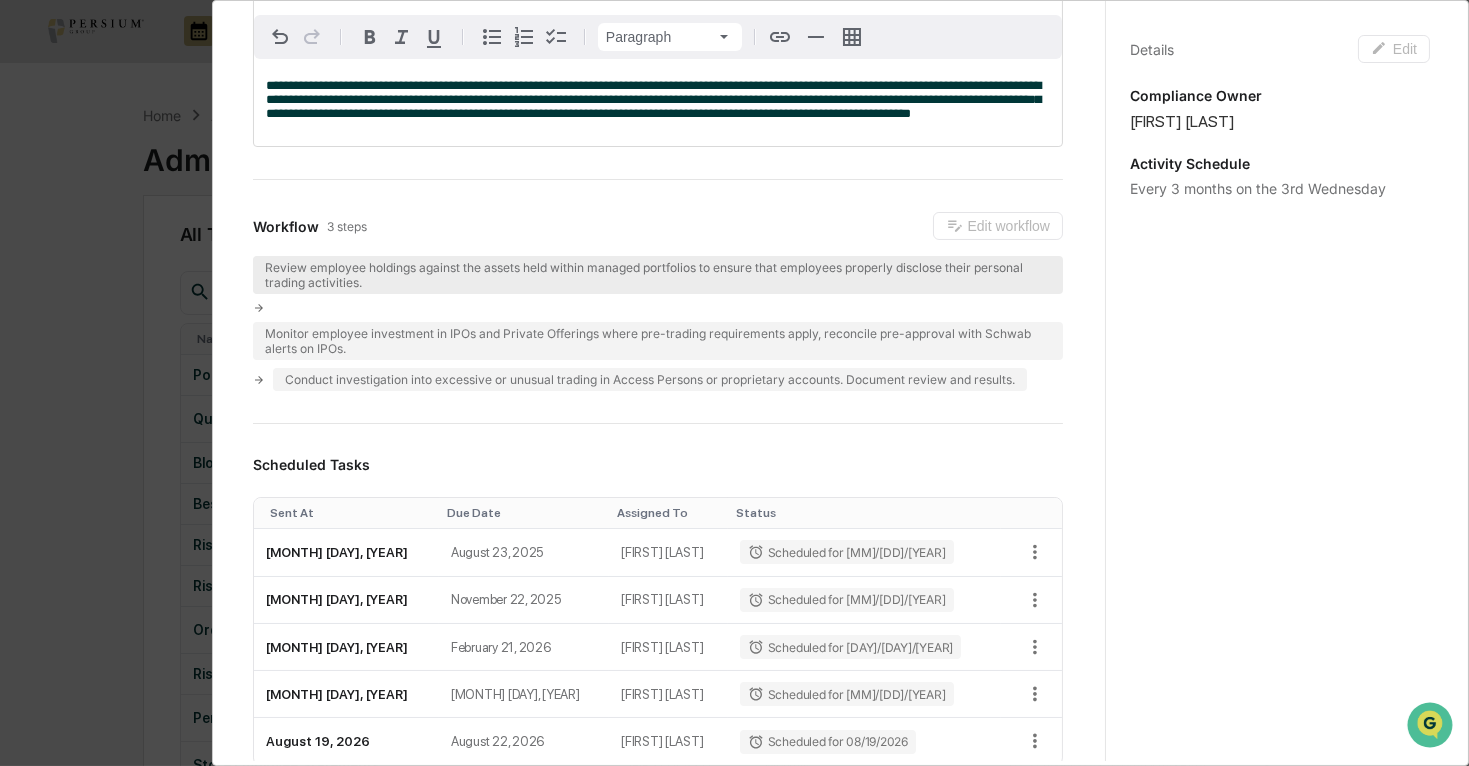 click on "Review employee holdings against the assets held within managed portfolios to ensure that employees properly disclose their personal trading activities." at bounding box center (658, 275) 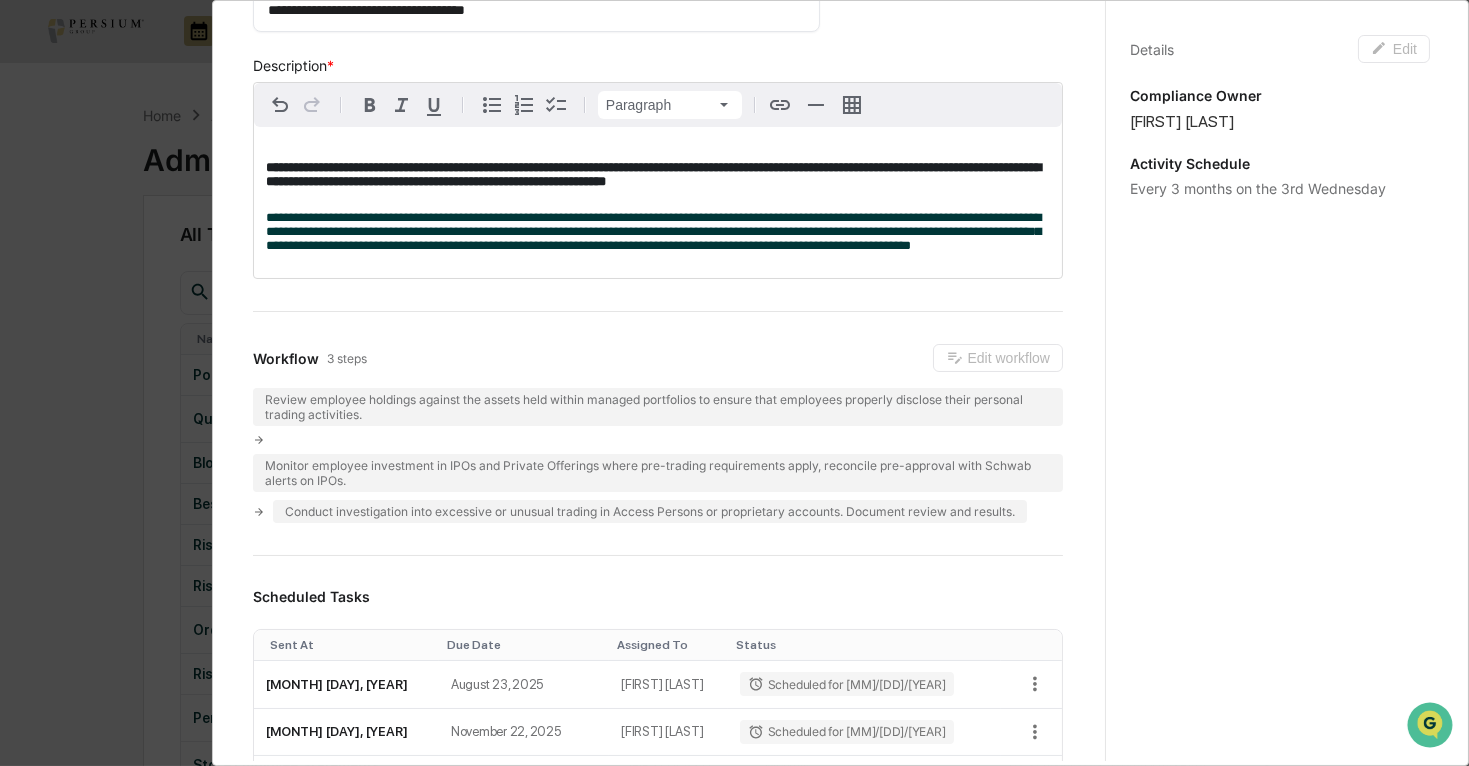 scroll, scrollTop: 0, scrollLeft: 0, axis: both 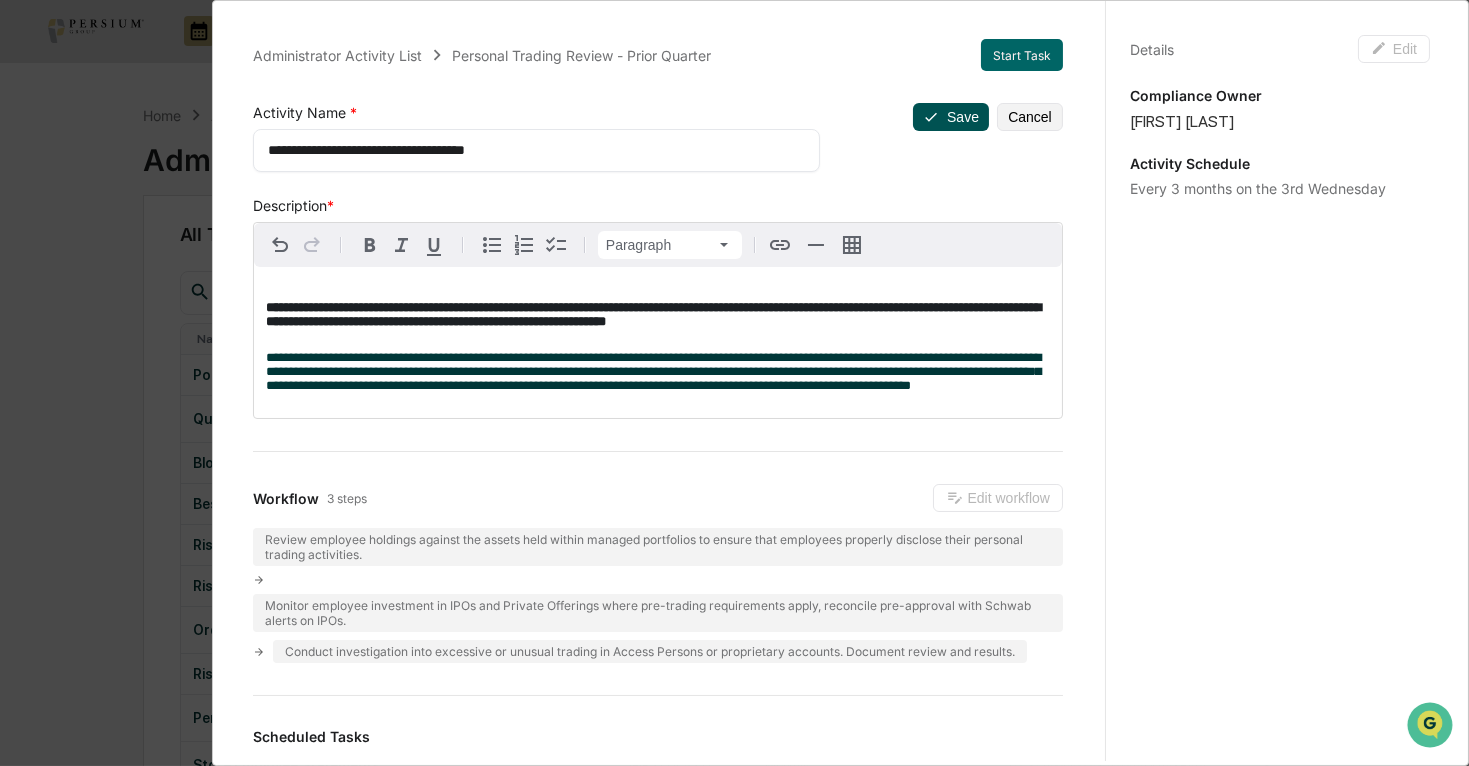 click on "Save" at bounding box center (951, 117) 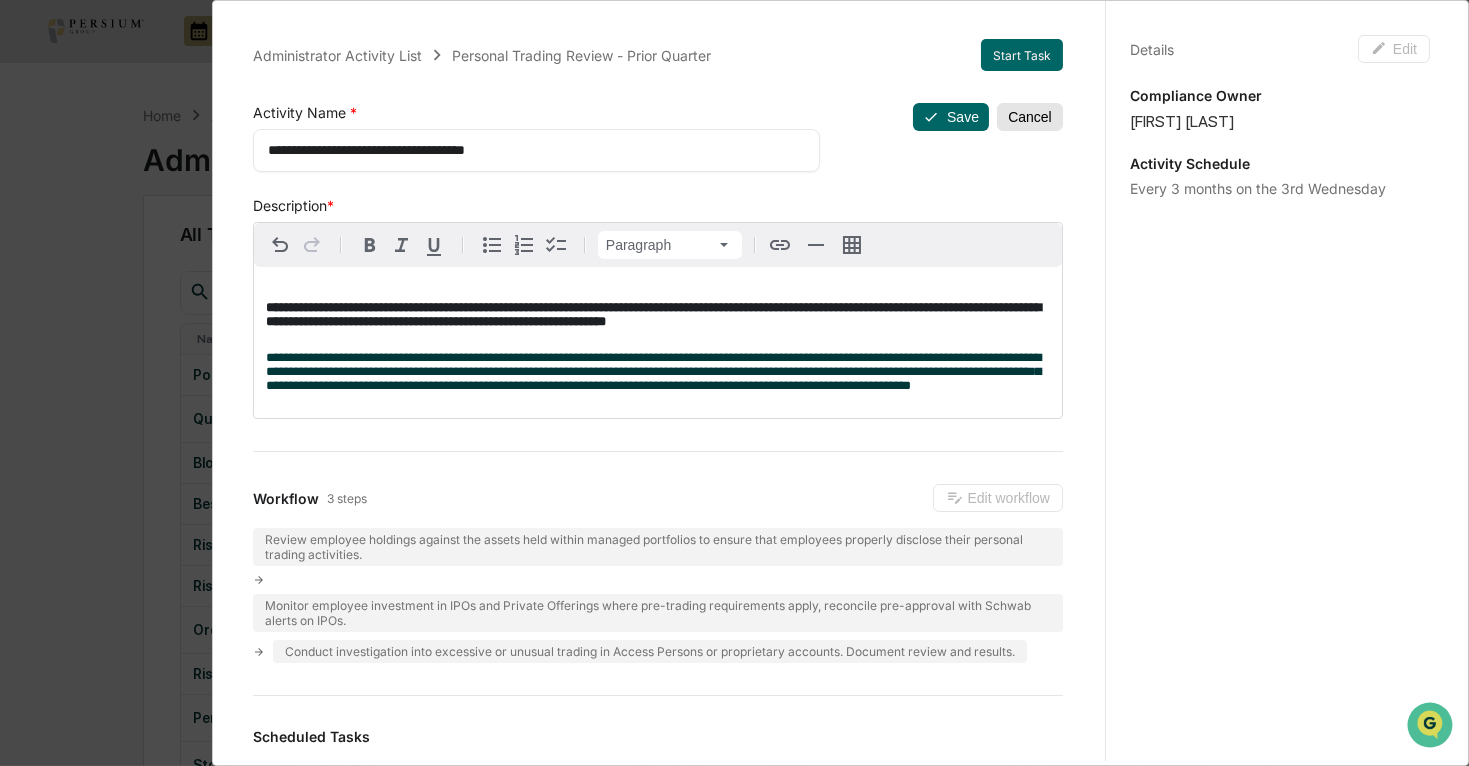 click on "Cancel" at bounding box center (1030, 117) 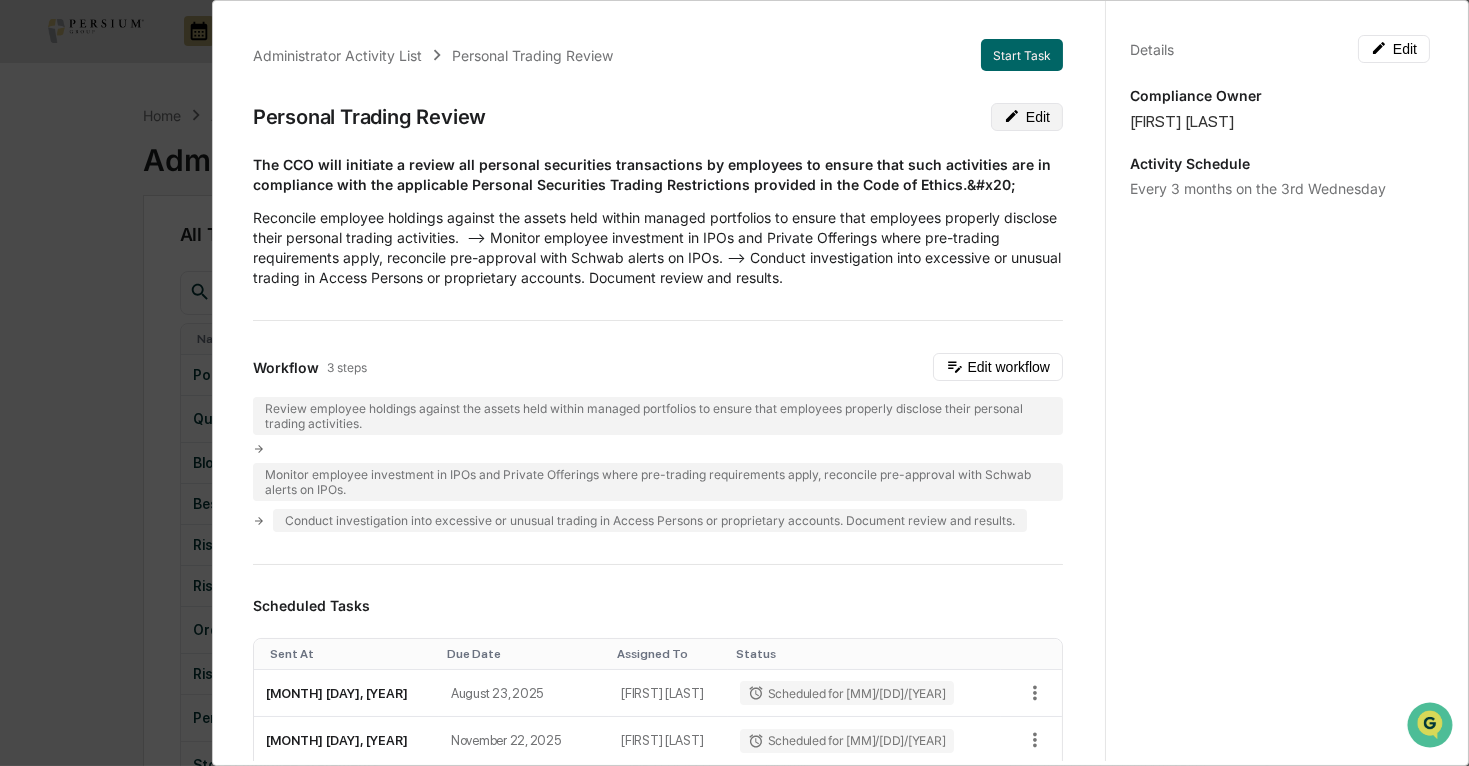 click on "Edit" at bounding box center (1027, 117) 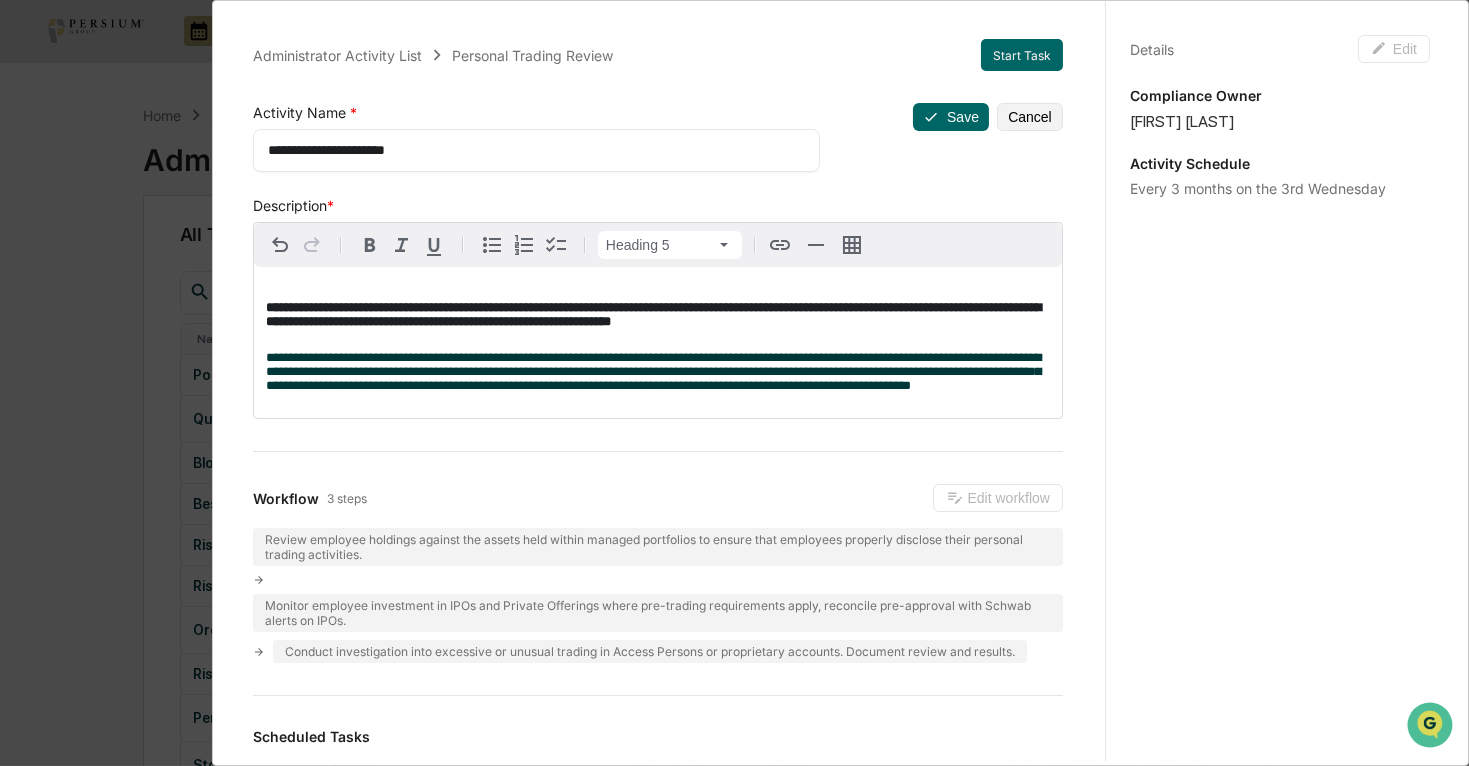 click on "**********" at bounding box center [658, 315] 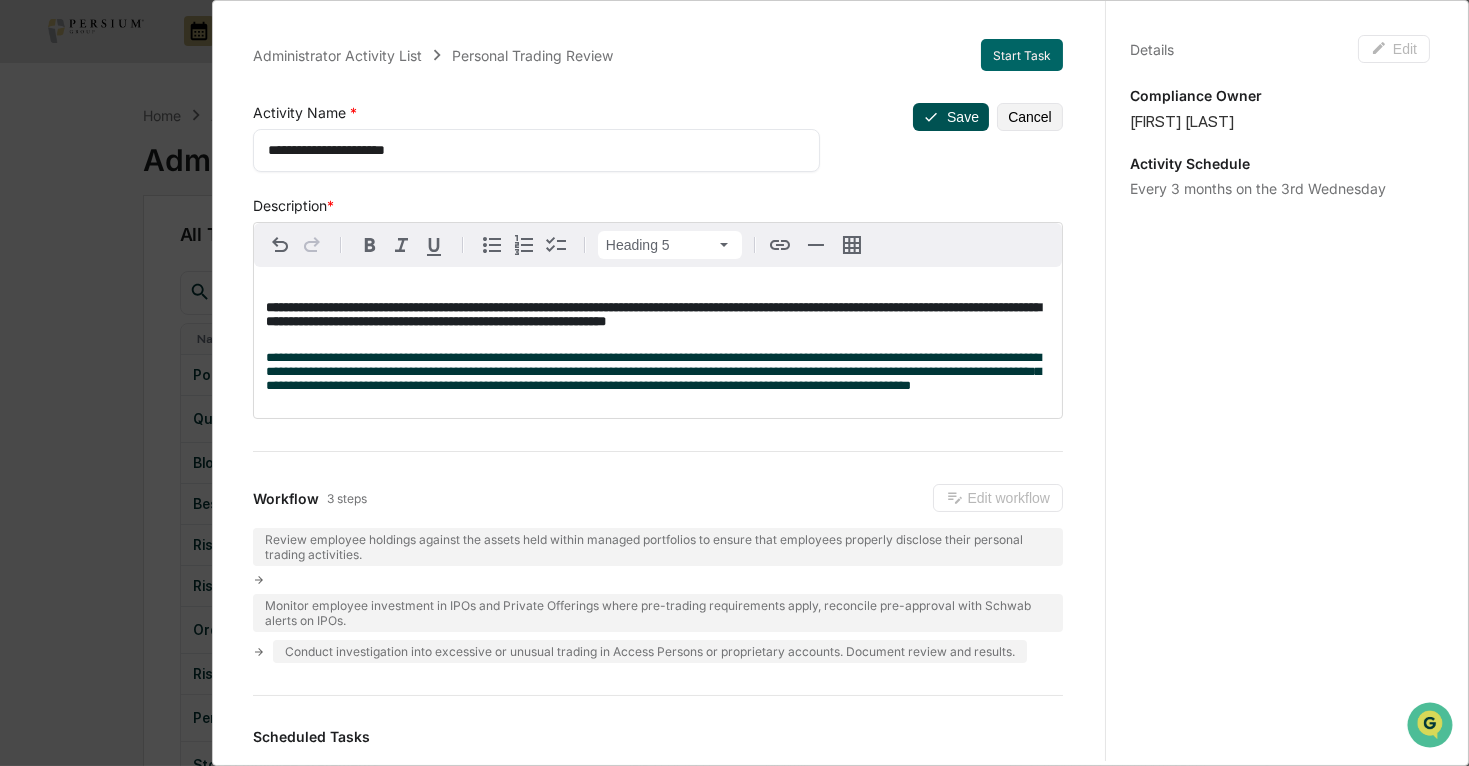 click on "Save" at bounding box center [951, 117] 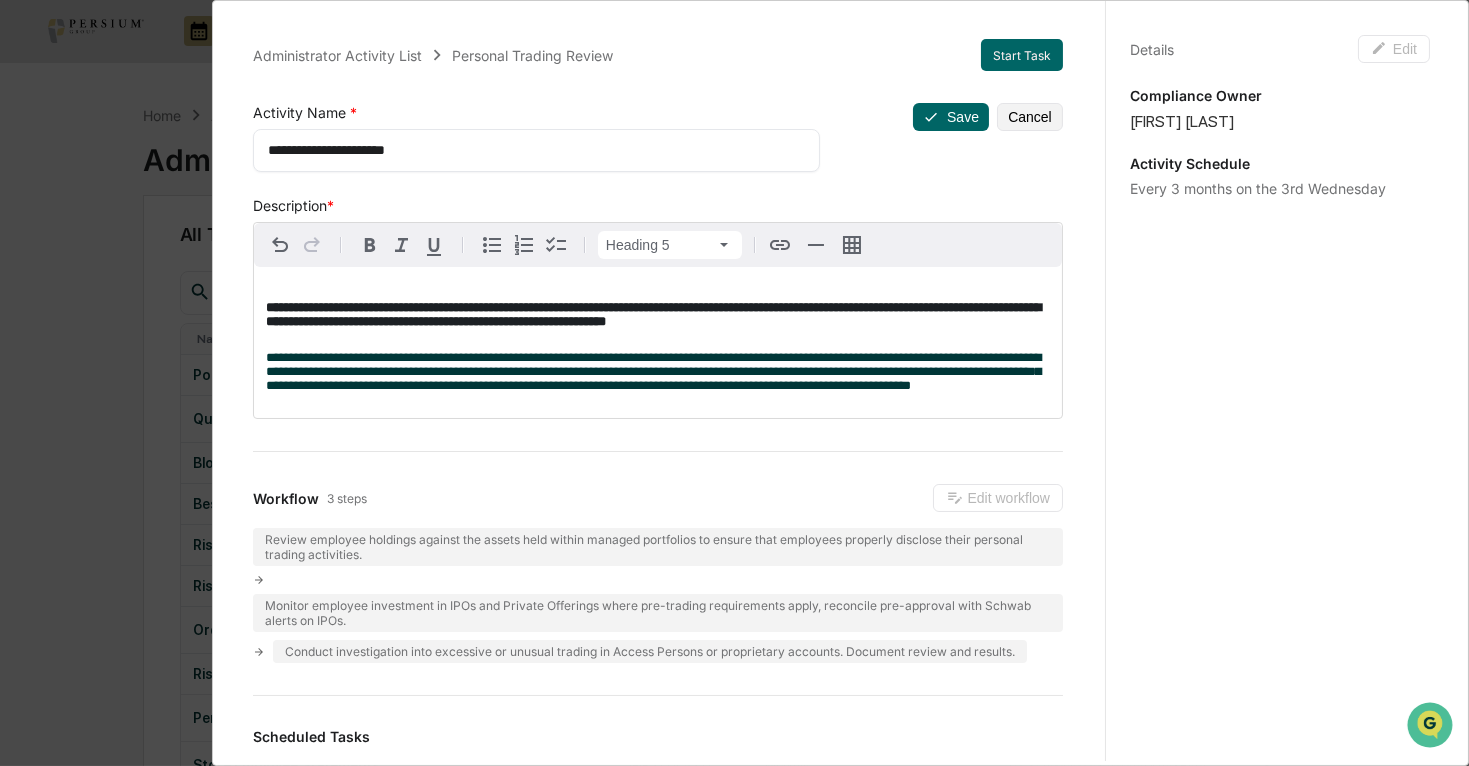click on "**********" at bounding box center (536, 150) 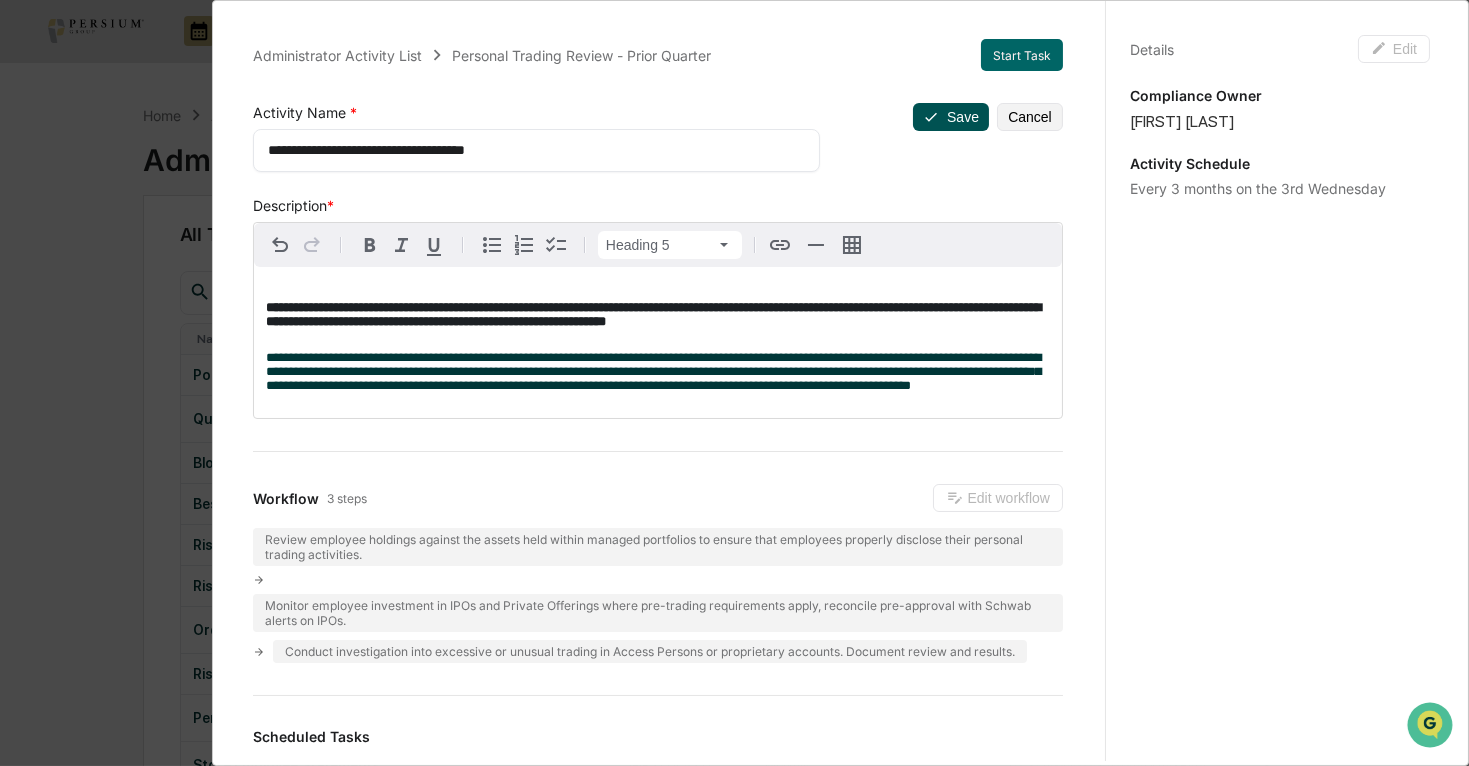 type on "**********" 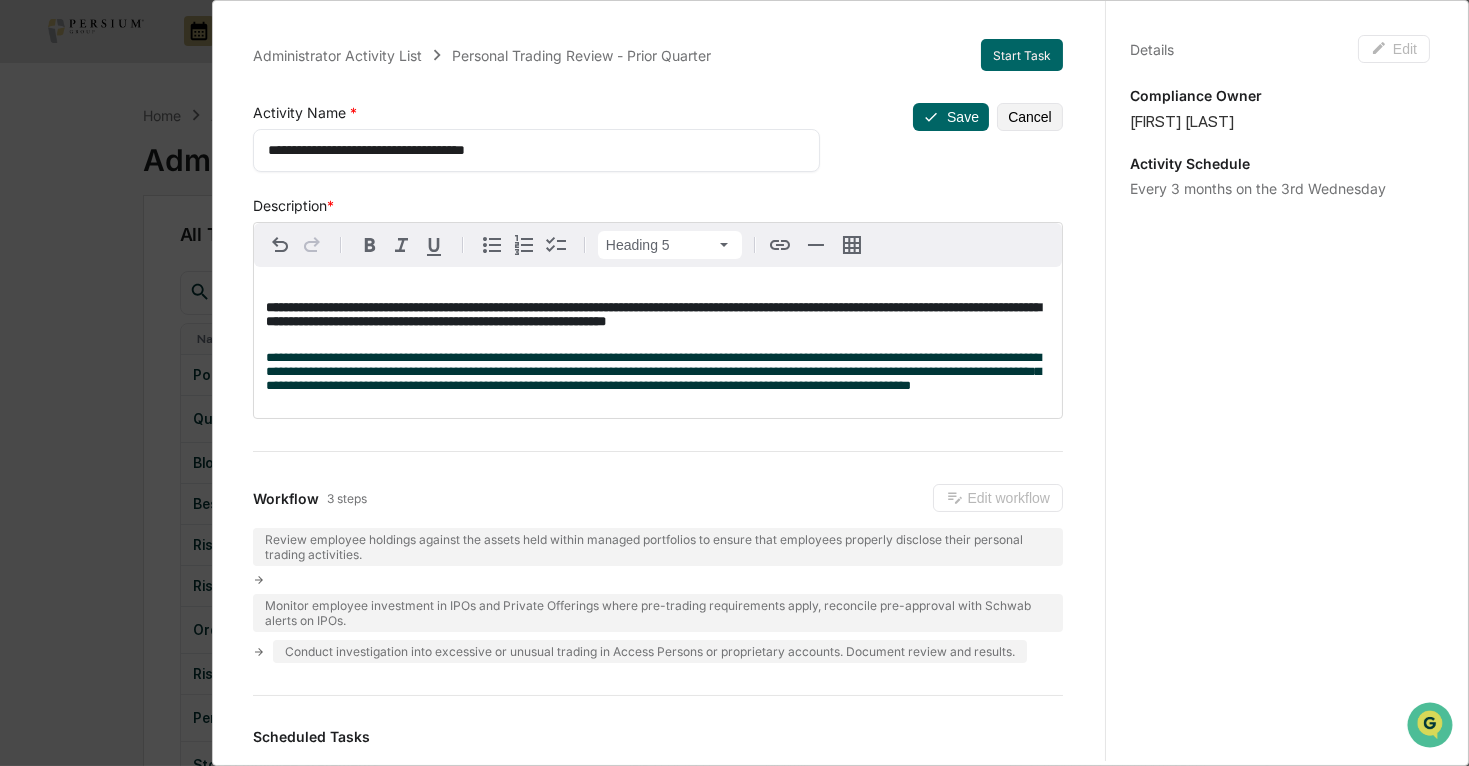 click on "**********" at bounding box center (536, 150) 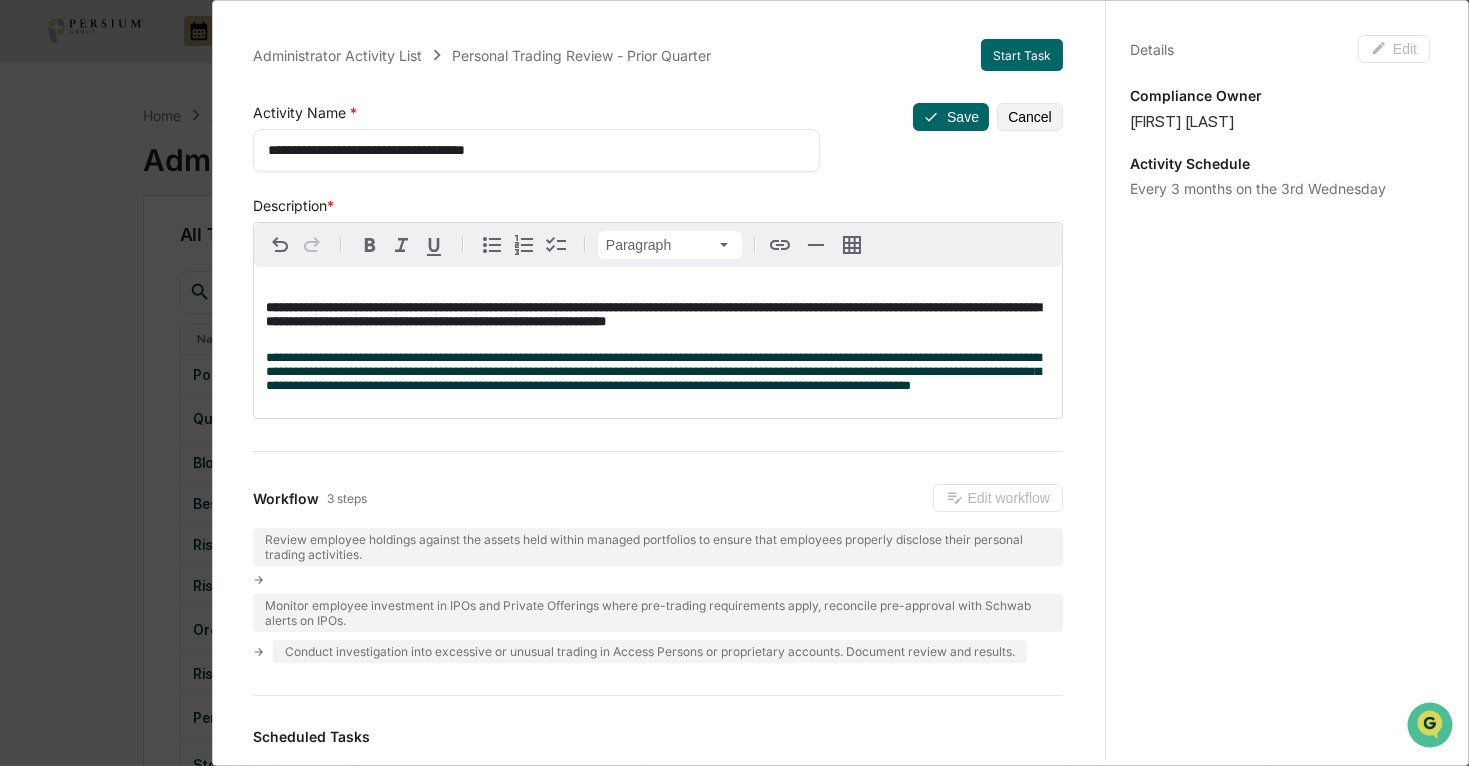 click on "**********" at bounding box center [658, 342] 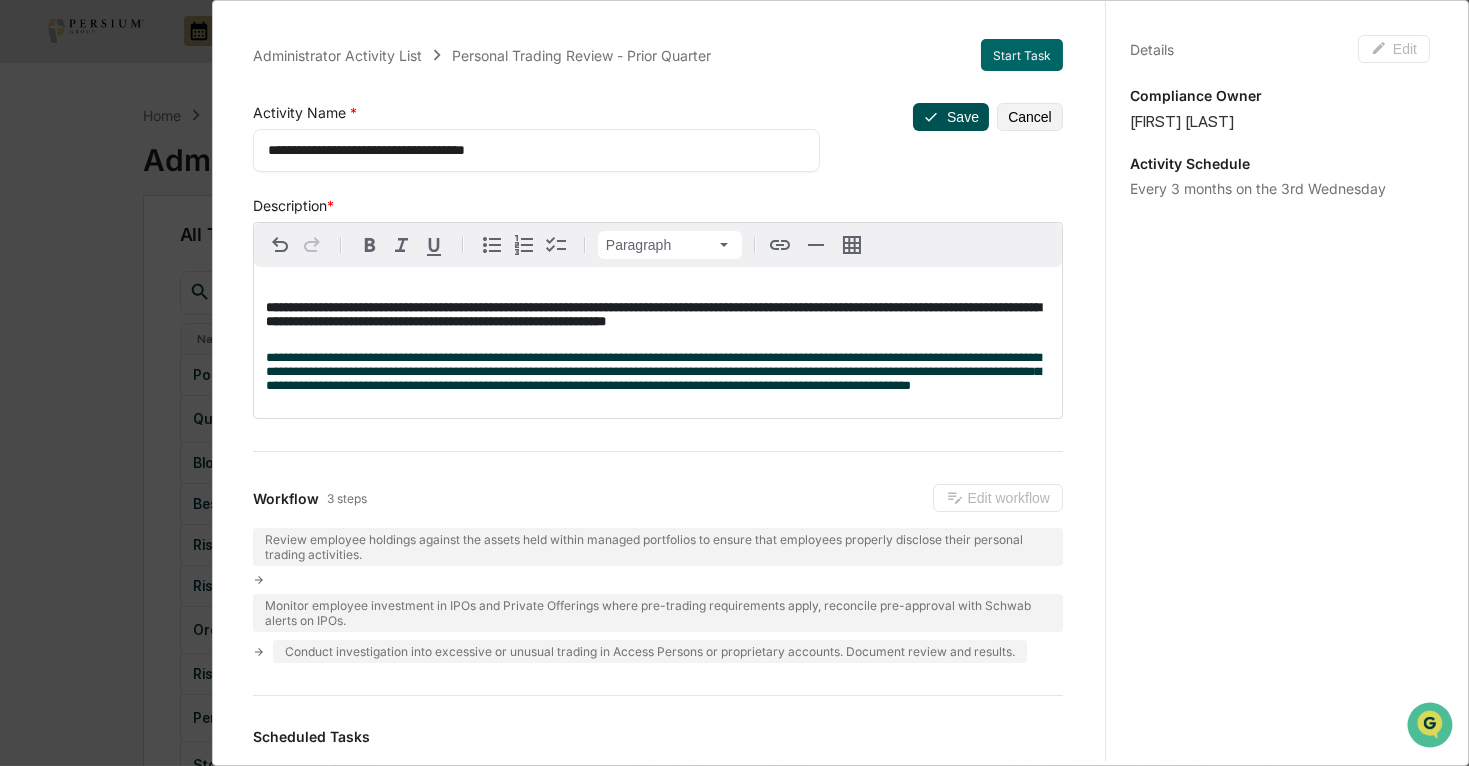 click on "Save" at bounding box center (951, 117) 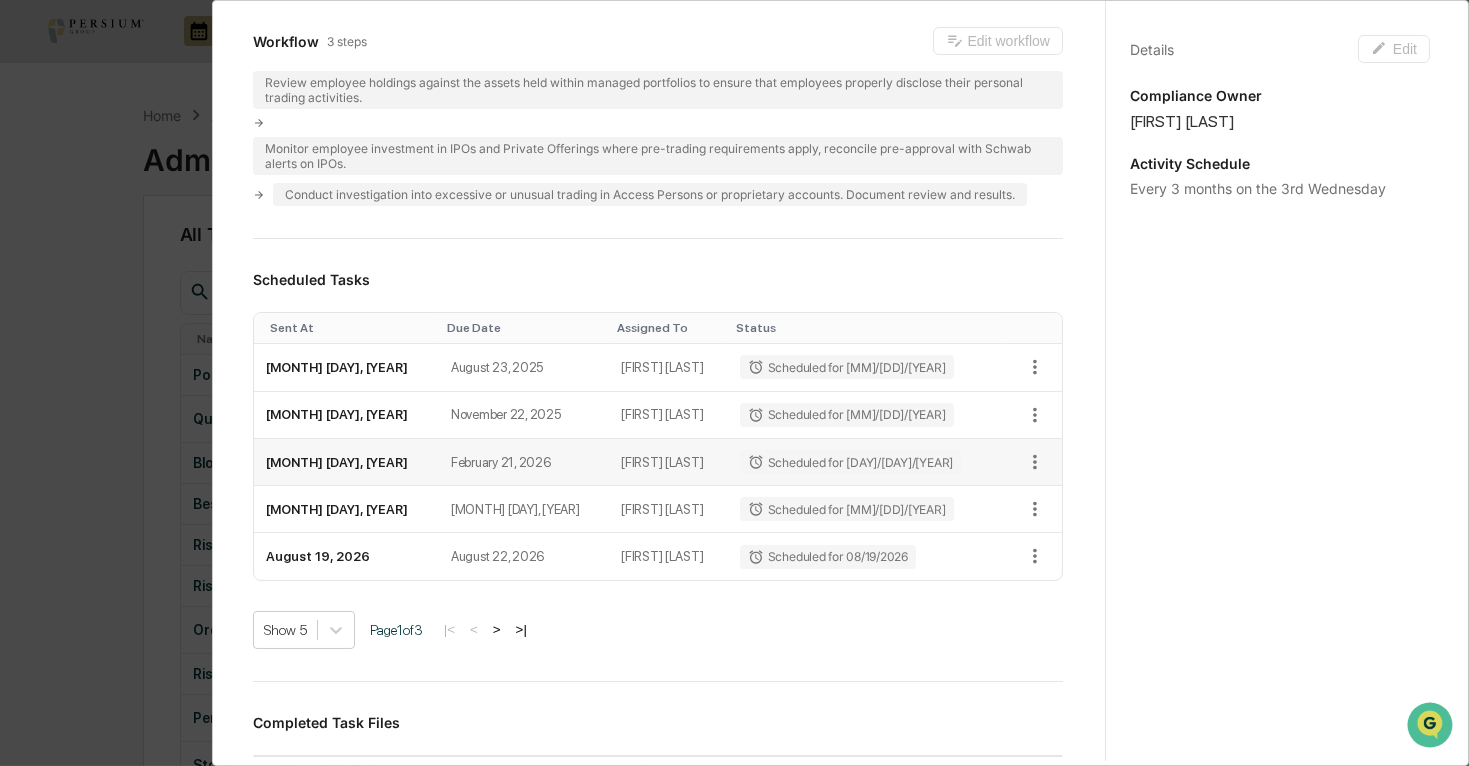 scroll, scrollTop: 272, scrollLeft: 0, axis: vertical 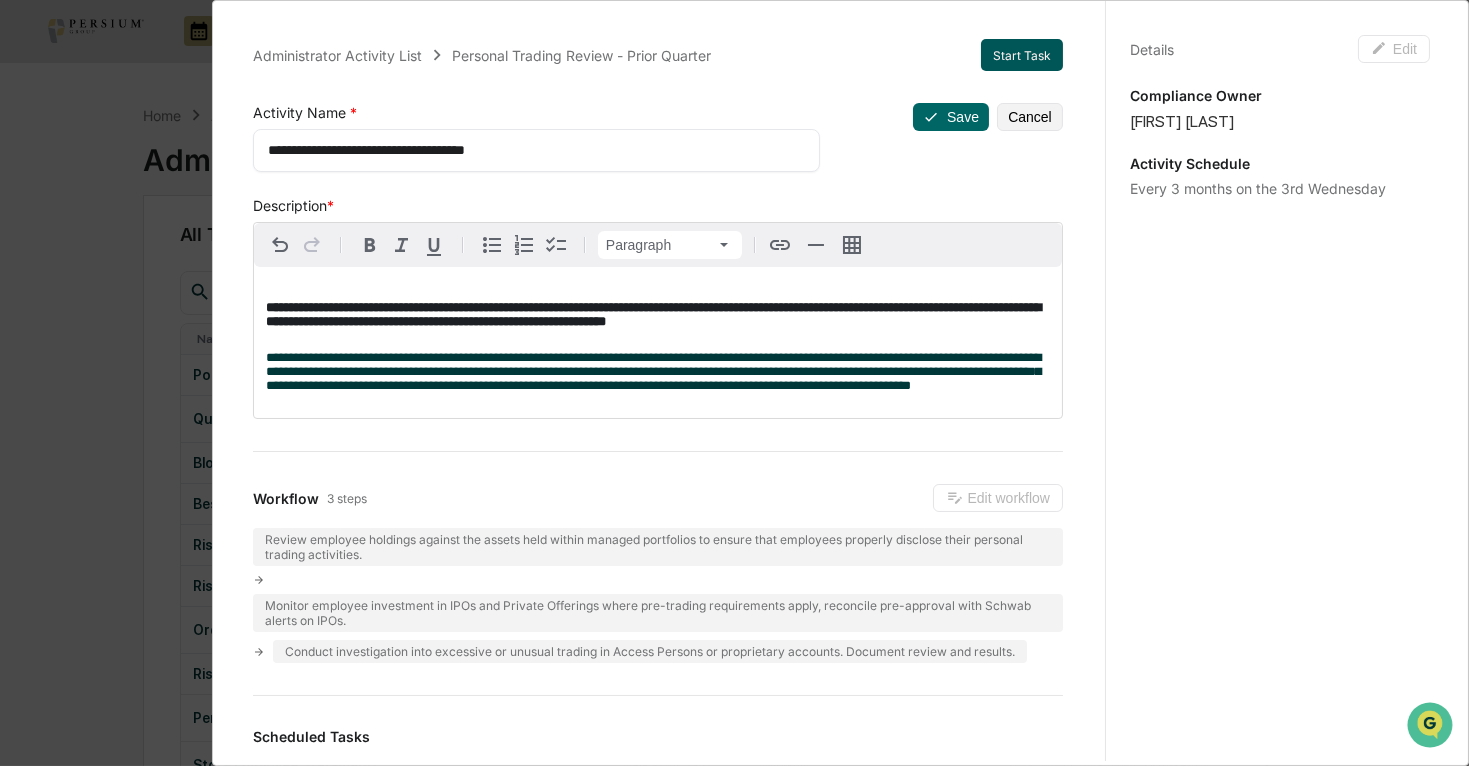 click on "Start Task" at bounding box center [1022, 55] 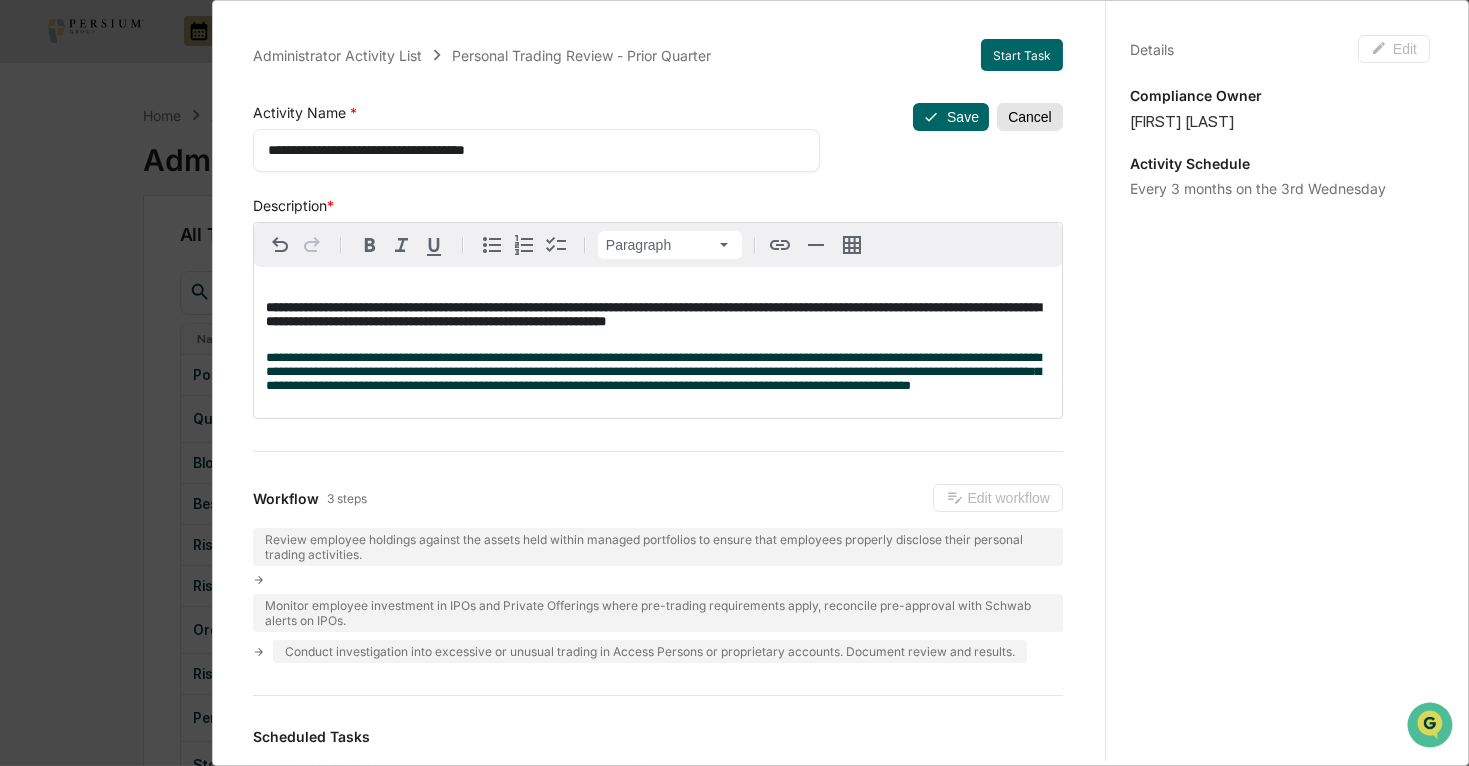 click on "Cancel" at bounding box center (1030, 117) 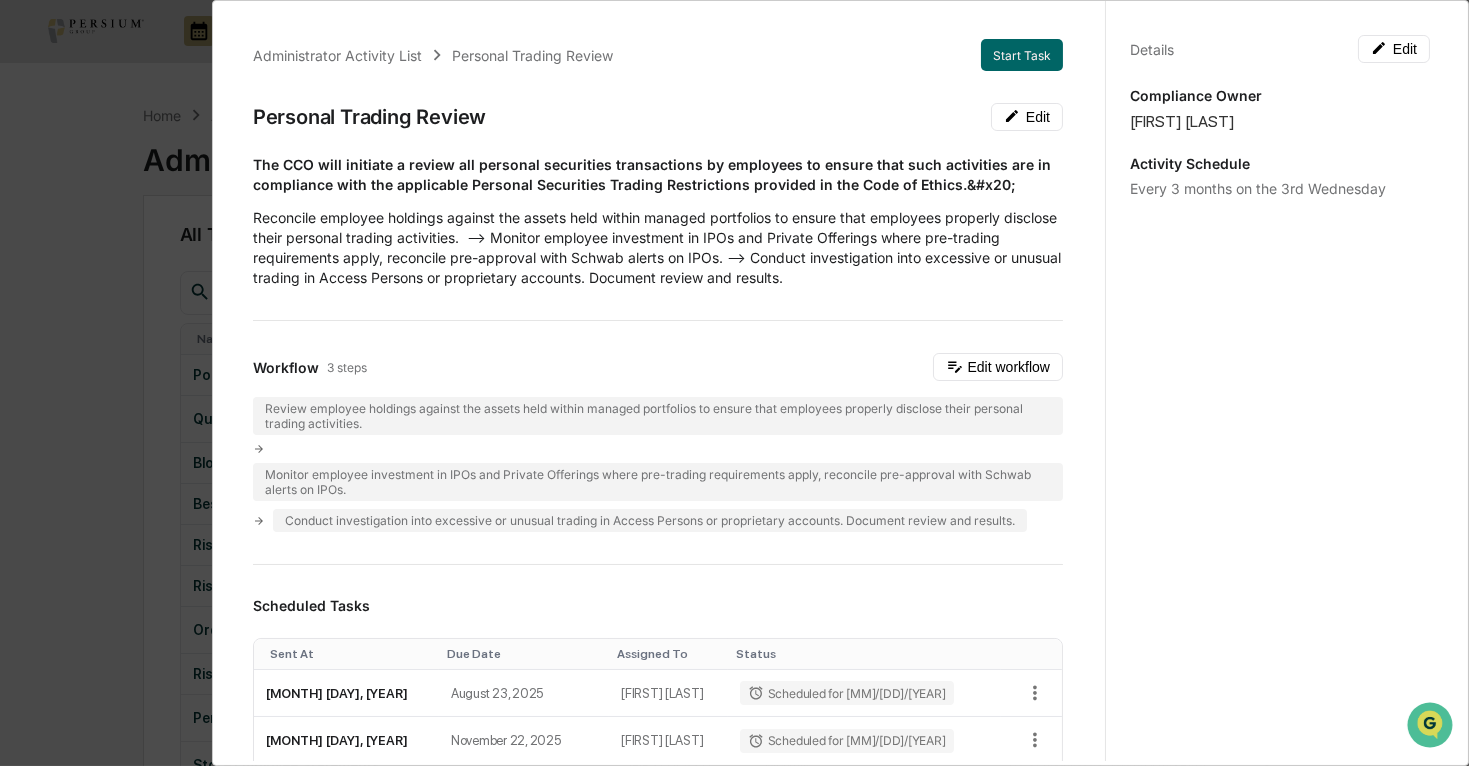 click on "Scheduled Tasks Sent At Due Date Assigned To Status [MONTH] [DAY], [YEAR] 1 3" at bounding box center (734, 383) 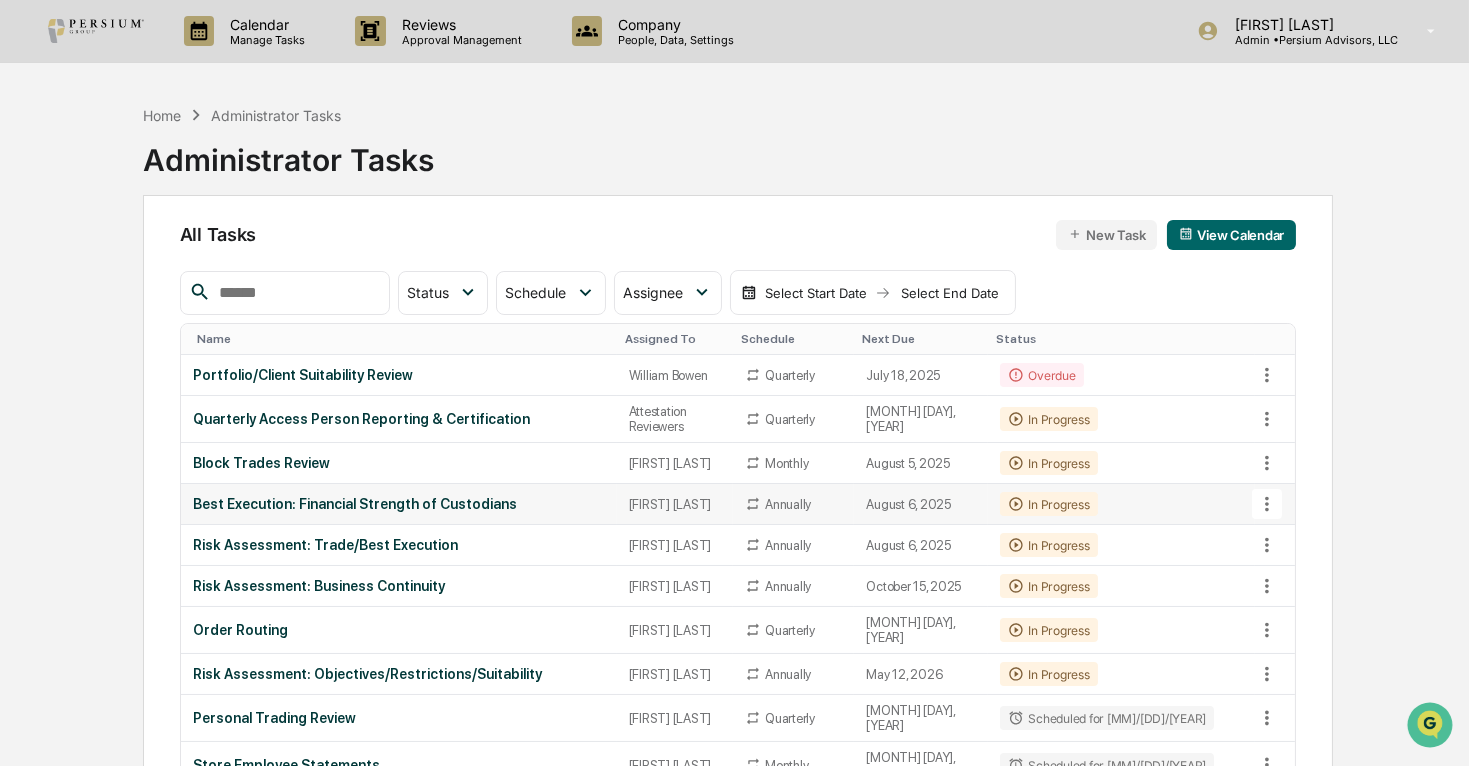 click on "Best Execution: Financial Strength of Custodians" at bounding box center (399, 504) 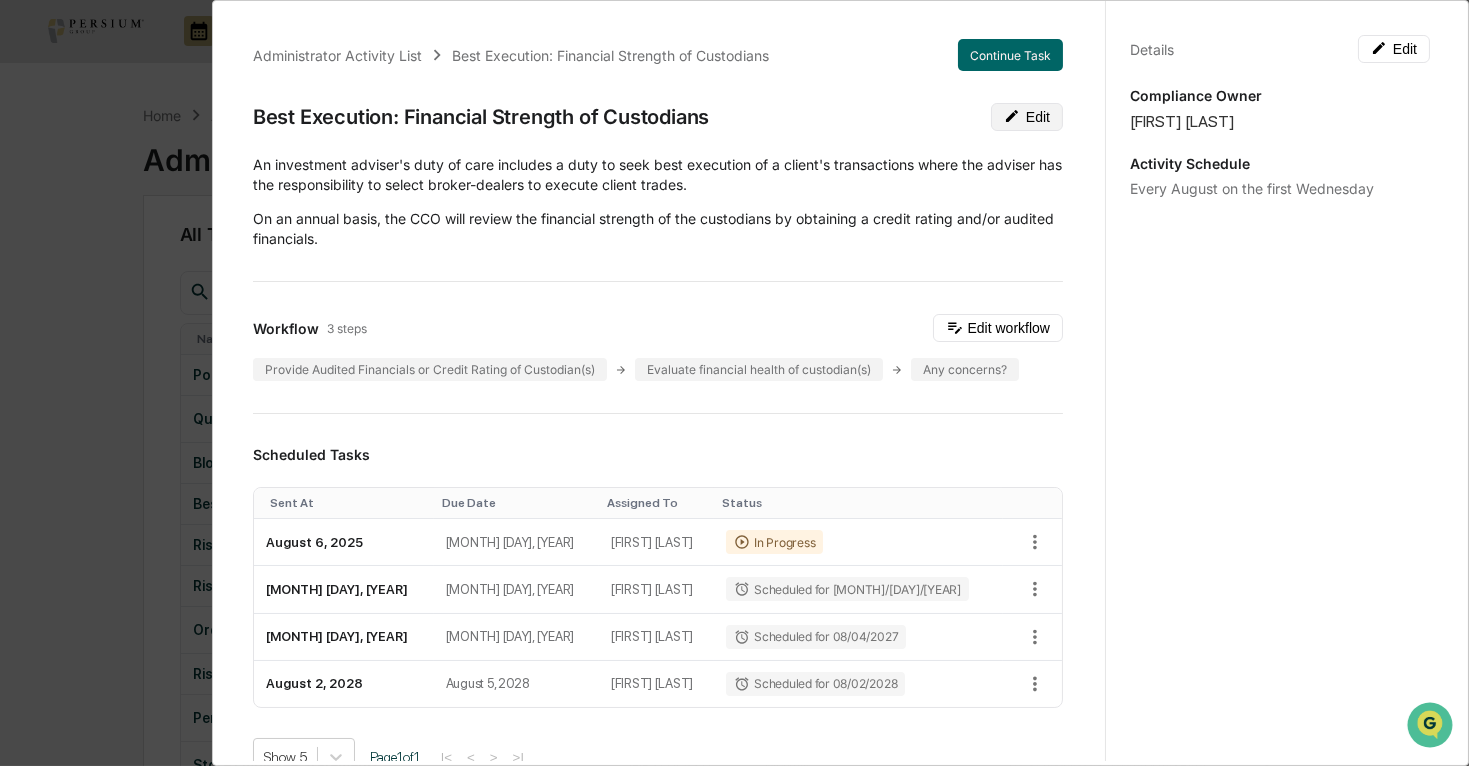 click 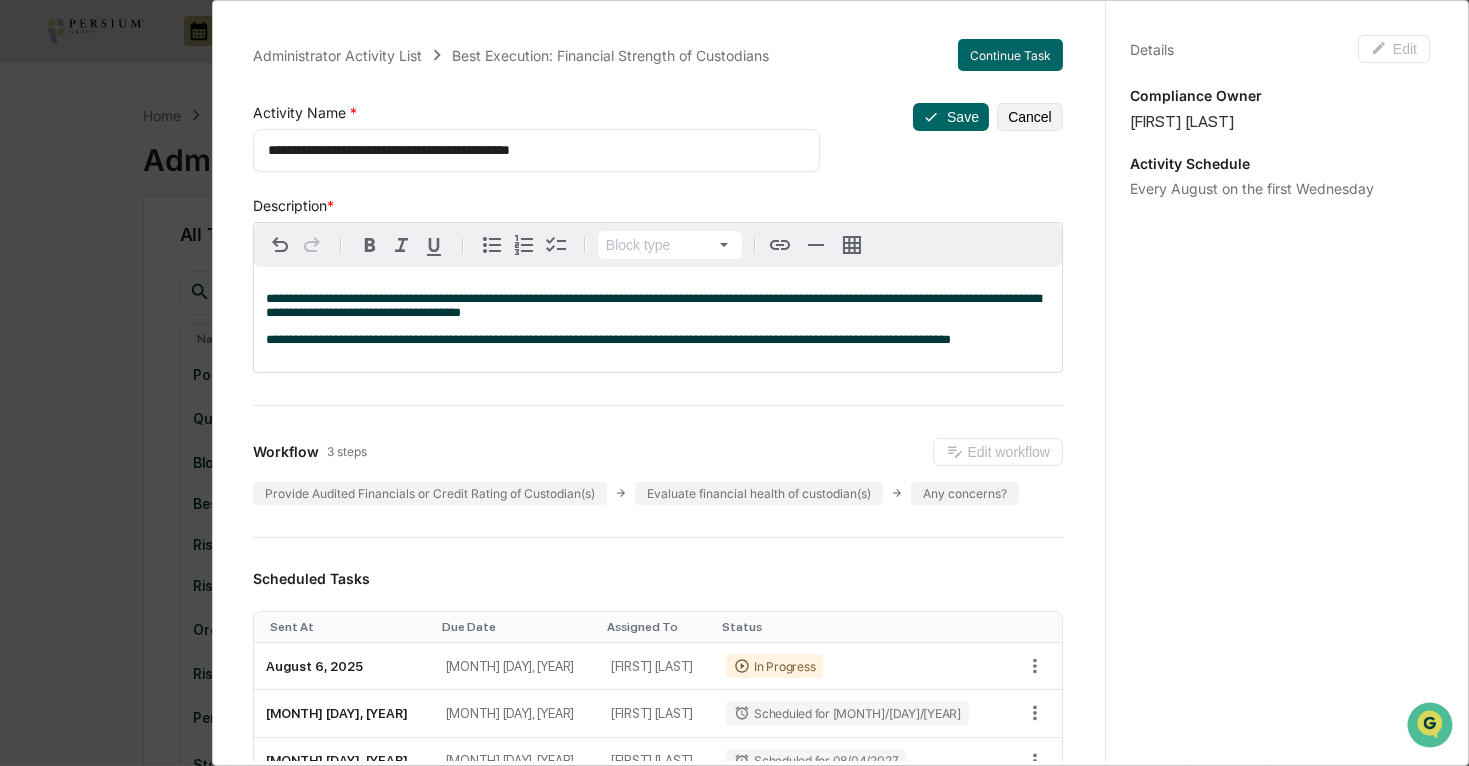 drag, startPoint x: 651, startPoint y: 156, endPoint x: 514, endPoint y: 156, distance: 137 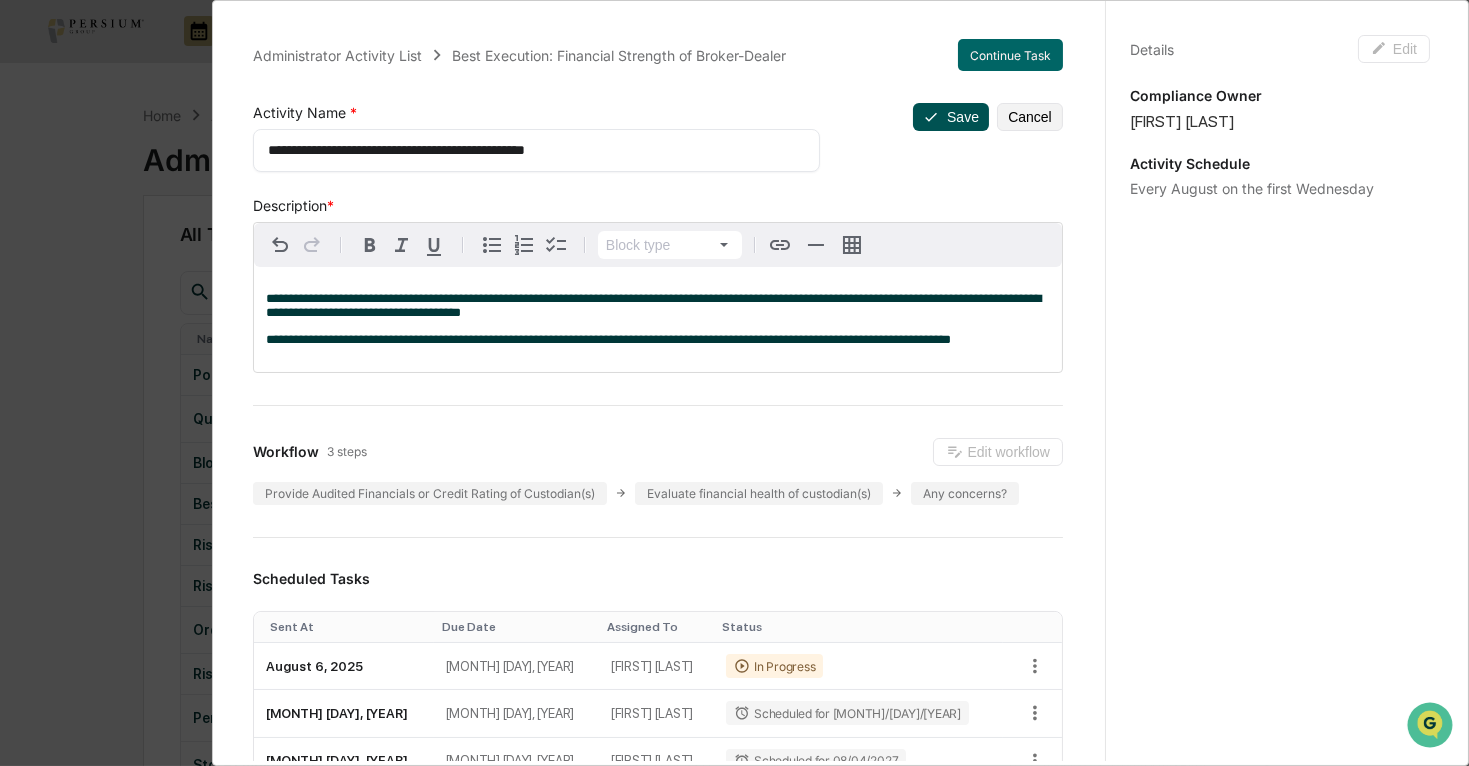 type on "**********" 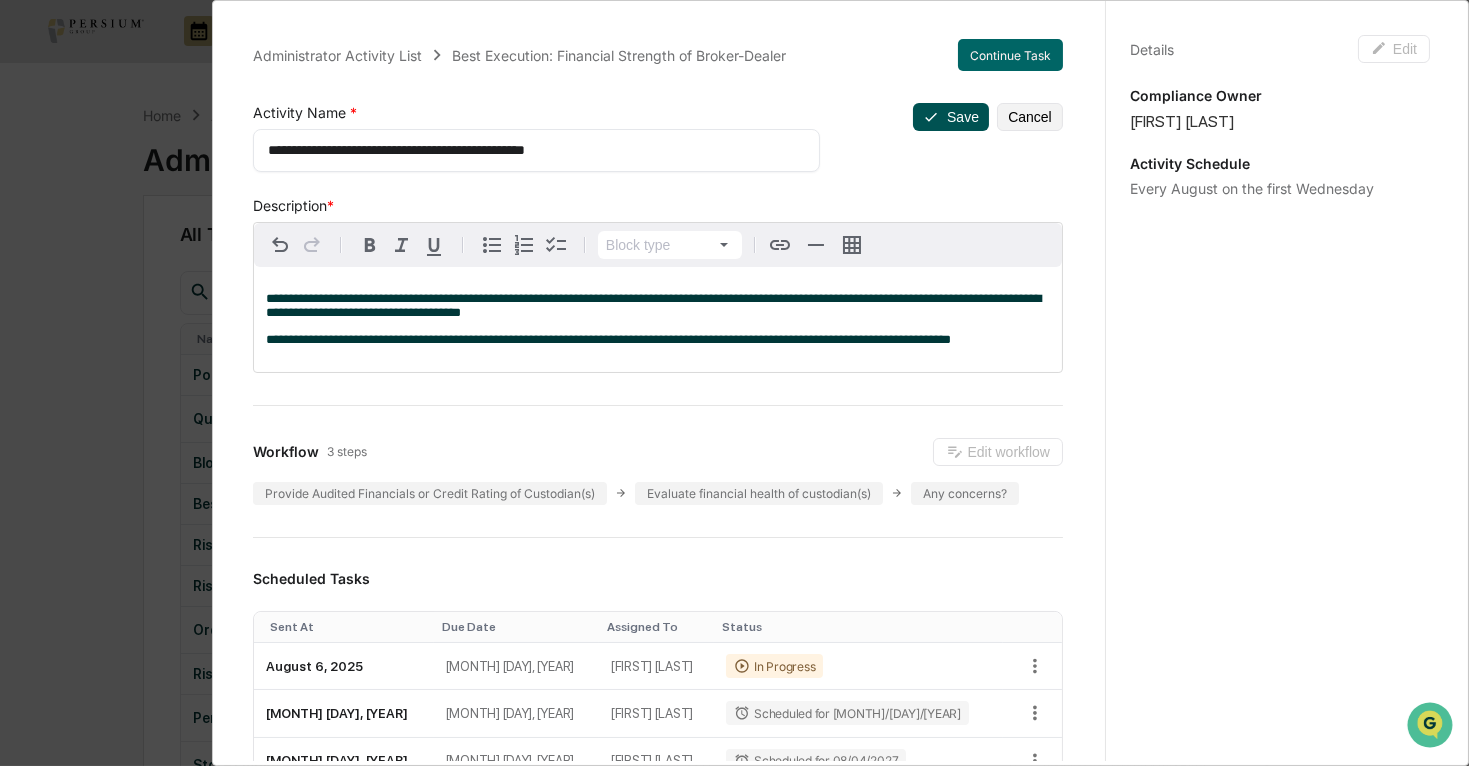 click on "Save" at bounding box center (951, 117) 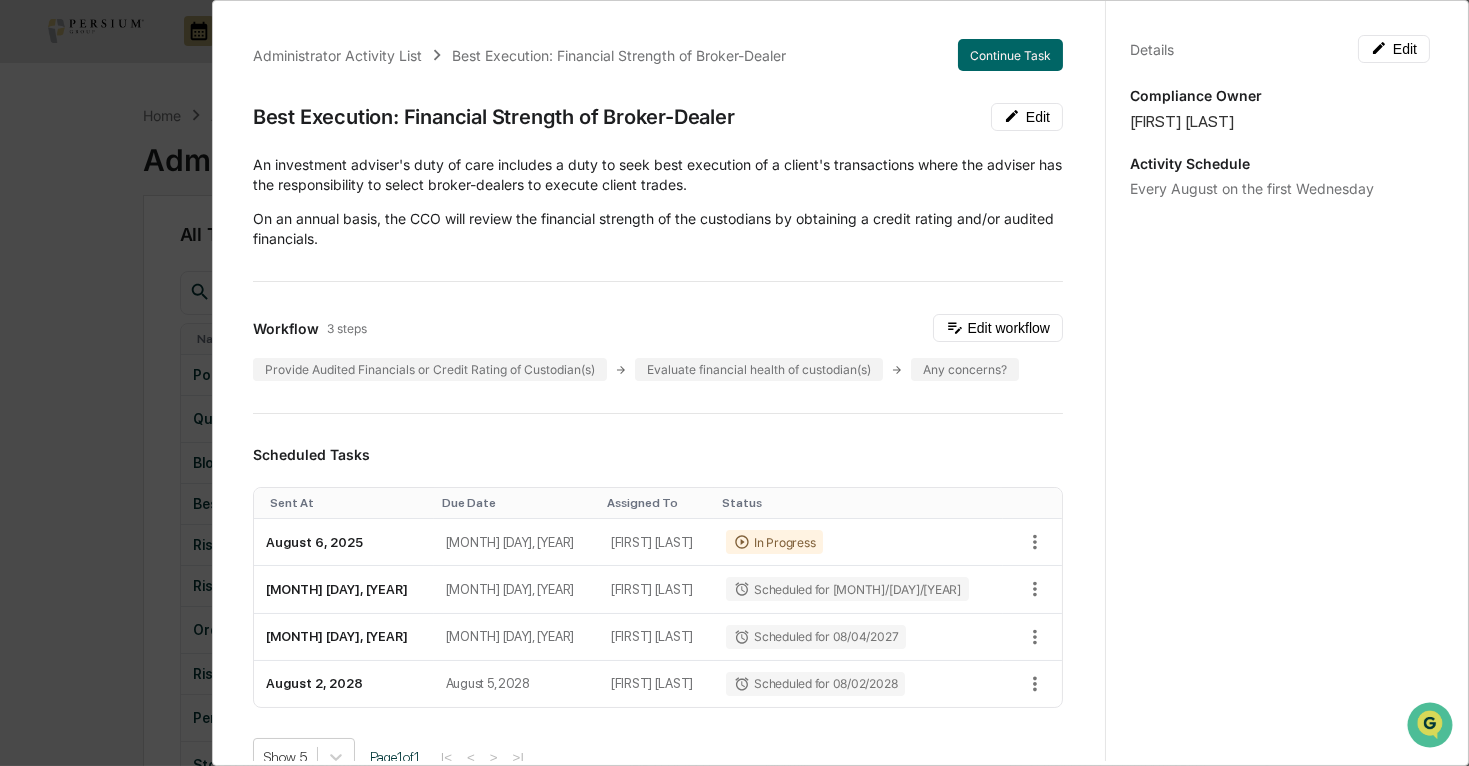 click on "Best Execution: Financial Strength of Broker-Dealer Edit" at bounding box center [658, 117] 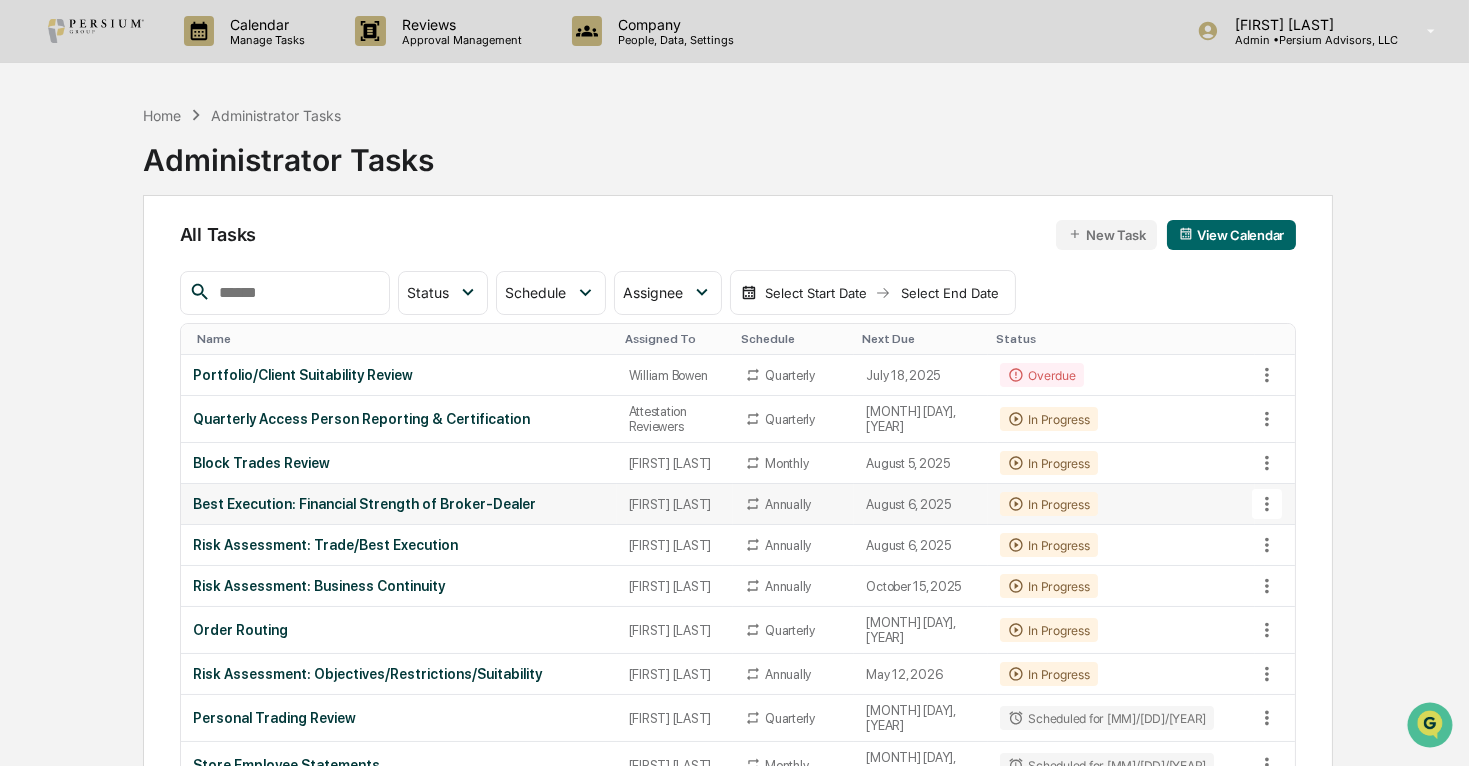 click on "Best Execution: Financial Strength of Broker-Dealer" at bounding box center [399, 504] 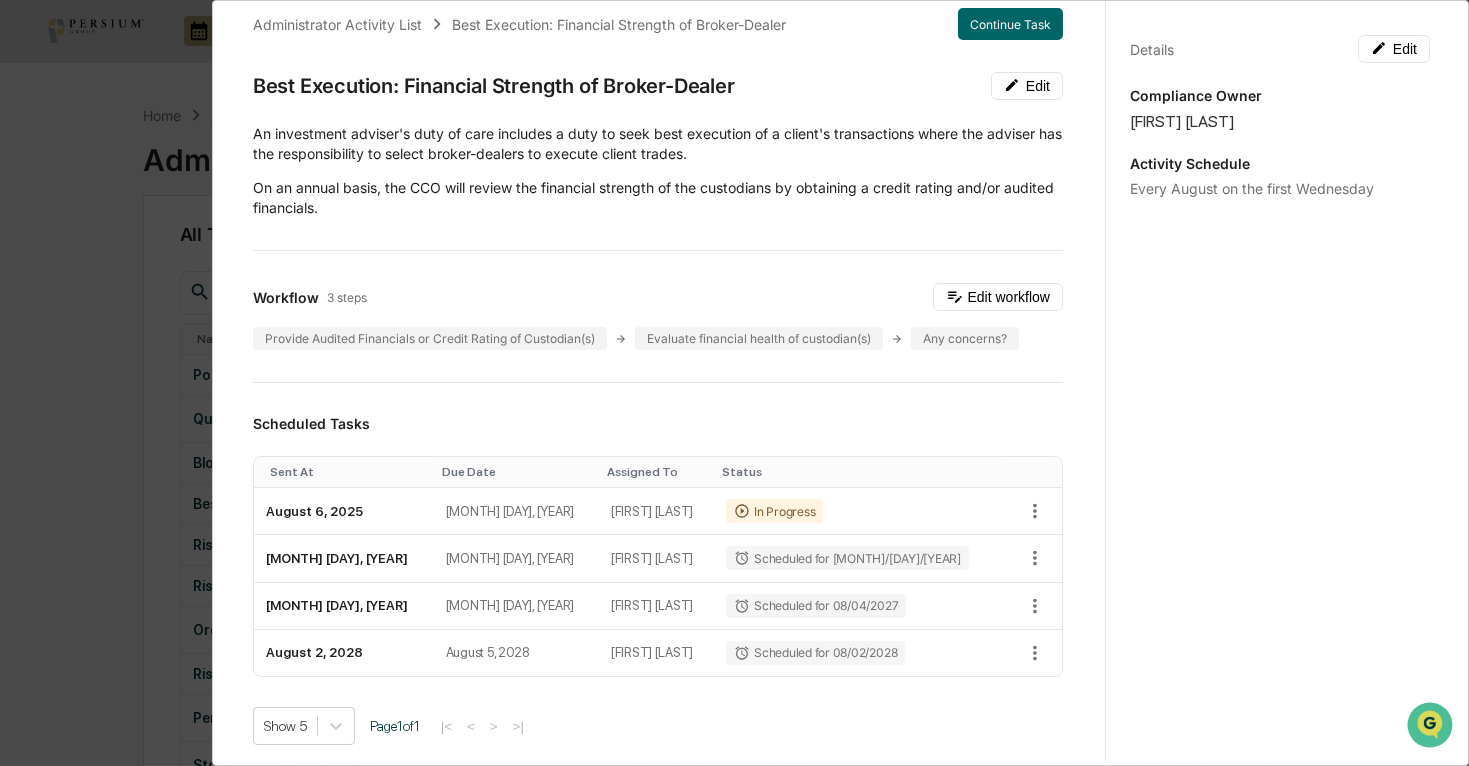 scroll, scrollTop: 0, scrollLeft: 0, axis: both 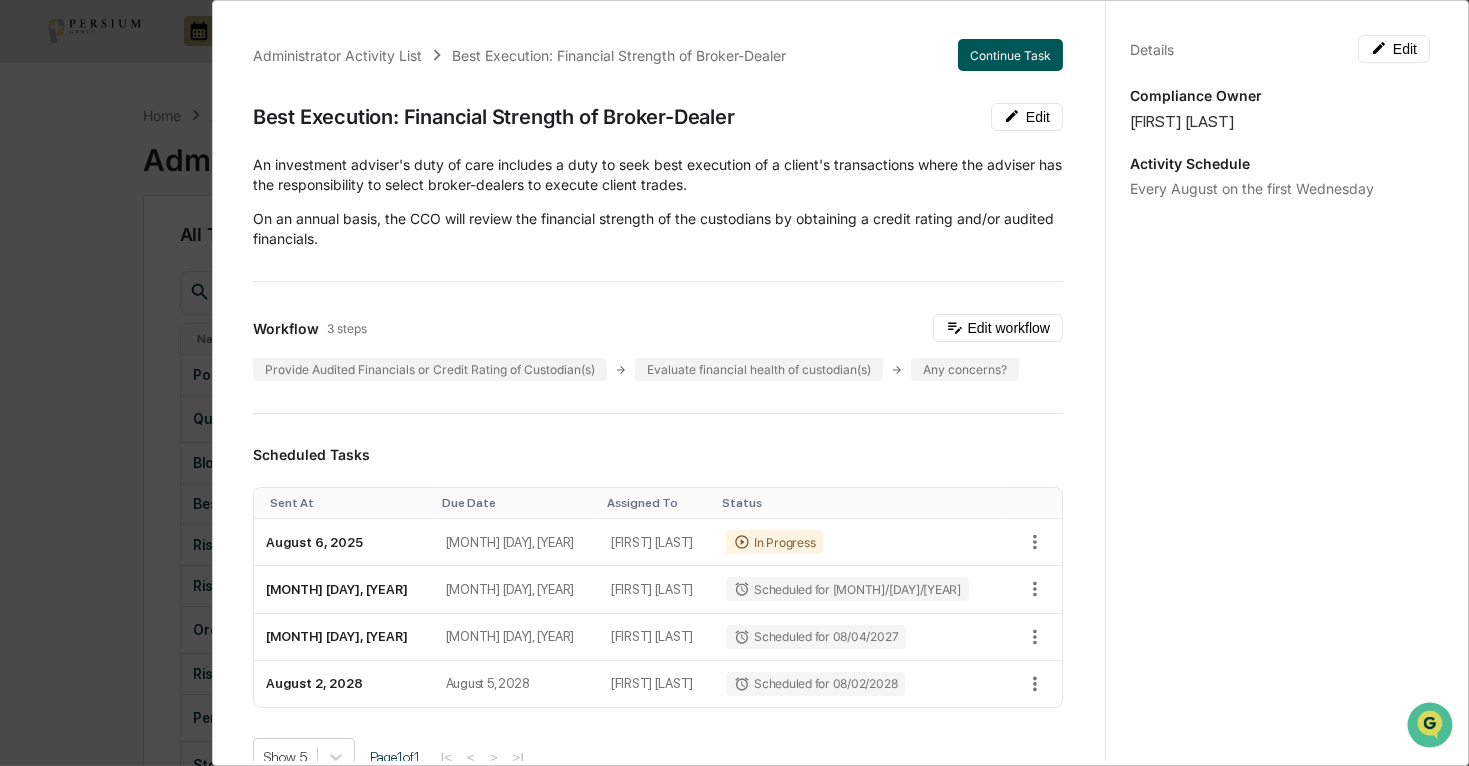 click on "Continue Task" at bounding box center (1010, 55) 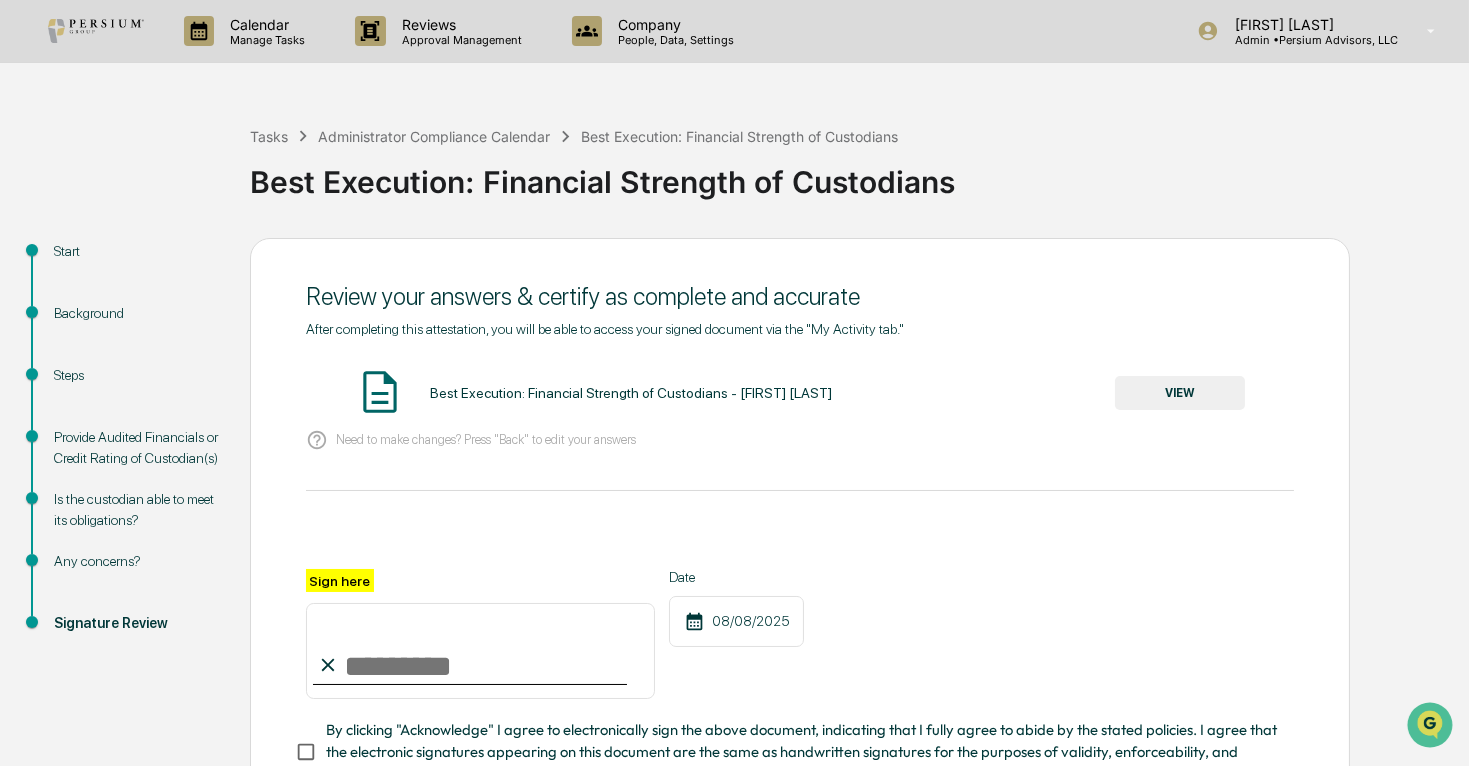 click on "Any concerns?" at bounding box center [136, 561] 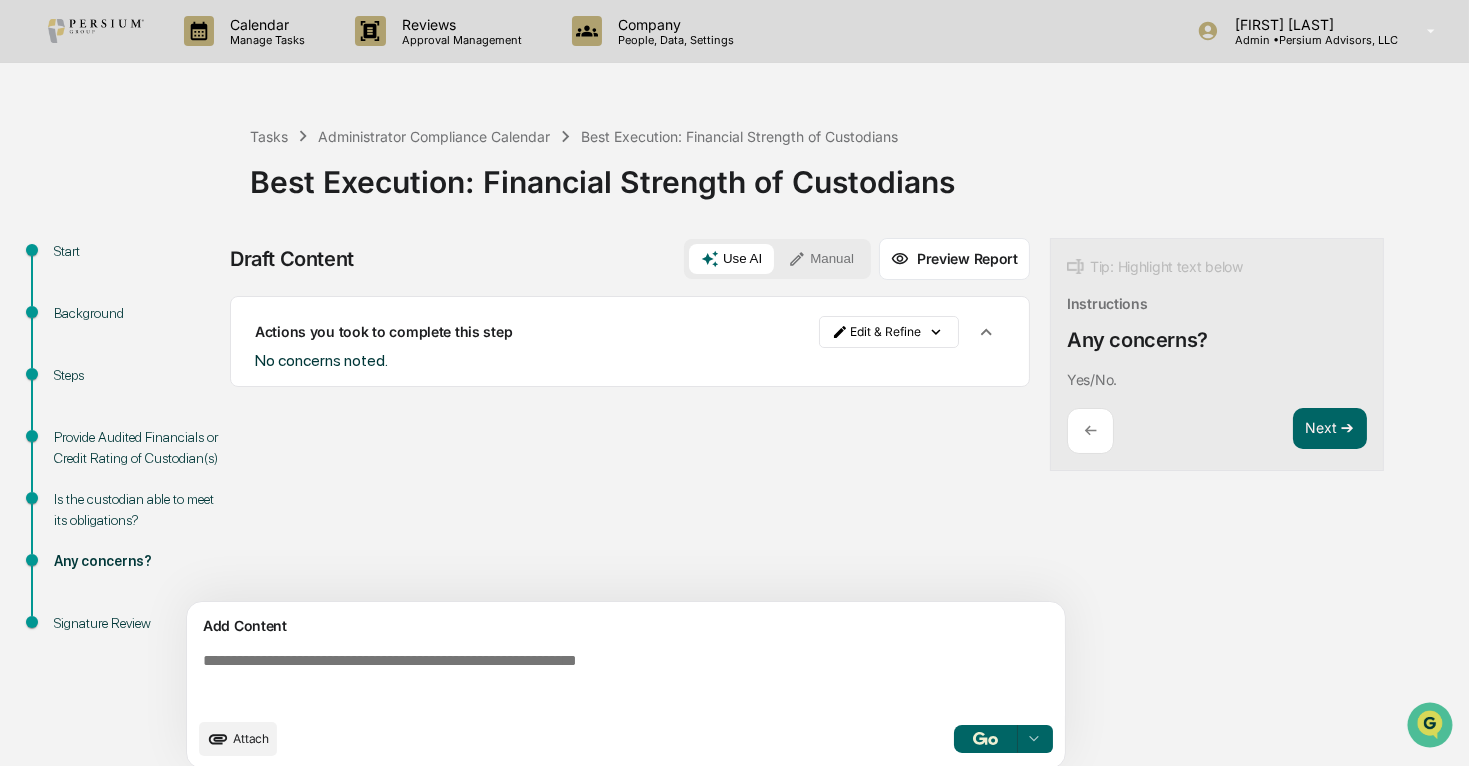 click on "Is the custodian able to meet its obligations?" at bounding box center (136, 510) 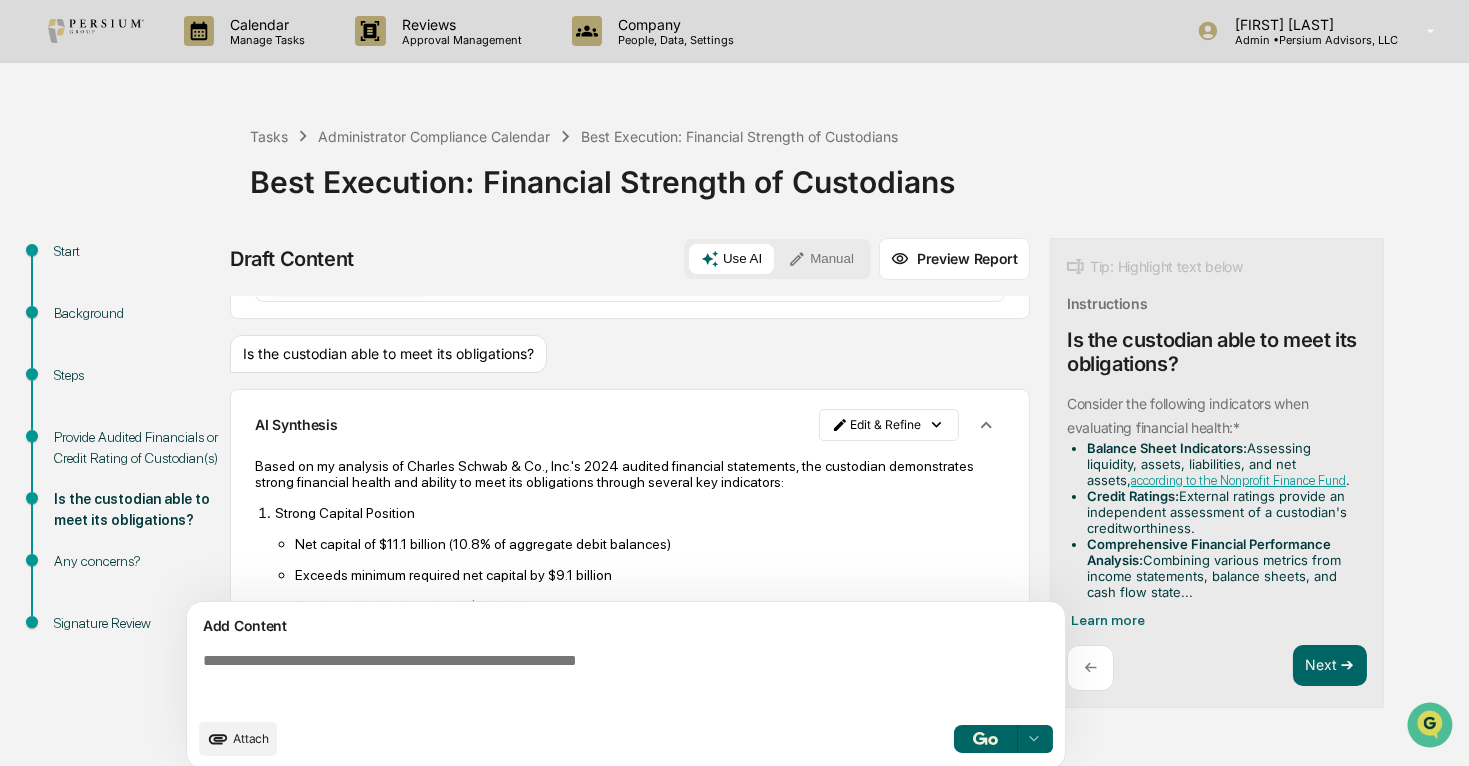 scroll, scrollTop: 272, scrollLeft: 0, axis: vertical 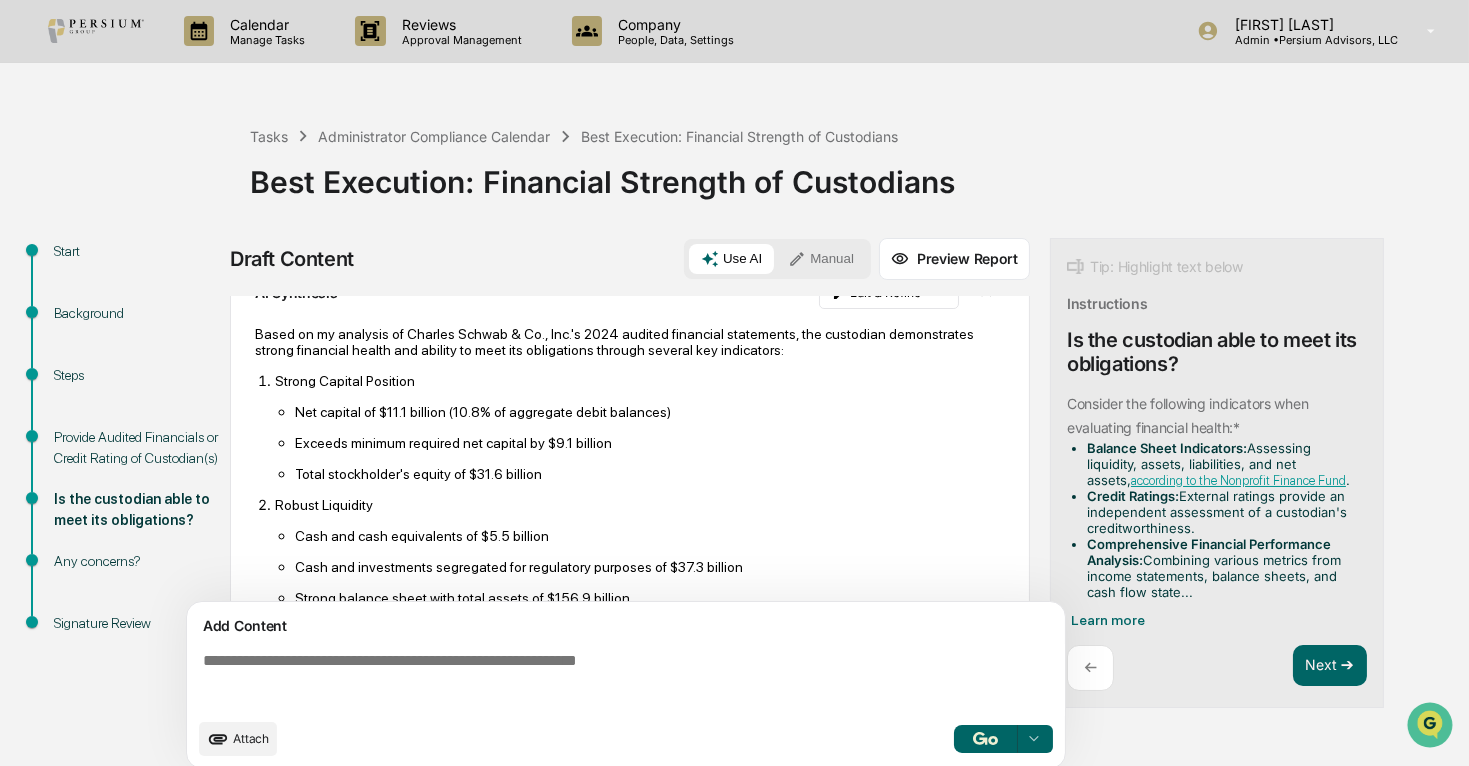 click on "Signature Review" at bounding box center (136, 623) 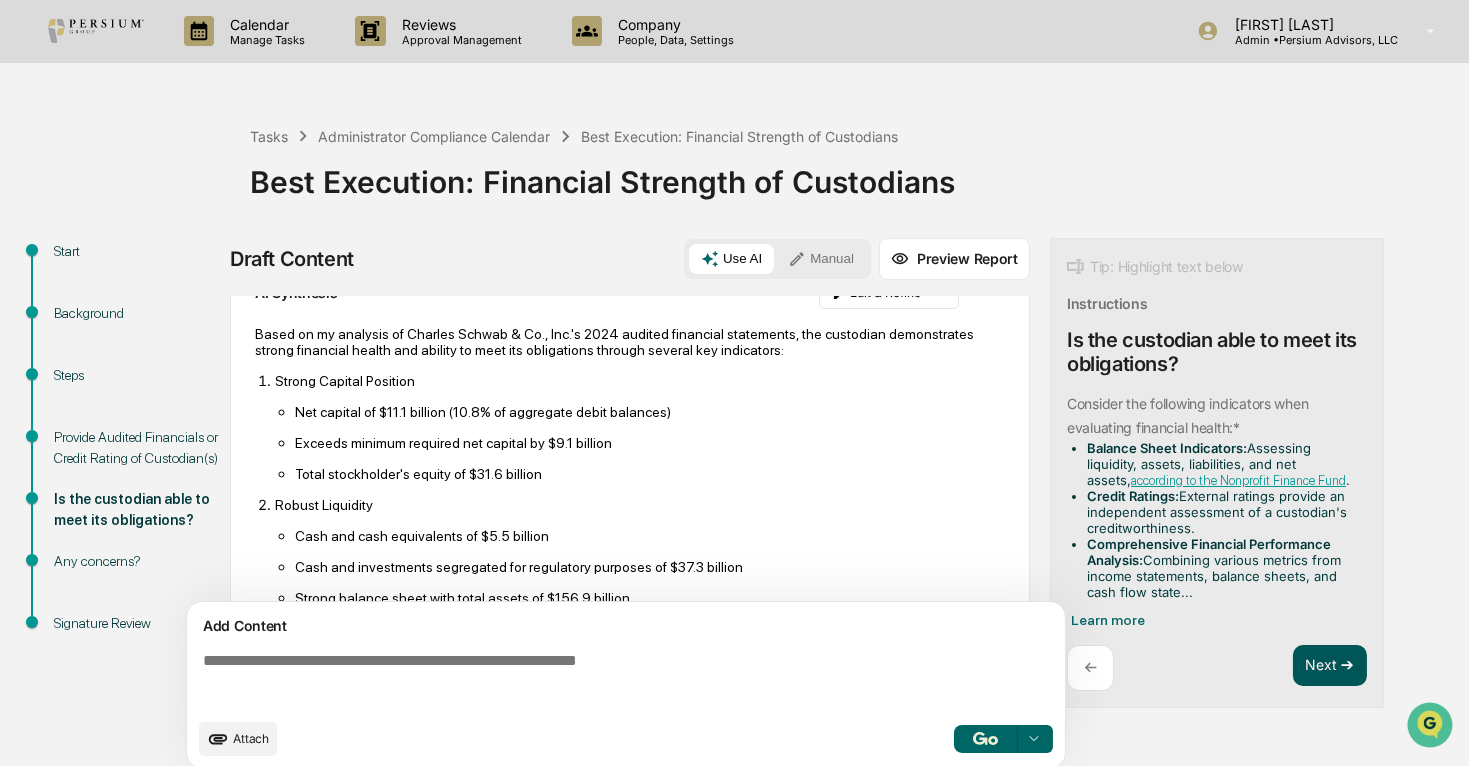 click on "Next ➔" at bounding box center [1330, 666] 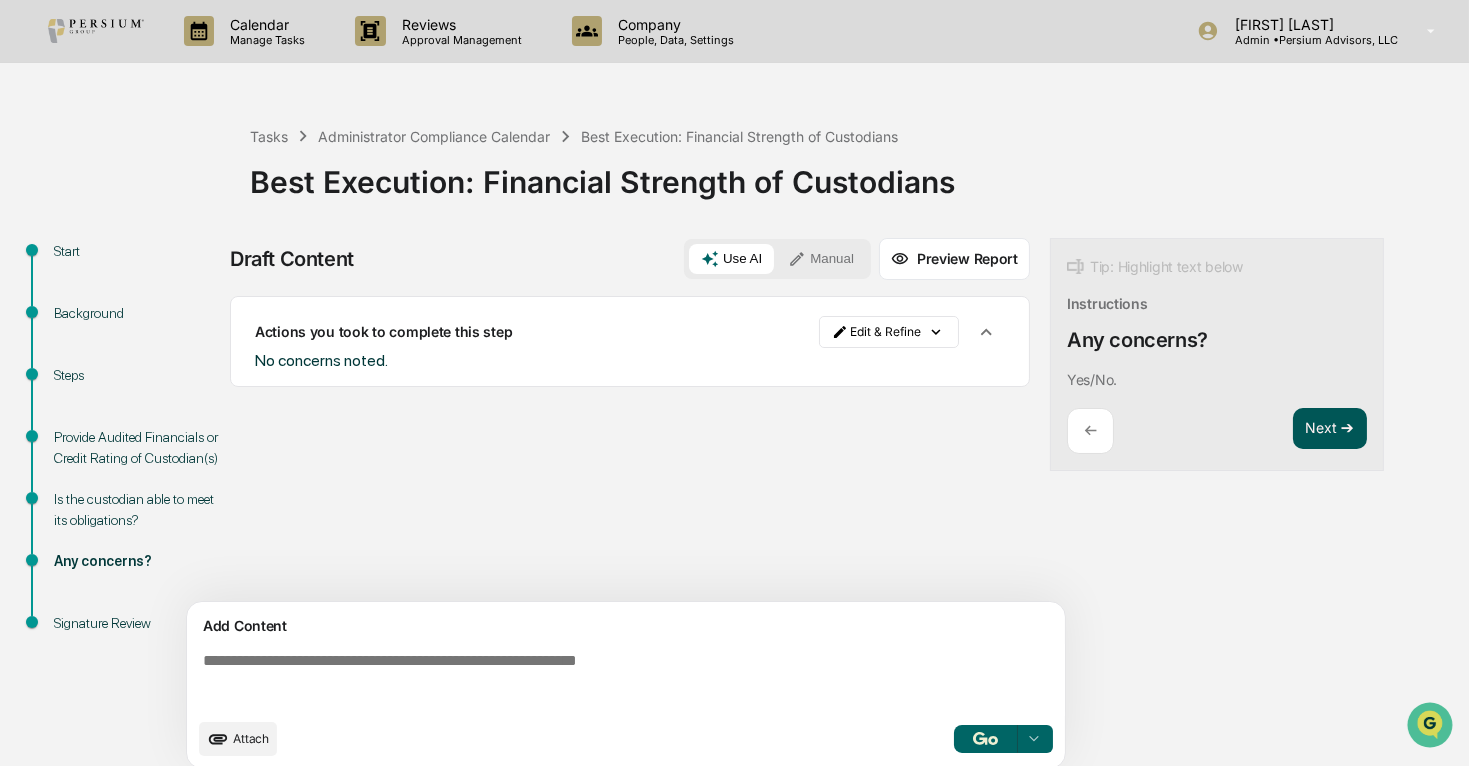 click on "Next ➔" at bounding box center (1330, 429) 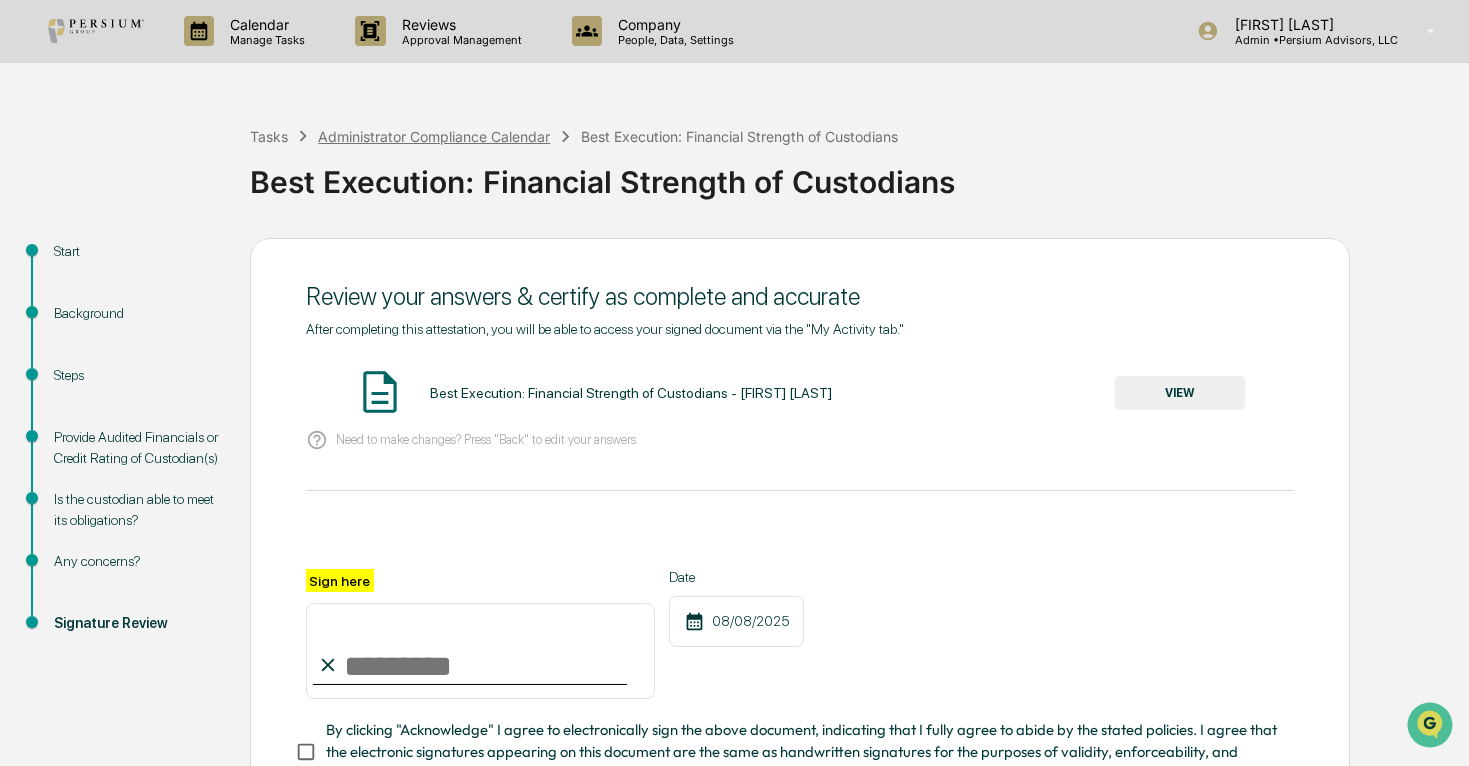 click on "Administrator Compliance Calendar" at bounding box center (434, 136) 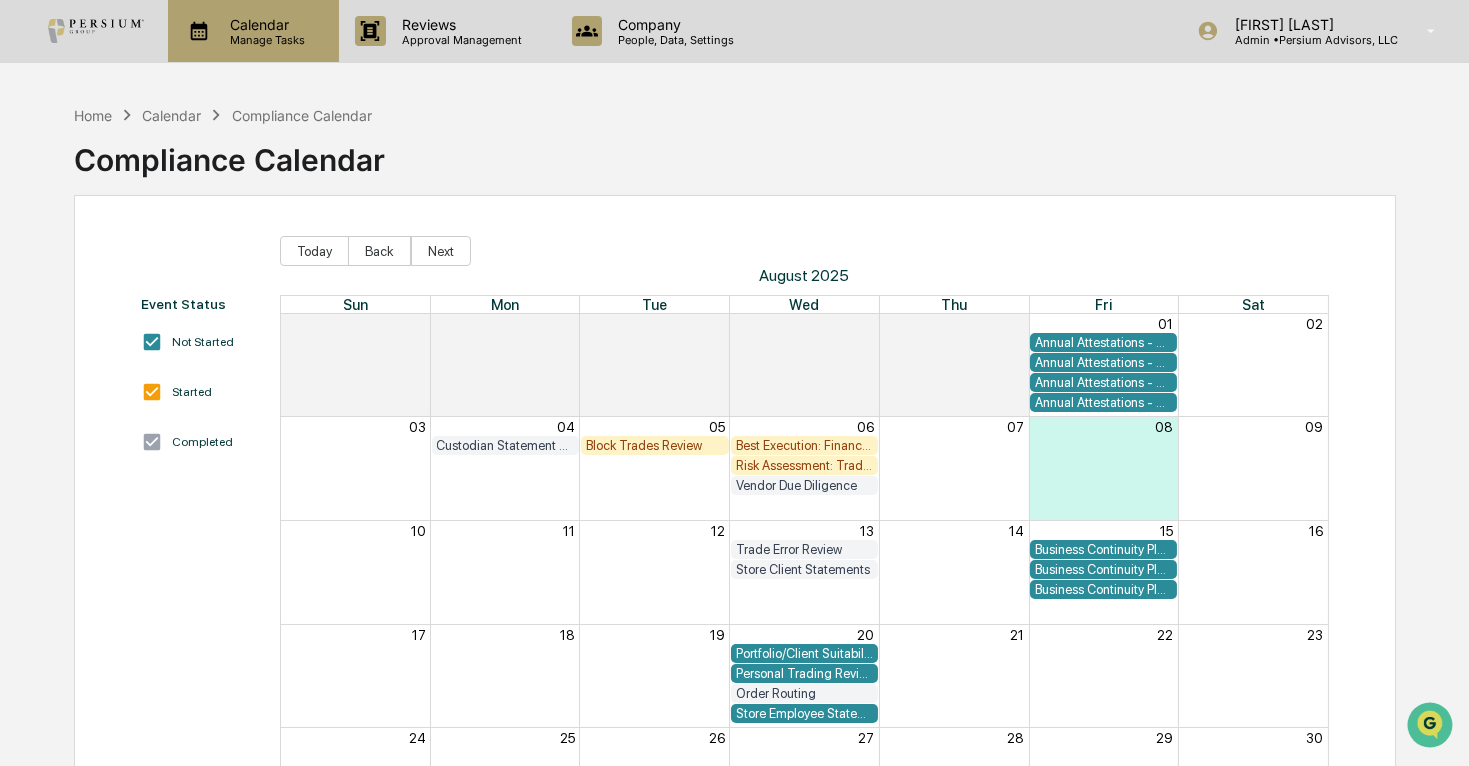 click on "Manage Tasks" at bounding box center [264, 40] 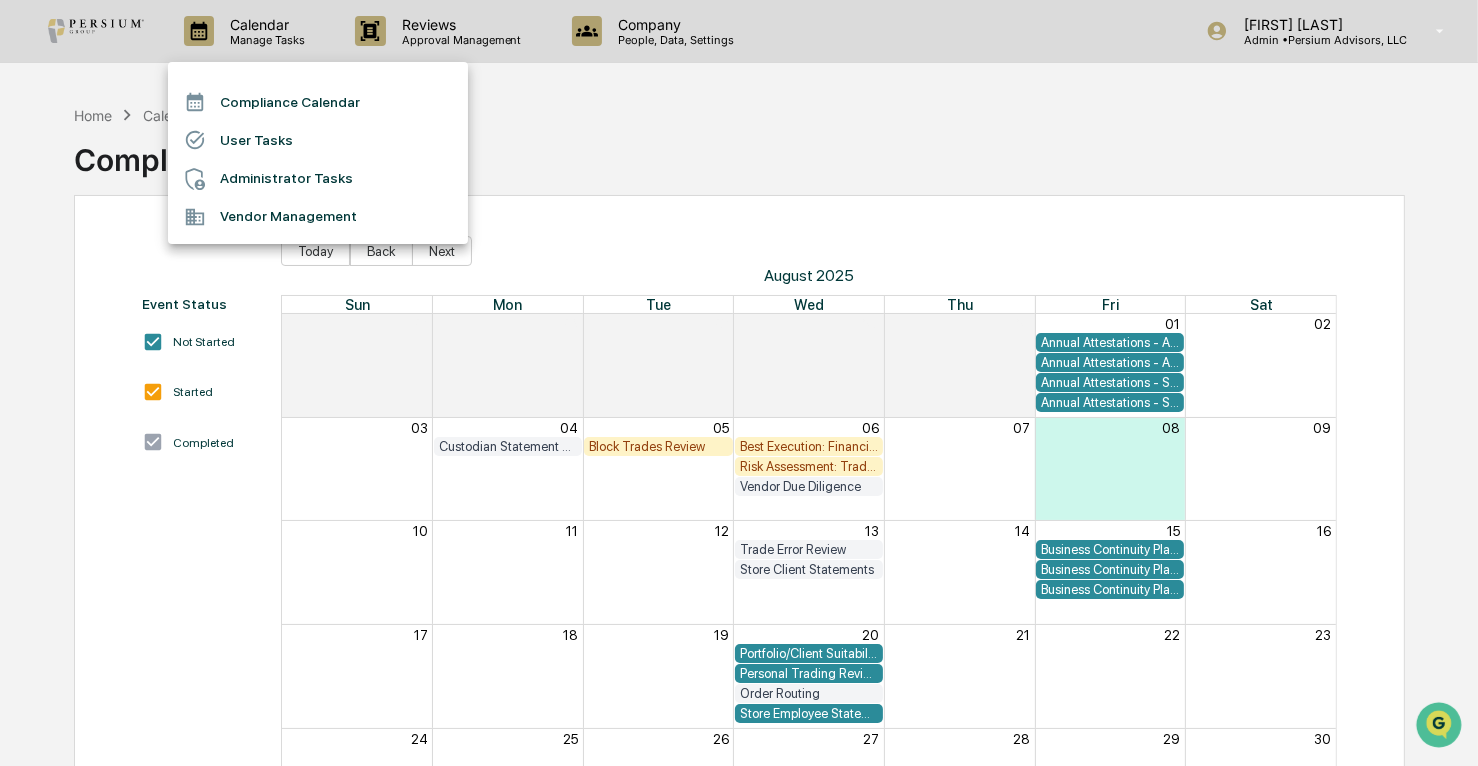 click on "User Tasks" at bounding box center (318, 140) 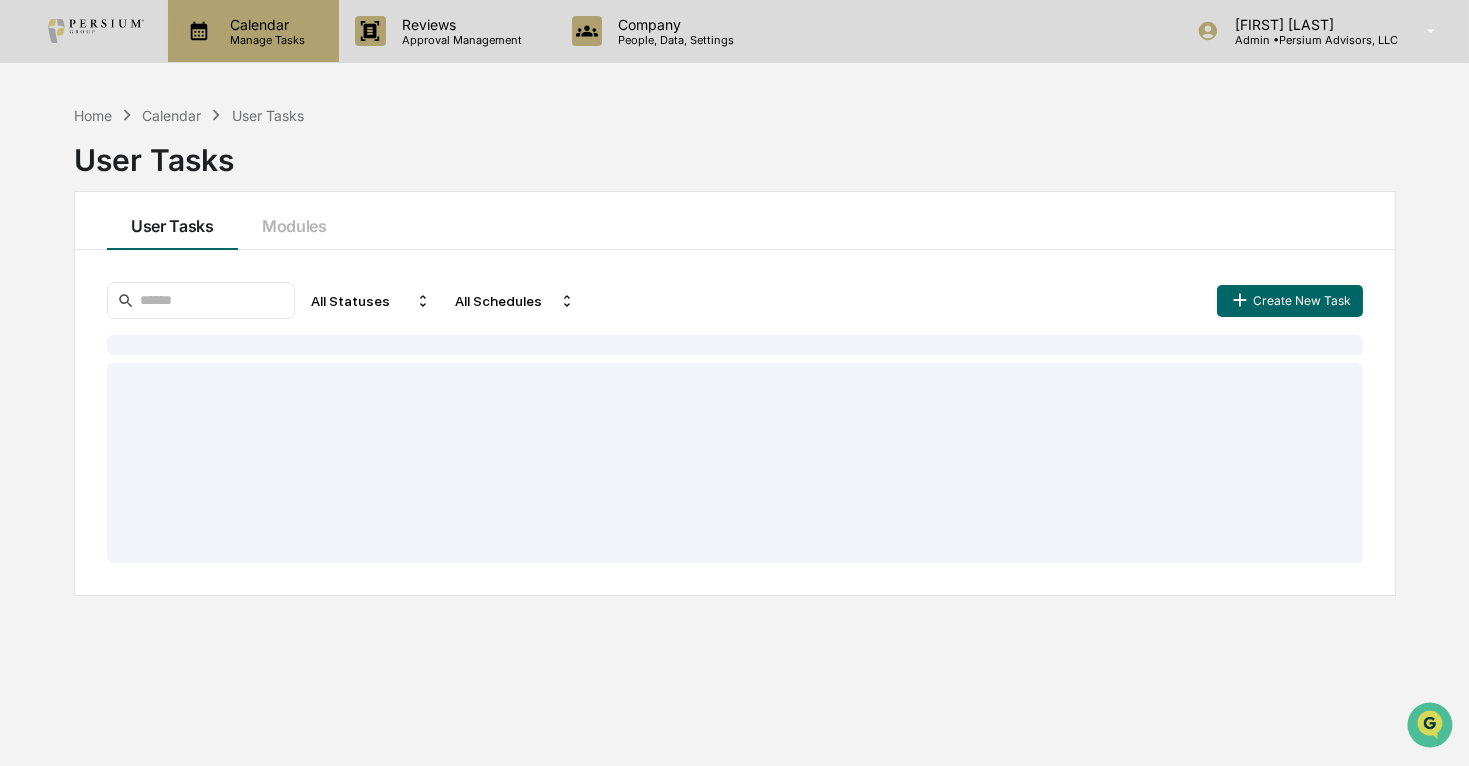 click on "Calendar" at bounding box center [264, 24] 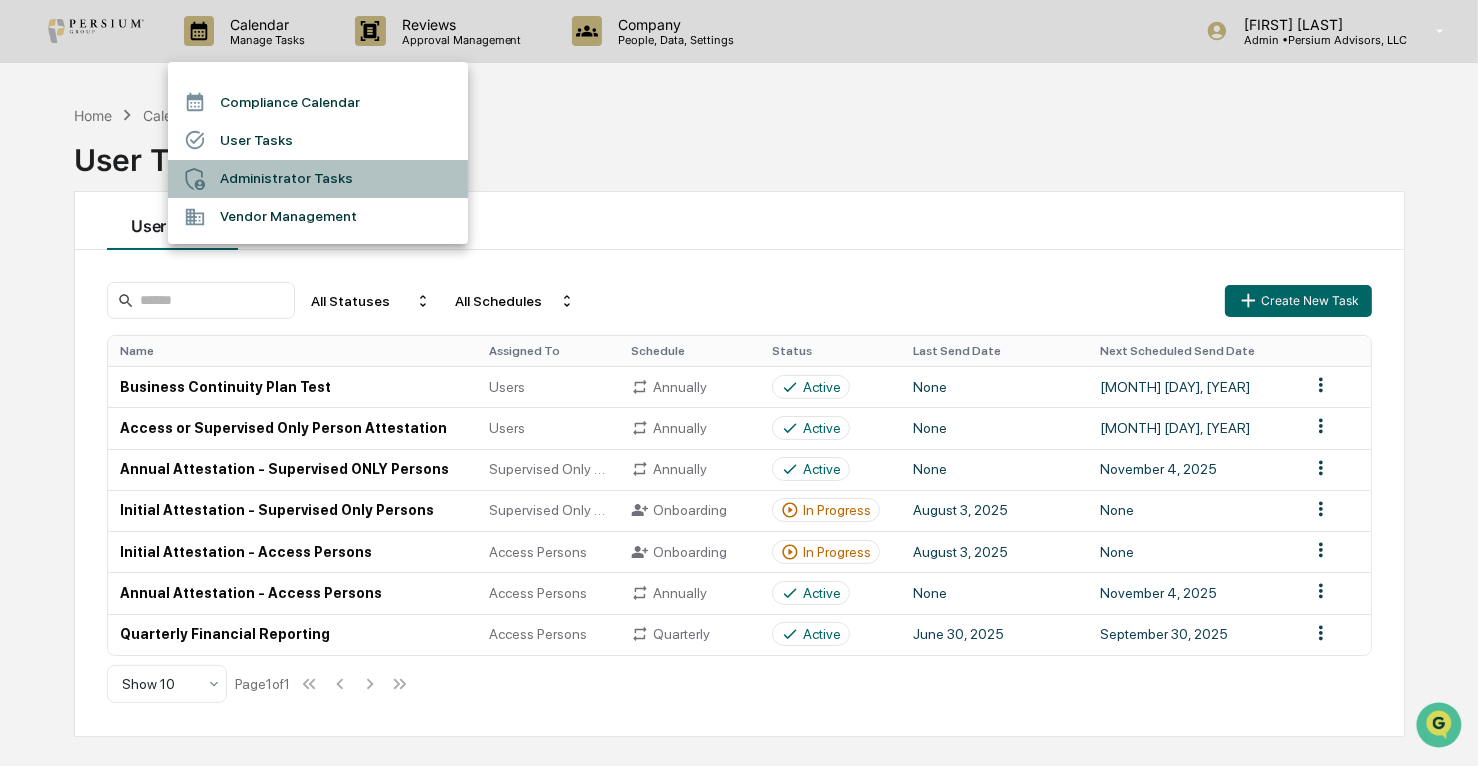 click on "Administrator Tasks" at bounding box center (318, 179) 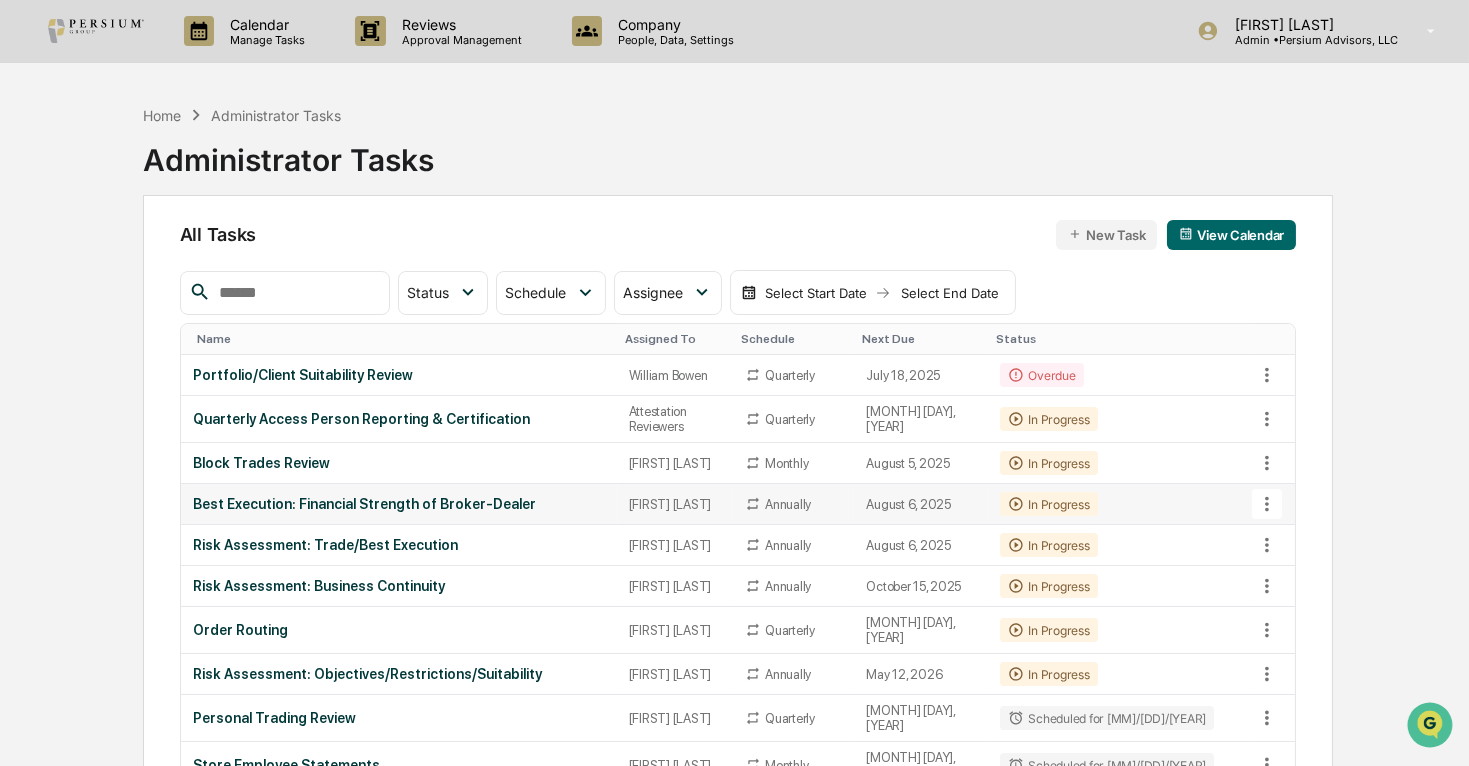 click on "Best Execution: Financial Strength of Broker-Dealer" at bounding box center (399, 504) 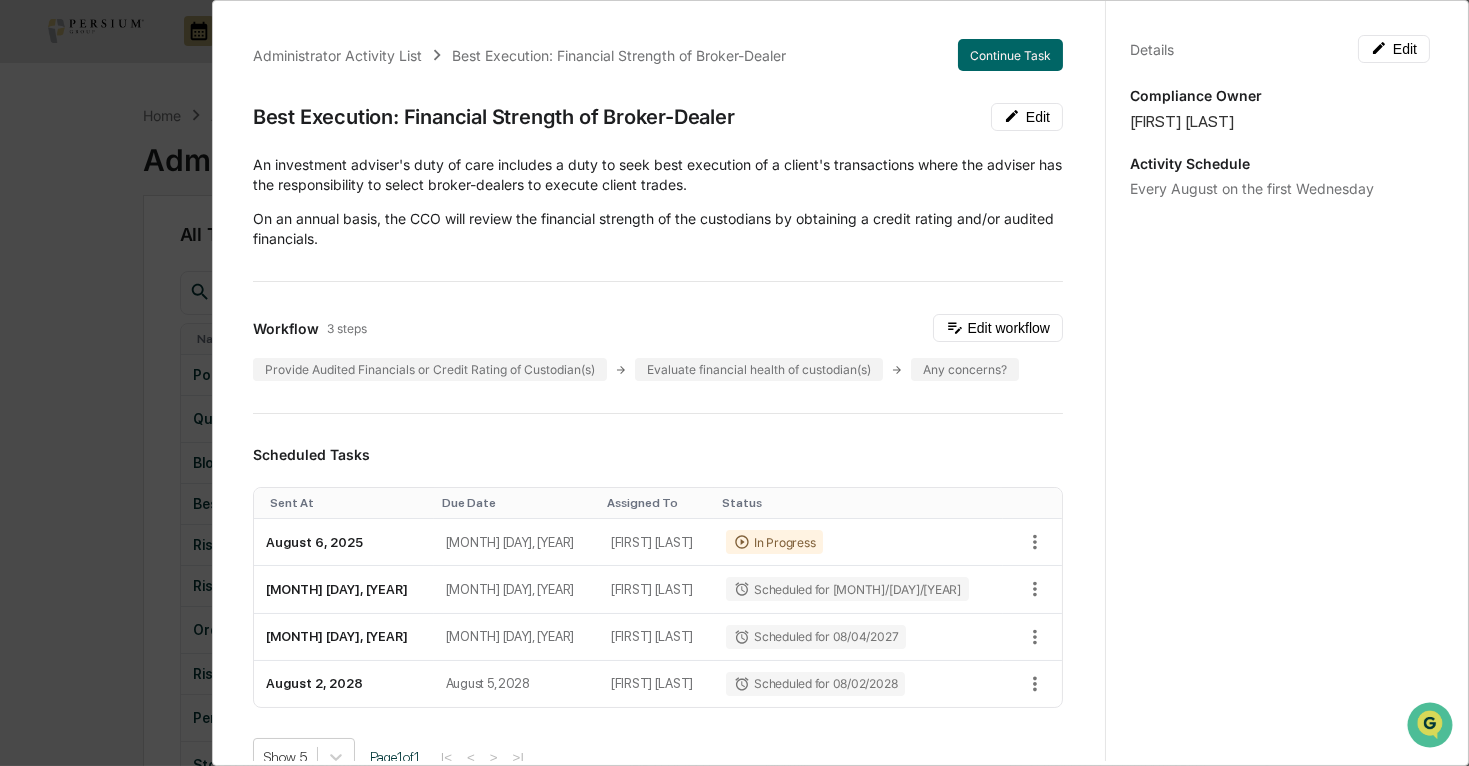 click on "Administrator Activity List Best Execution: Financial Strength of Broker-Dealer Continue Task Best Execution: Financial Strength of Broker-Dealer Edit An investment adviser's duty of care includes a duty to seek best execution of a client's transactions where the adviser has the responsibility to select broker-dealers to execute client trades. ​On an annual basis, the CCO will review the financial strength of the custodians by obtaining a credit rating and/or audited financials. Workflow 3 steps Edit workflow Provide Audited Financials or Credit Rating of Custodian(s) Evaluate financial health of custodian(s) Any concerns? Scheduled Tasks Sent At Due Date Assigned To Status August 6, 2025 August 9, 2025 [FIRST] [LAST] In Progress August 5, 2026 August 8, 2026 [FIRST] [LAST] Scheduled for 08/05/2026 August 4, 2027 August 7, 2027 [FIRST] [LAST] Scheduled for 08/04/2027 August 2, 2028 August 5, 2028 [FIRST] [LAST] Scheduled for 08/02/2028 Show 5 Page 1 of 1 |< << >>| Completed Task Files Show 5 1" at bounding box center [734, 383] 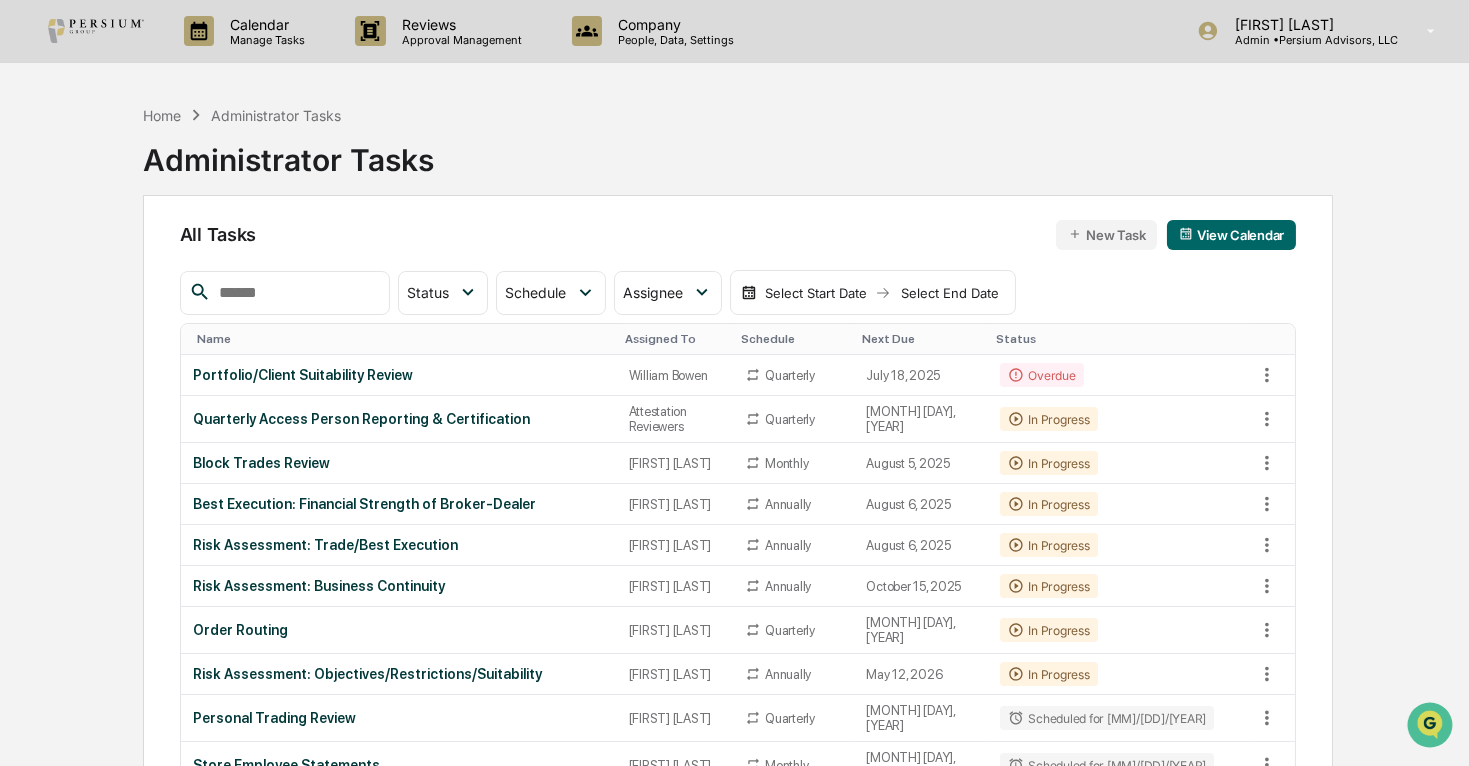 click on "New Task" at bounding box center (1106, 235) 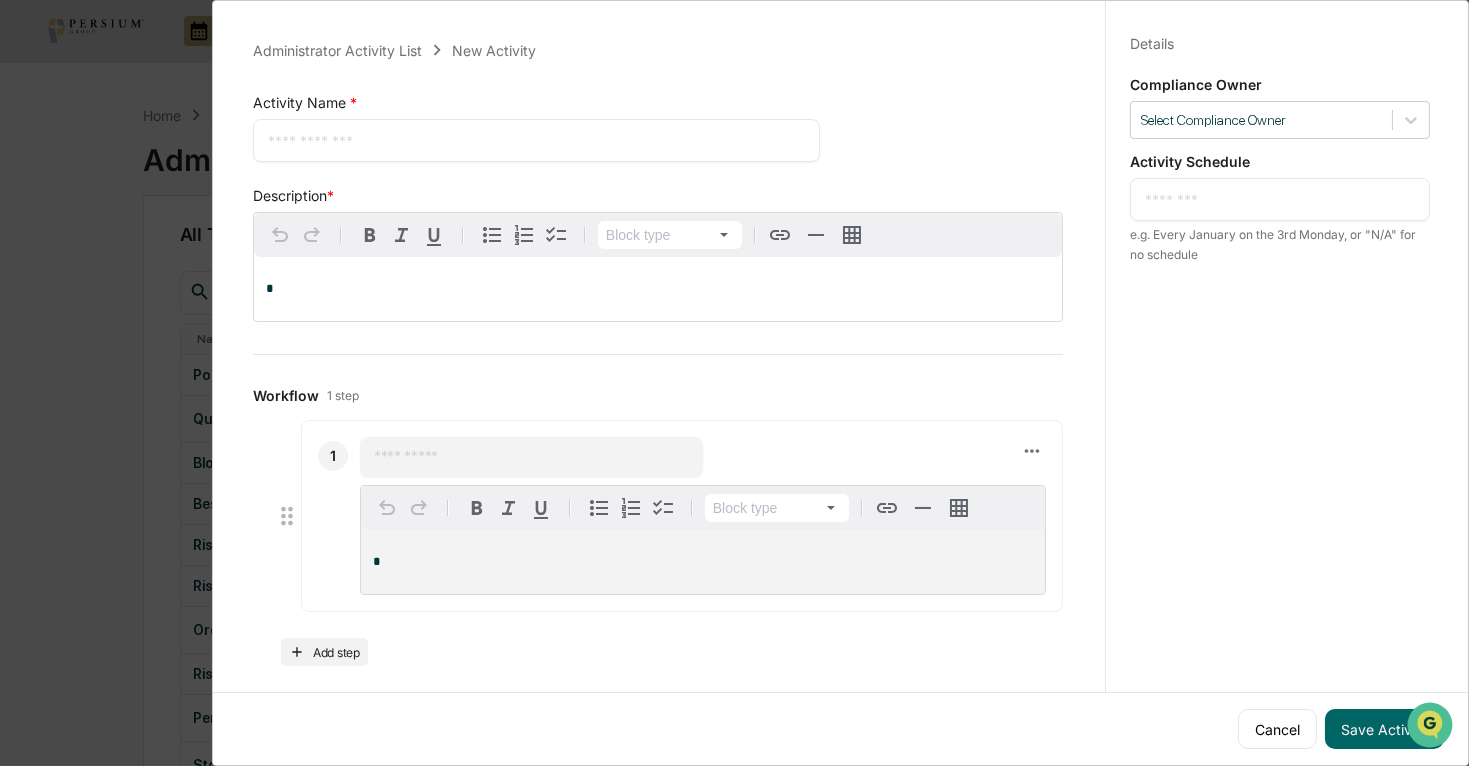 click at bounding box center [536, 140] 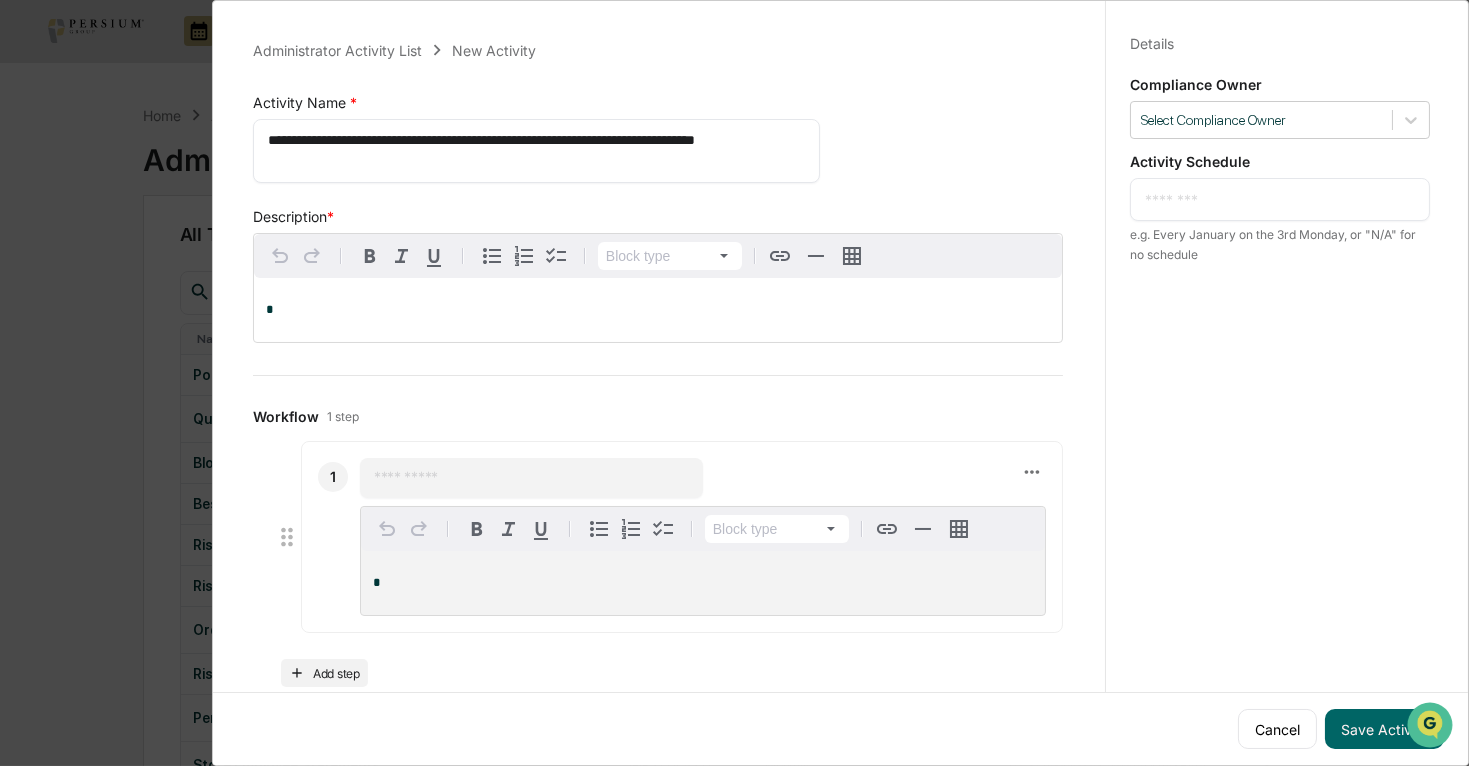 click on "**********" at bounding box center (530, 151) 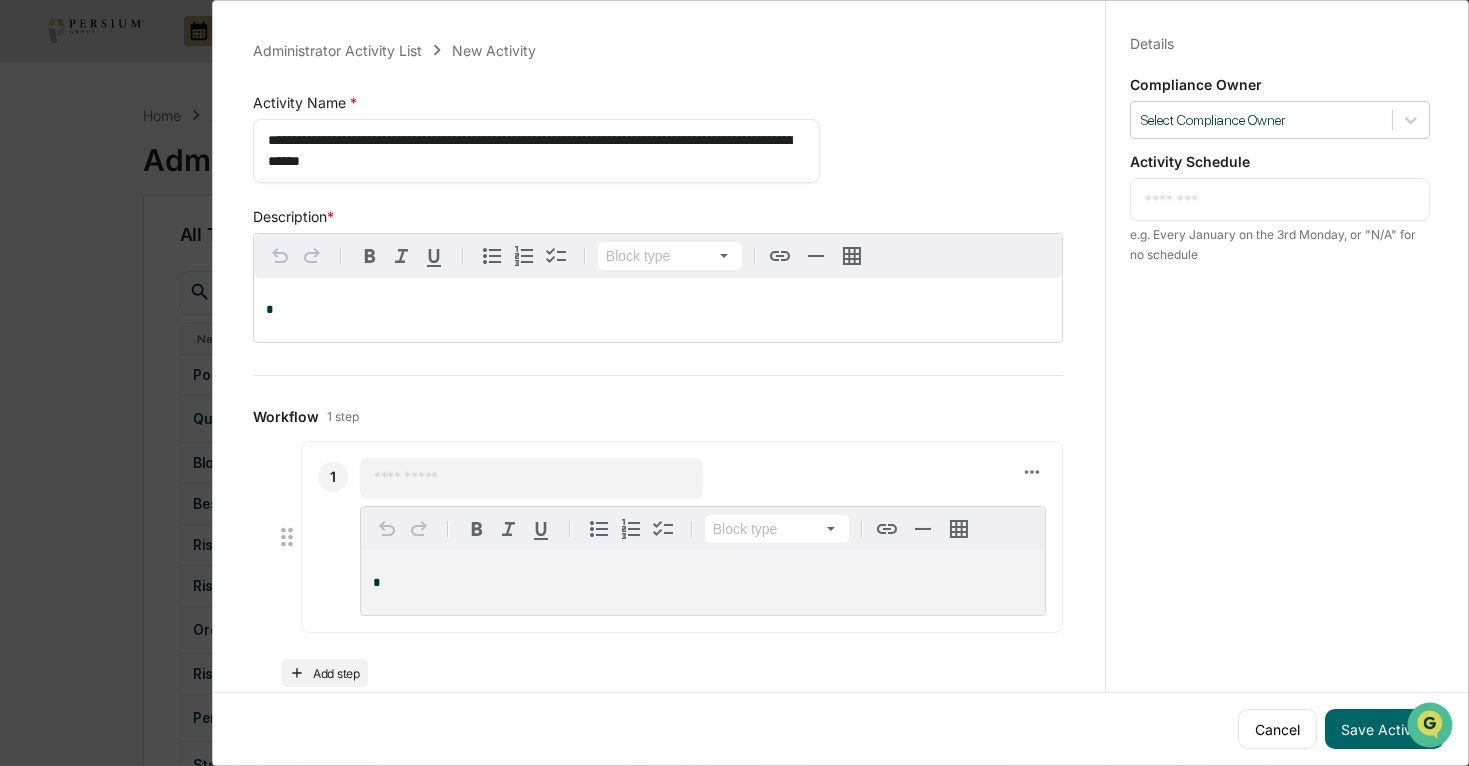drag, startPoint x: 449, startPoint y: 140, endPoint x: 568, endPoint y: 159, distance: 120.50726 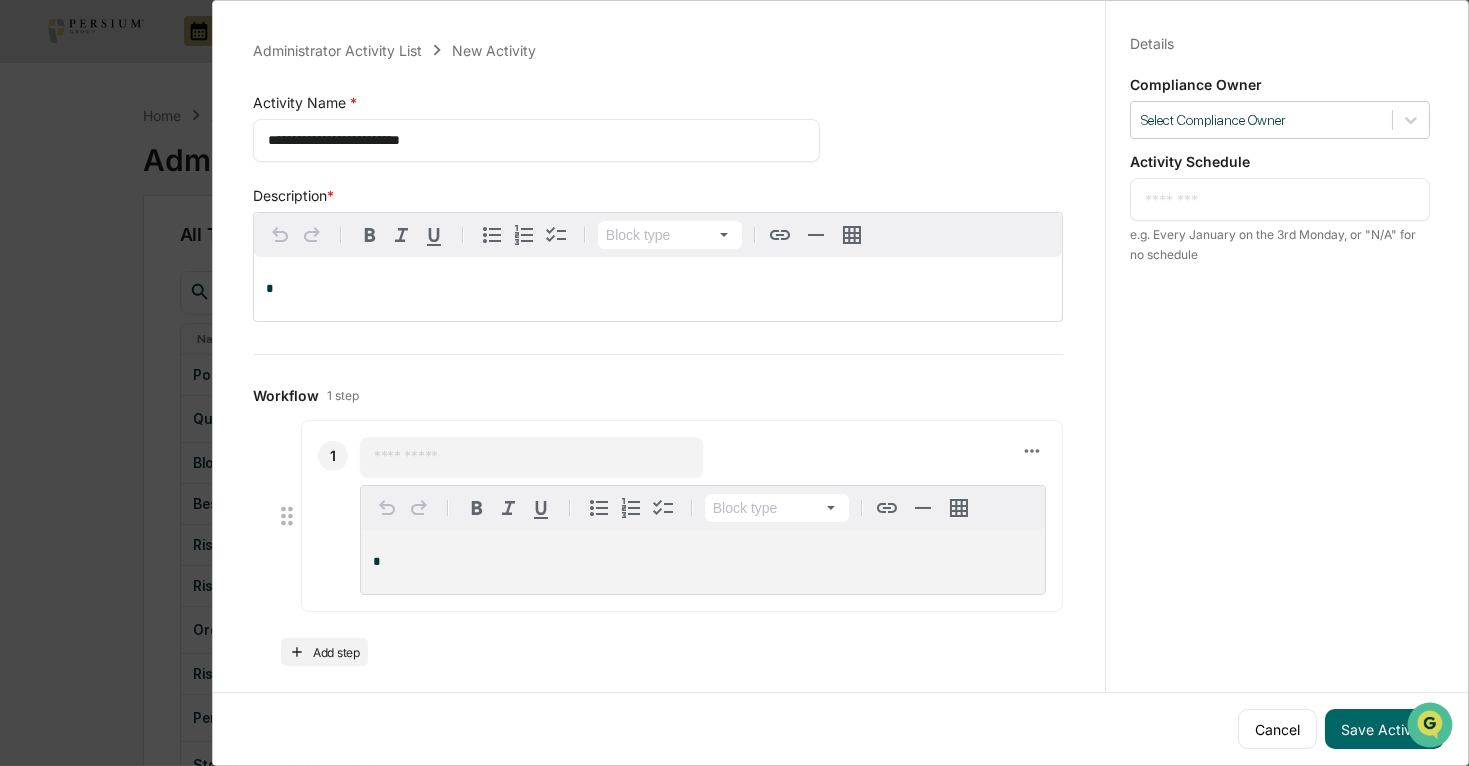 type on "**********" 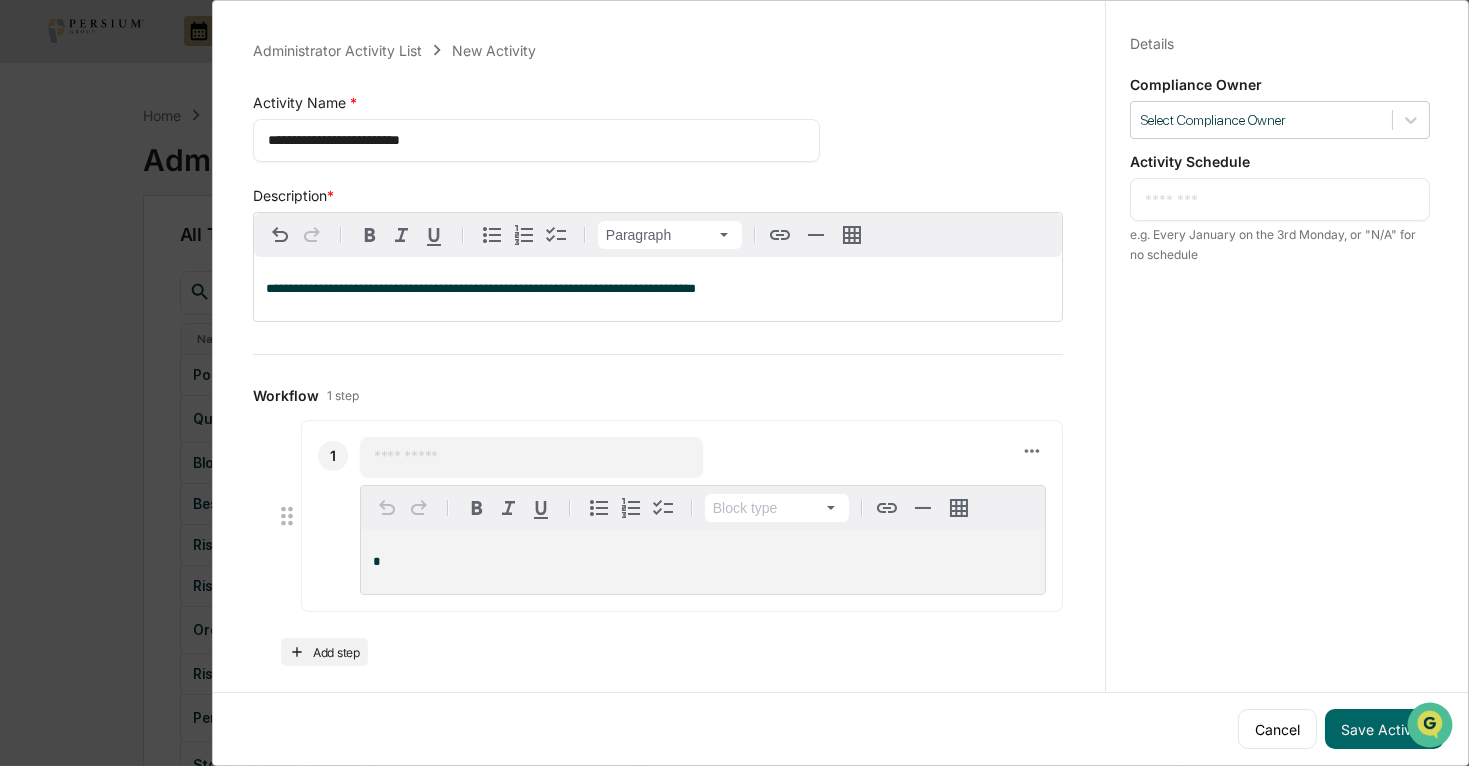 click on "**********" at bounding box center [658, 289] 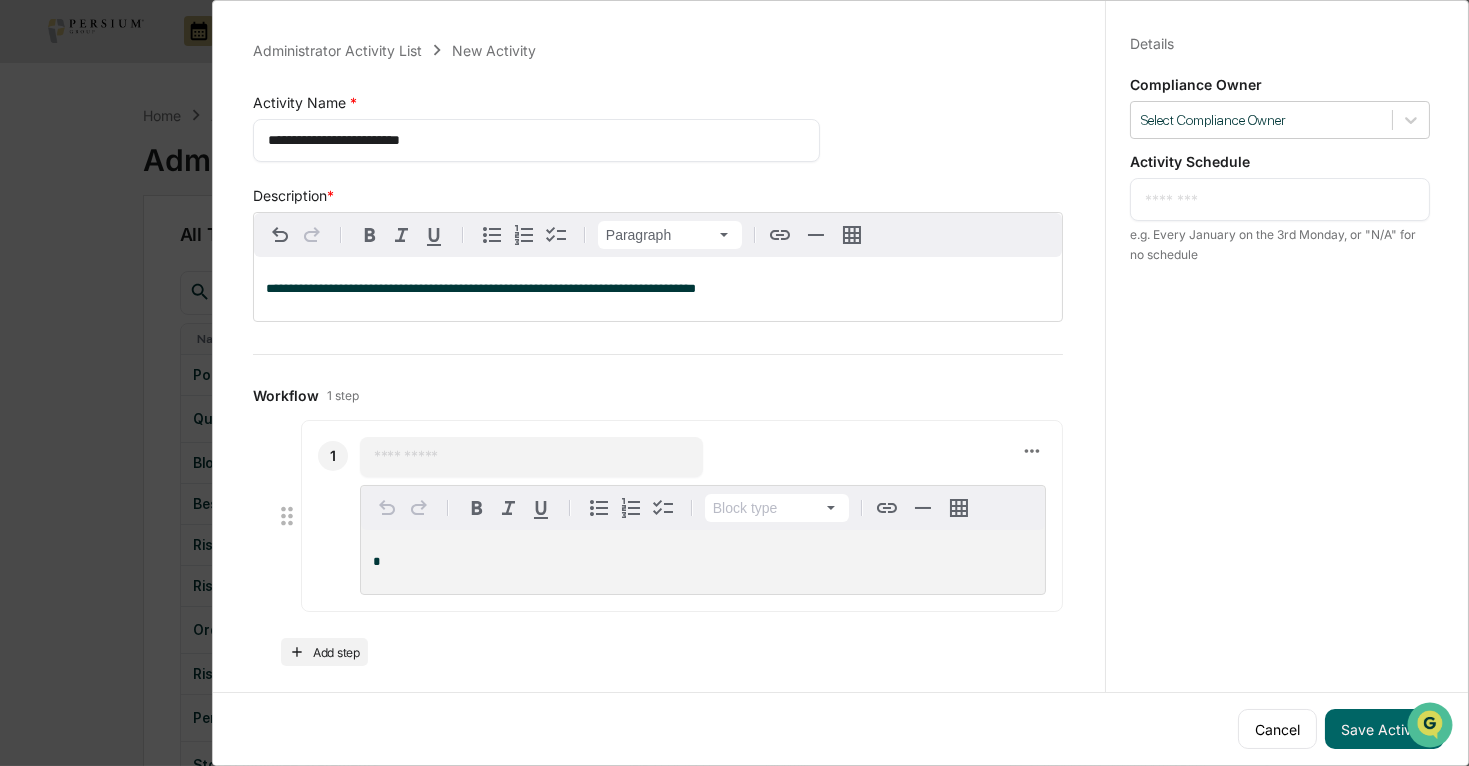 type 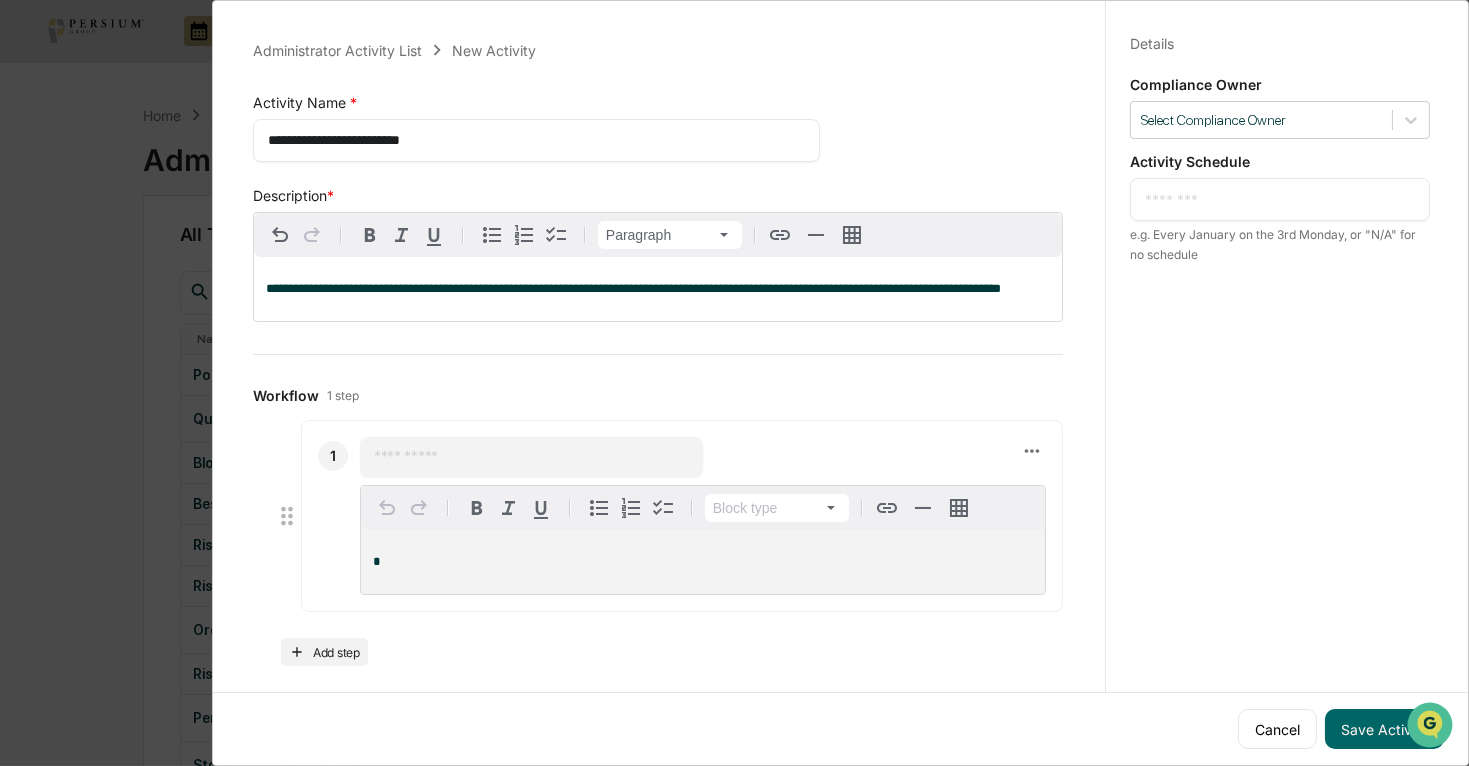 click on "**********" at bounding box center (530, 140) 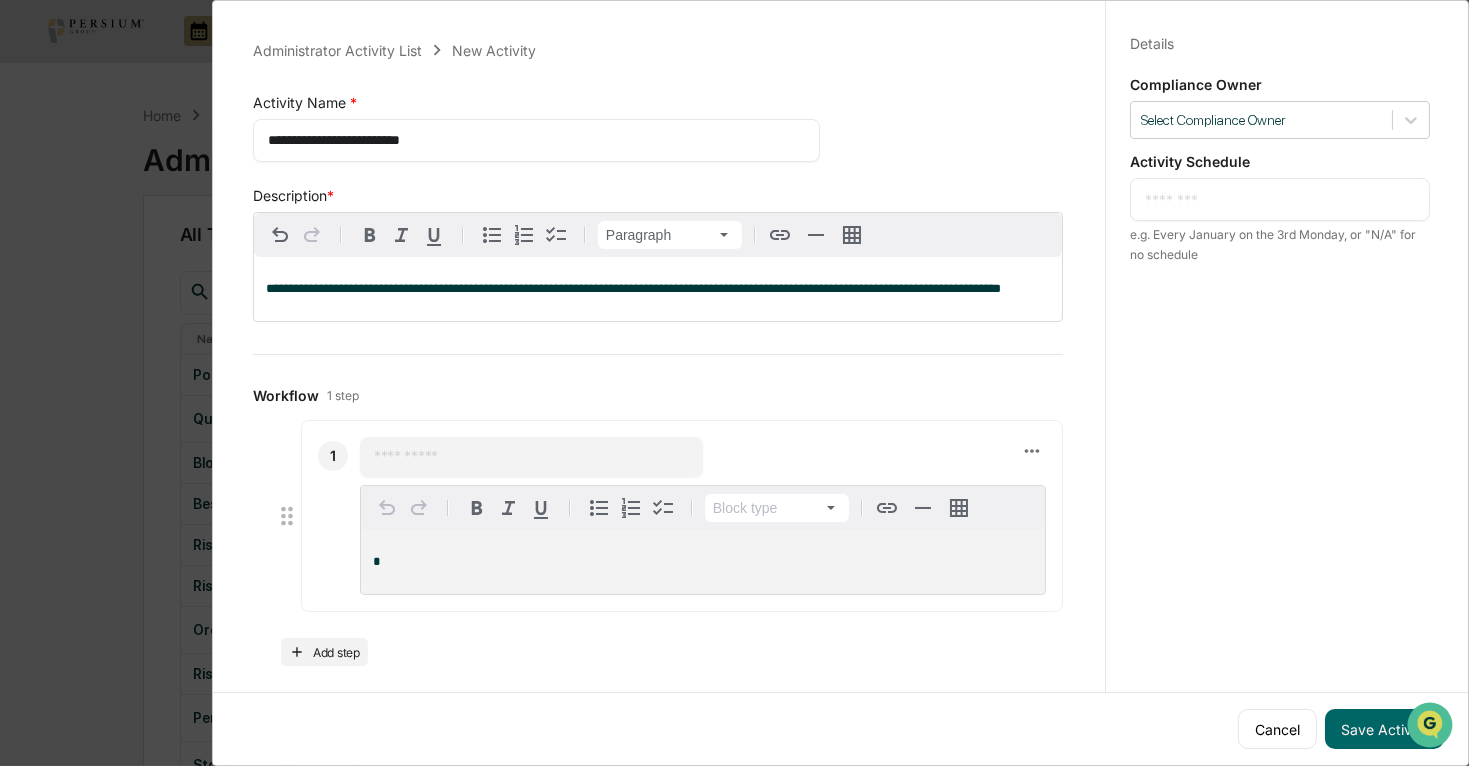 drag, startPoint x: 389, startPoint y: 139, endPoint x: 225, endPoint y: 137, distance: 164.01219 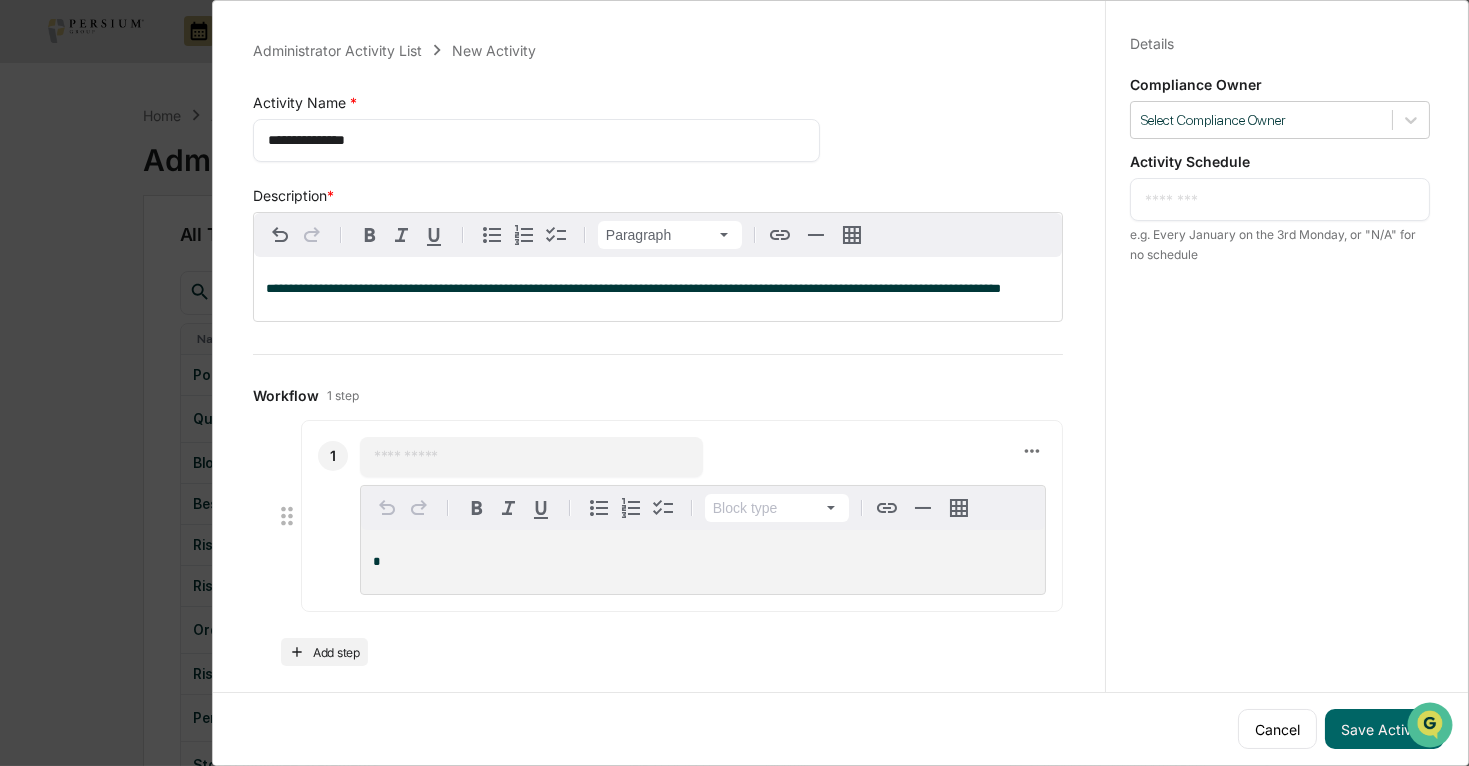 type on "**********" 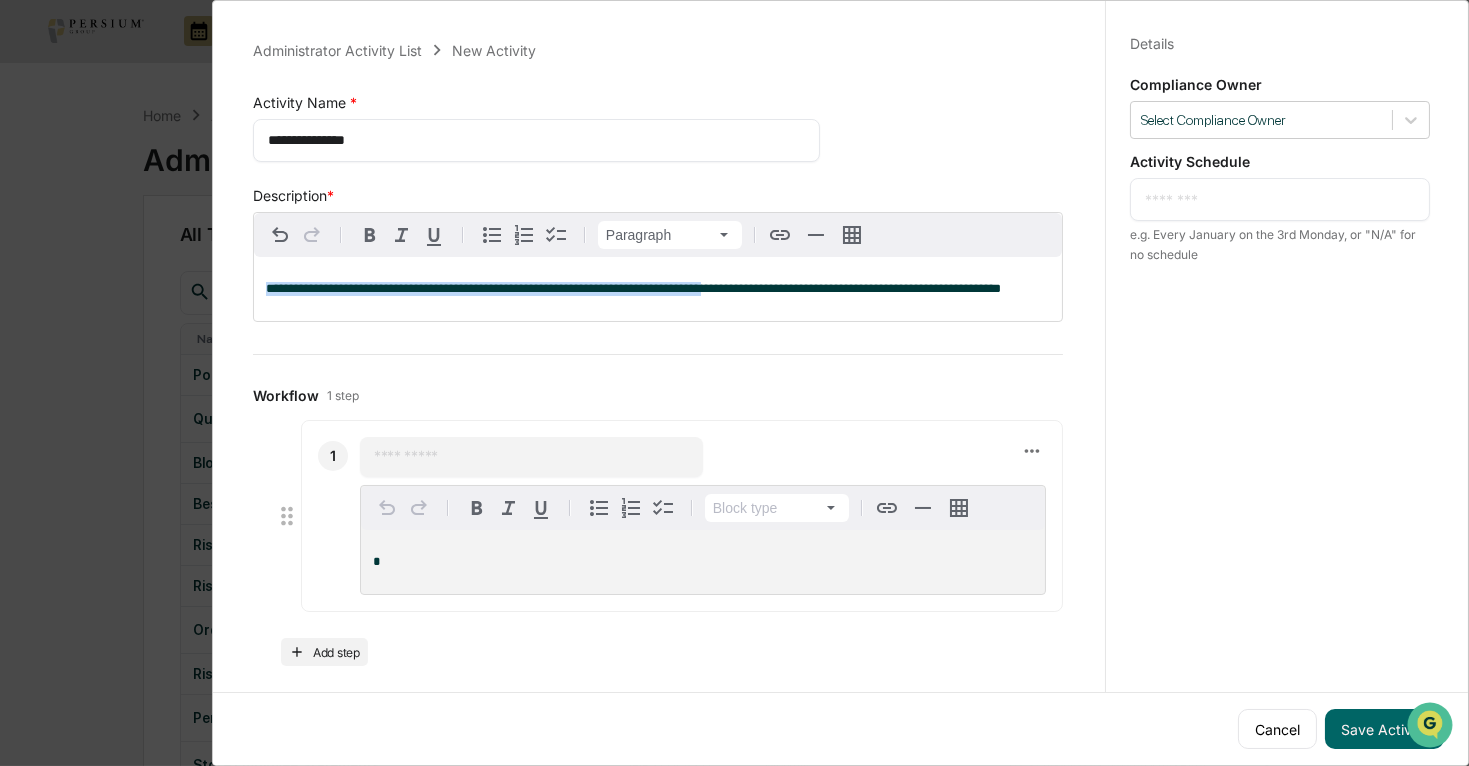 drag, startPoint x: 265, startPoint y: 286, endPoint x: 748, endPoint y: 286, distance: 483 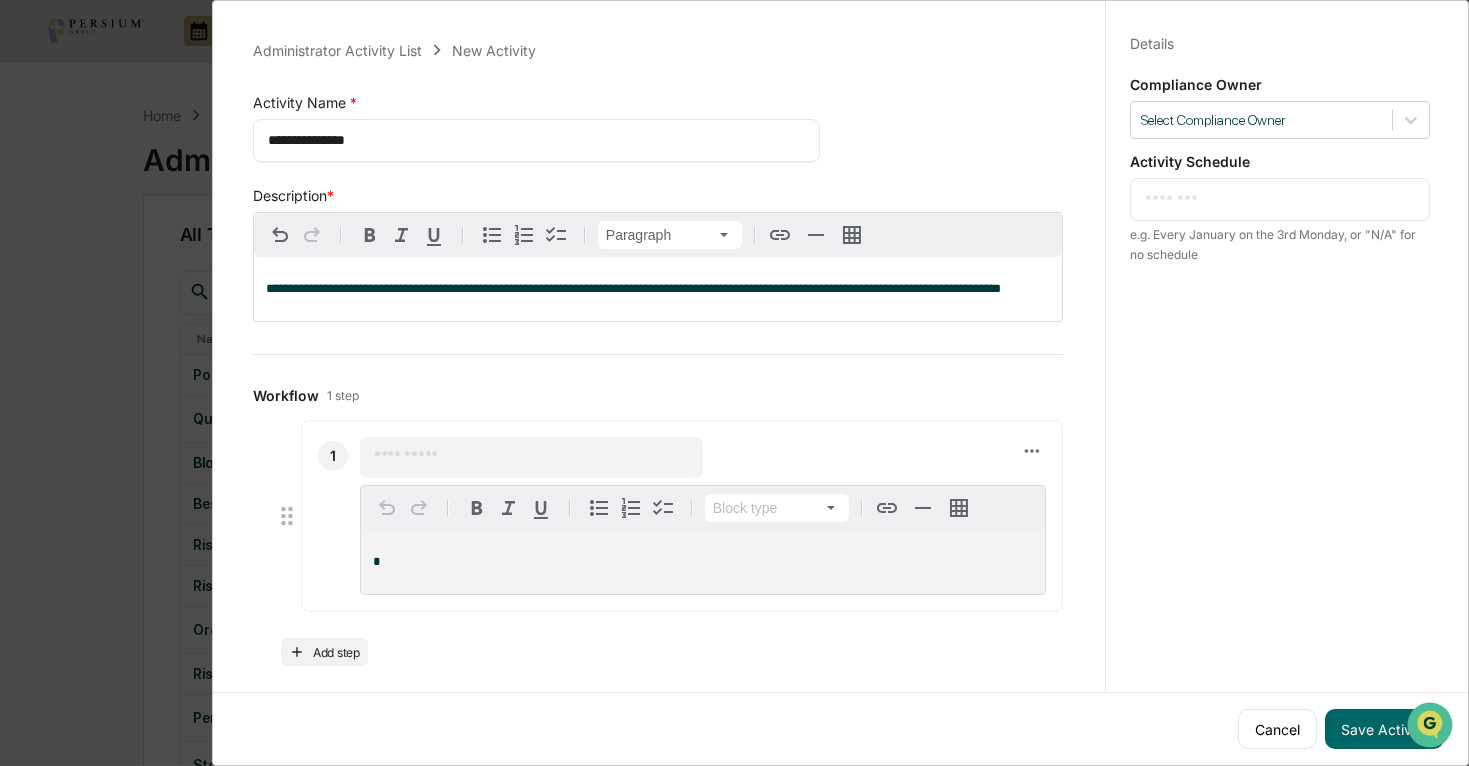 click at bounding box center [531, 457] 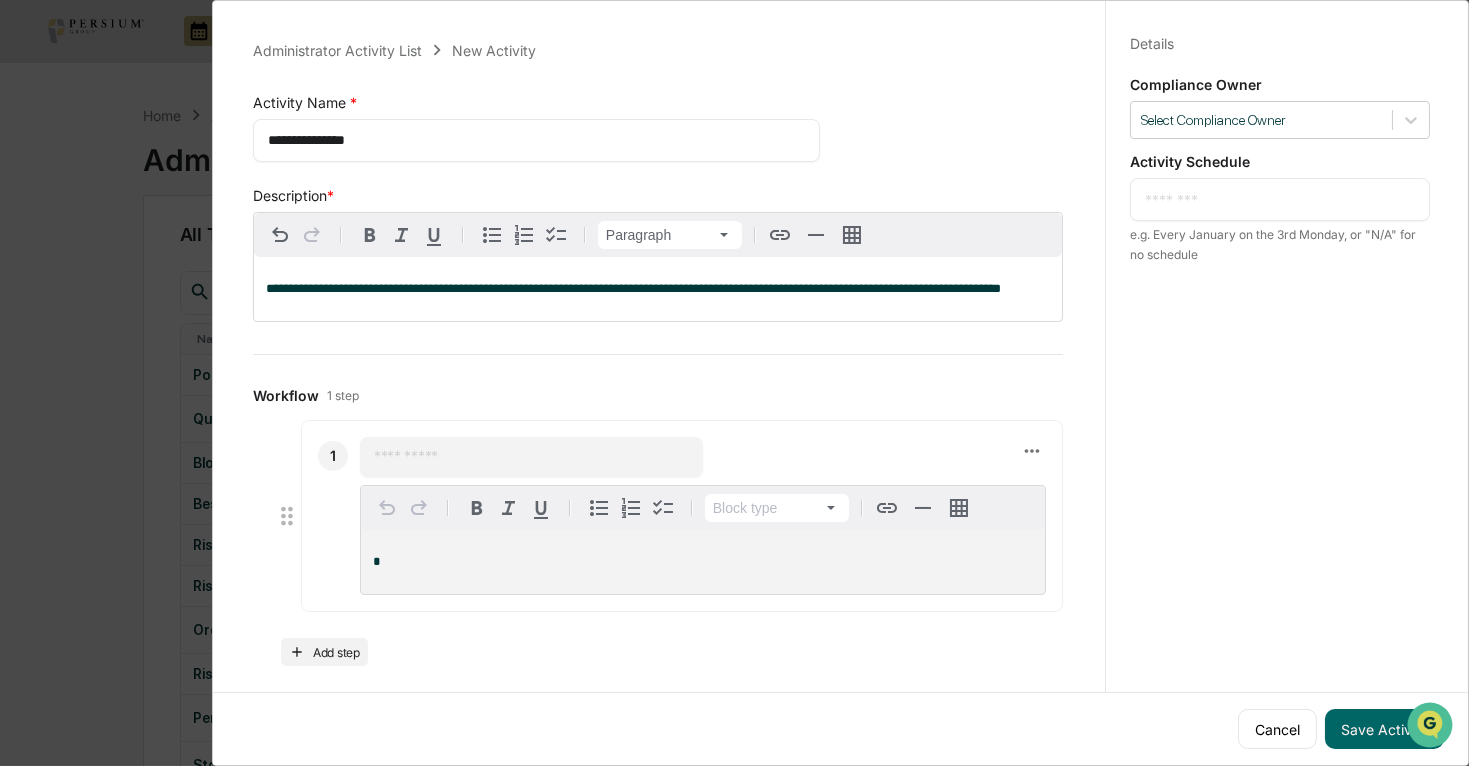 paste on "**********" 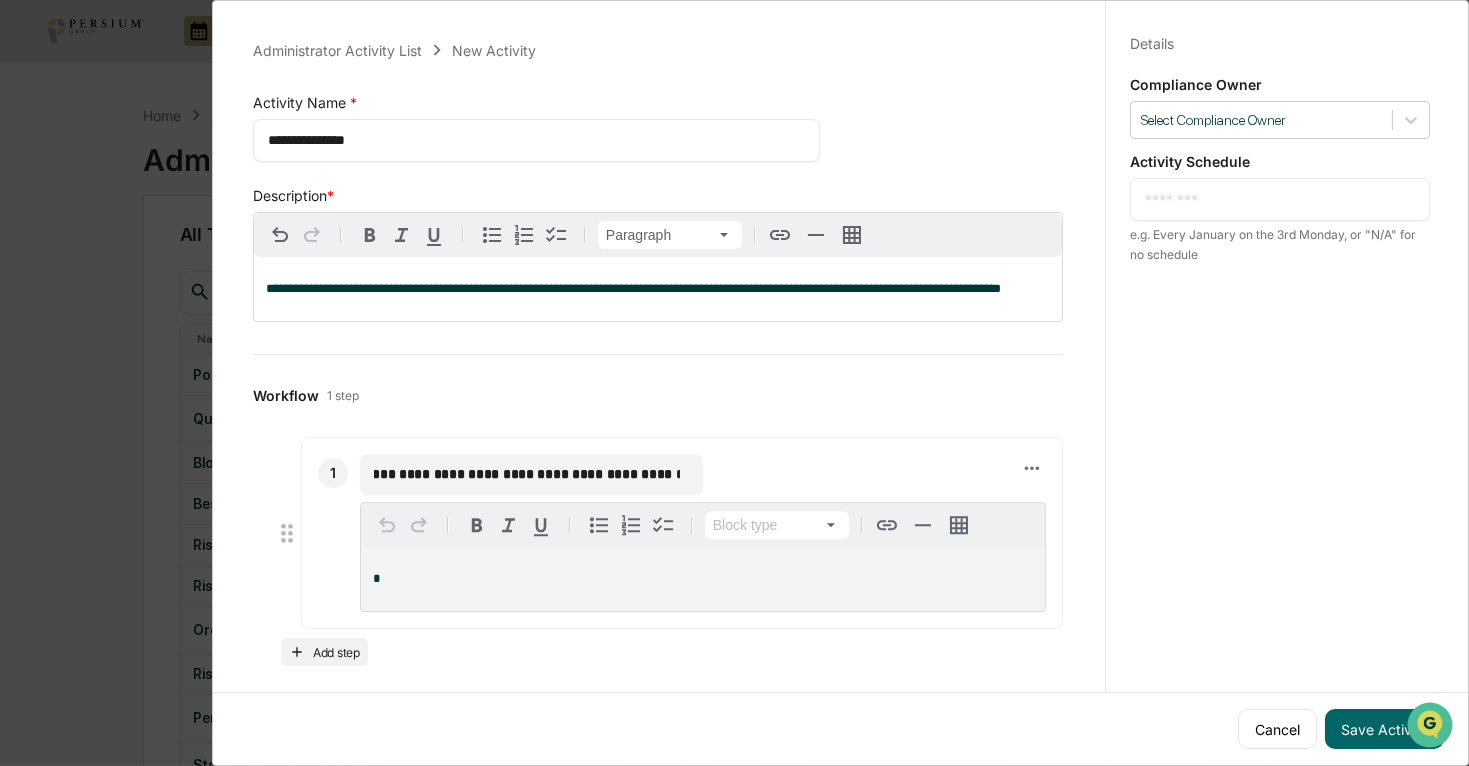scroll, scrollTop: 0, scrollLeft: 0, axis: both 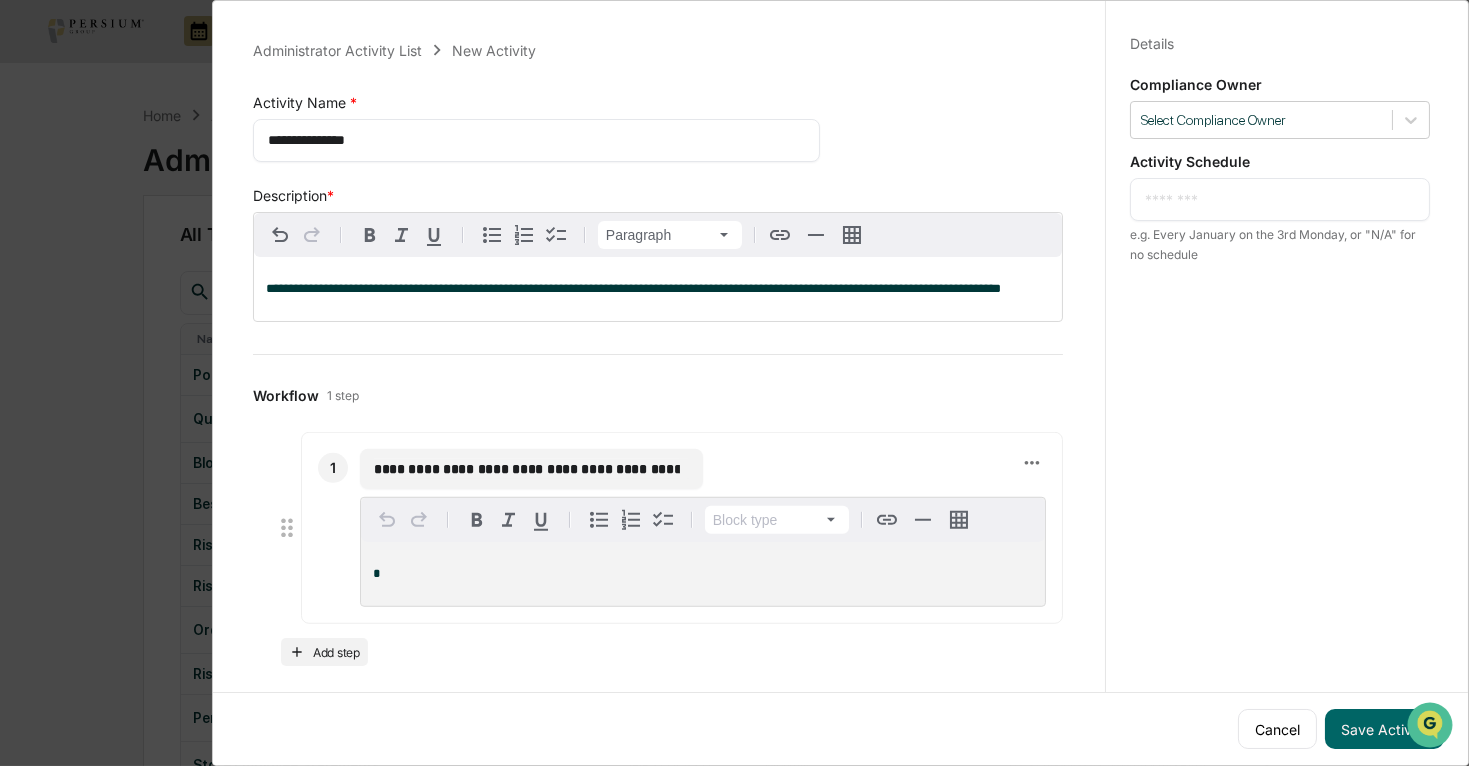 drag, startPoint x: 679, startPoint y: 477, endPoint x: 320, endPoint y: 489, distance: 359.2005 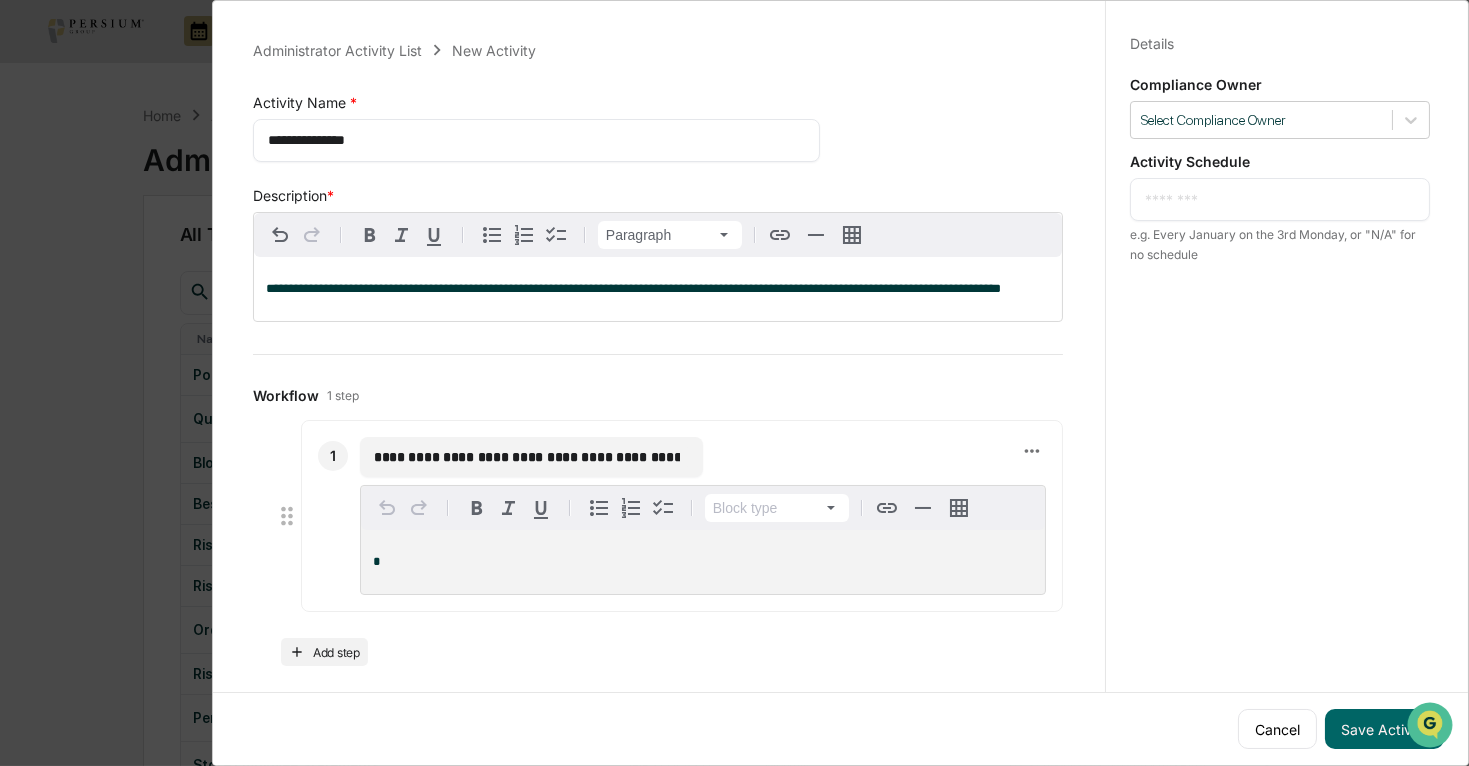 type on "**********" 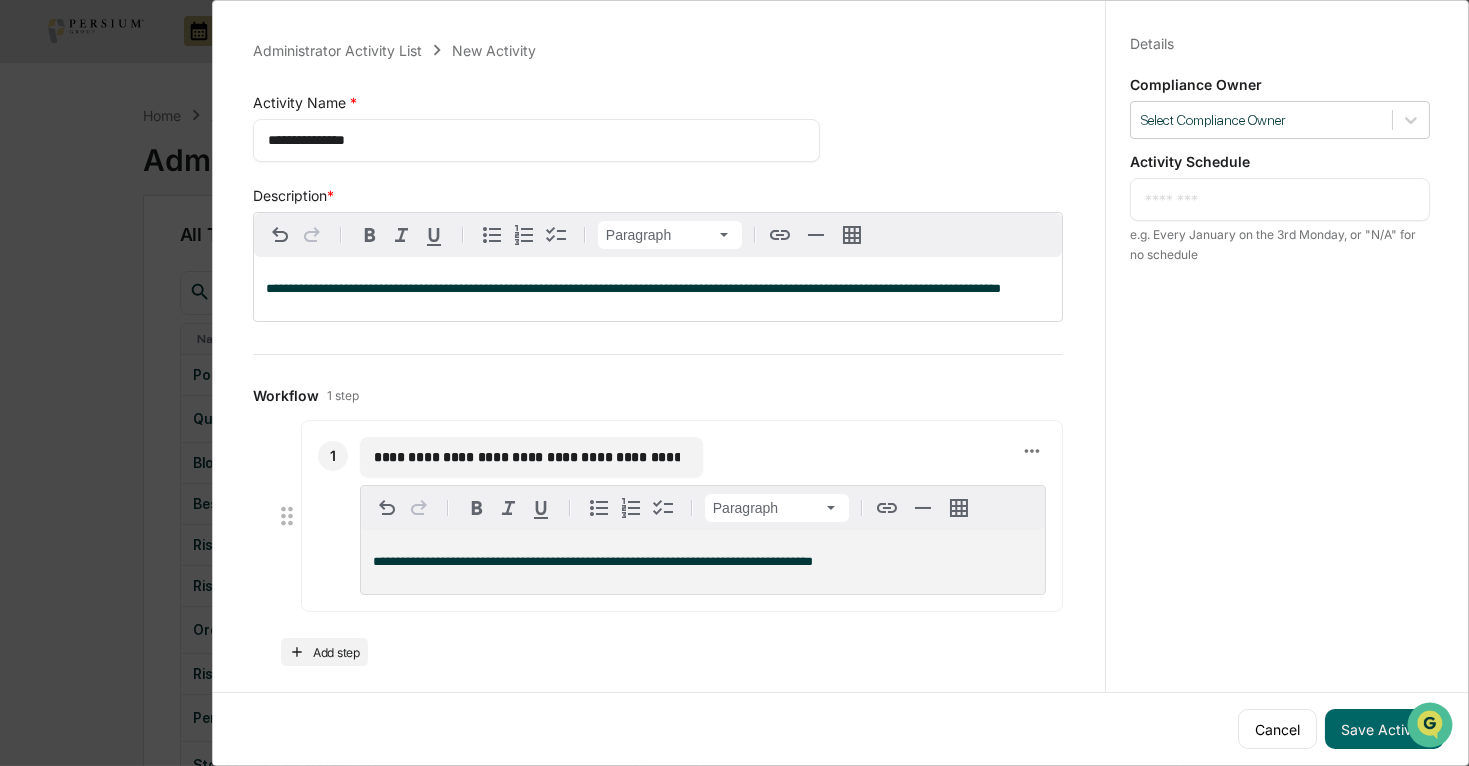 type 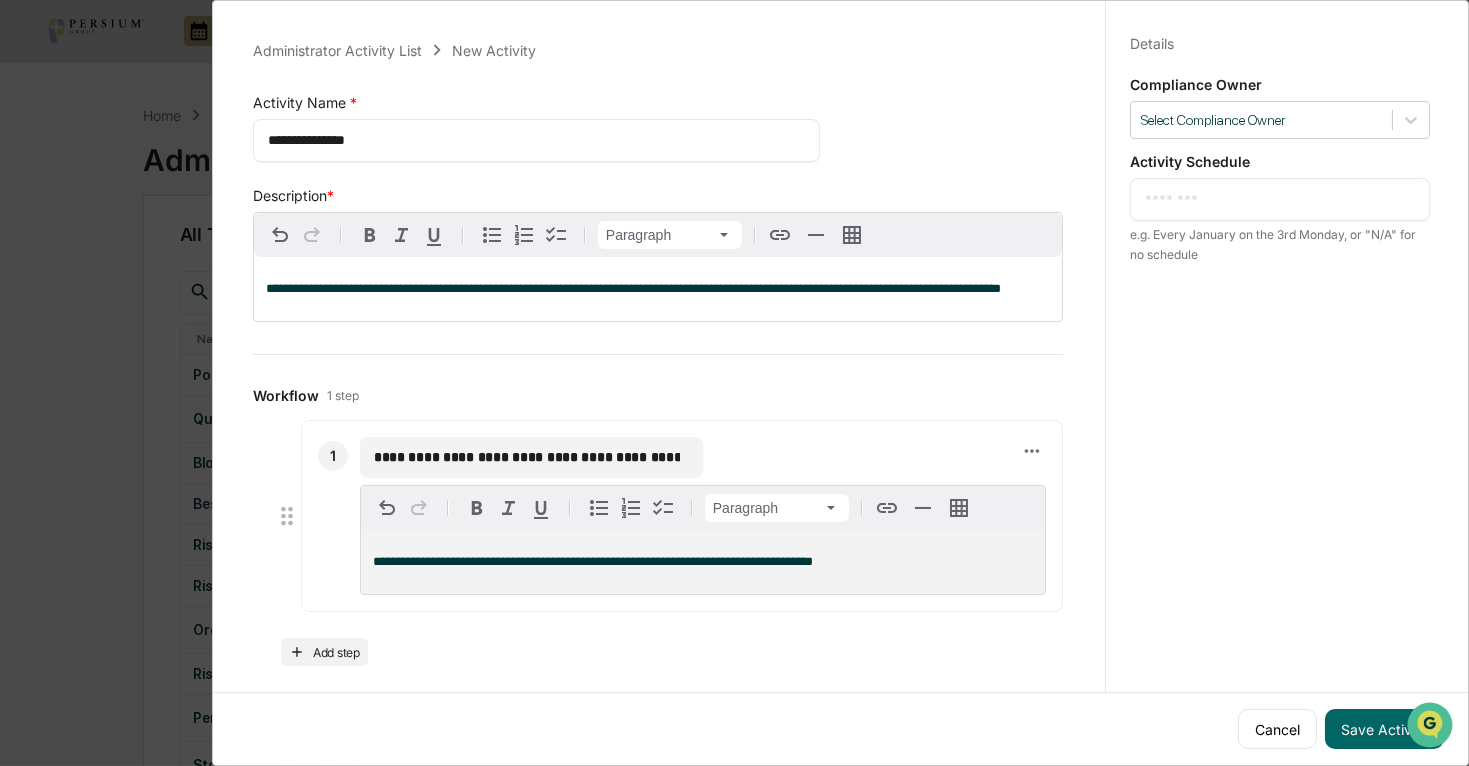 click on "**********" at bounding box center [593, 561] 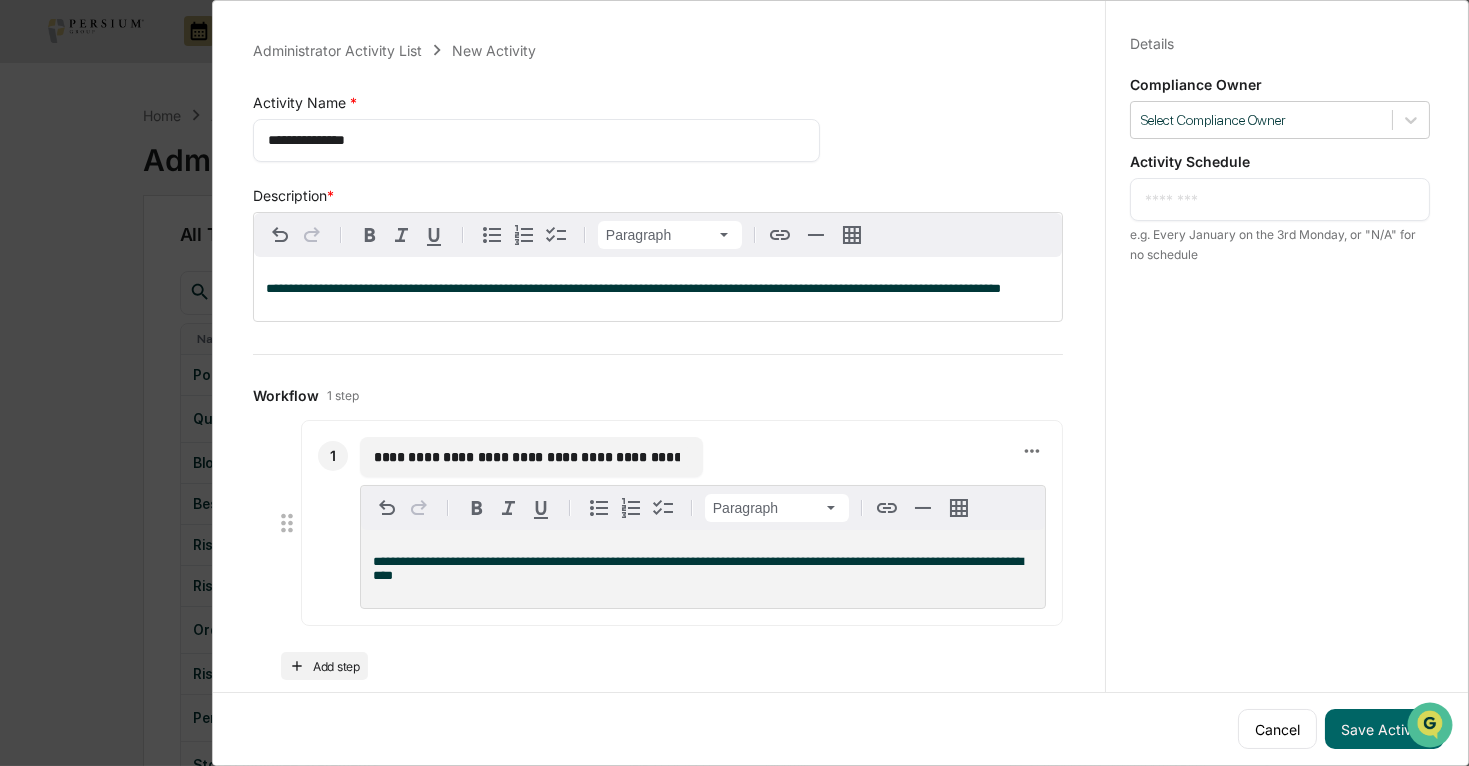 click on "**********" at bounding box center (698, 568) 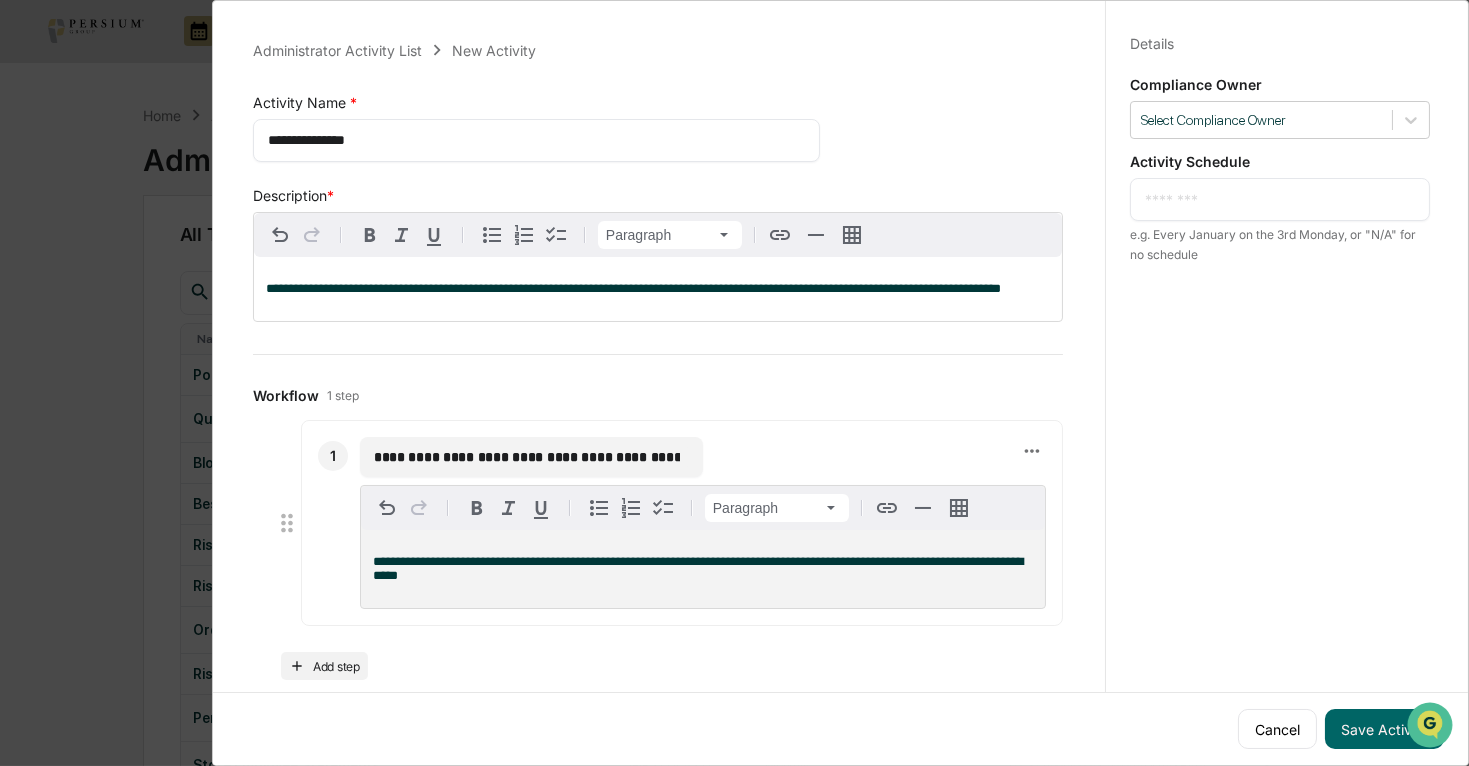 click on "**********" at bounding box center [703, 569] 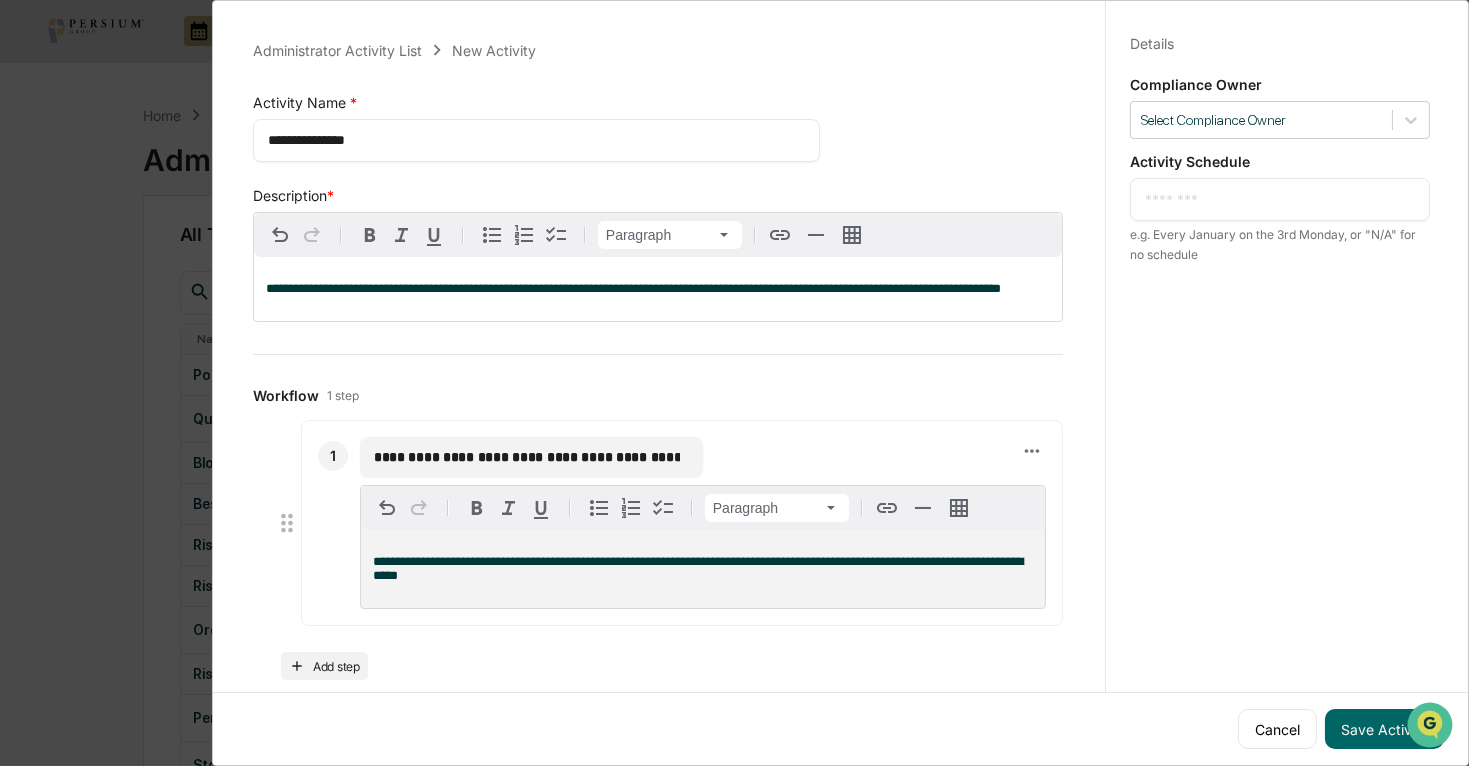 click on "**********" at bounding box center [698, 568] 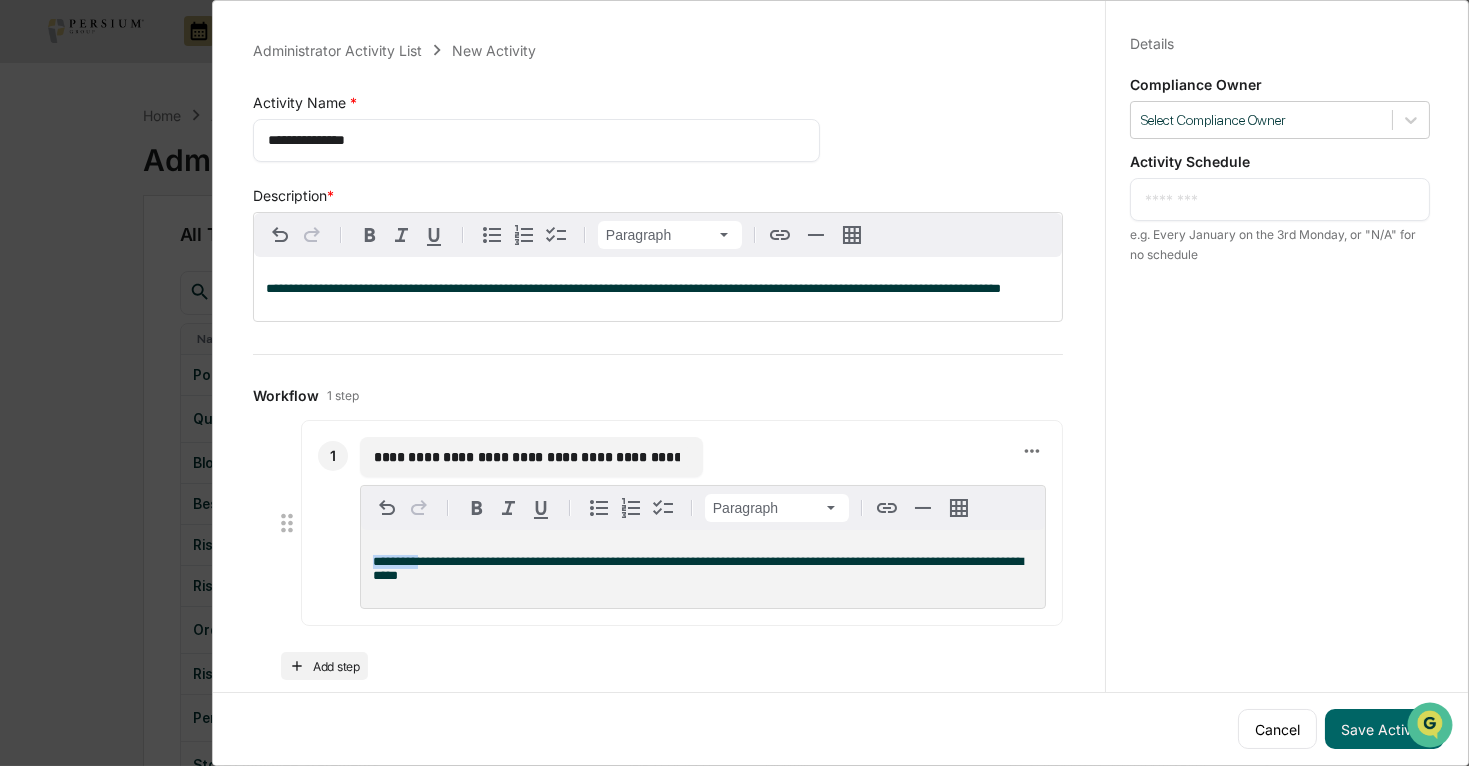 drag, startPoint x: 410, startPoint y: 585, endPoint x: 348, endPoint y: 583, distance: 62.03225 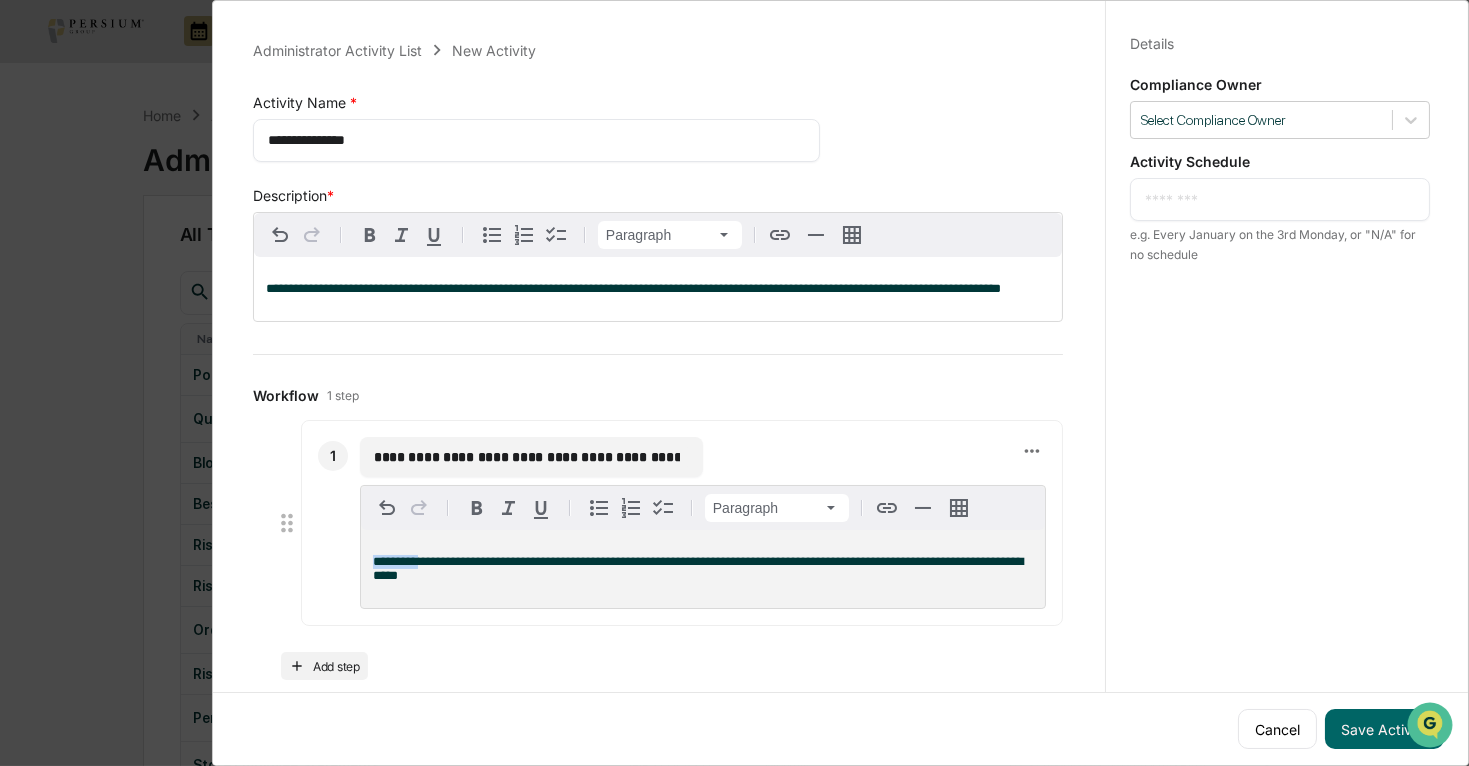 click on "**********" at bounding box center [682, 523] 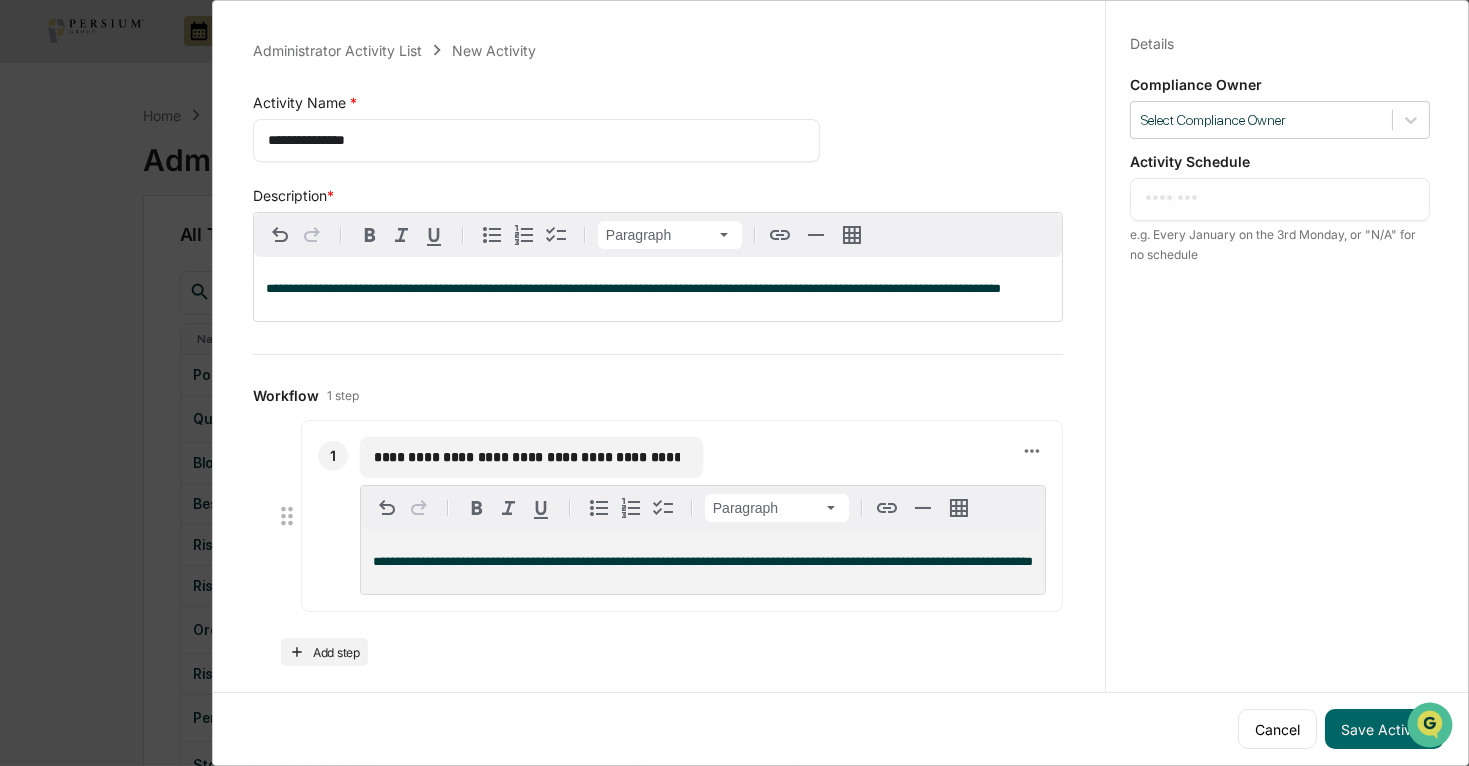 drag, startPoint x: 418, startPoint y: 472, endPoint x: 361, endPoint y: 472, distance: 57 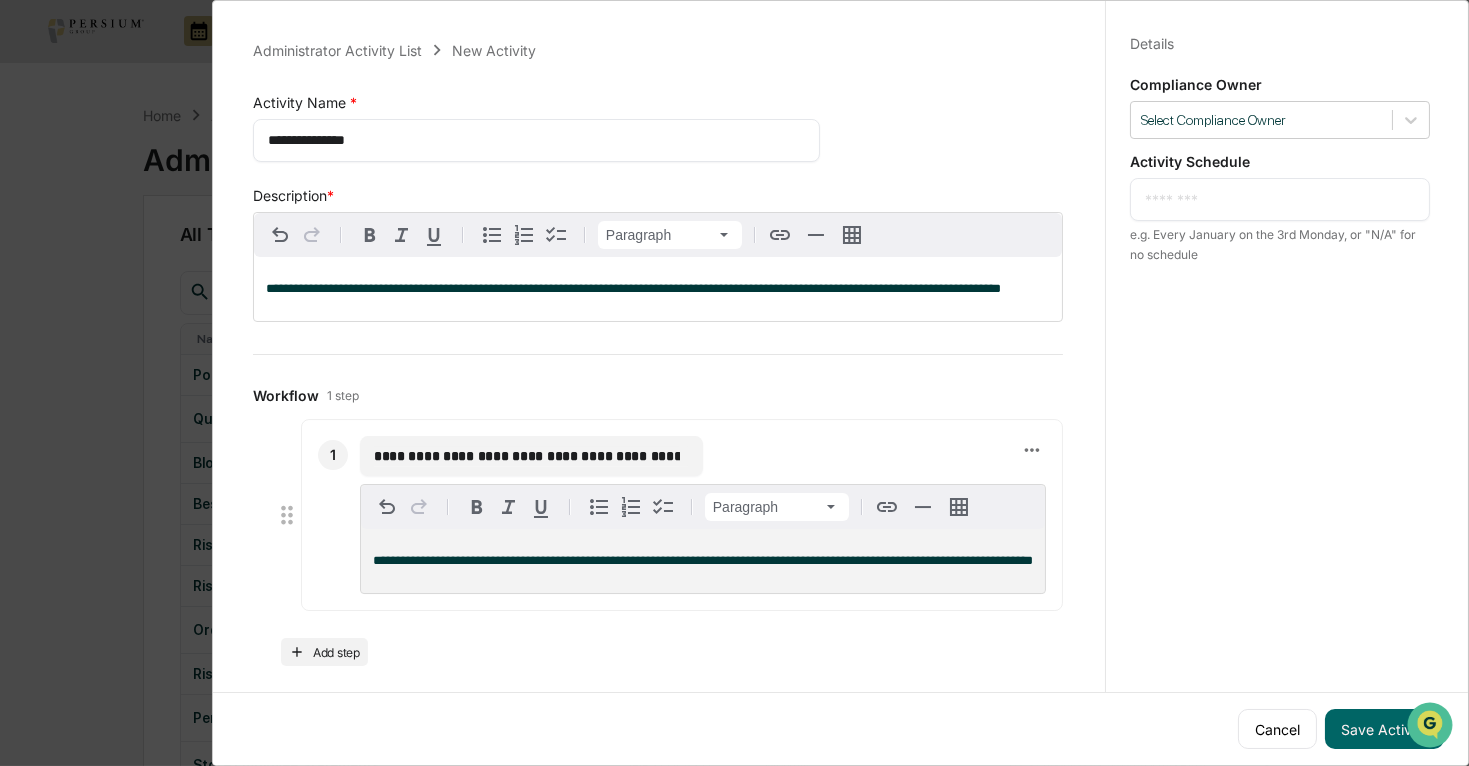 drag, startPoint x: 426, startPoint y: 474, endPoint x: 584, endPoint y: 473, distance: 158.00316 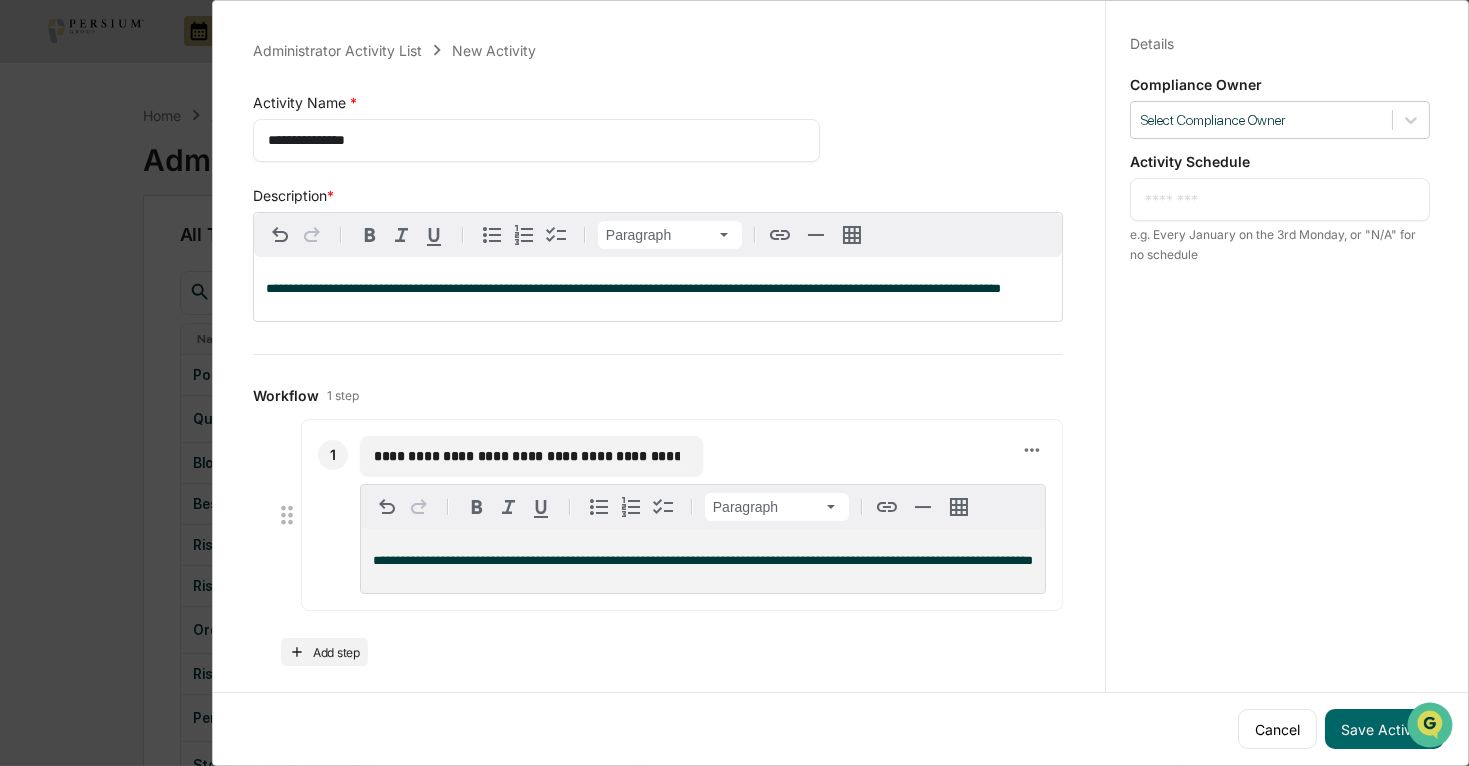 click on "**********" at bounding box center [527, 456] 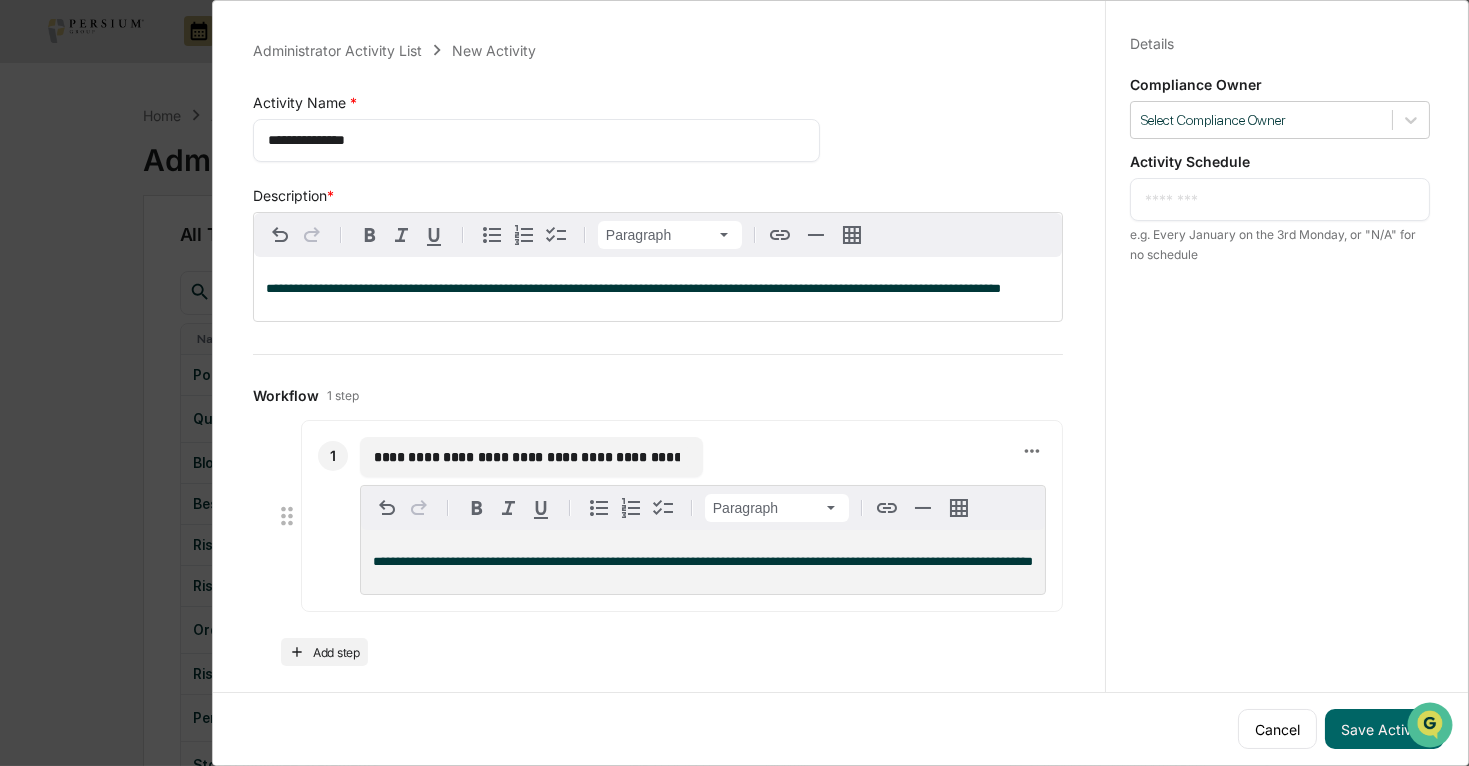 click on "**********" at bounding box center [527, 457] 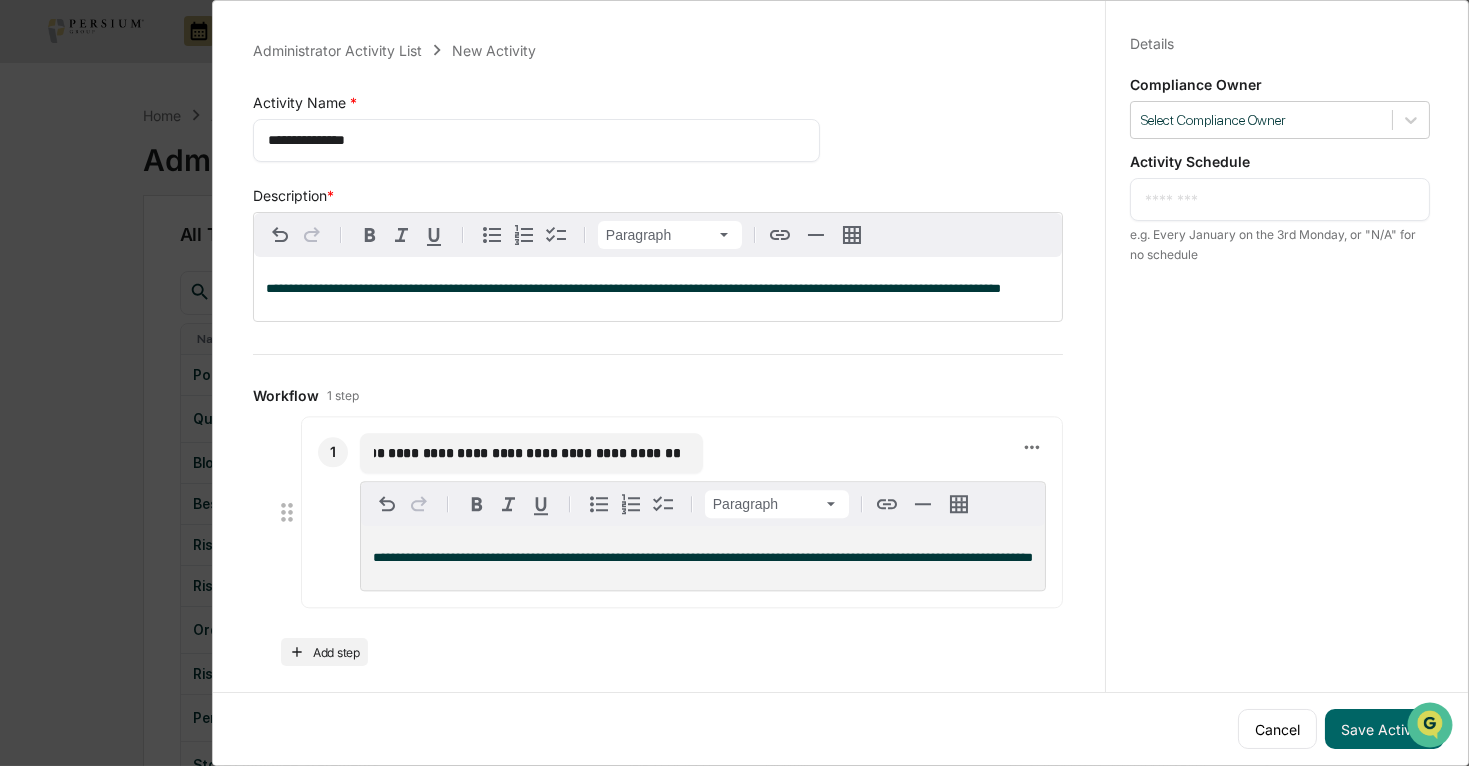 scroll, scrollTop: 0, scrollLeft: 90, axis: horizontal 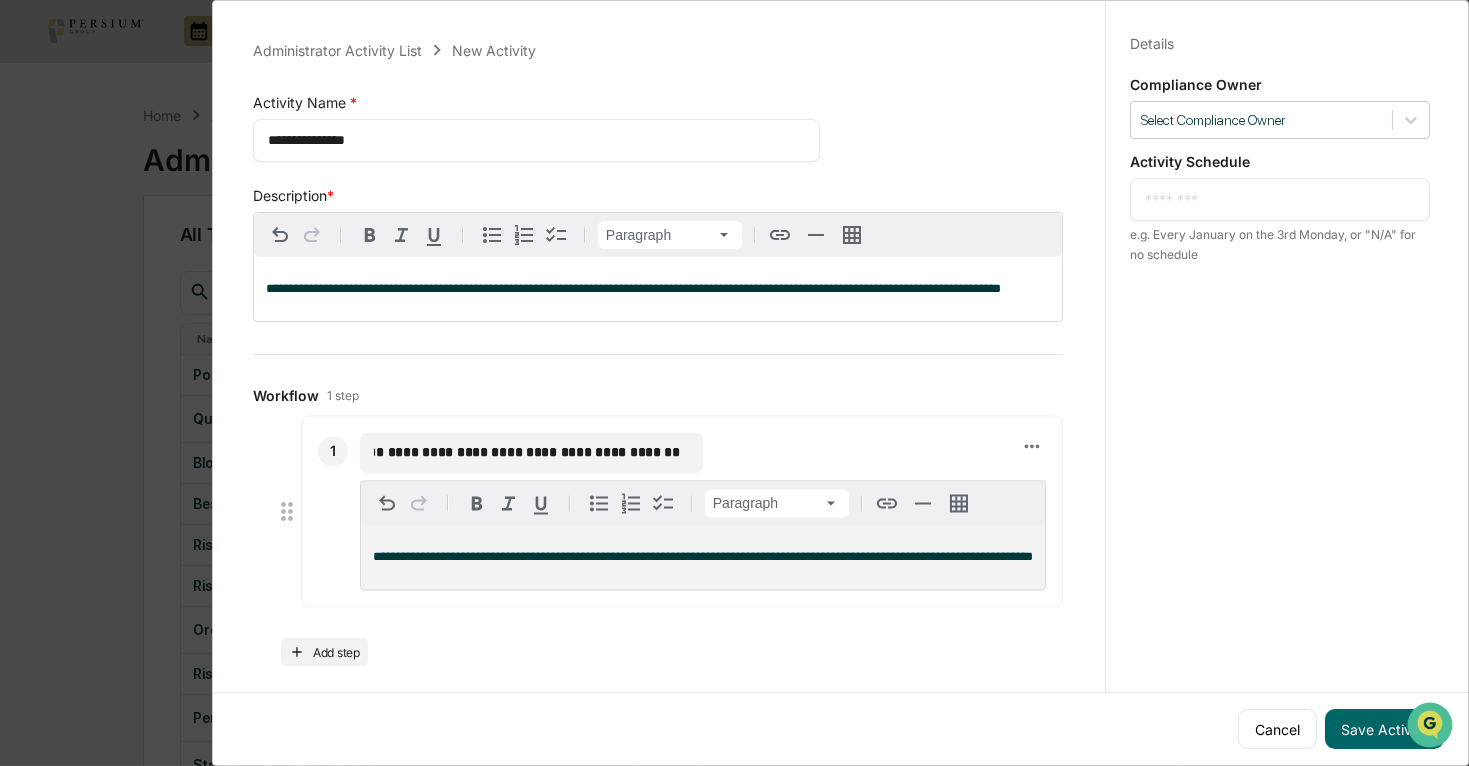 drag, startPoint x: 500, startPoint y: 474, endPoint x: 585, endPoint y: 469, distance: 85.146935 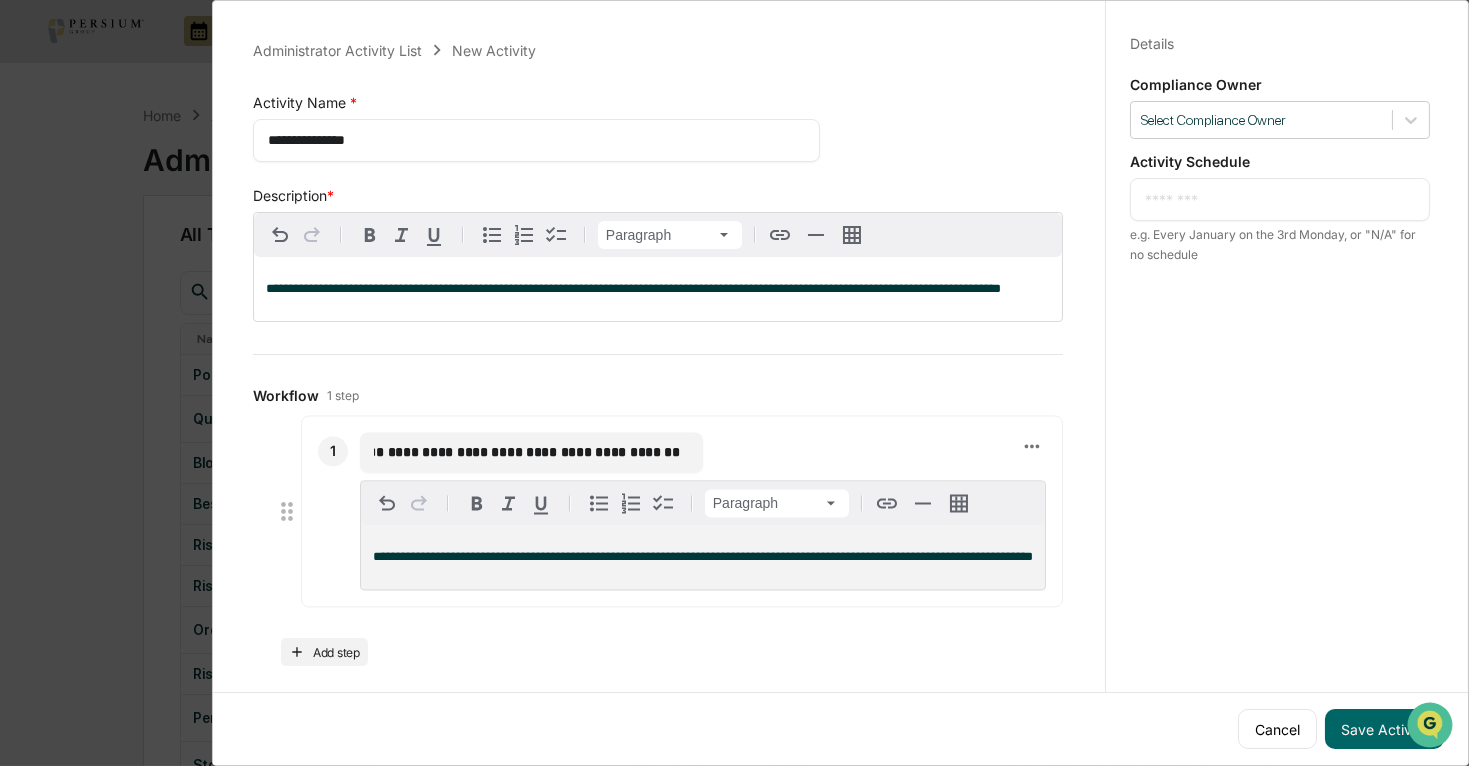 click on "**********" at bounding box center [527, 453] 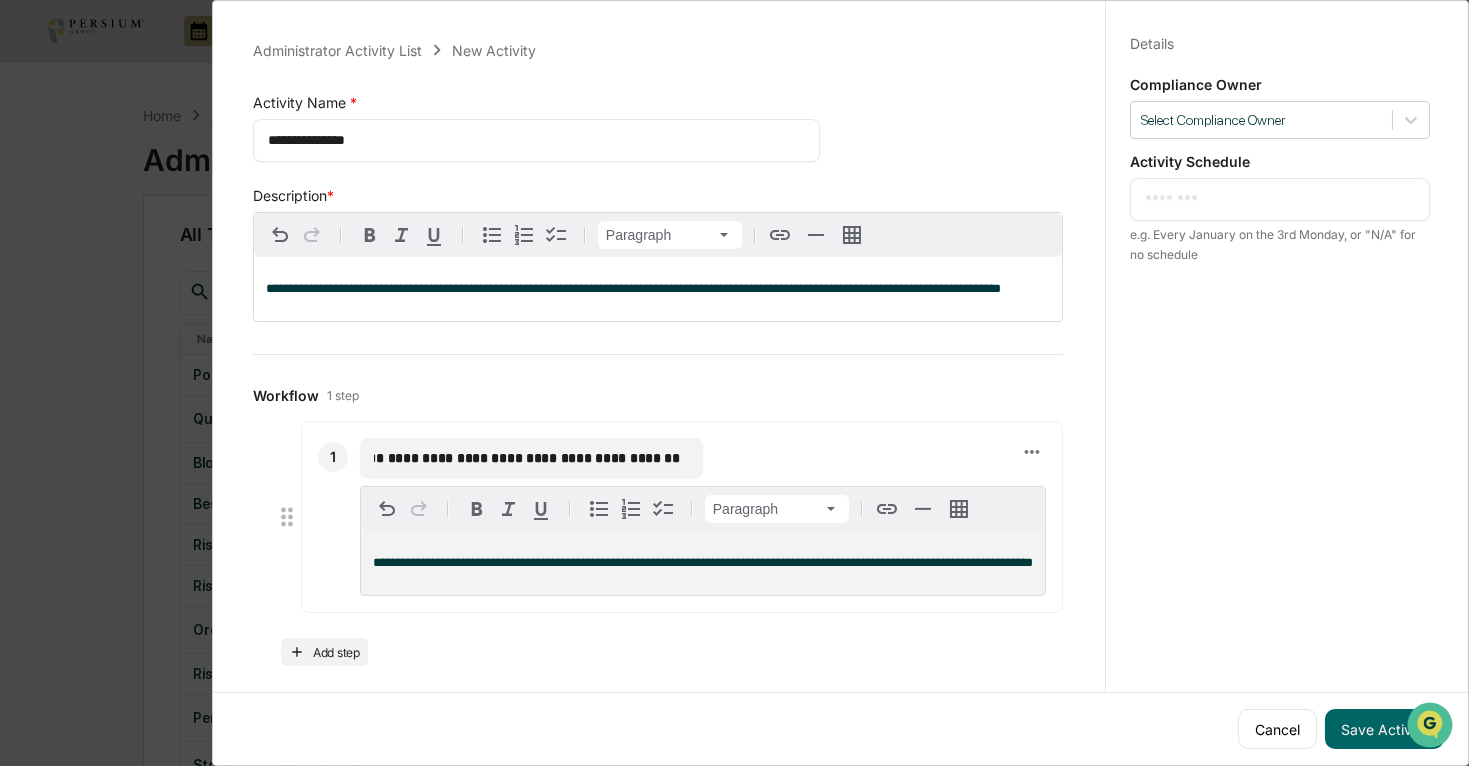 drag, startPoint x: 553, startPoint y: 477, endPoint x: 472, endPoint y: 478, distance: 81.00617 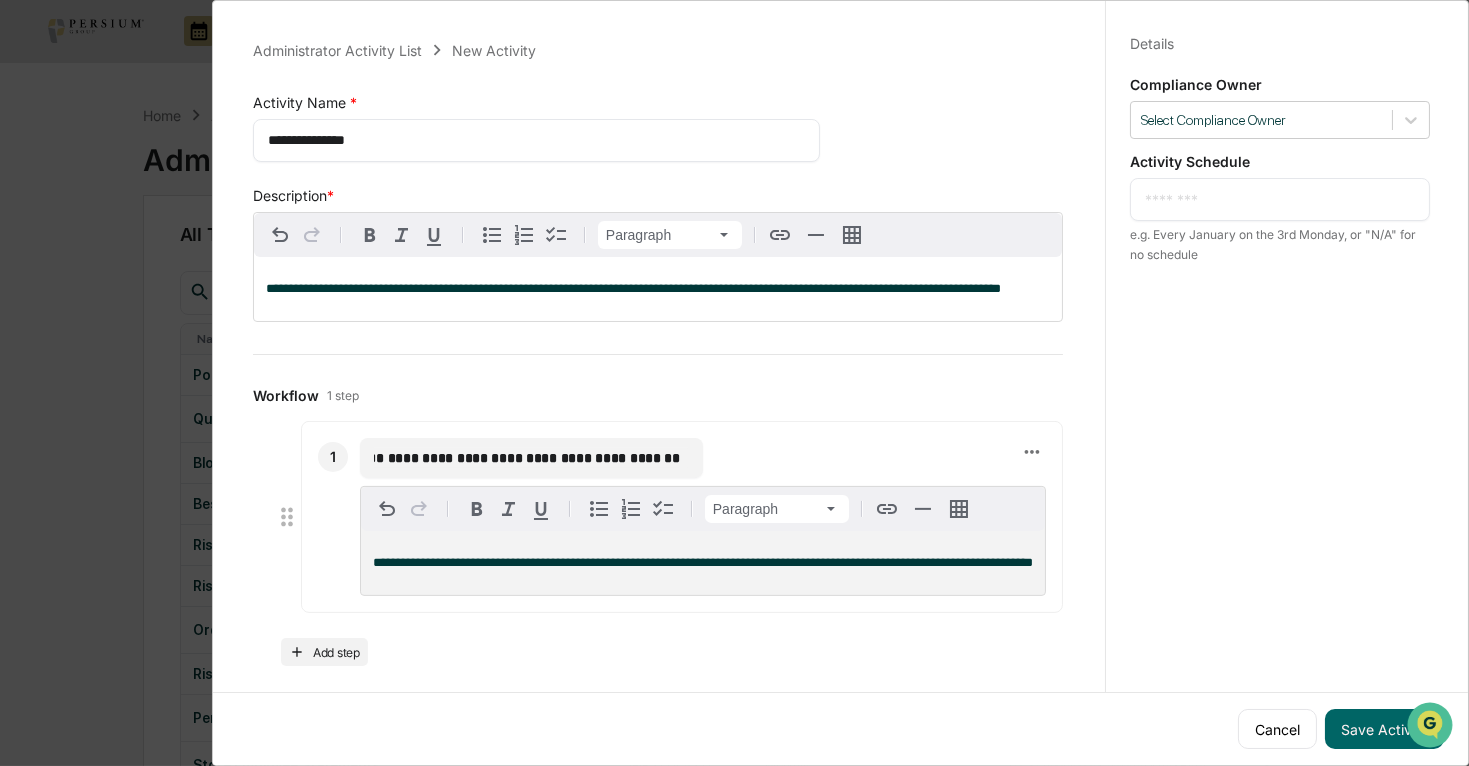 click on "**********" at bounding box center [527, 458] 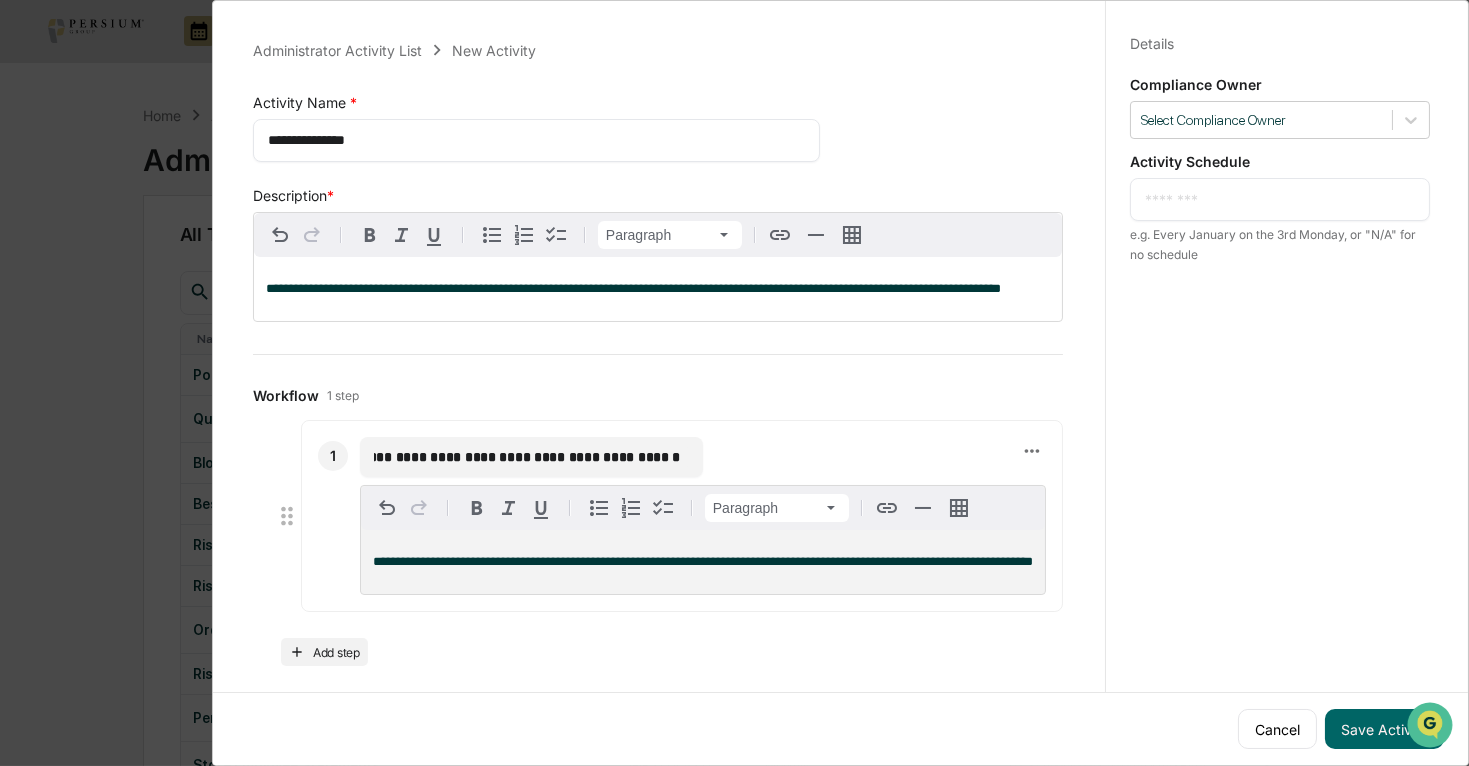 scroll, scrollTop: 0, scrollLeft: 79, axis: horizontal 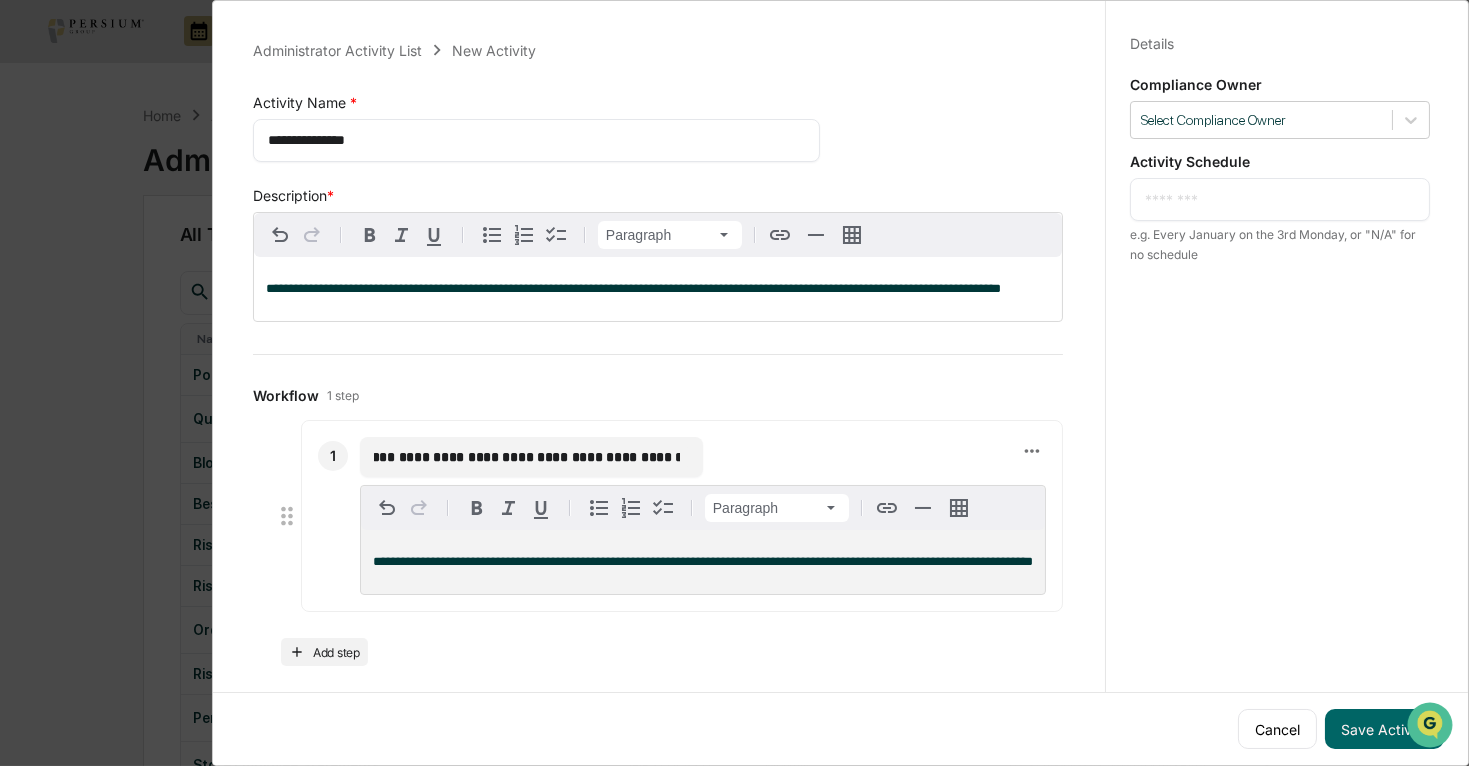 type on "**********" 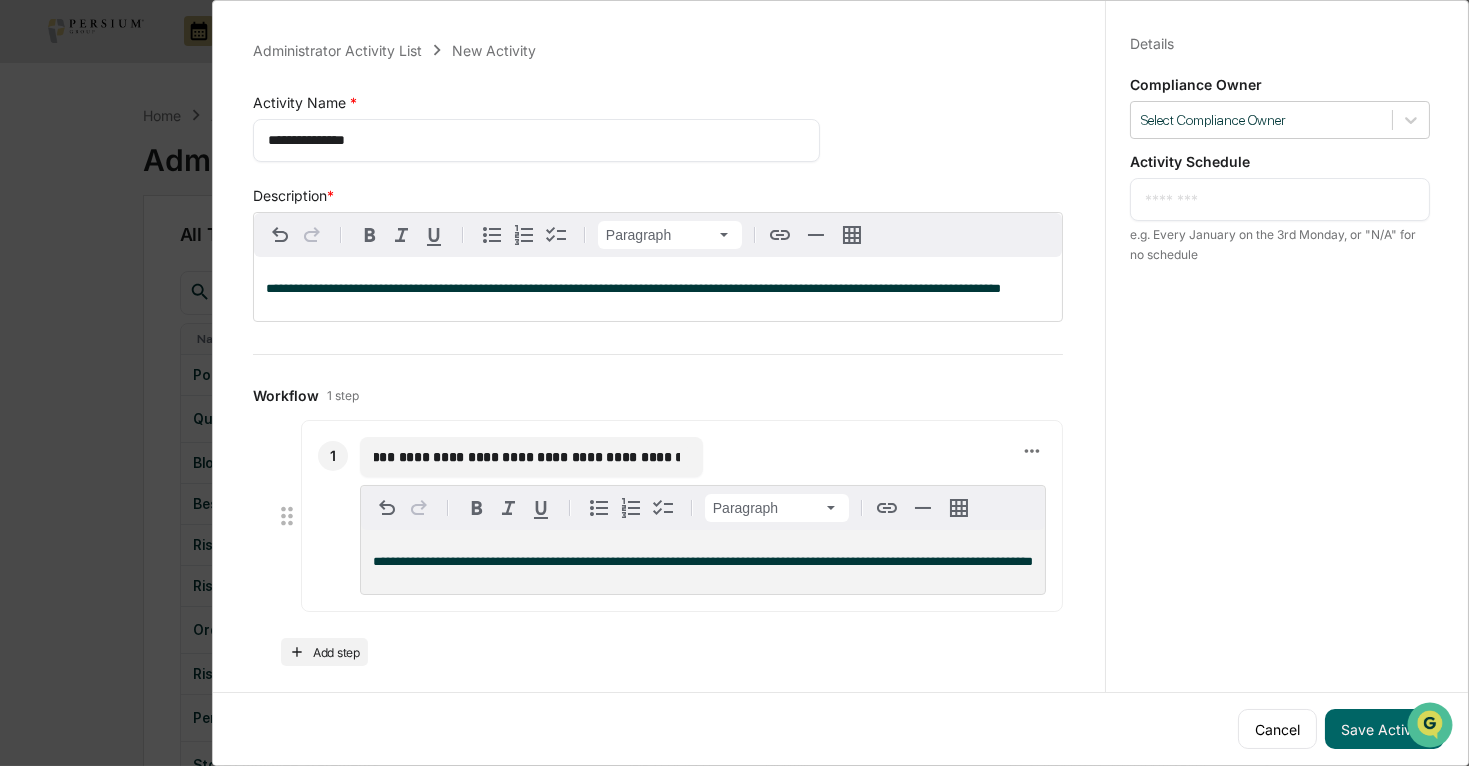 scroll, scrollTop: 0, scrollLeft: 0, axis: both 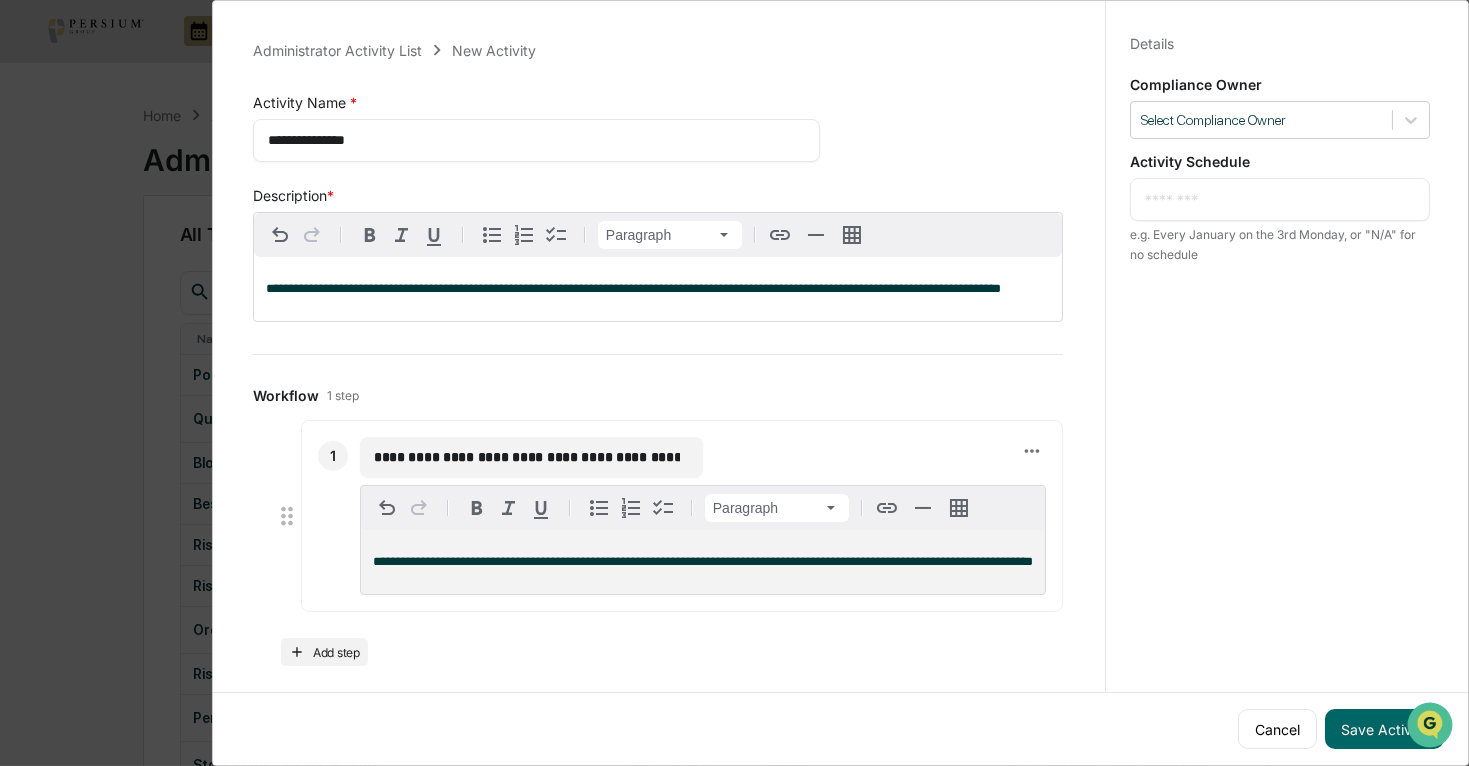 click on "**********" at bounding box center (703, 562) 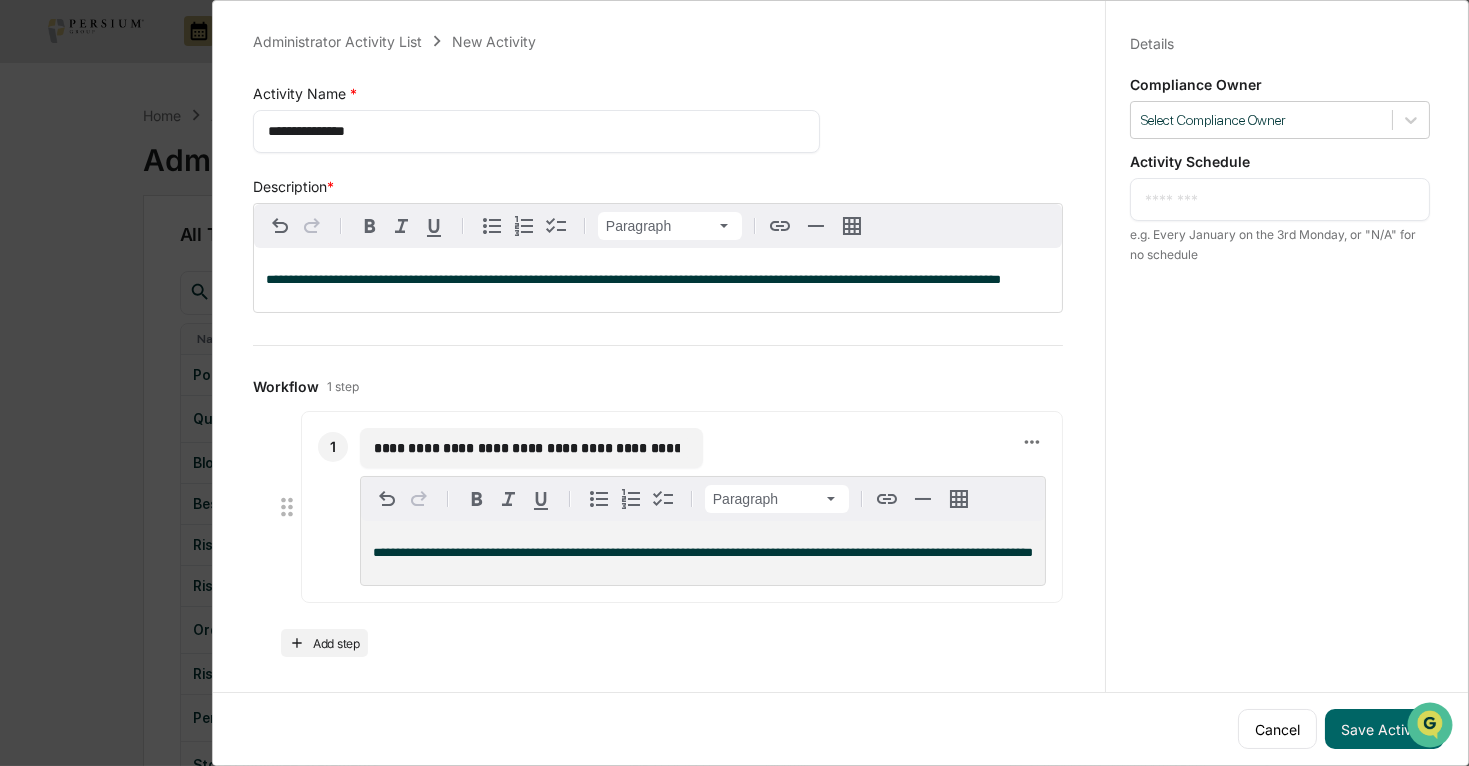 scroll, scrollTop: 43, scrollLeft: 0, axis: vertical 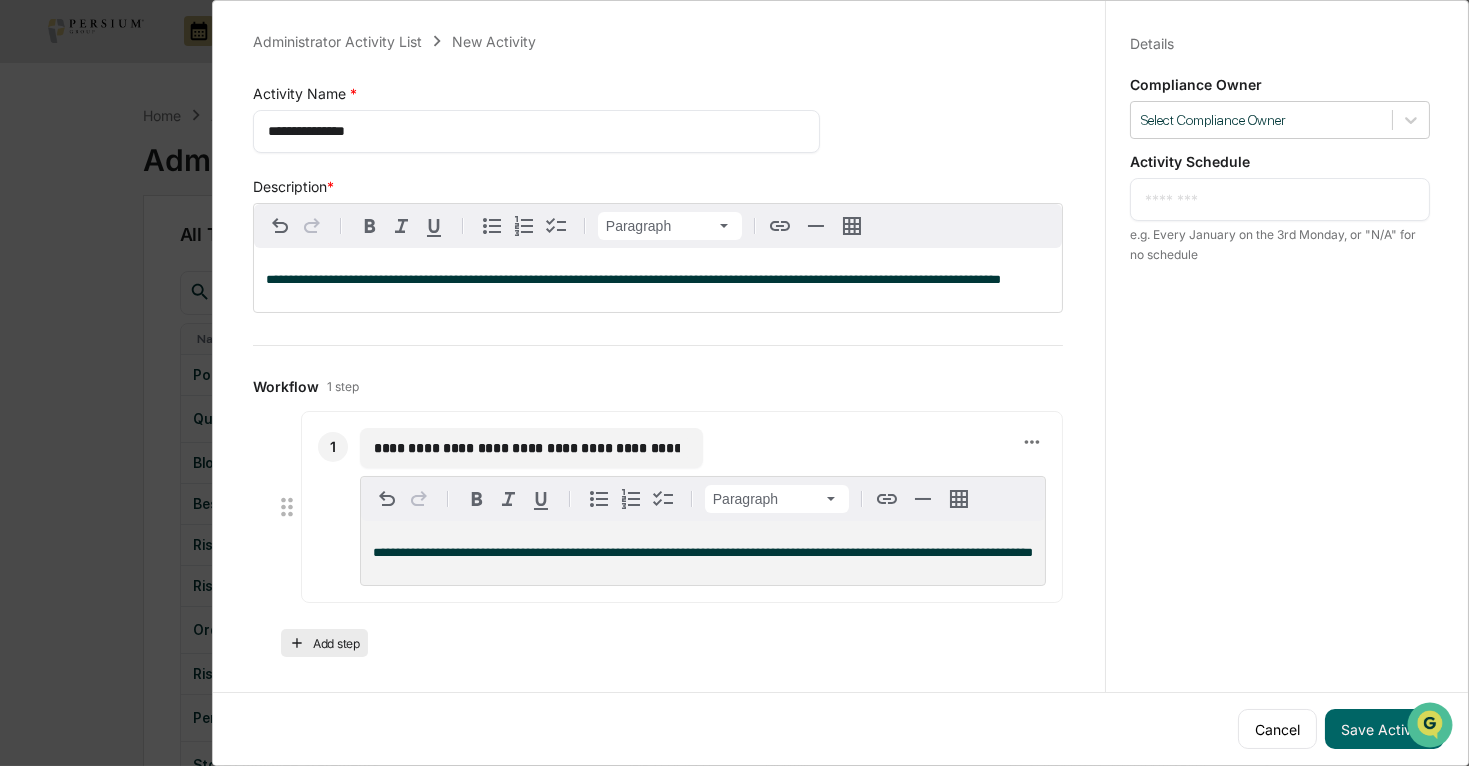 click on "Add step" at bounding box center [324, 643] 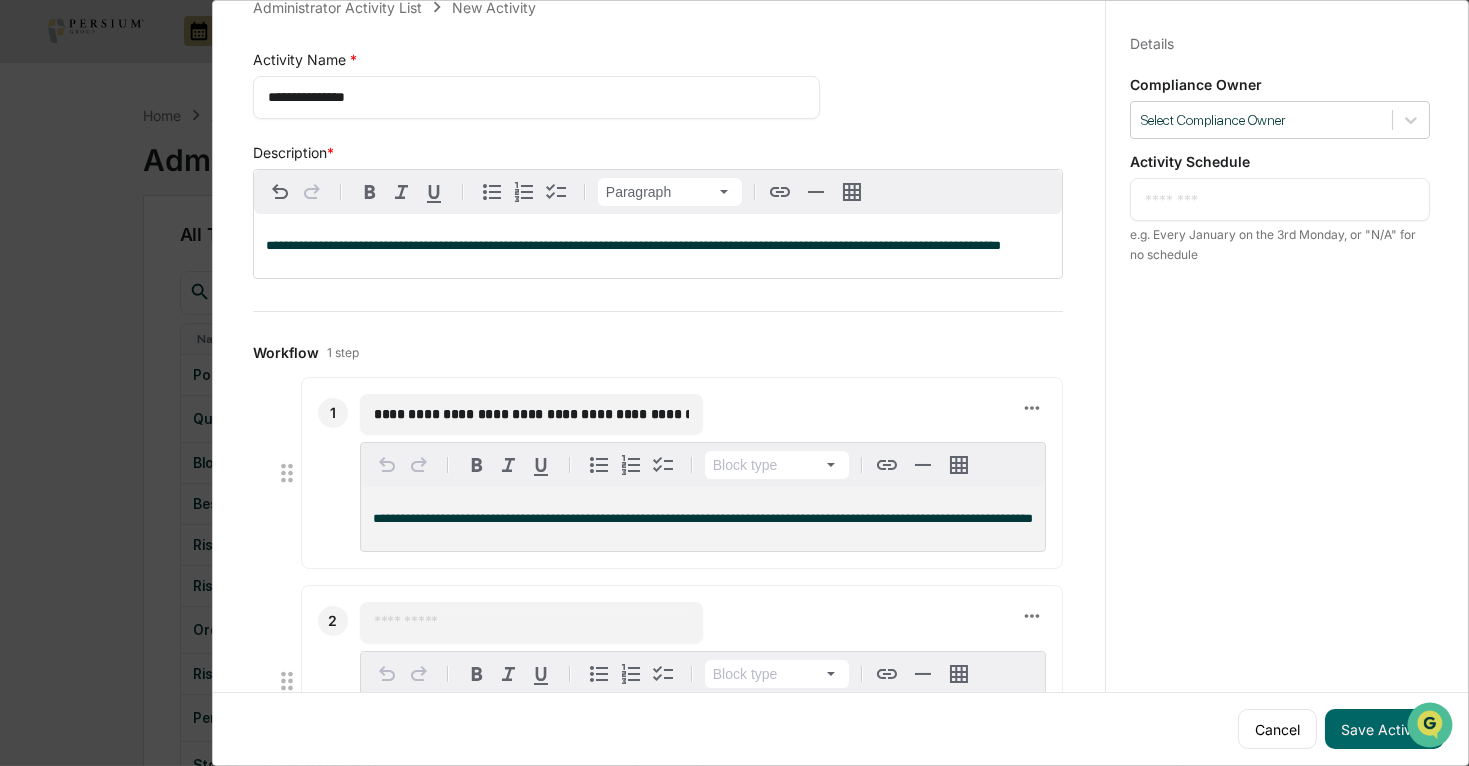 click at bounding box center [531, 622] 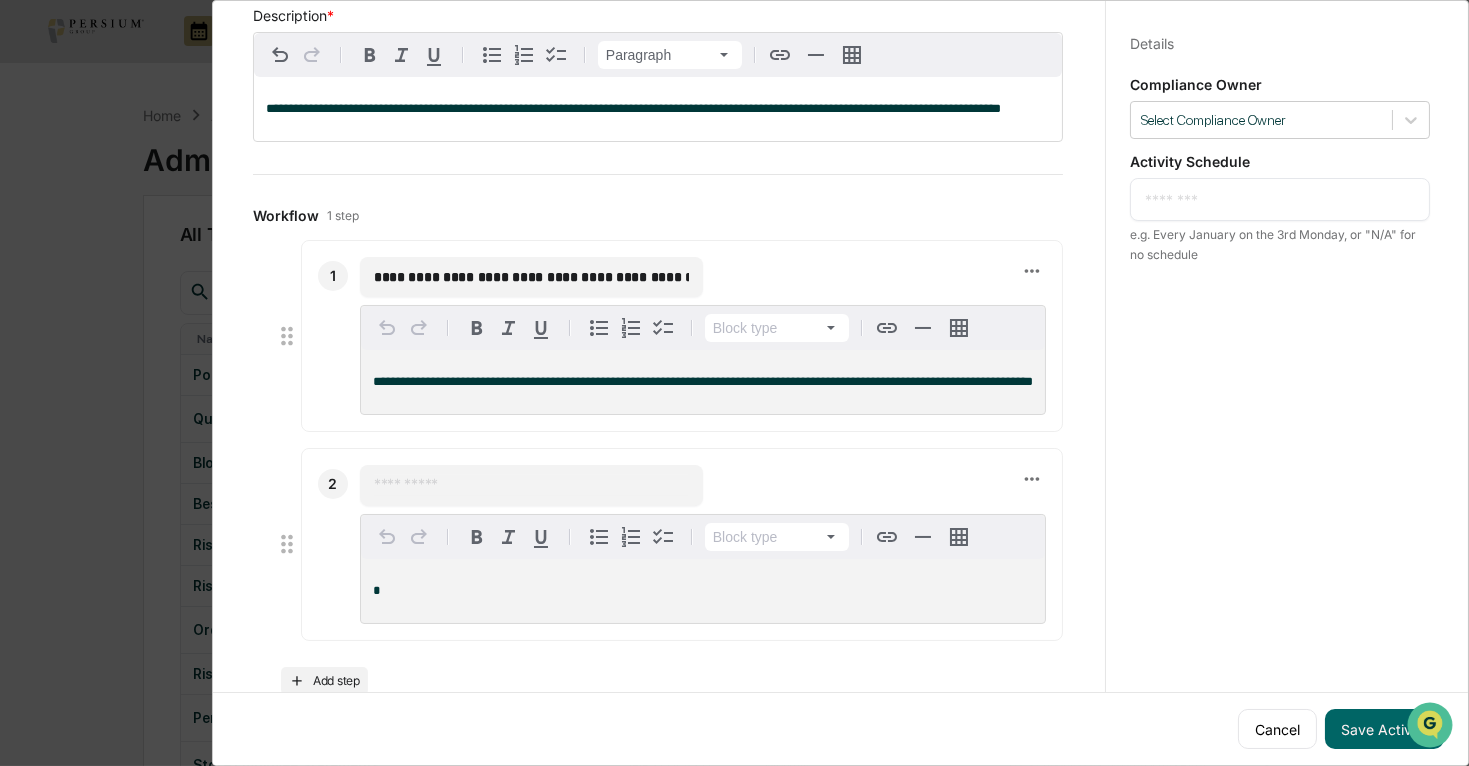 scroll, scrollTop: 181, scrollLeft: 0, axis: vertical 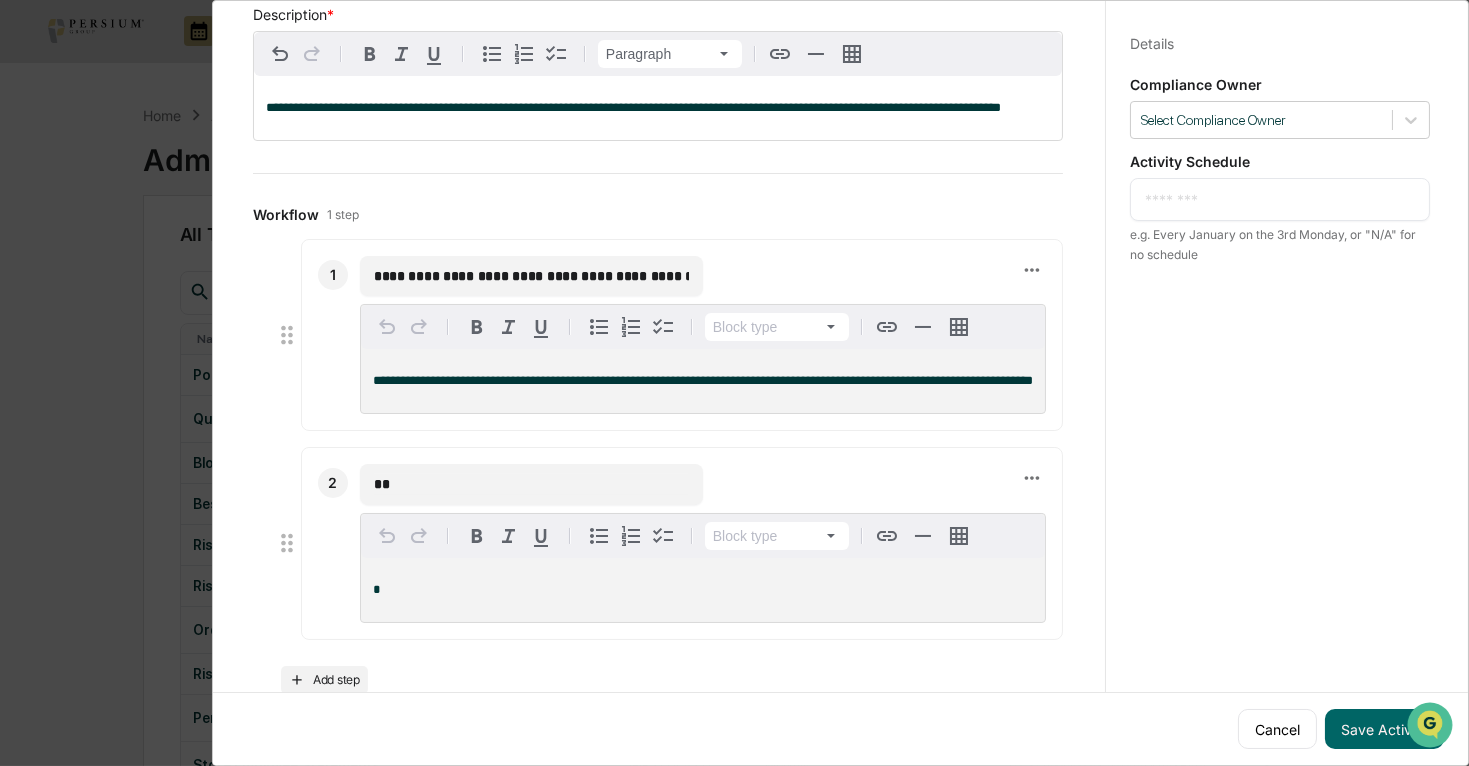 type on "*" 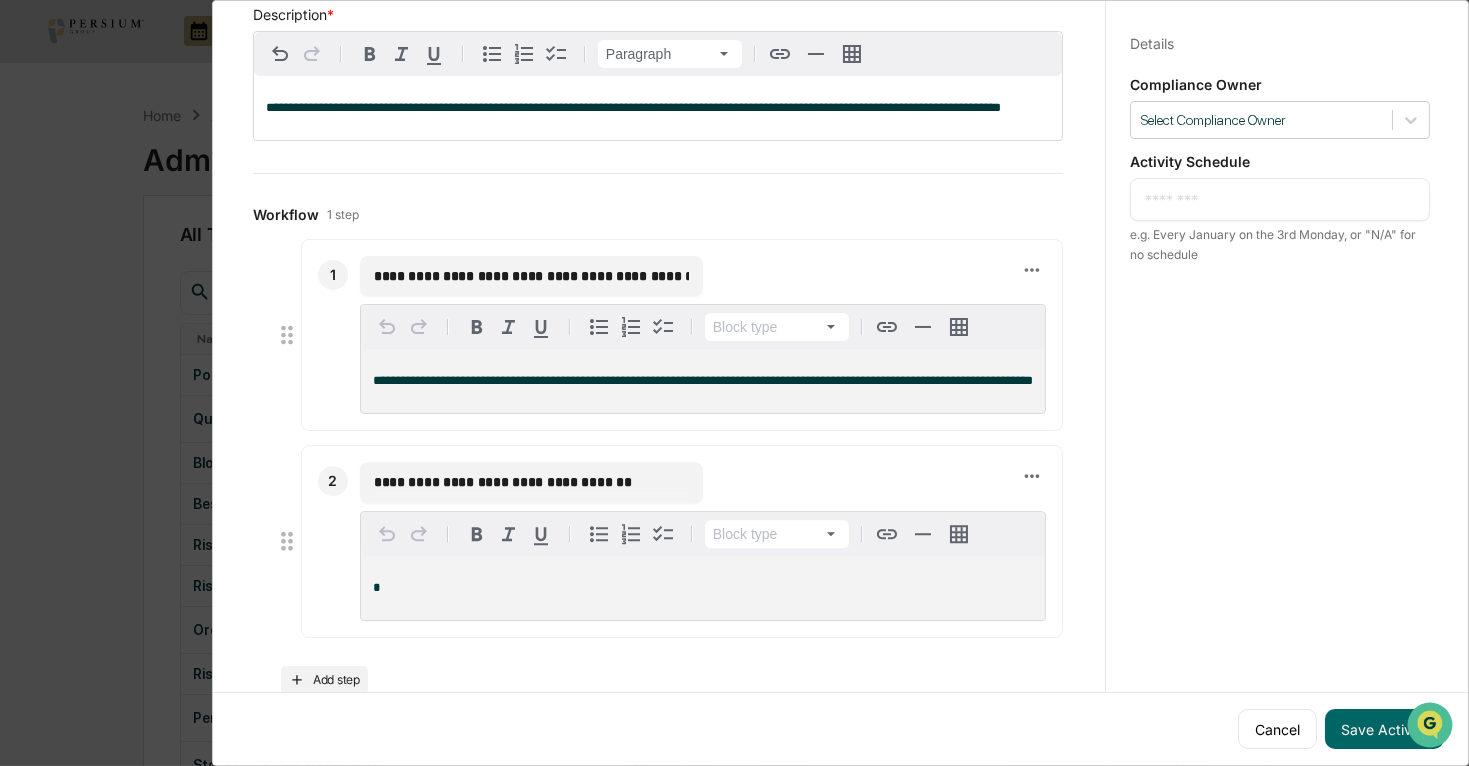 drag, startPoint x: 644, startPoint y: 522, endPoint x: 369, endPoint y: 520, distance: 275.00726 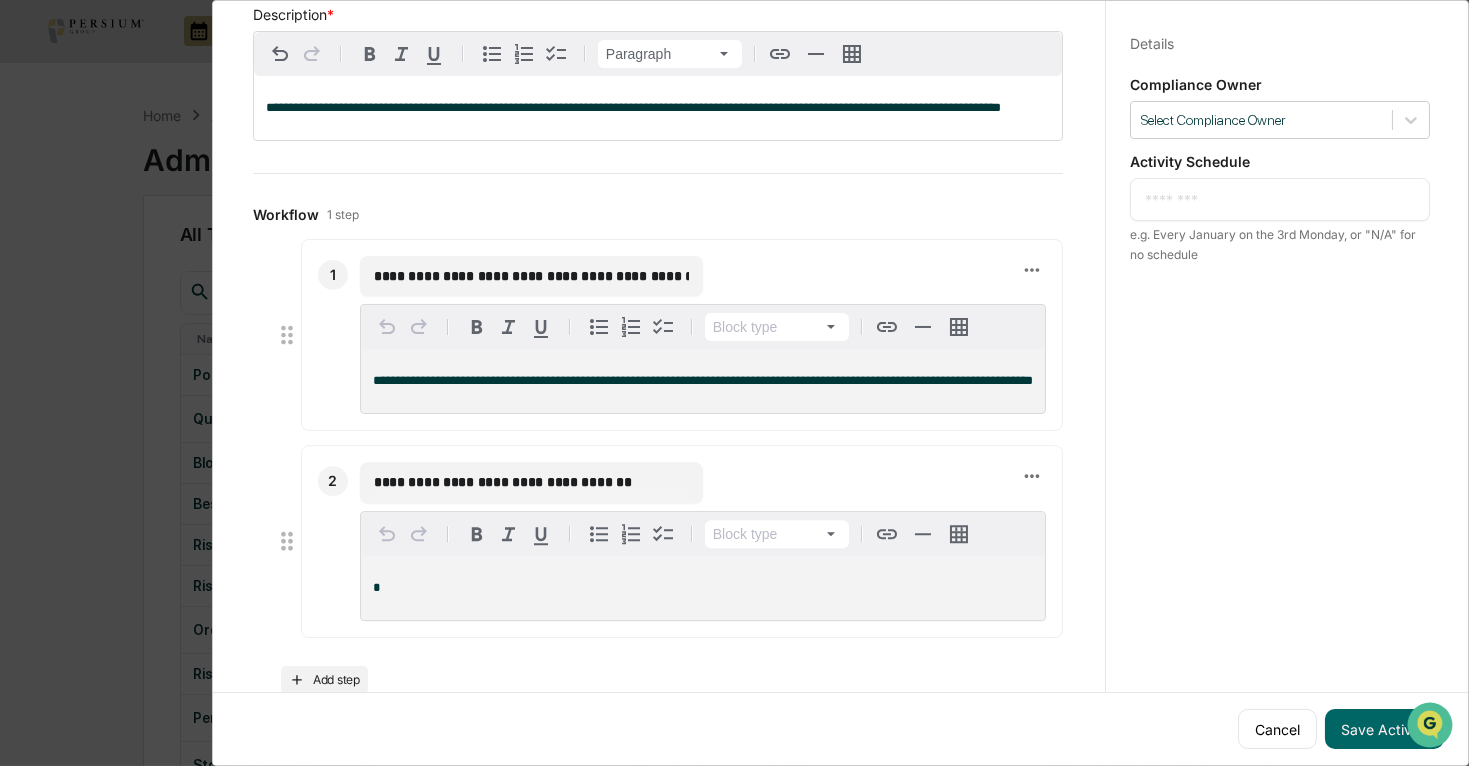 click on "**********" at bounding box center [531, 483] 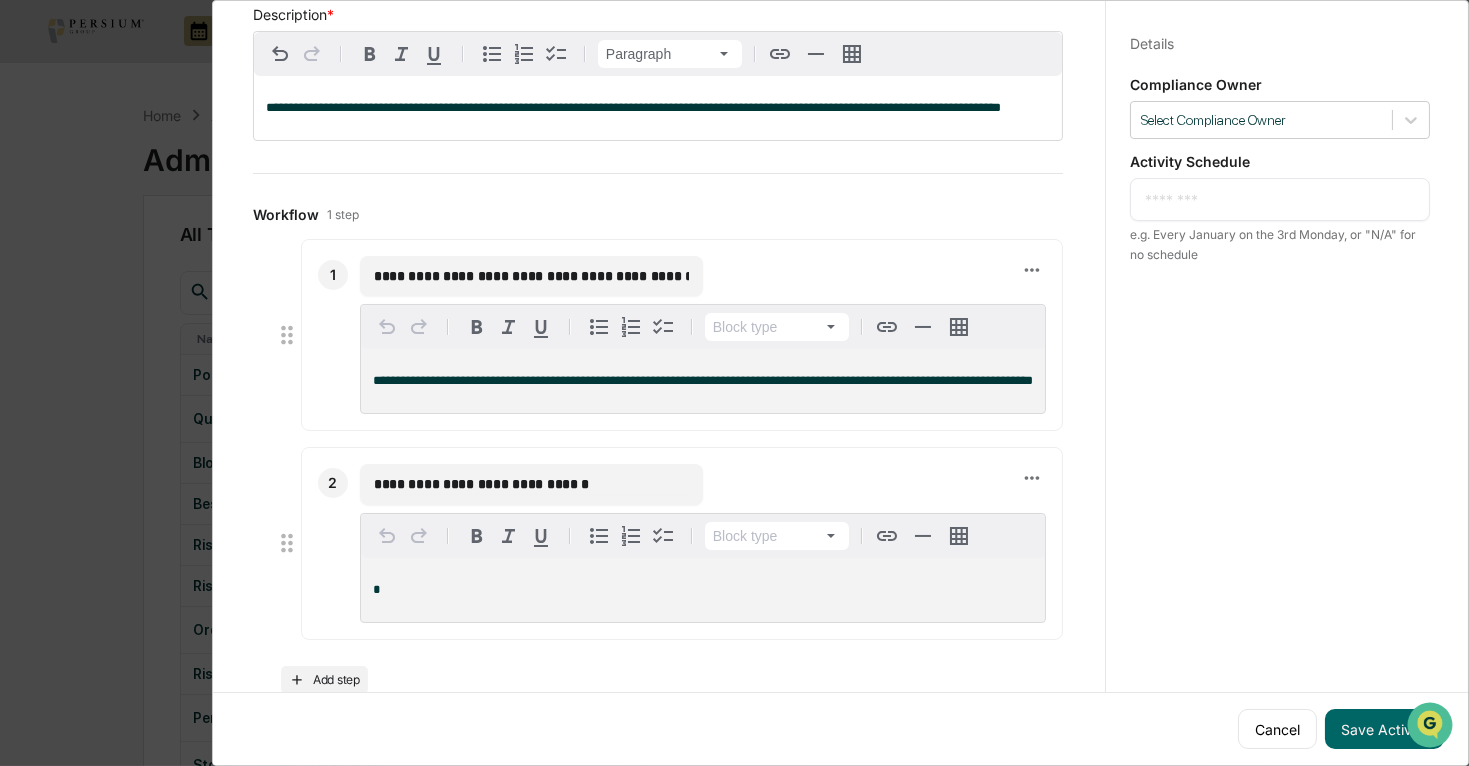 type on "**********" 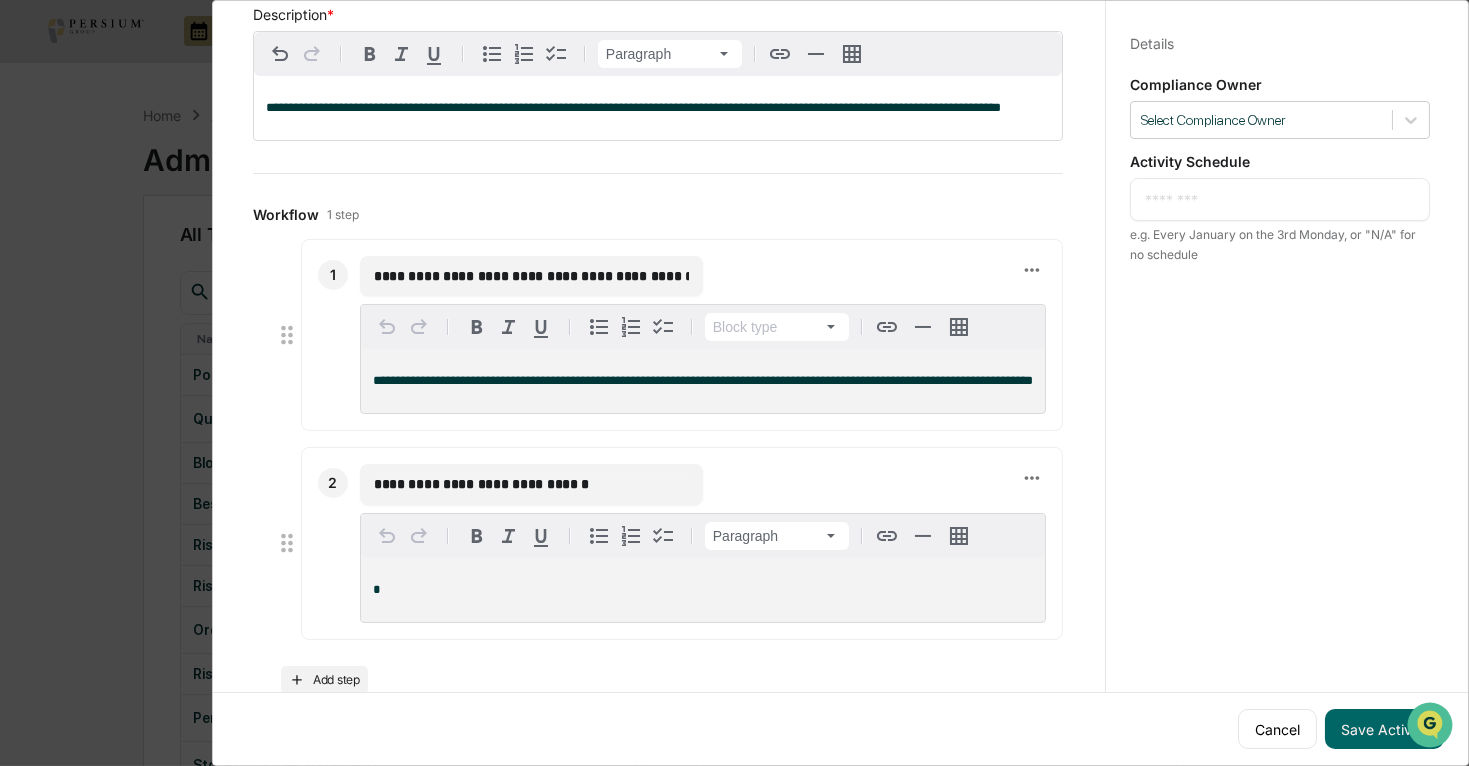 type 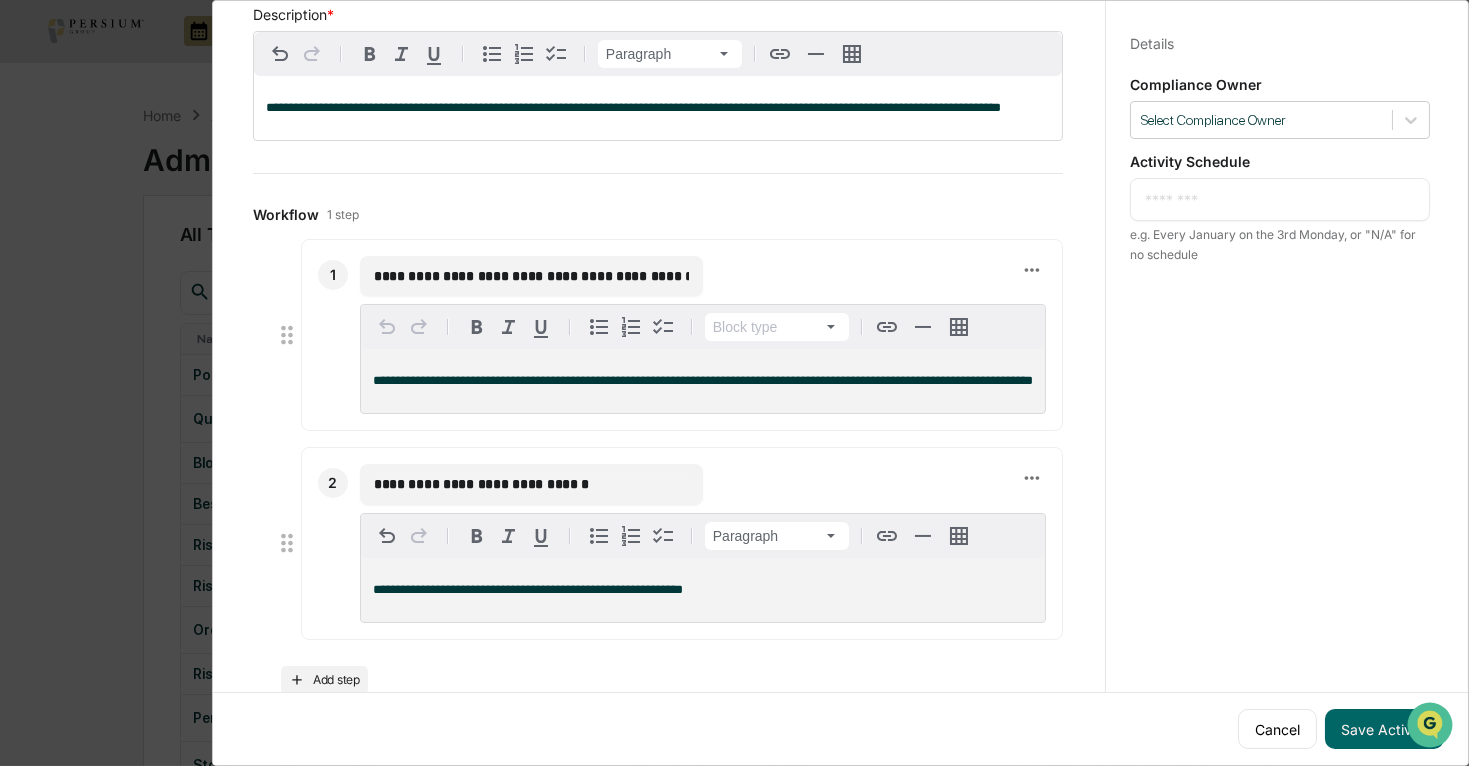 click at bounding box center (1280, 199) 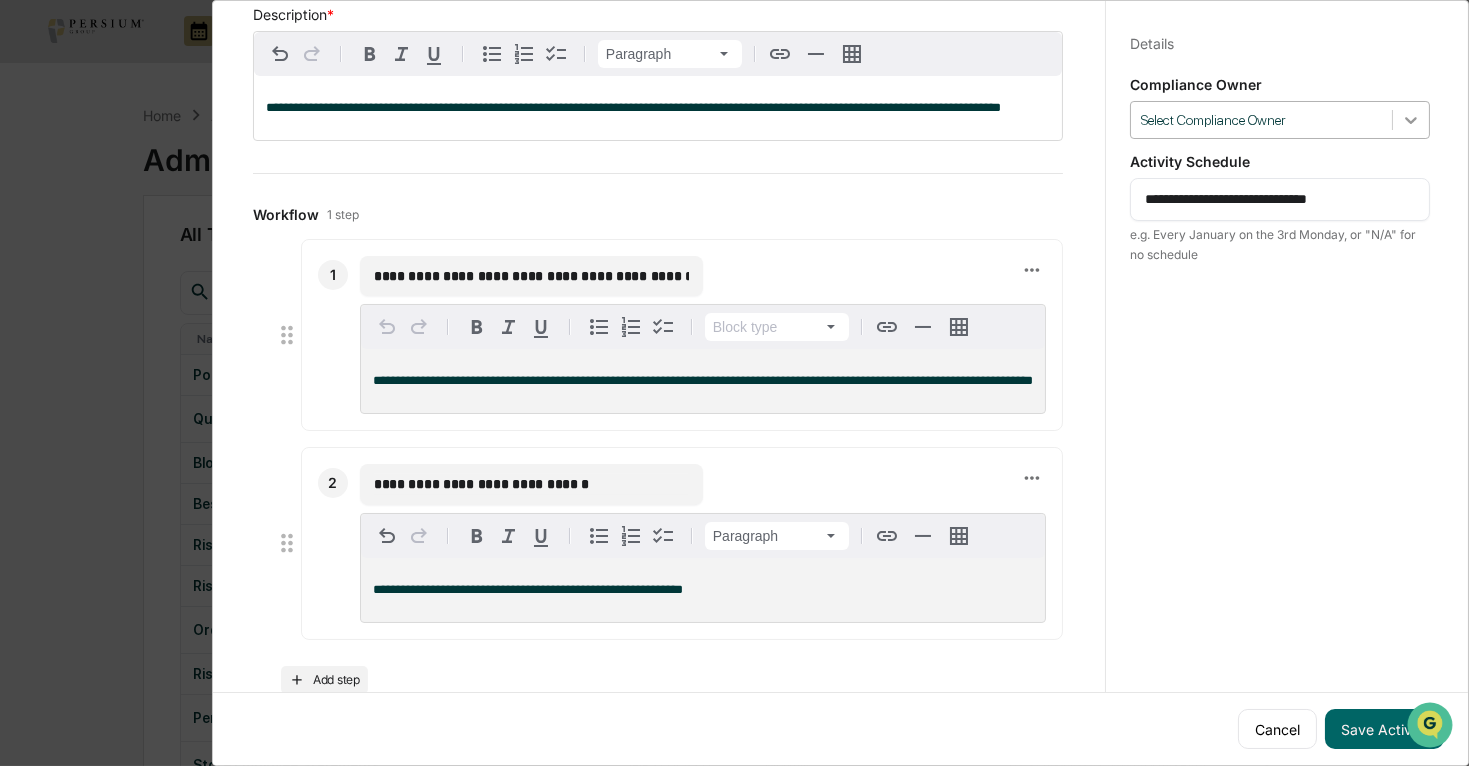type on "**********" 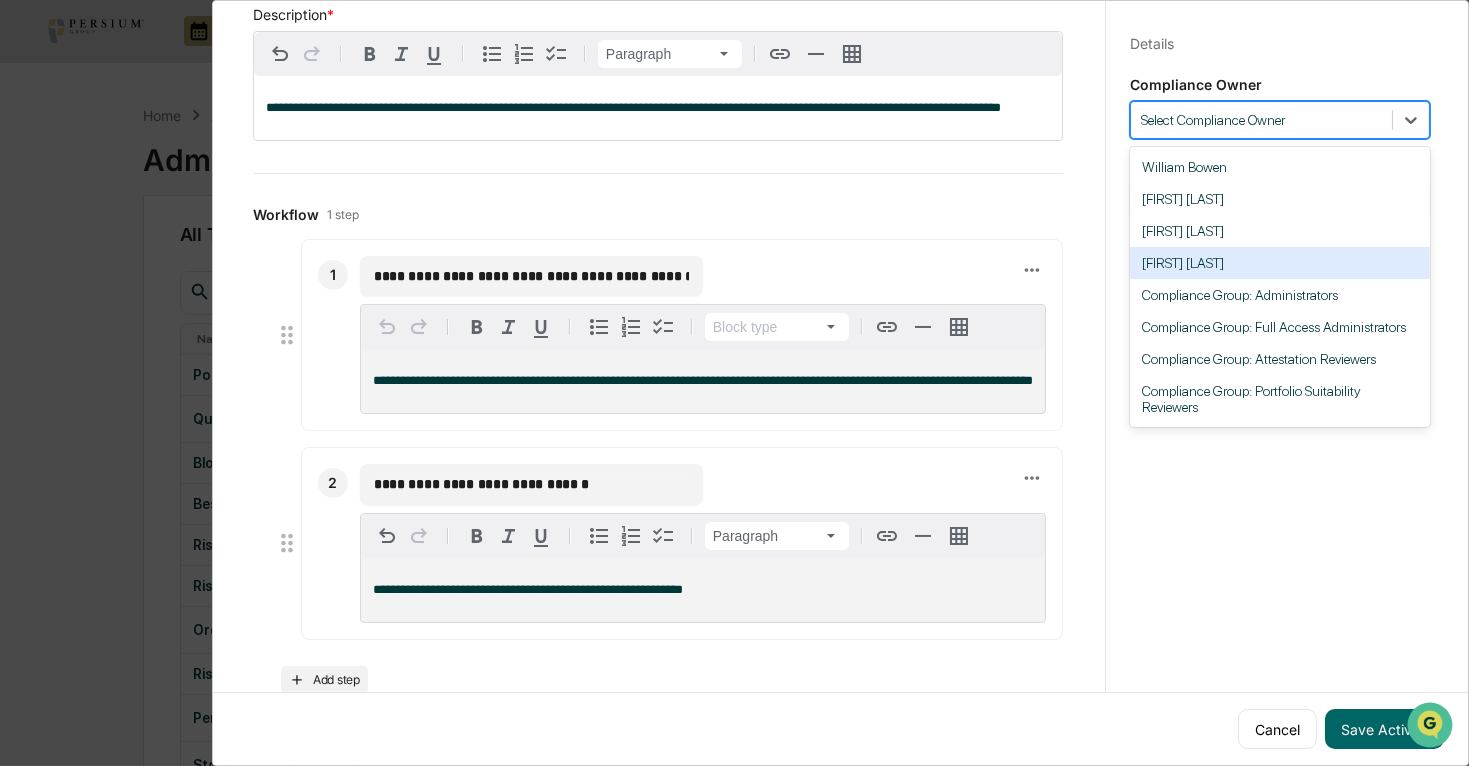 click on "[FIRST] [LAST]" at bounding box center (1280, 263) 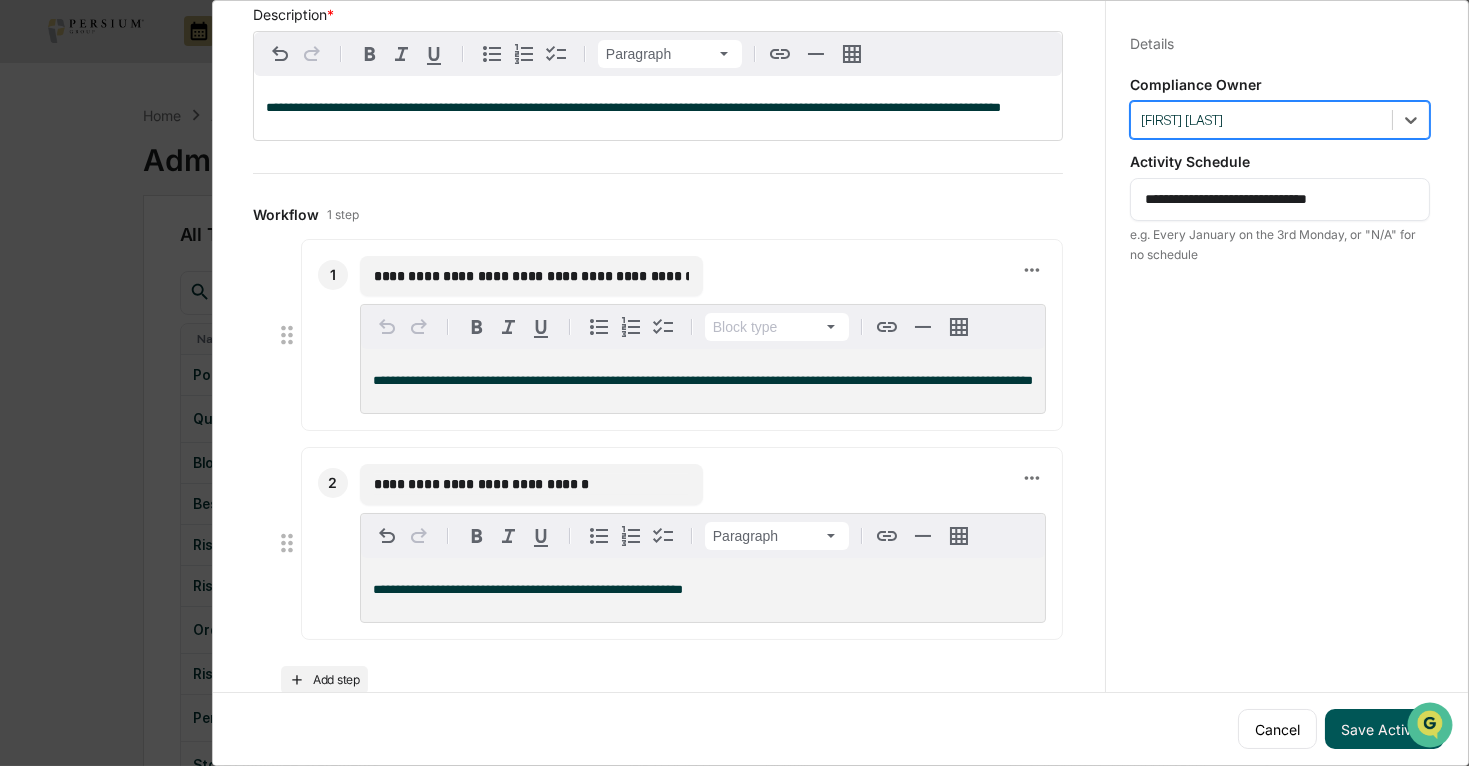 click on "Save Activity" at bounding box center [1384, 729] 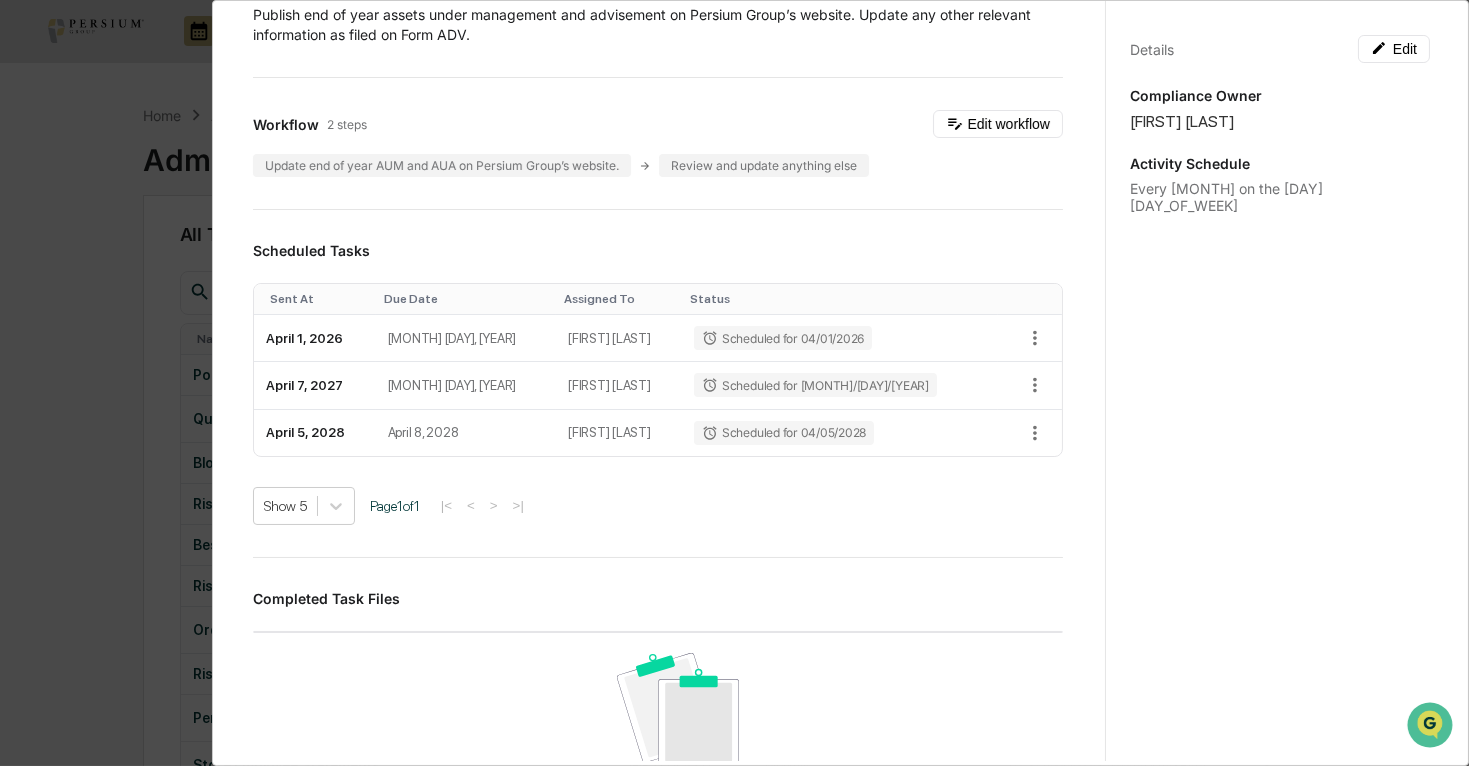 scroll, scrollTop: 0, scrollLeft: 0, axis: both 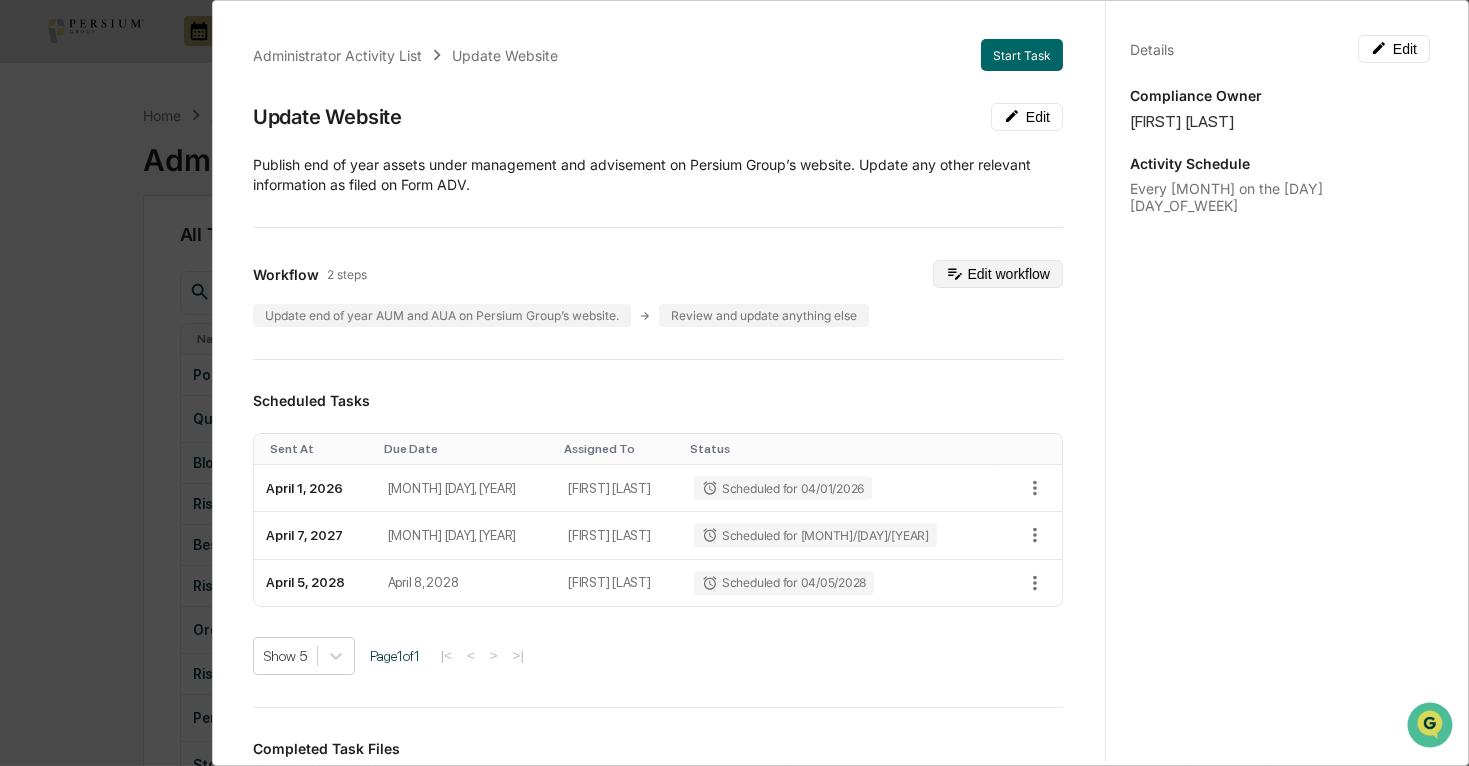 click on "Edit workflow" at bounding box center (998, 274) 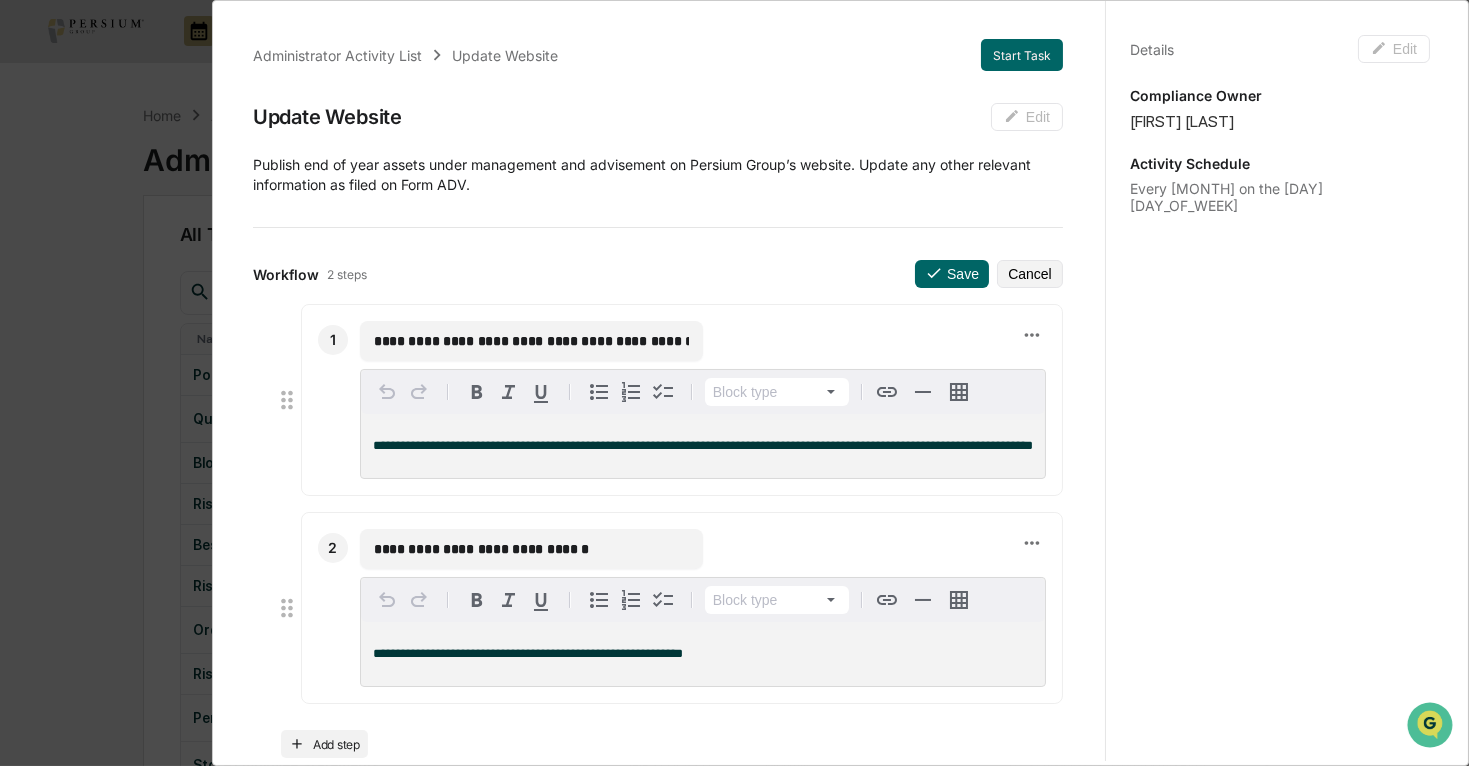 click on "**********" at bounding box center [703, 446] 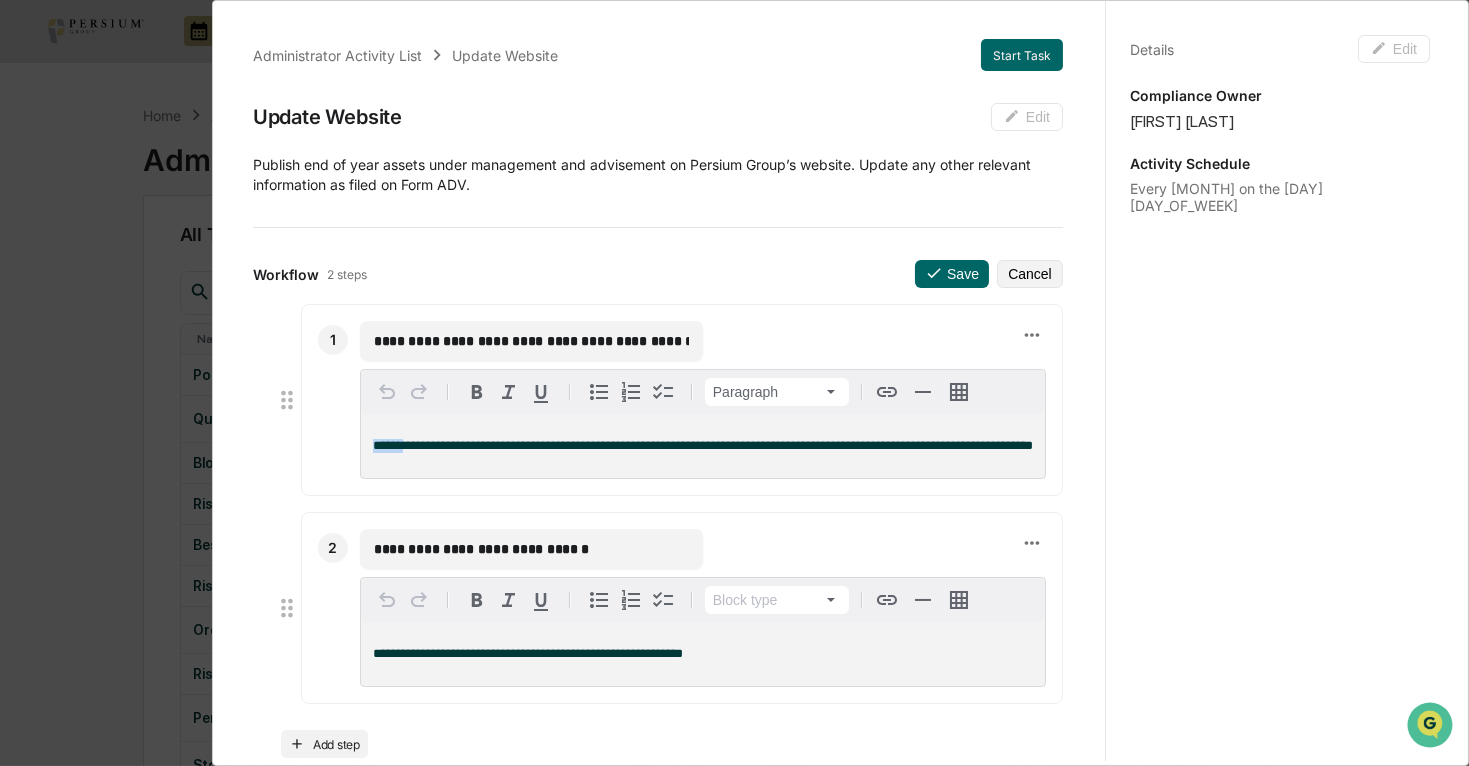 drag, startPoint x: 410, startPoint y: 442, endPoint x: 359, endPoint y: 444, distance: 51.0392 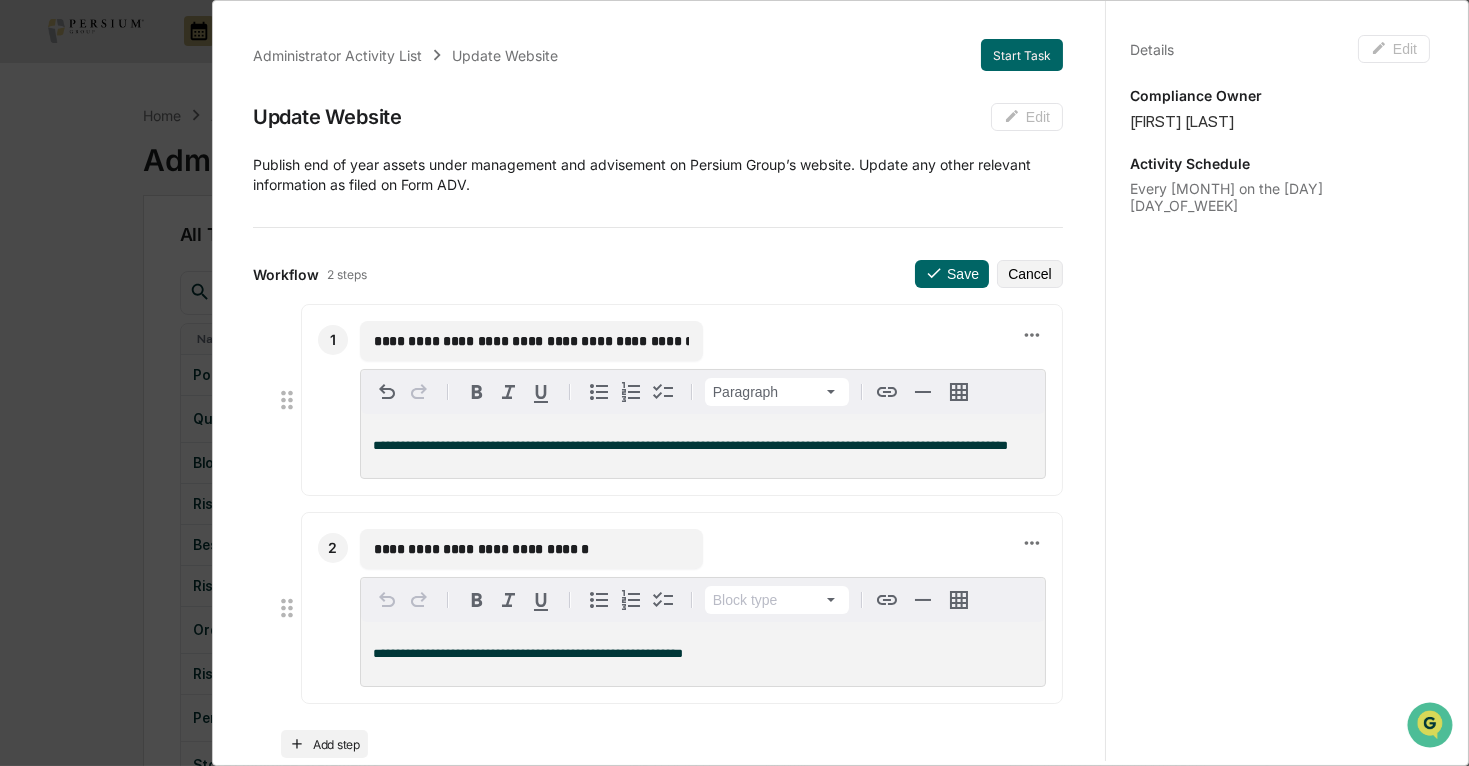 type 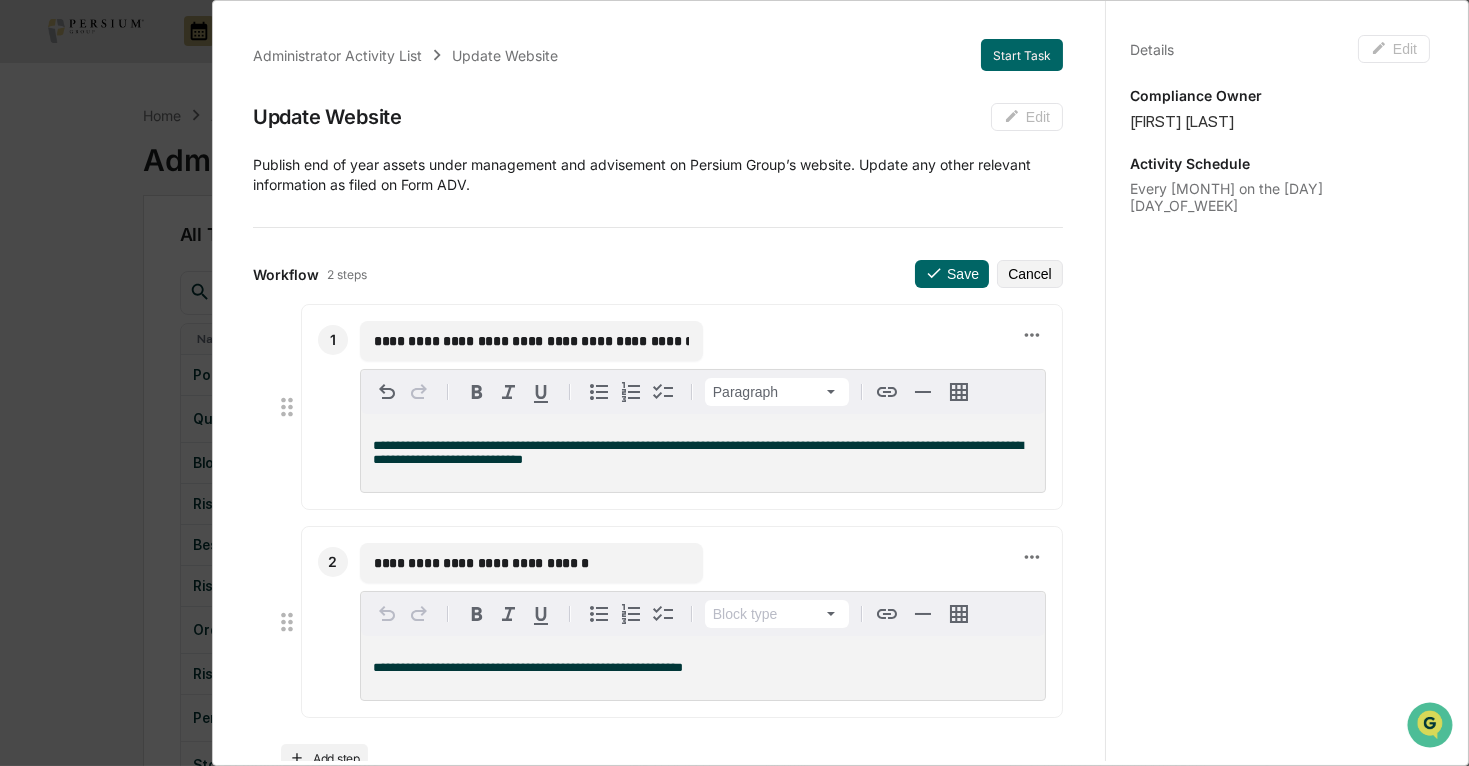 click on "**********" at bounding box center (698, 452) 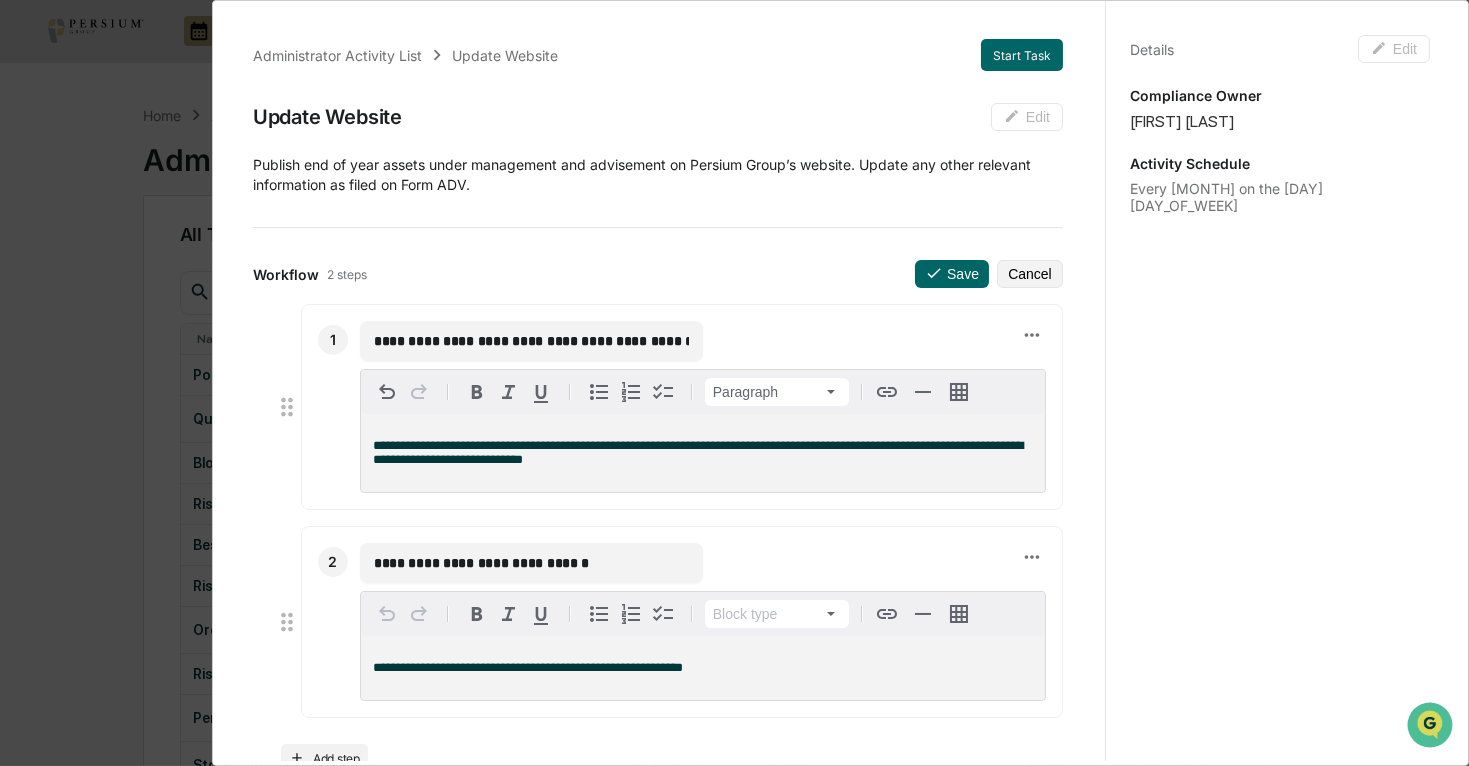 click on "**********" at bounding box center (698, 452) 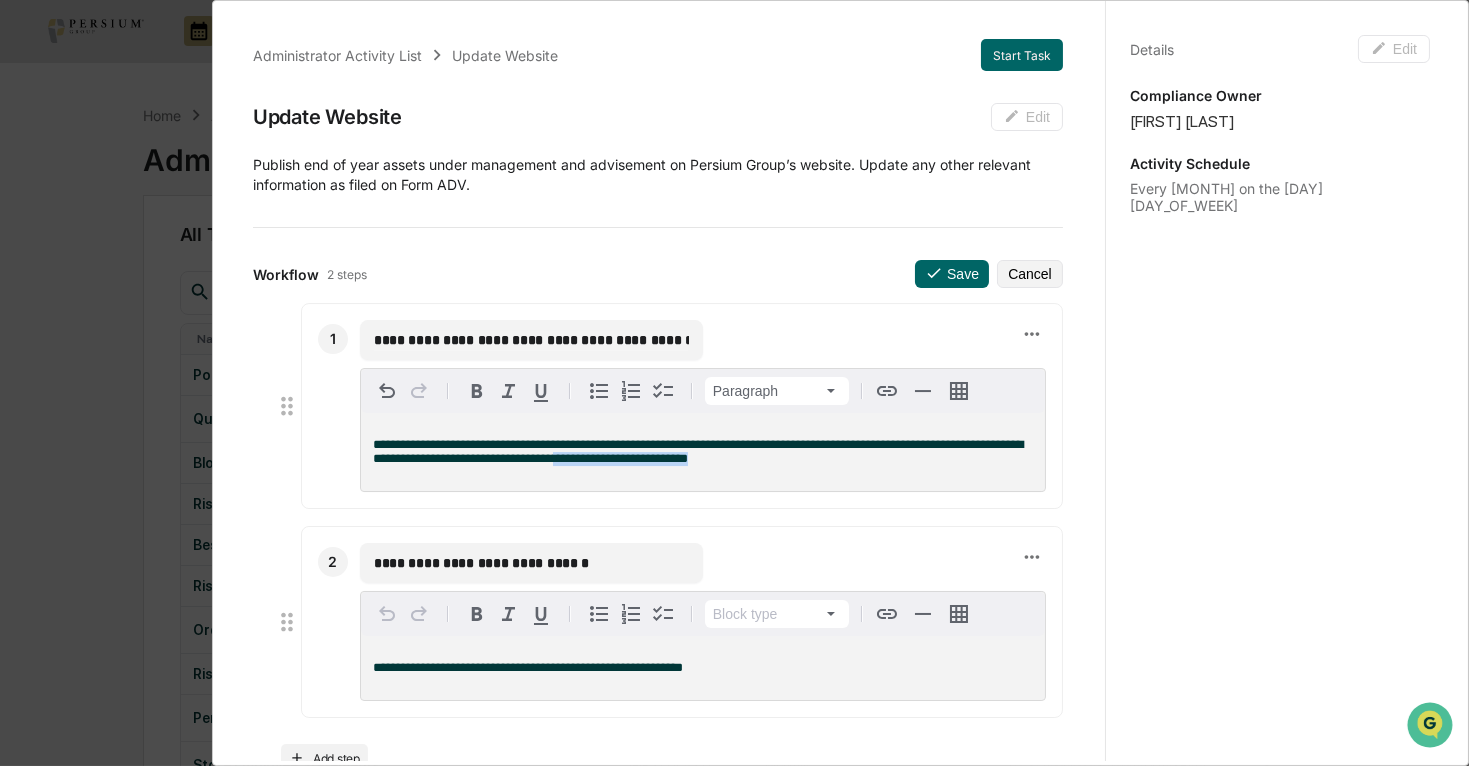 drag, startPoint x: 683, startPoint y: 462, endPoint x: 833, endPoint y: 461, distance: 150.00333 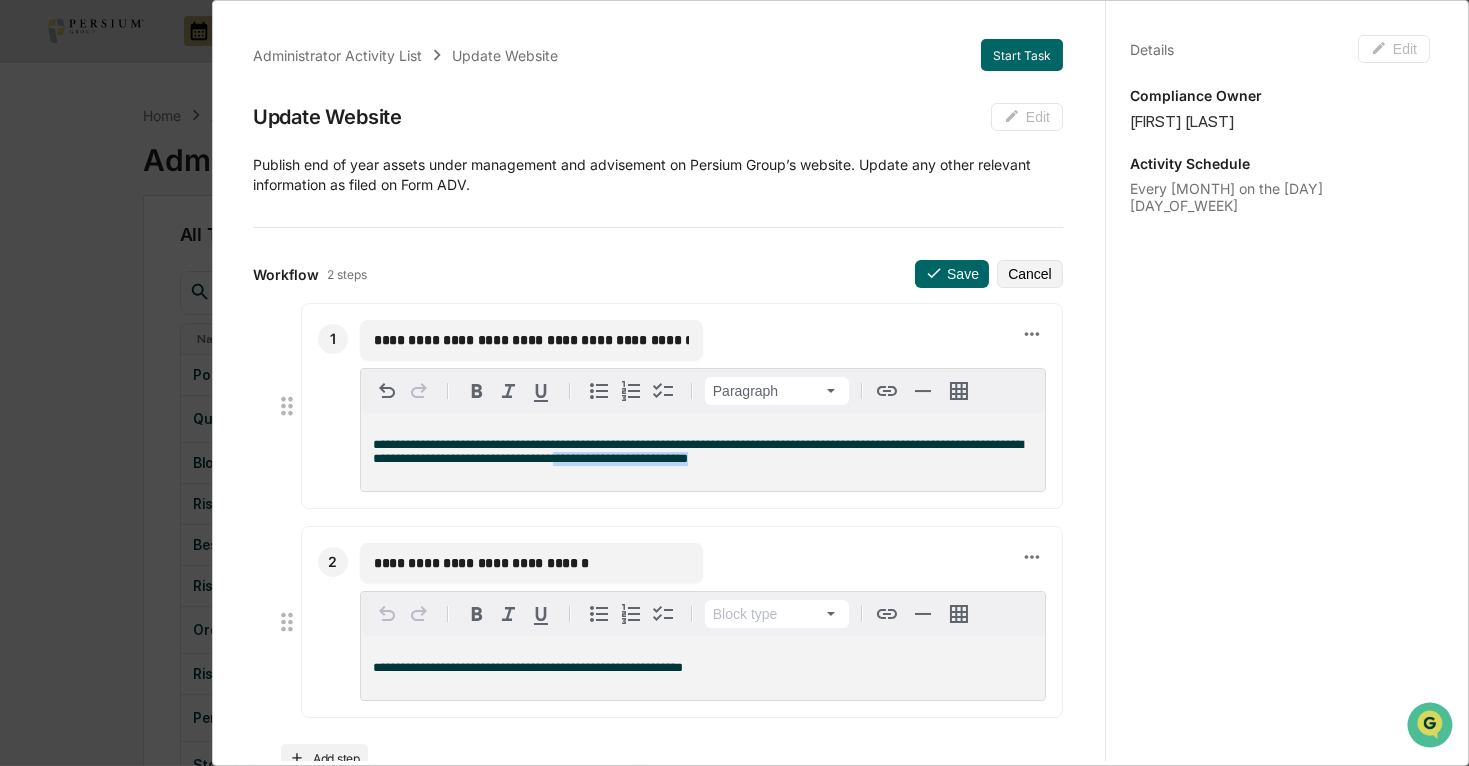 click on "**********" at bounding box center (703, 452) 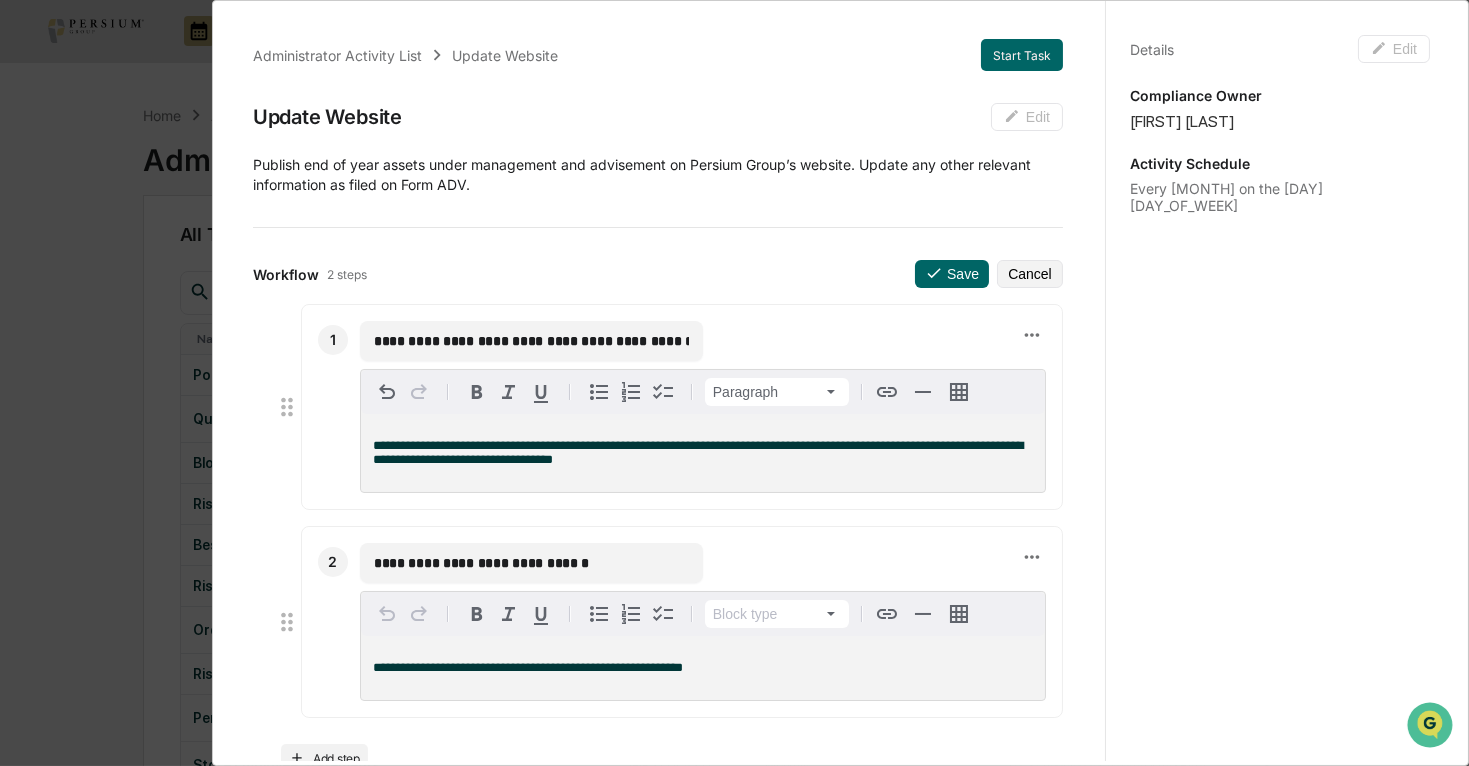 click on "**********" at bounding box center (698, 452) 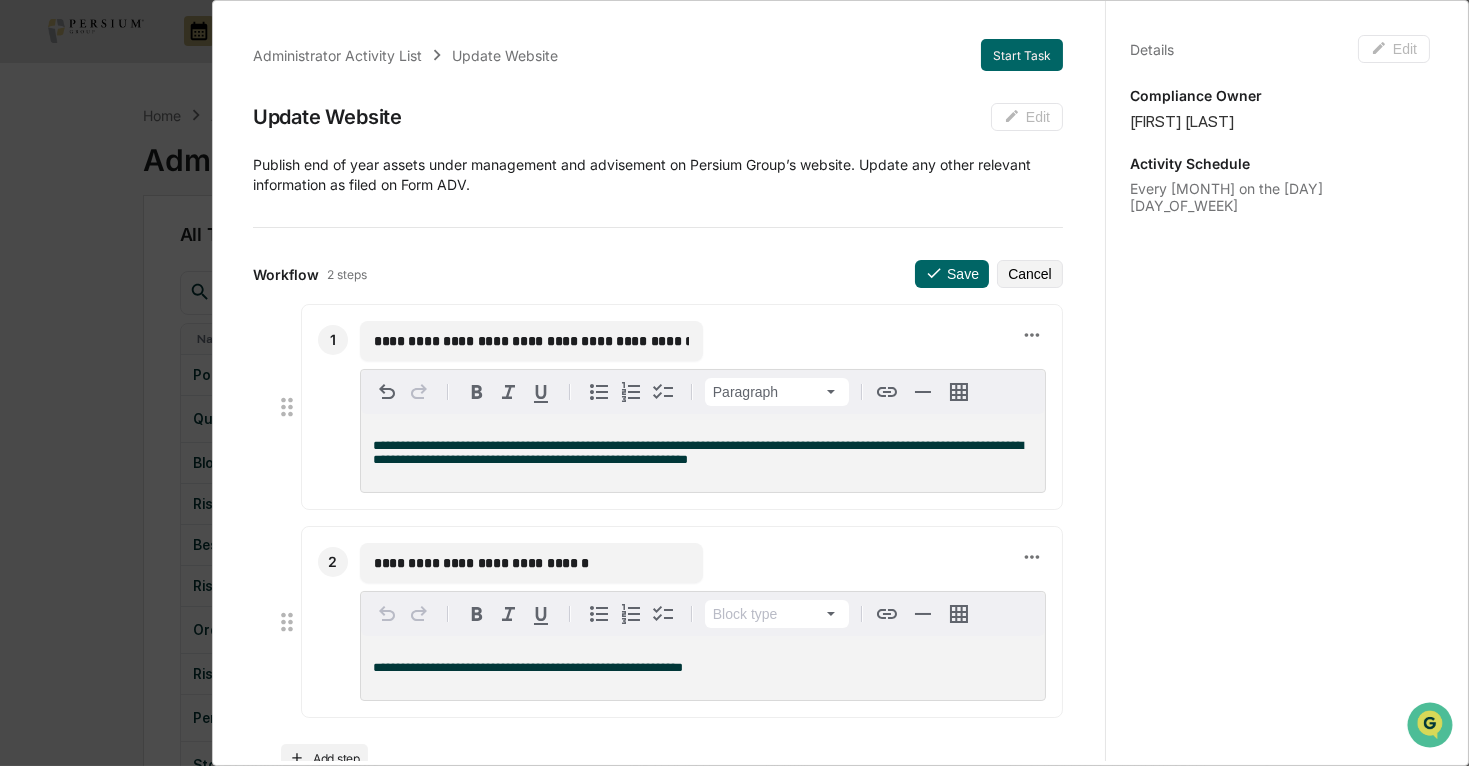 click on "**********" at bounding box center (698, 452) 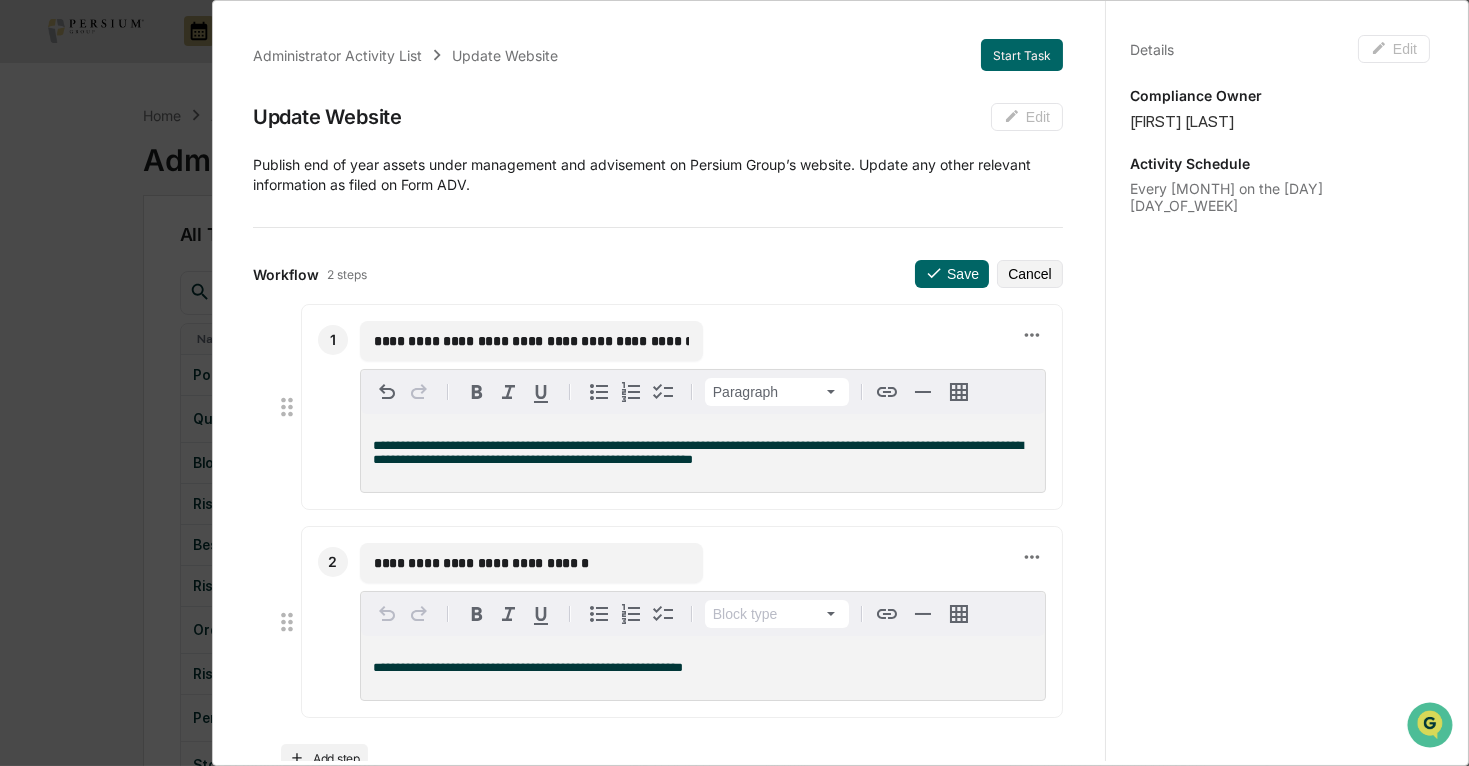 click on "**********" at bounding box center (703, 453) 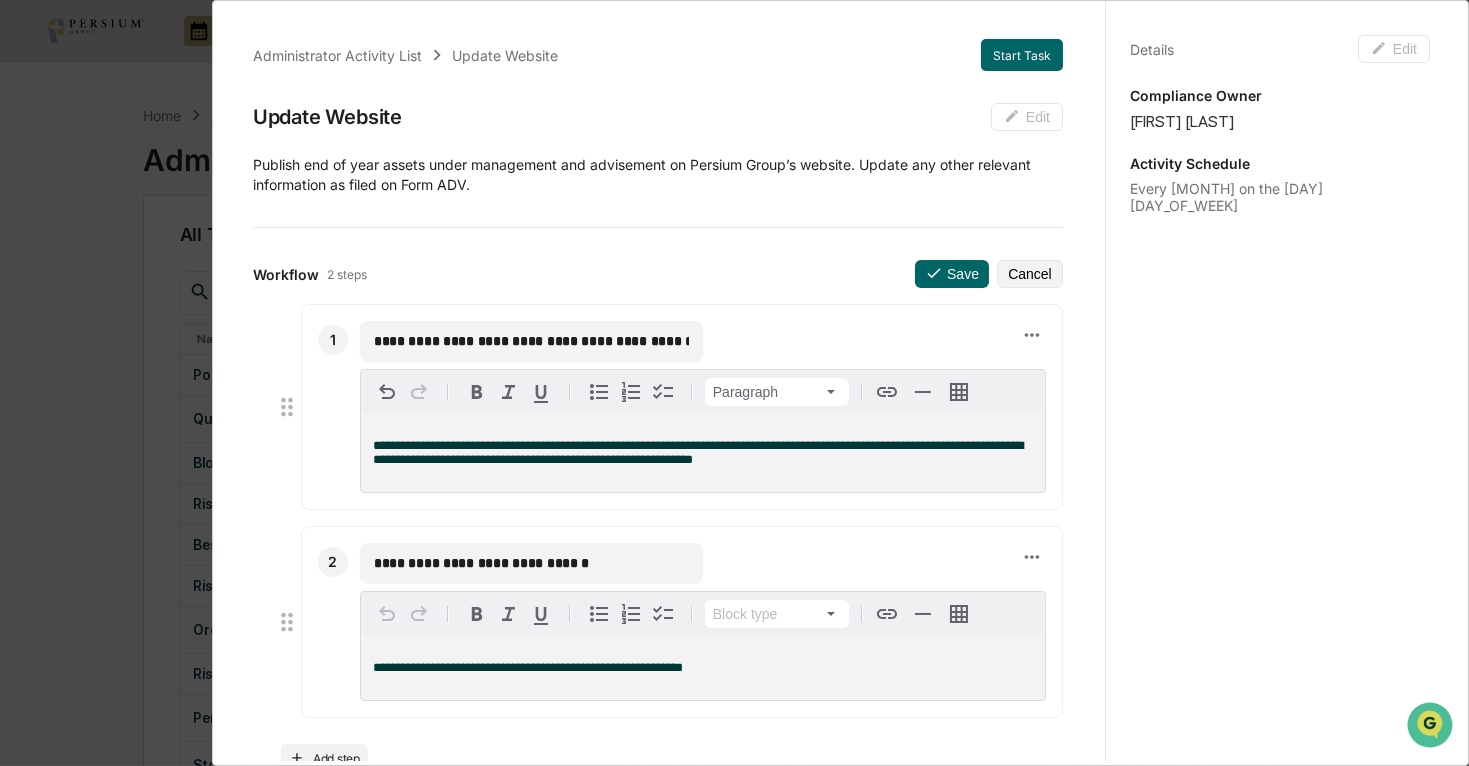 click on "**********" at bounding box center (698, 452) 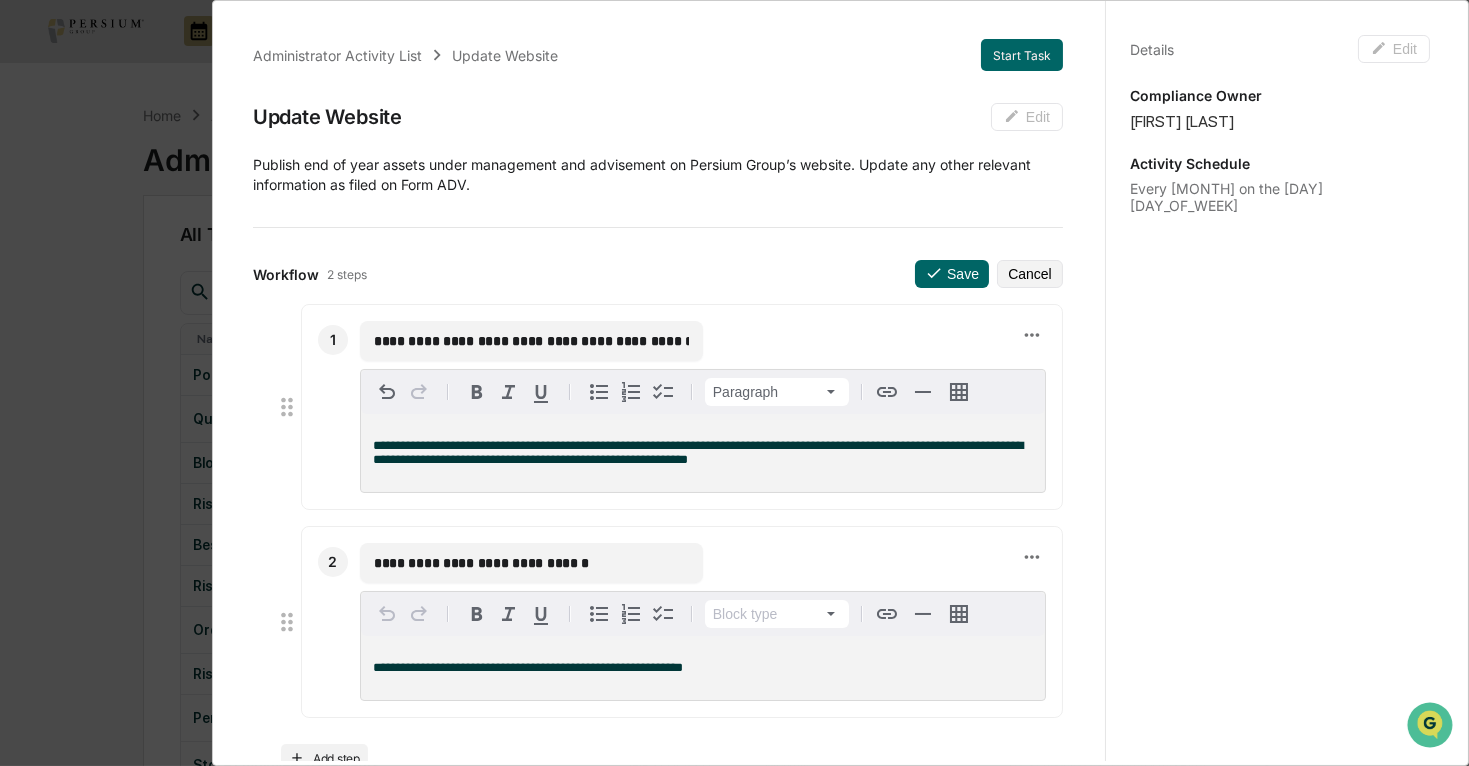 click on "**********" at bounding box center (703, 453) 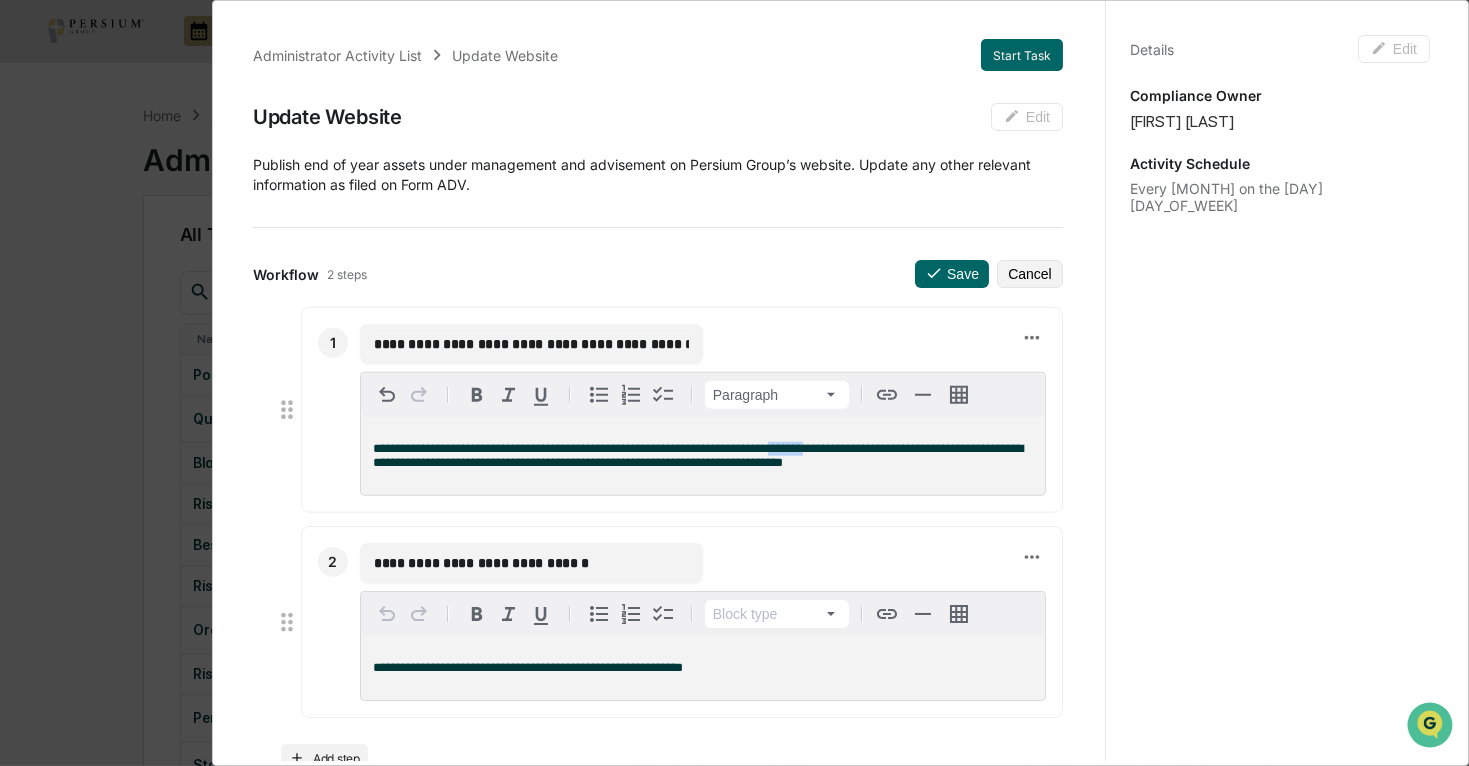 drag, startPoint x: 850, startPoint y: 444, endPoint x: 810, endPoint y: 447, distance: 40.112343 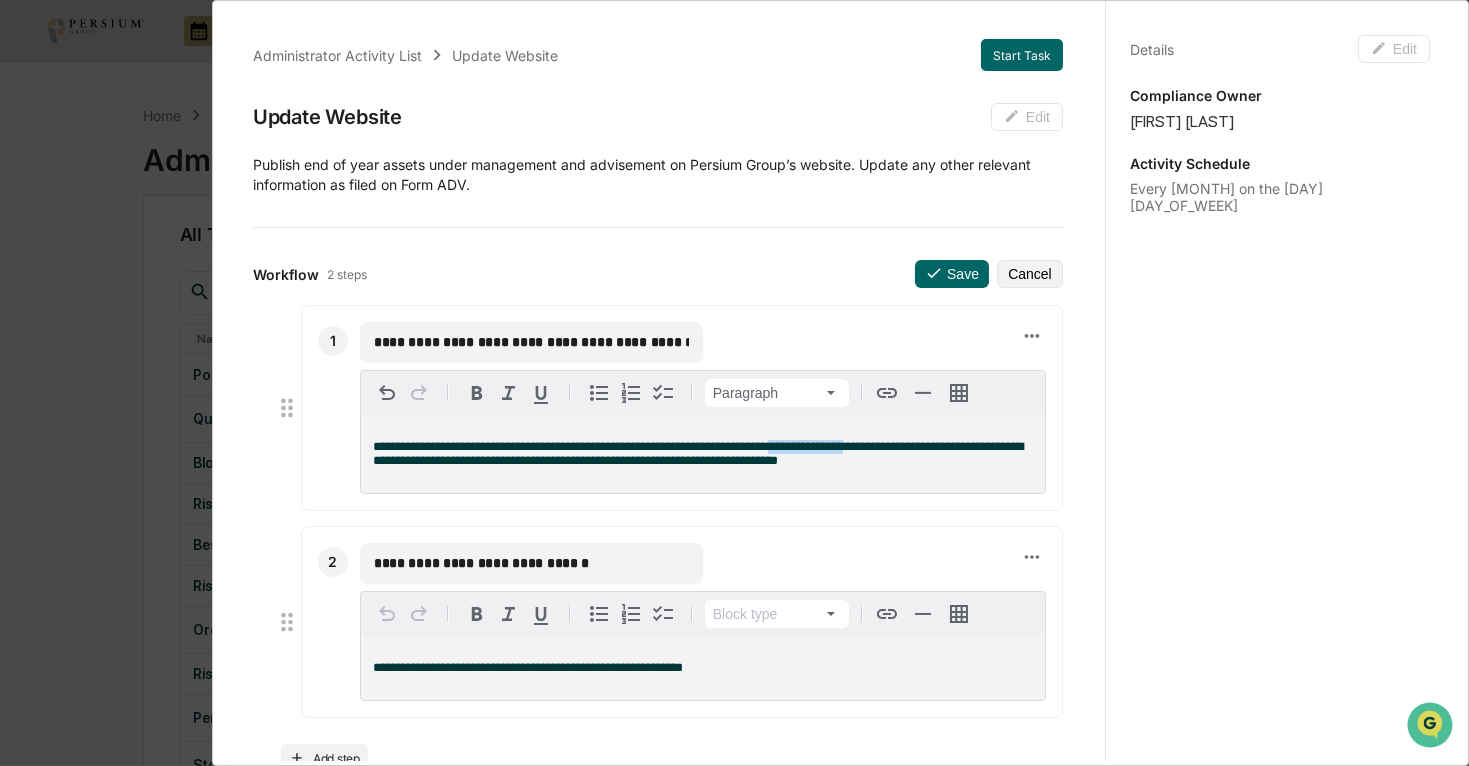 drag, startPoint x: 892, startPoint y: 448, endPoint x: 812, endPoint y: 449, distance: 80.00625 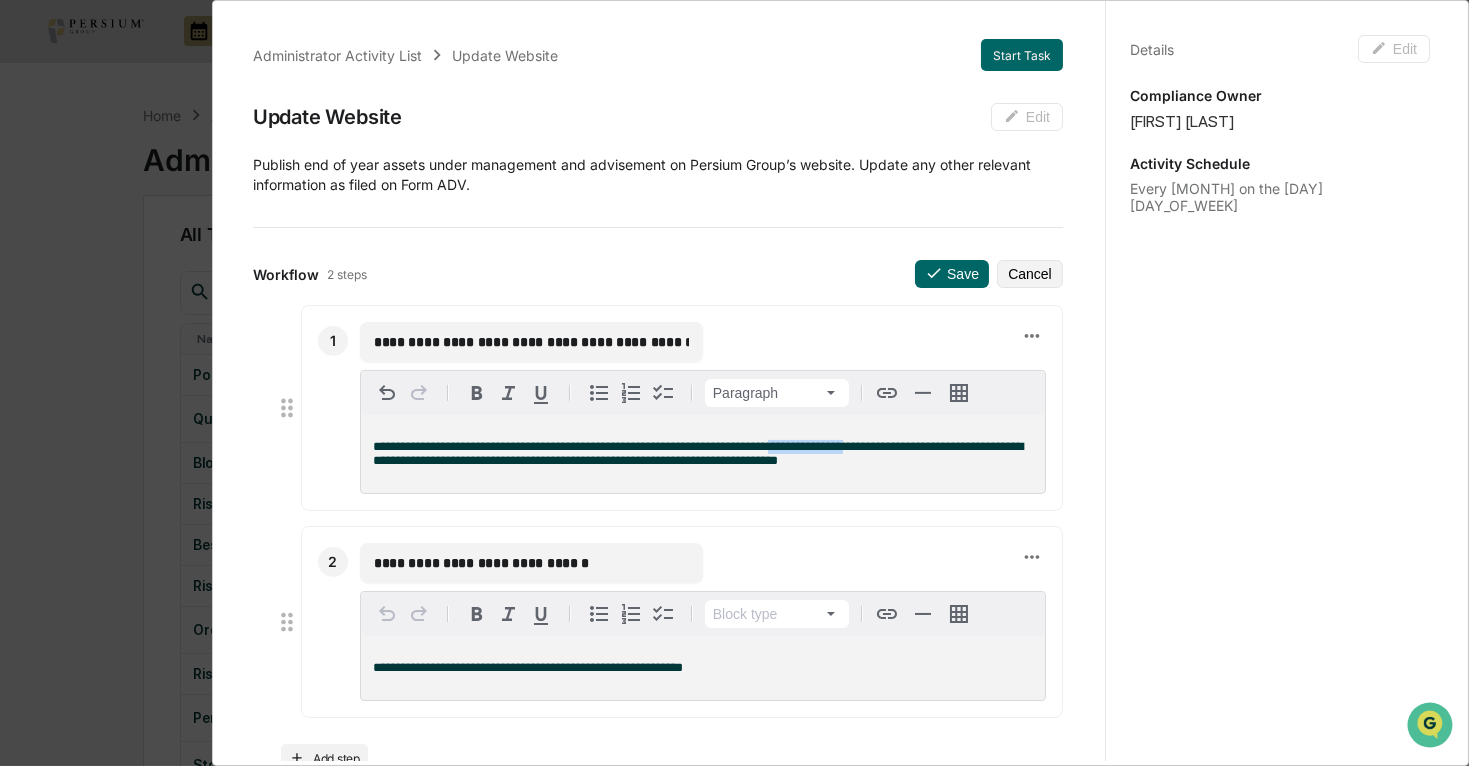 click on "**********" at bounding box center (698, 453) 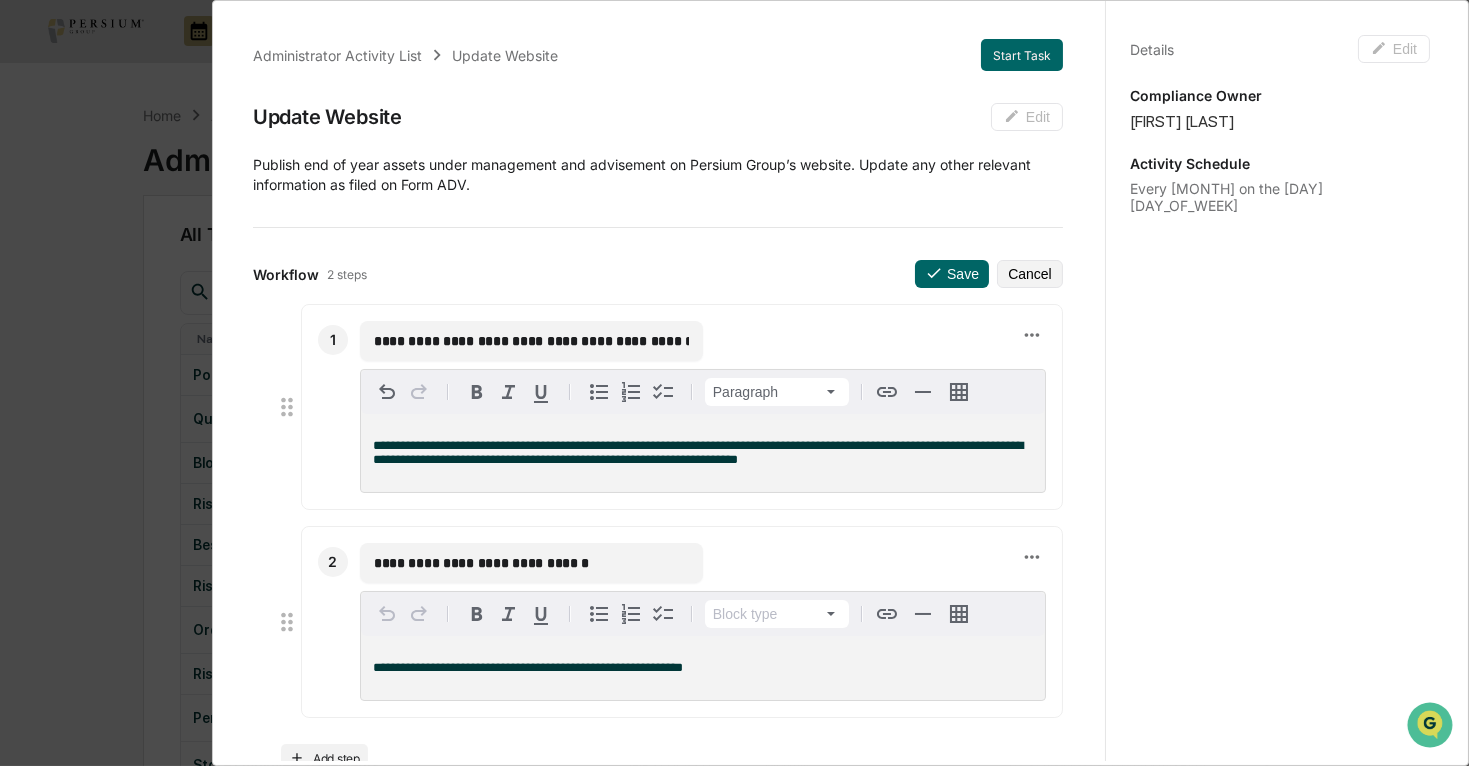click on "**********" at bounding box center (703, 453) 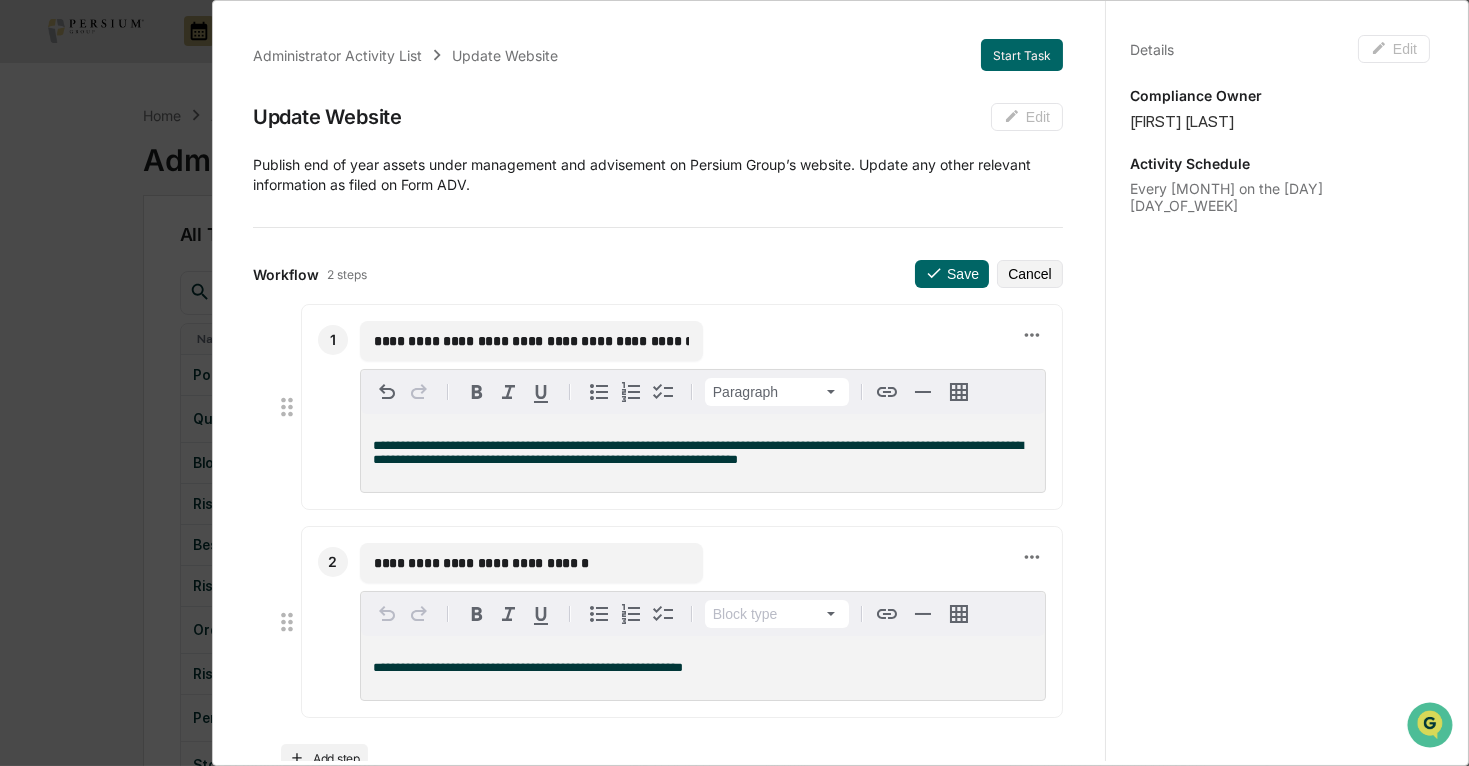 click on "**********" at bounding box center [703, 453] 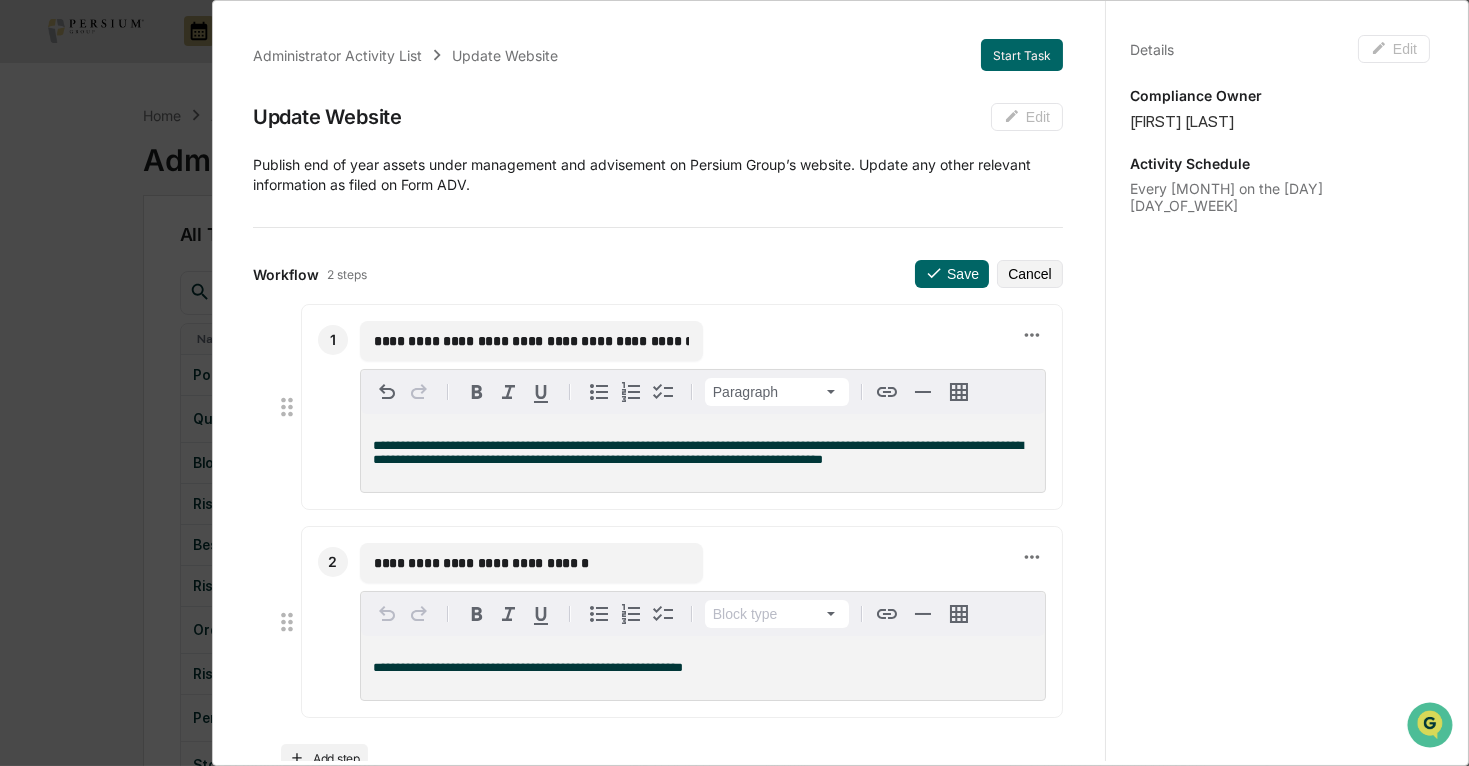 click on "**********" at bounding box center [658, 516] 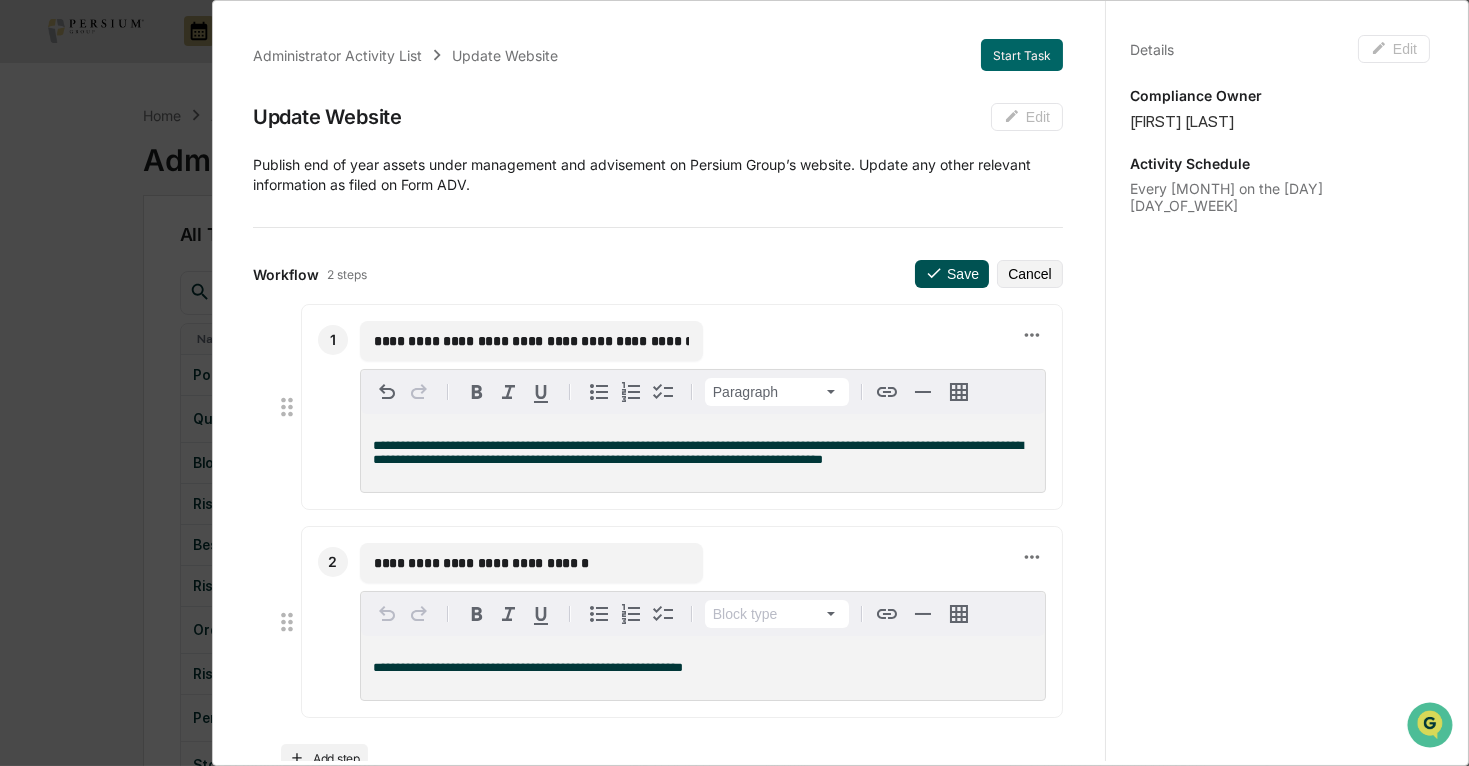 click on "Save" at bounding box center [952, 274] 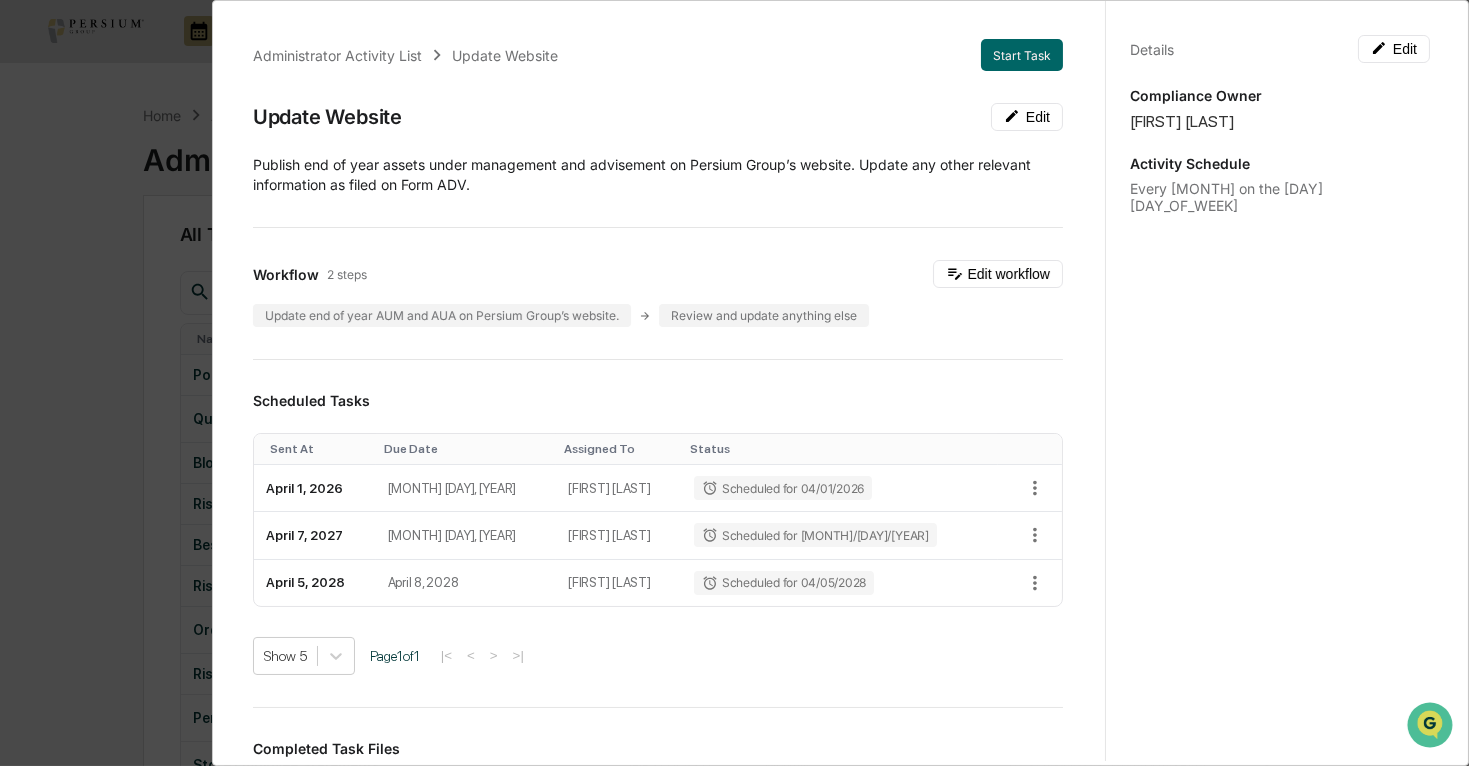 drag, startPoint x: 927, startPoint y: 275, endPoint x: 859, endPoint y: 185, distance: 112.80071 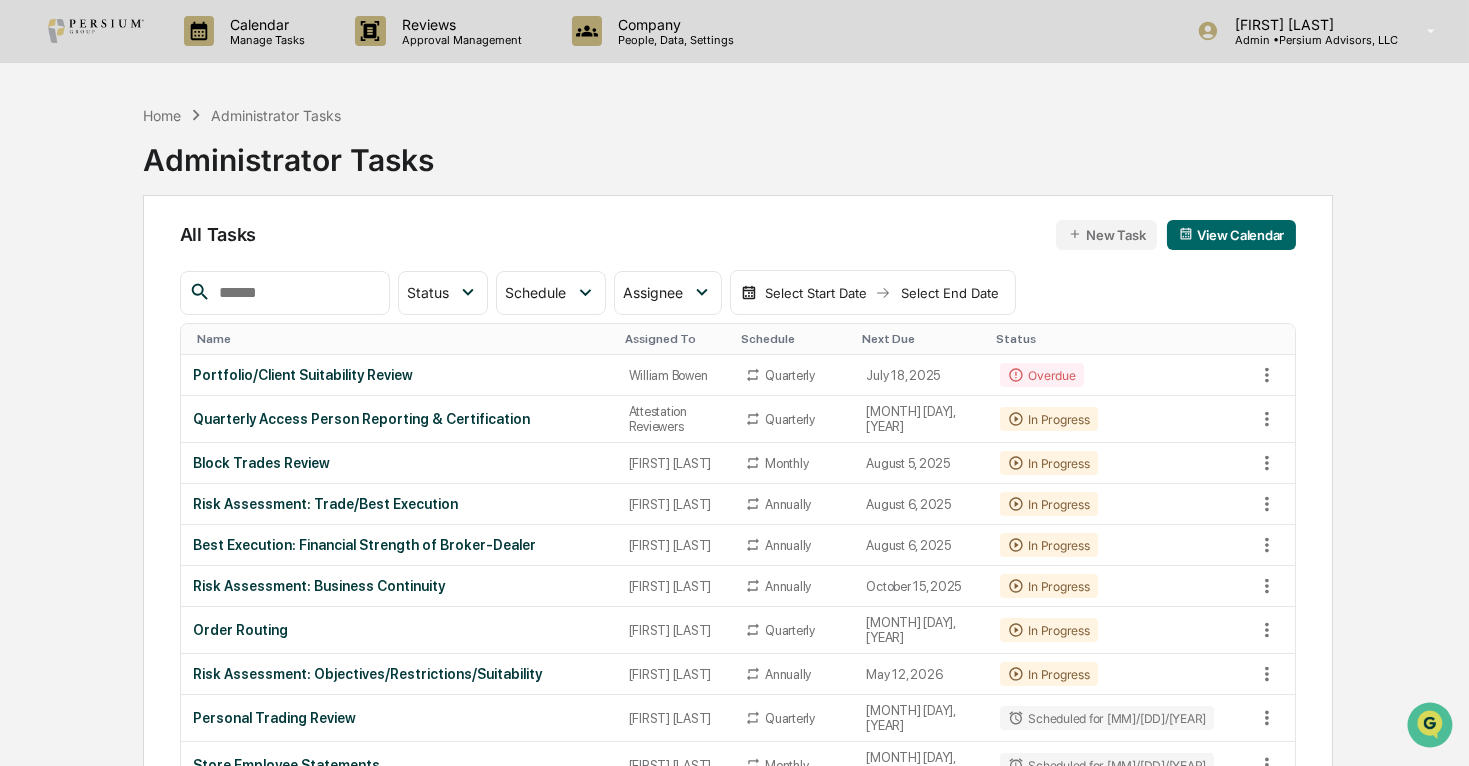 click on "New Task" at bounding box center (1106, 235) 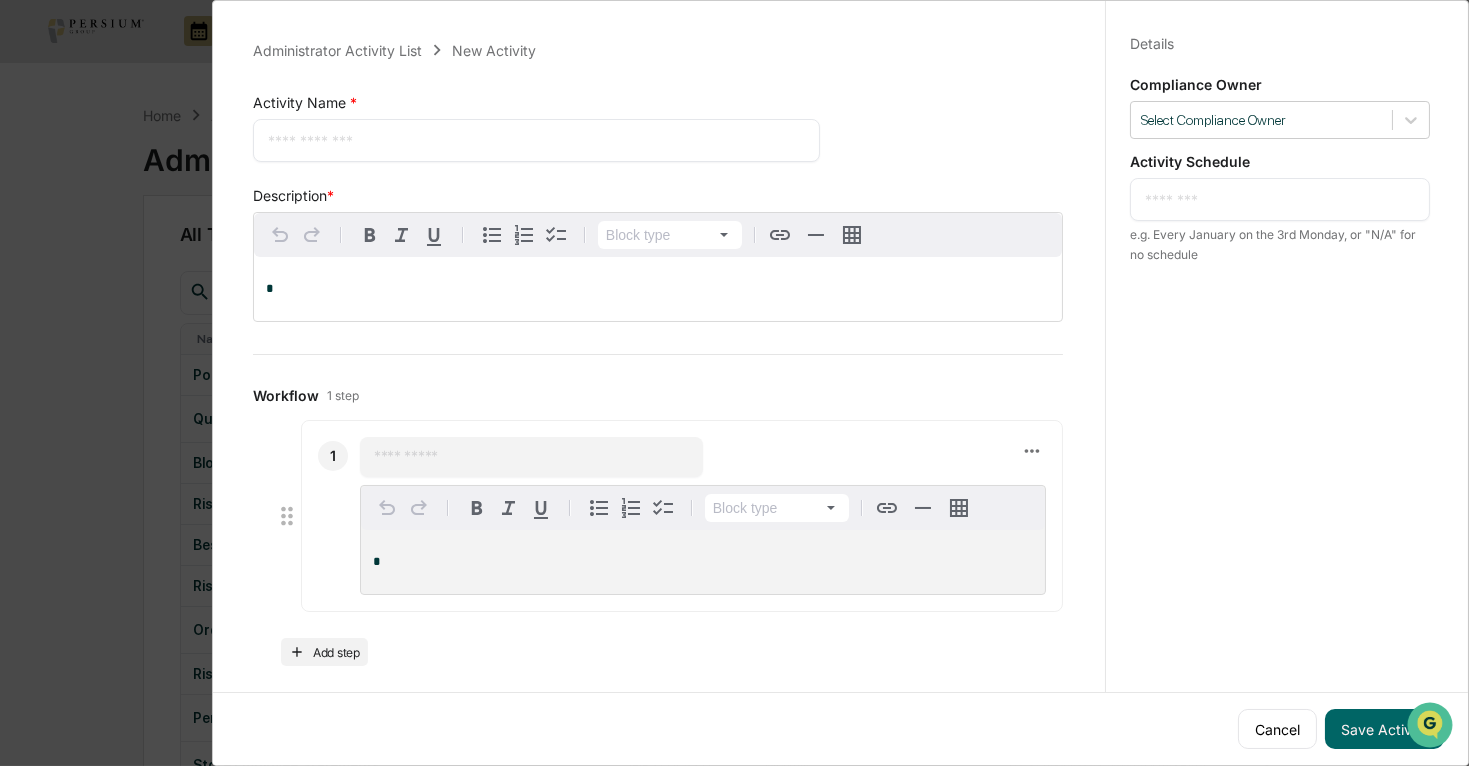 click on "Administrator Activity List New Activity Activity Name   * * ​ Save Cancel Description  *   Block type * Workflow 1 step Save Cancel 1 ​   Block type * Add step" at bounding box center [658, 352] 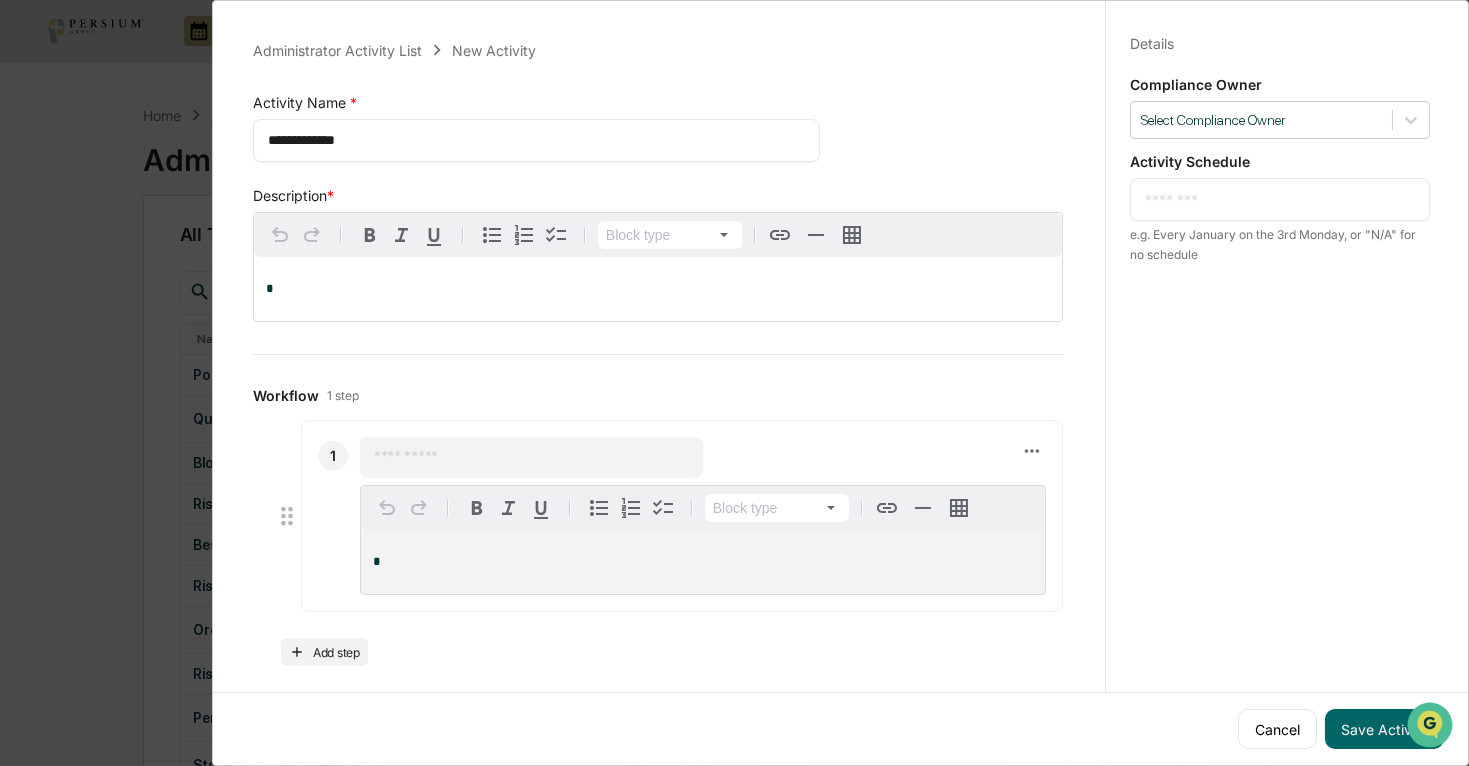 type on "**********" 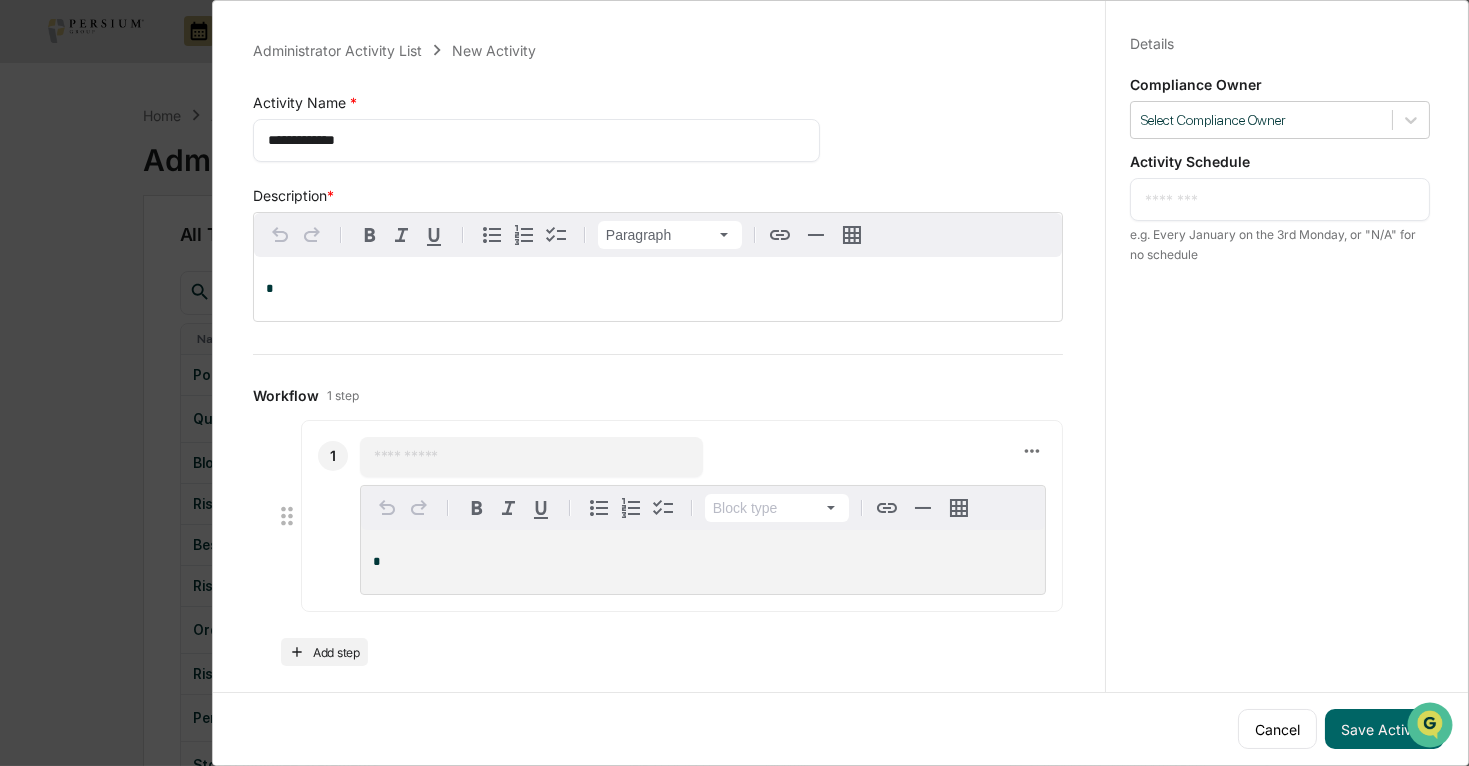 click on "*" at bounding box center [658, 289] 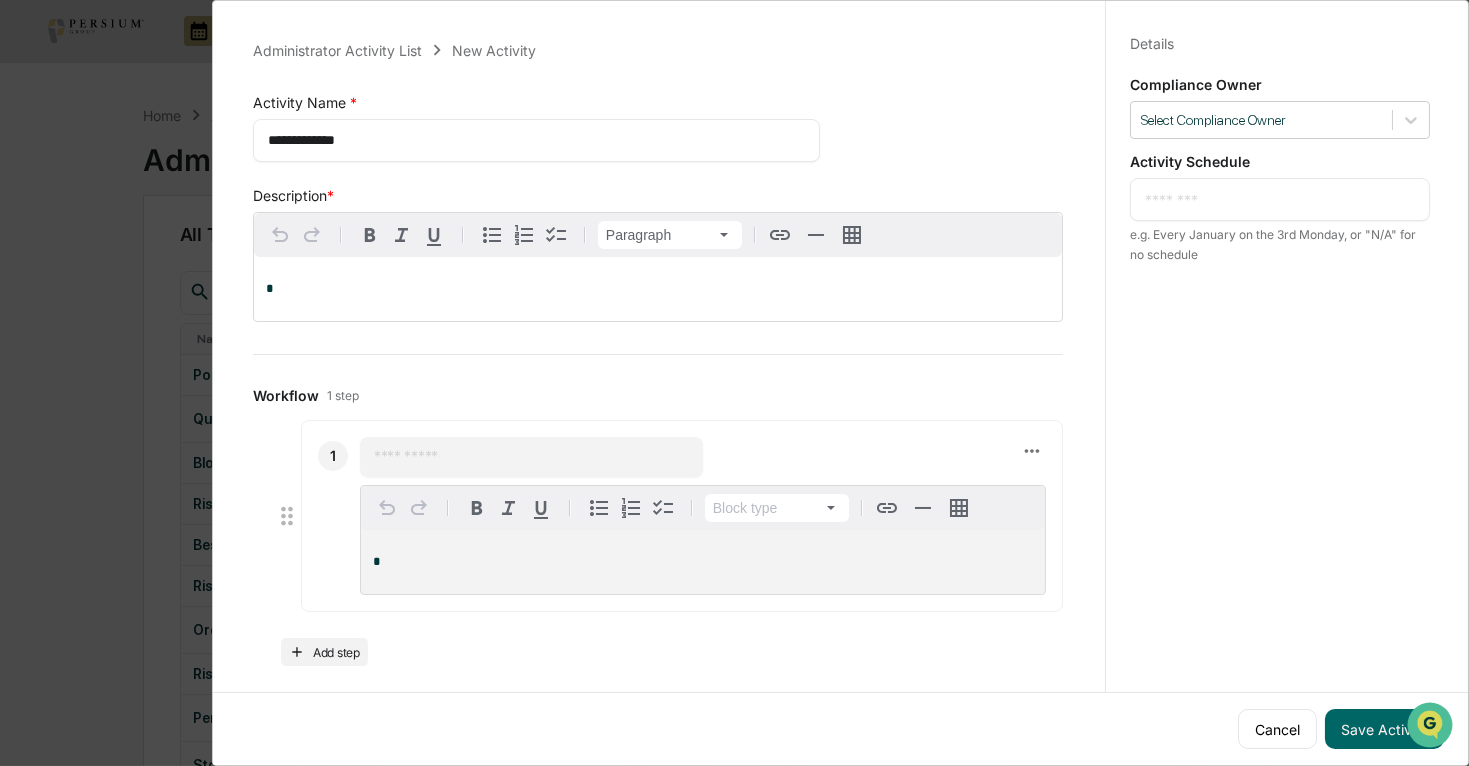 click on "*" at bounding box center [658, 289] 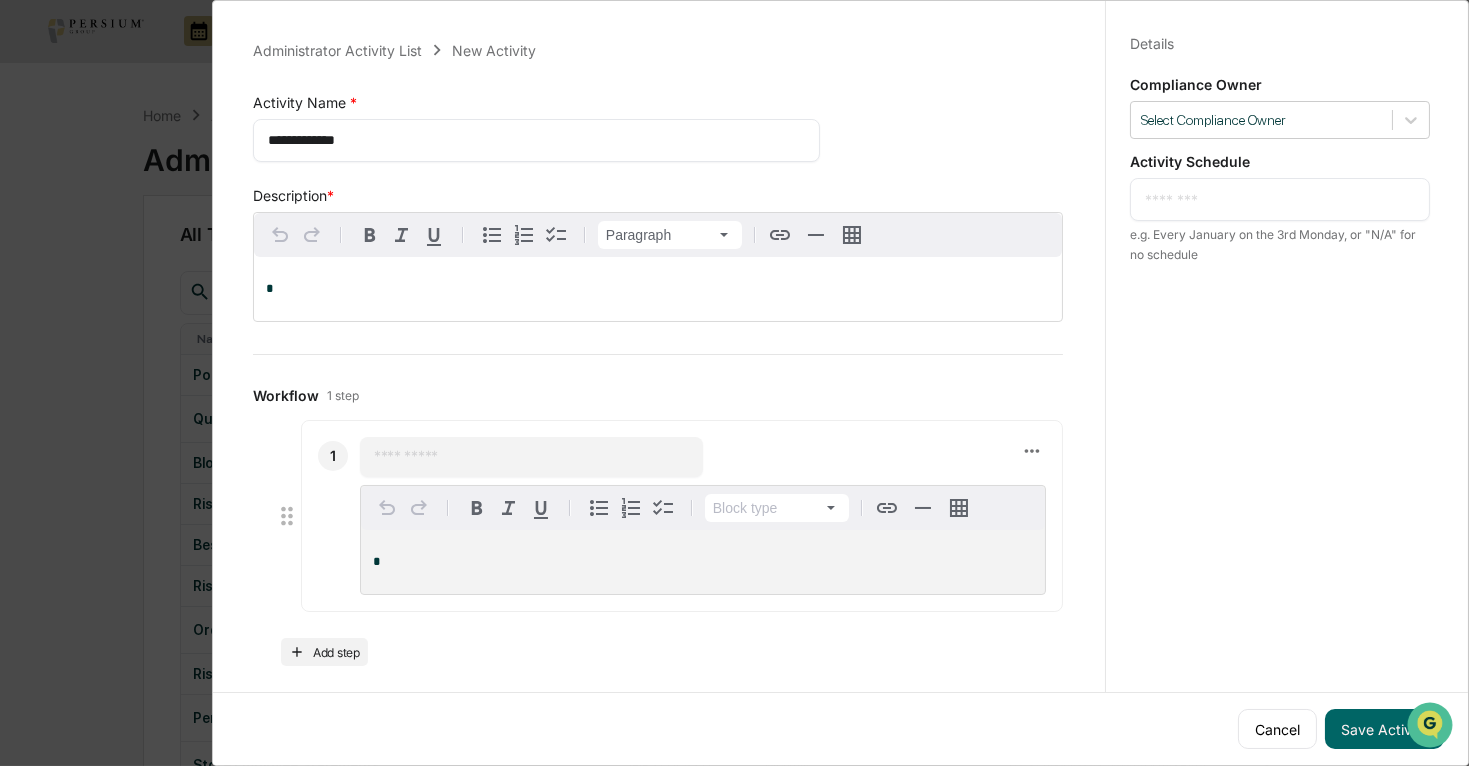 type 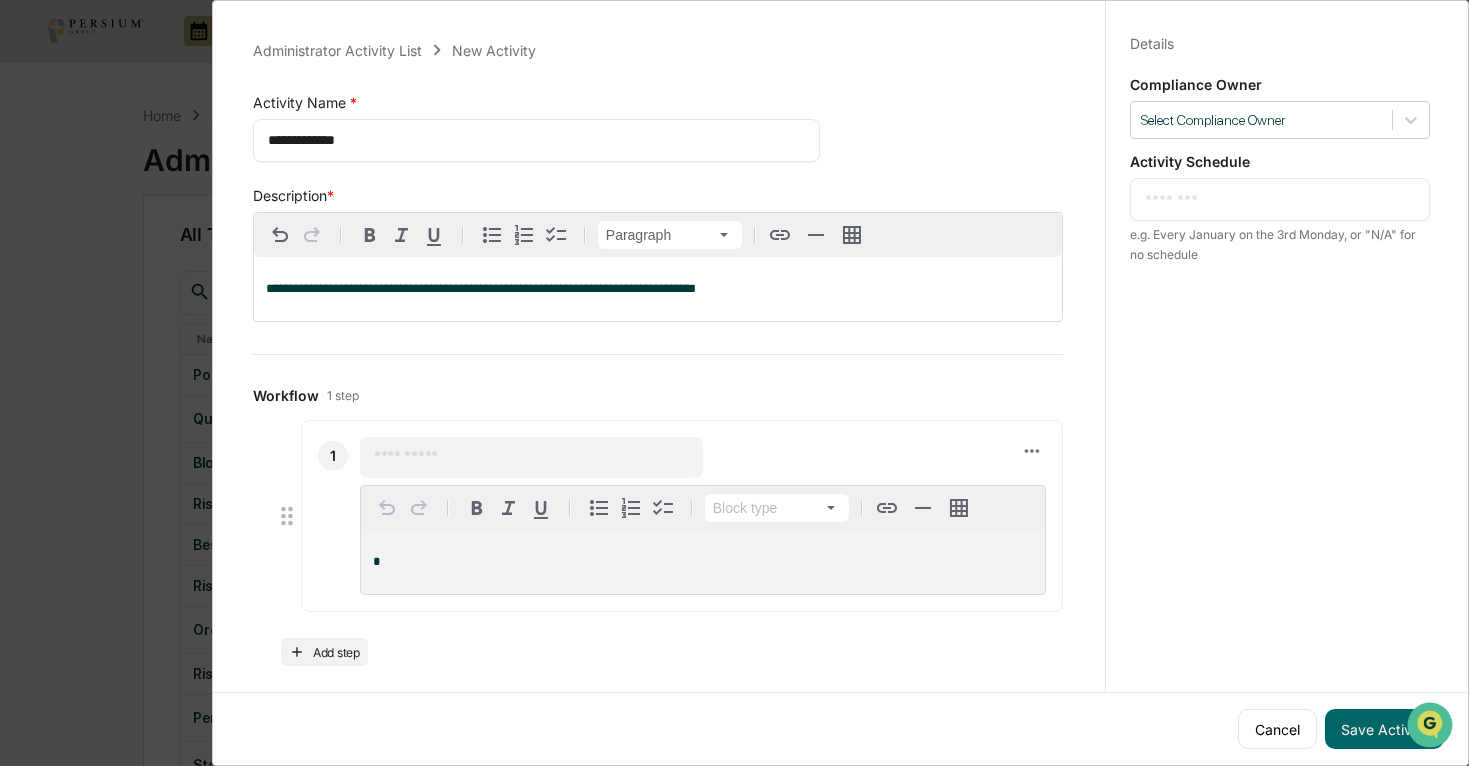 click at bounding box center (531, 457) 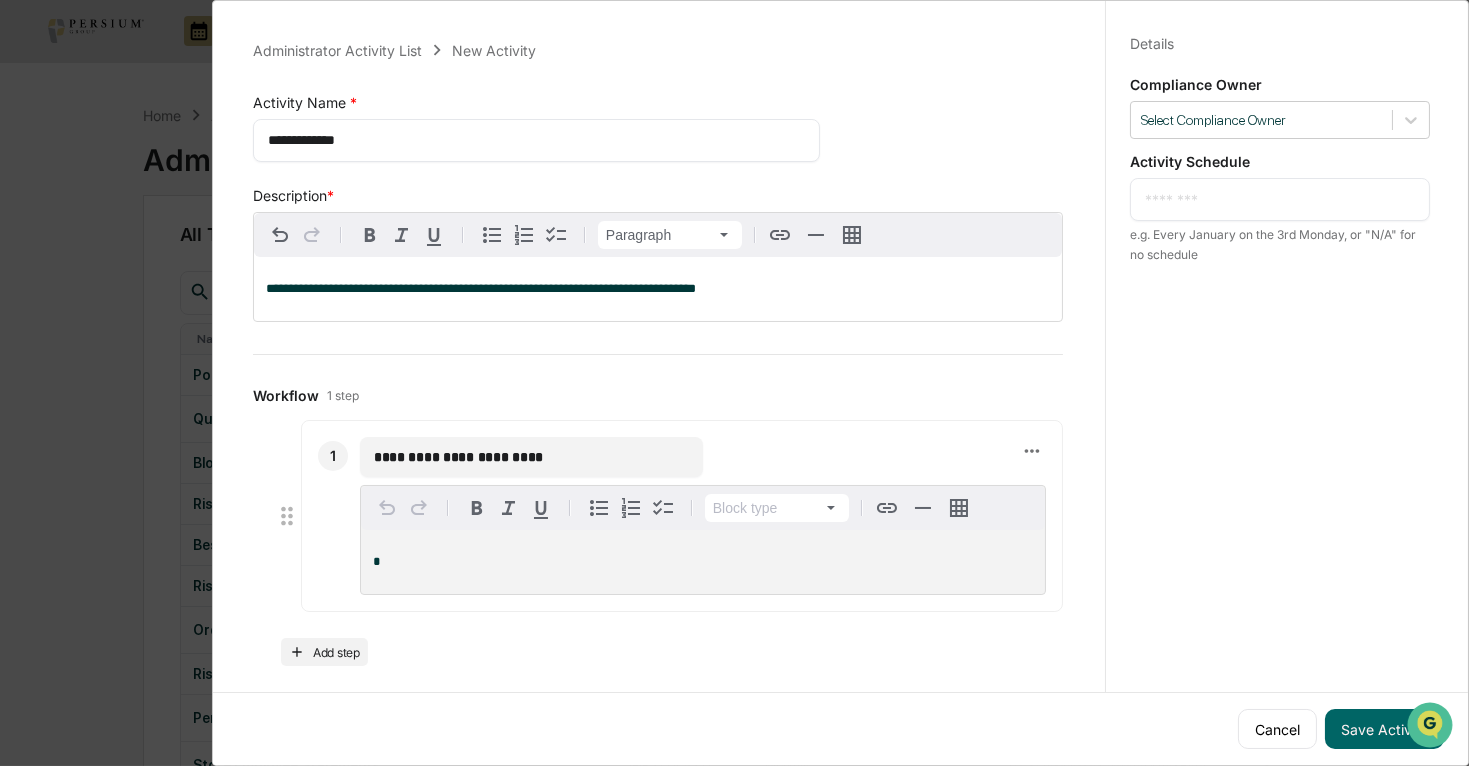 type on "**********" 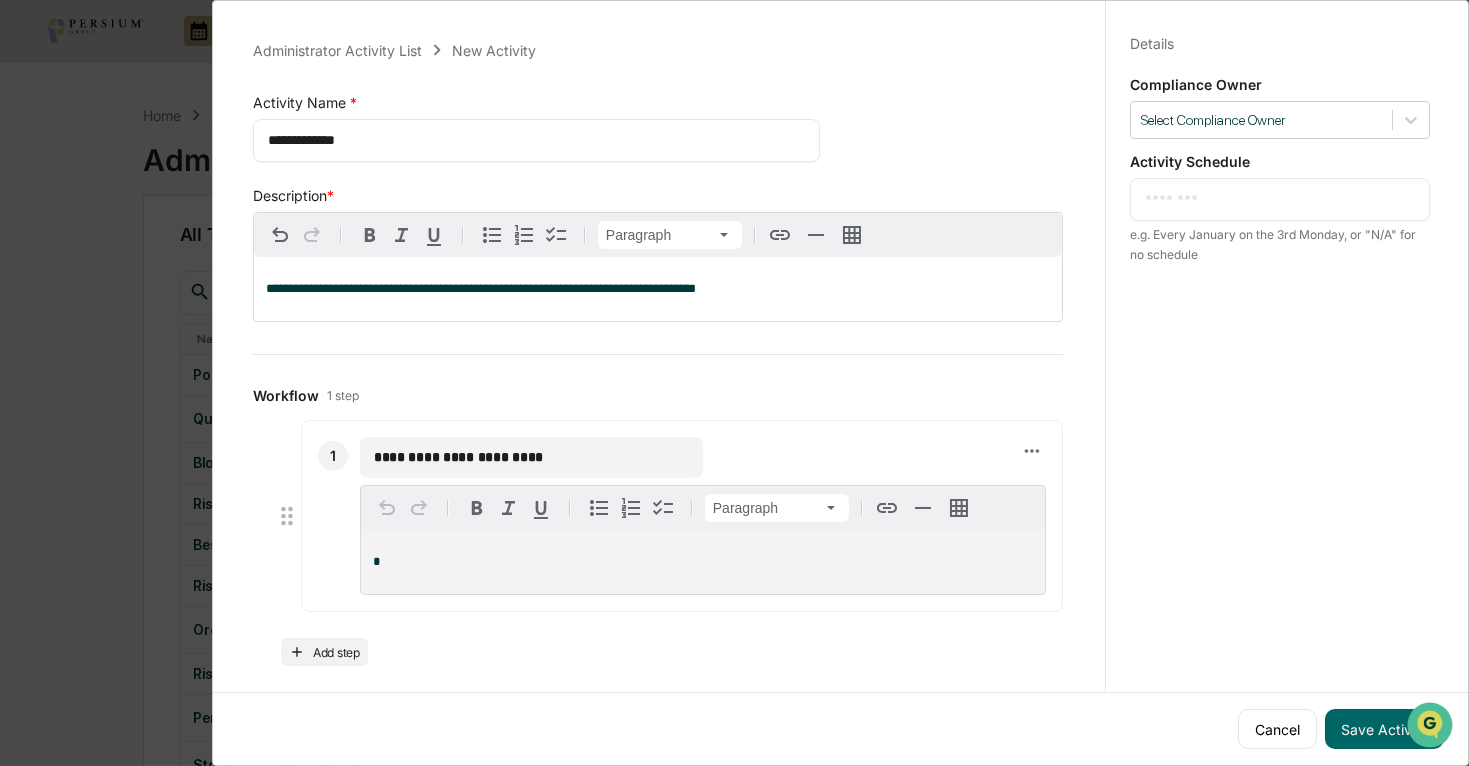 type 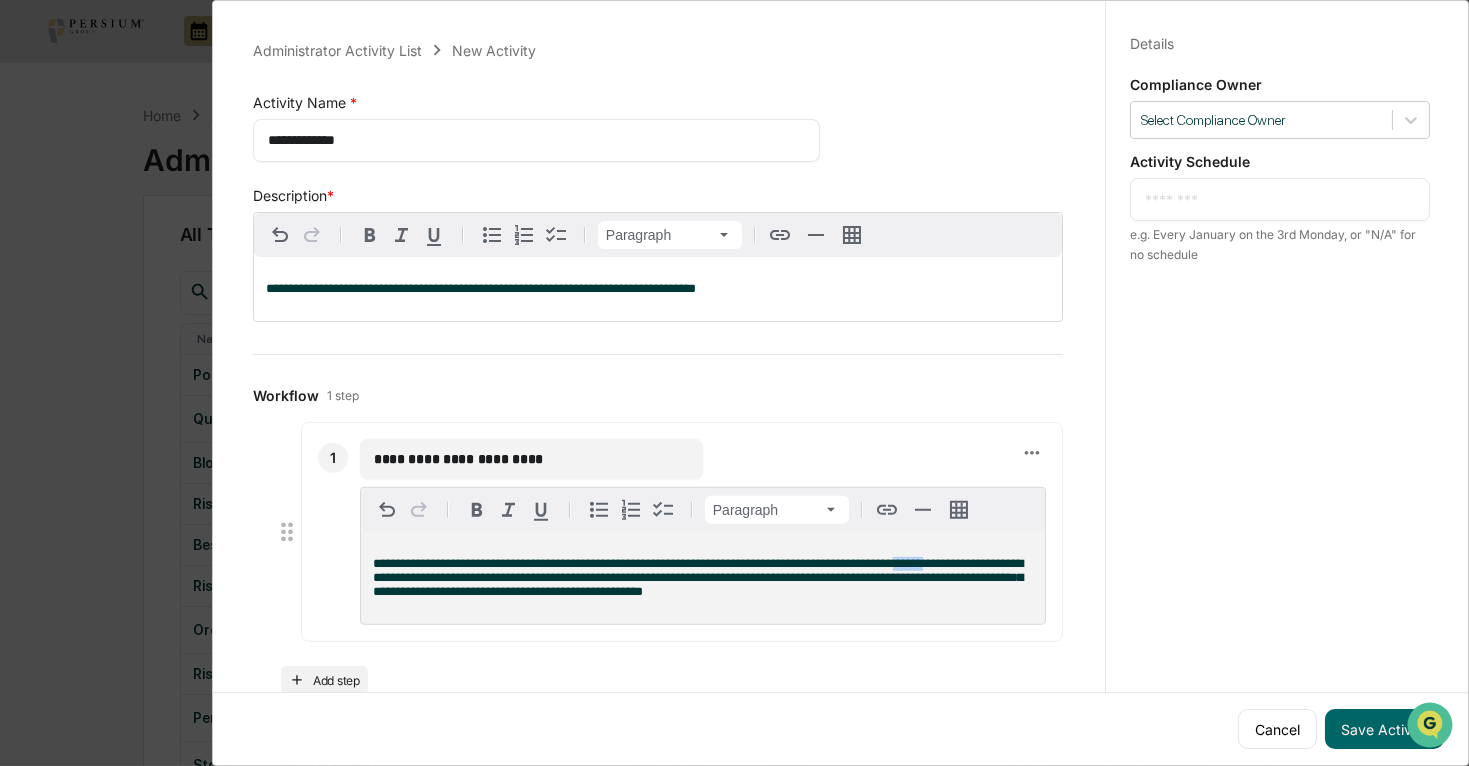 drag, startPoint x: 950, startPoint y: 566, endPoint x: 924, endPoint y: 568, distance: 26.076809 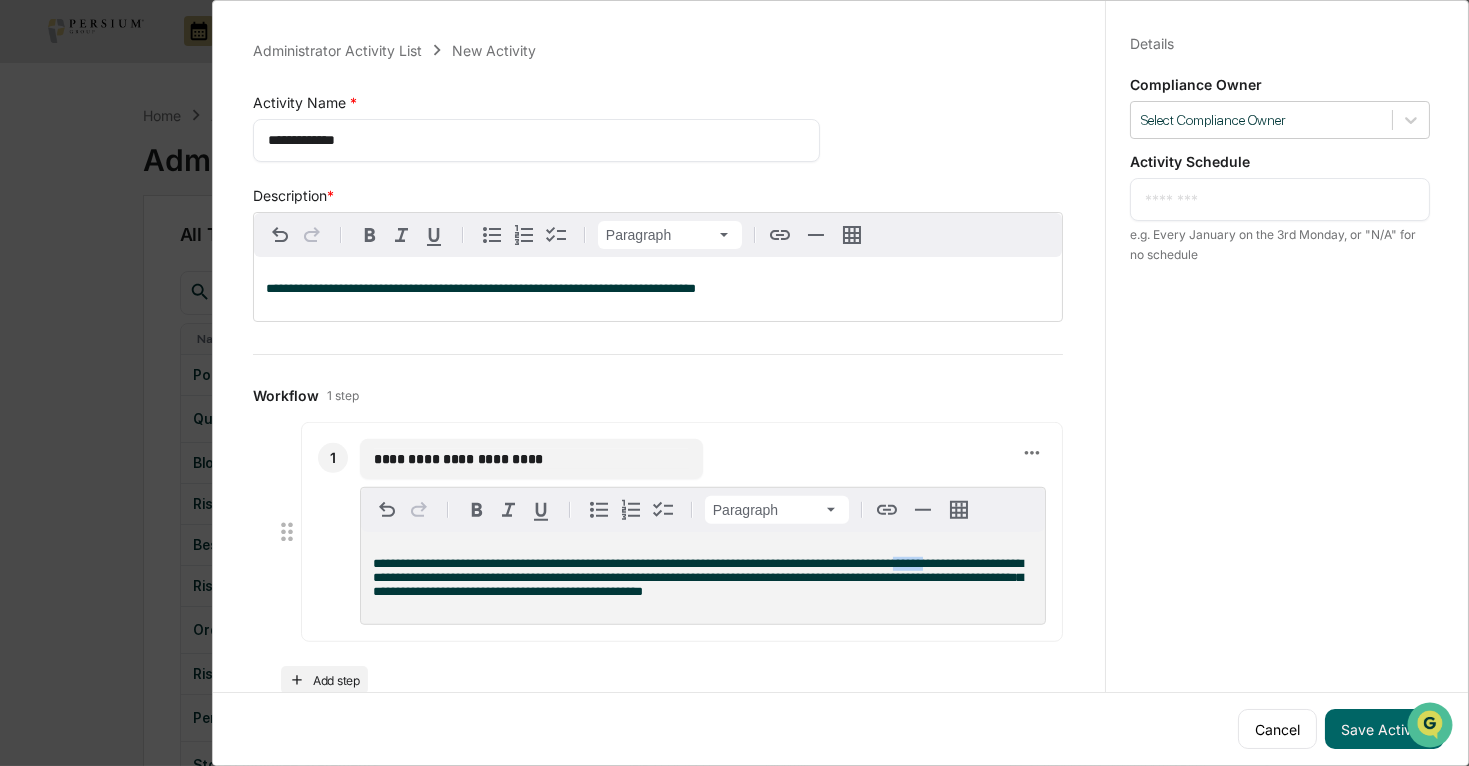 click on "**********" at bounding box center [698, 577] 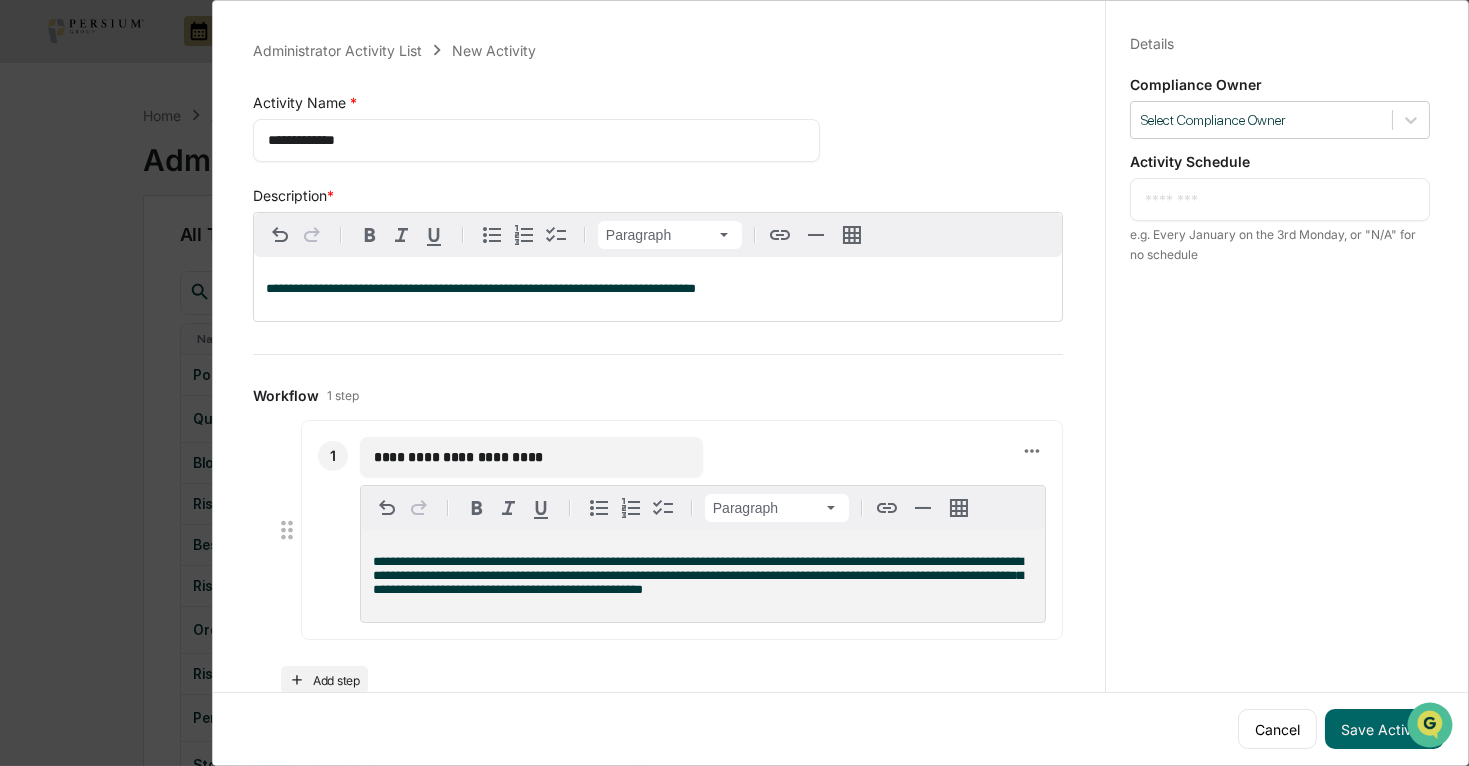 click on "**********" at bounding box center (703, 576) 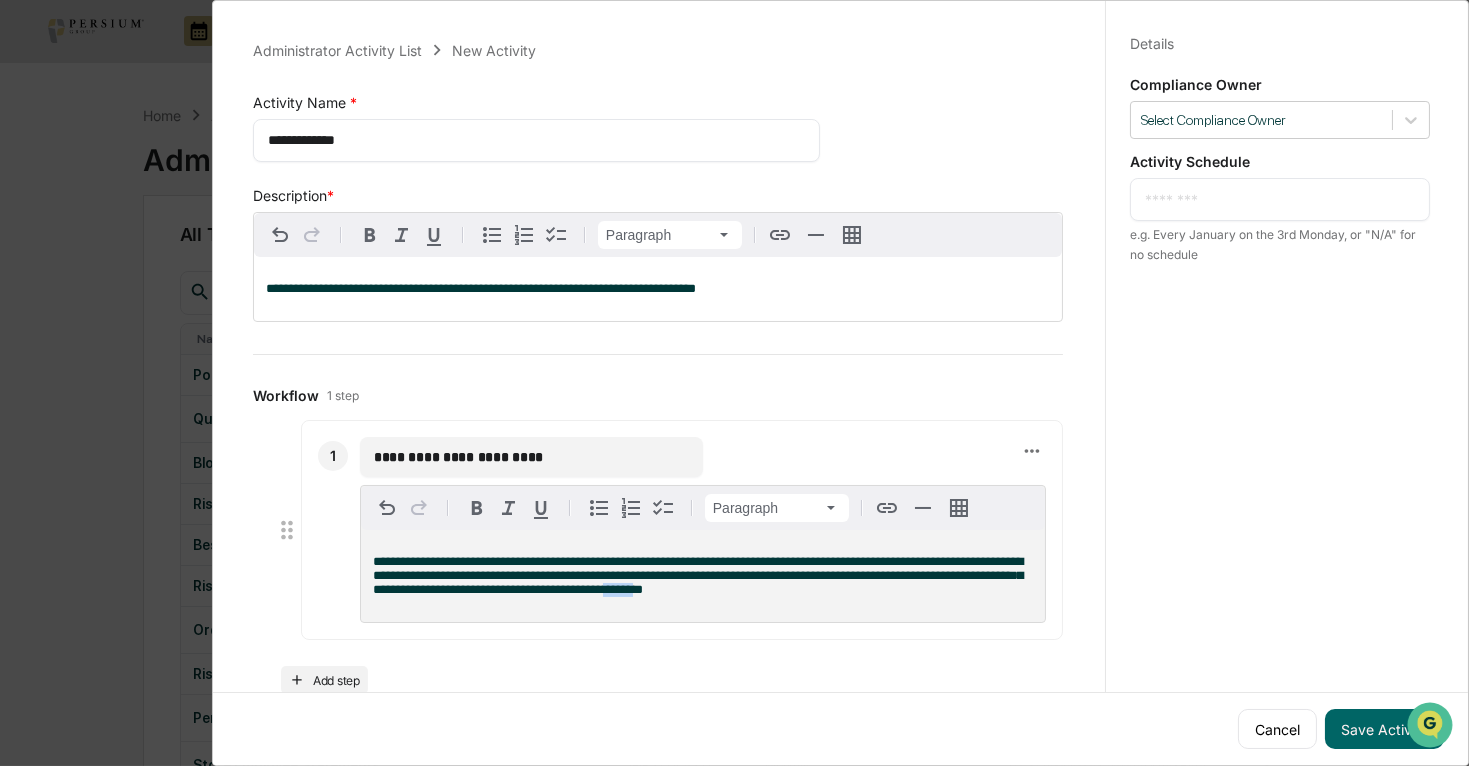 drag, startPoint x: 751, startPoint y: 600, endPoint x: 723, endPoint y: 600, distance: 28 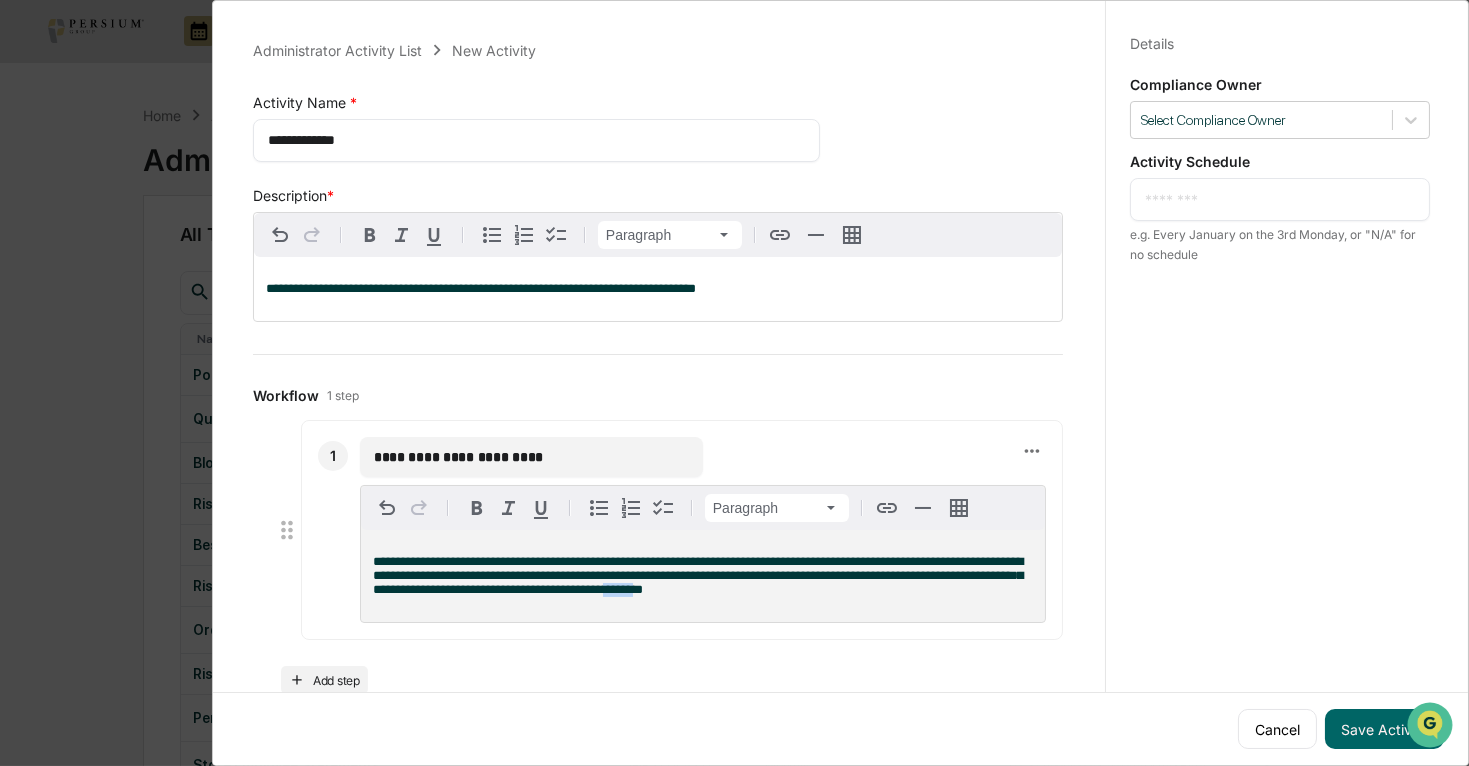 click on "**********" at bounding box center [698, 575] 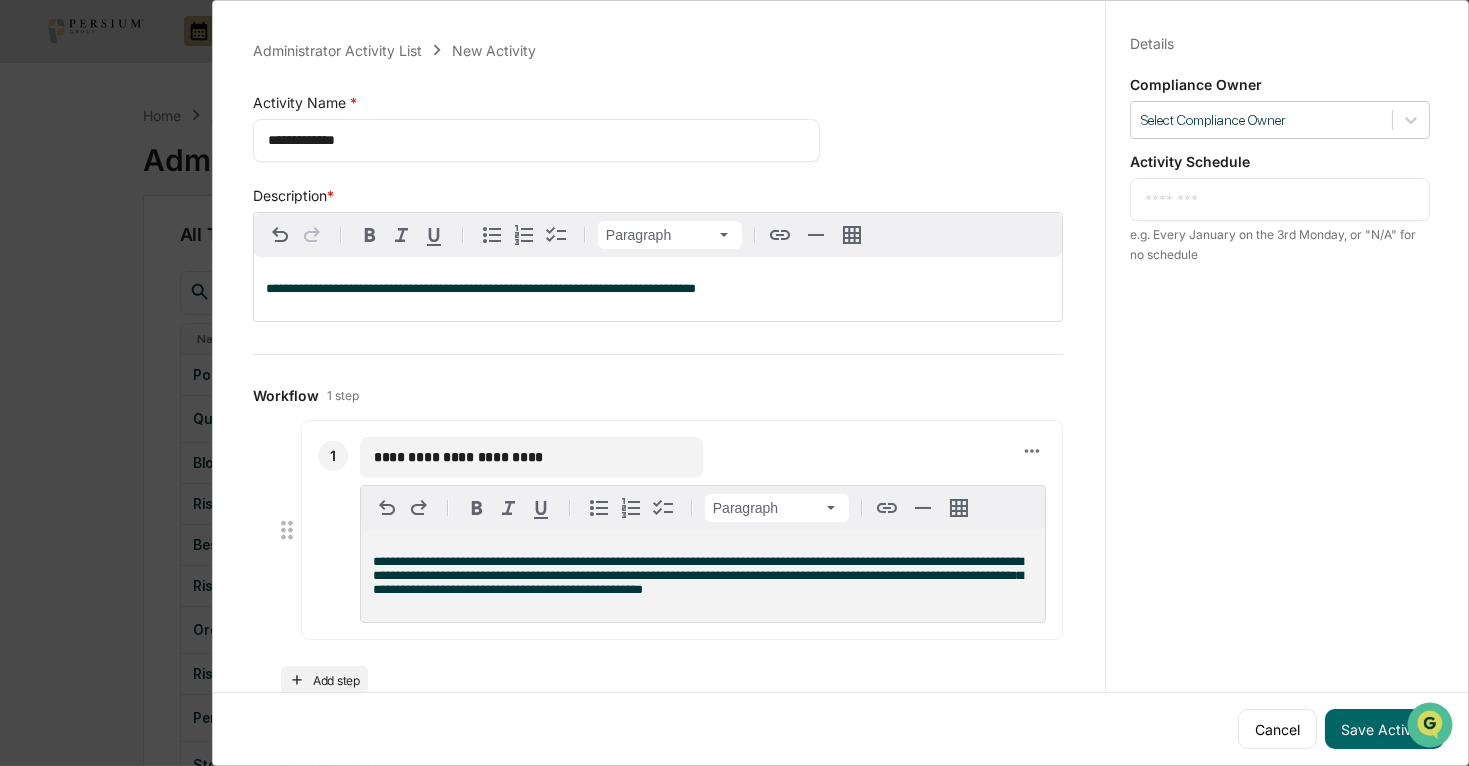 click on "**********" at bounding box center [703, 576] 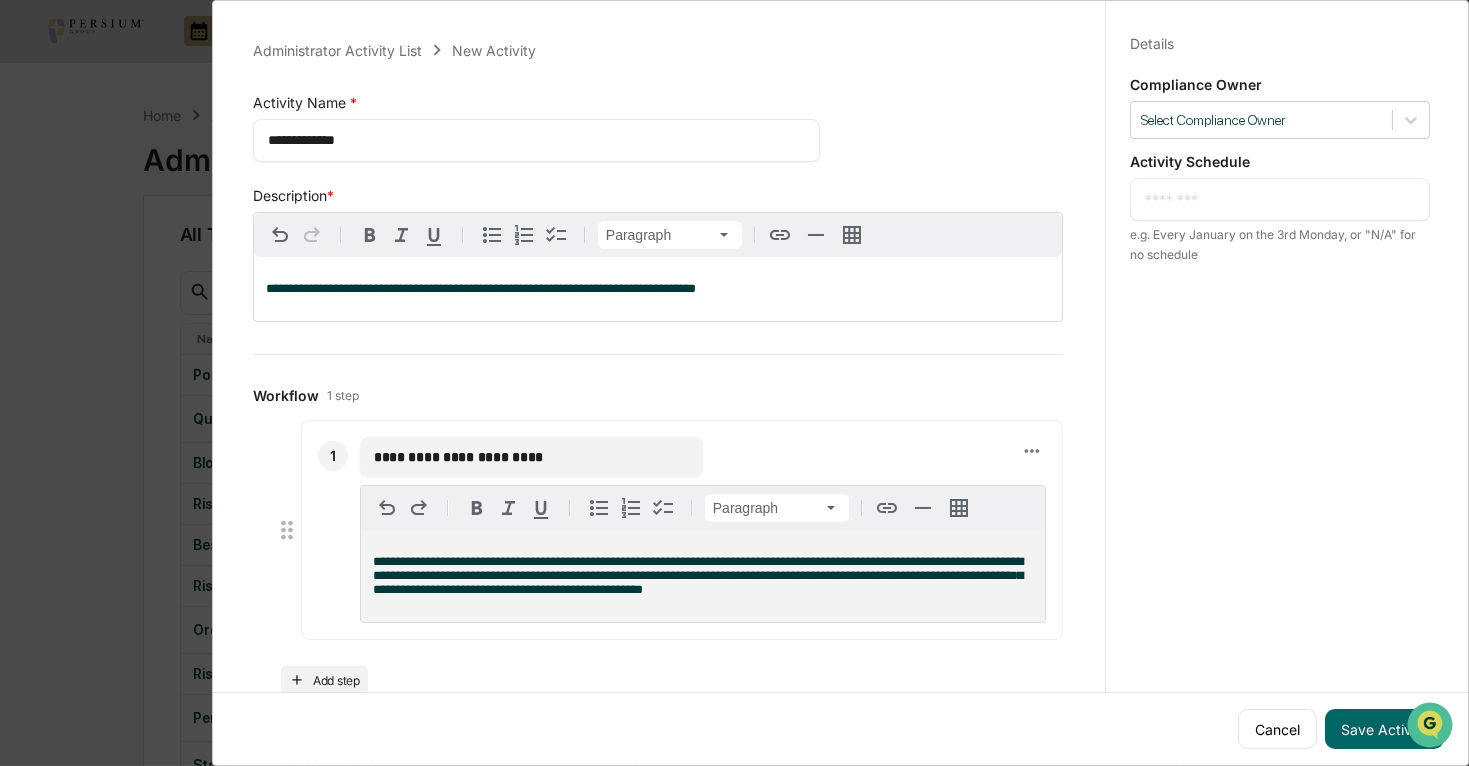 scroll, scrollTop: 43, scrollLeft: 0, axis: vertical 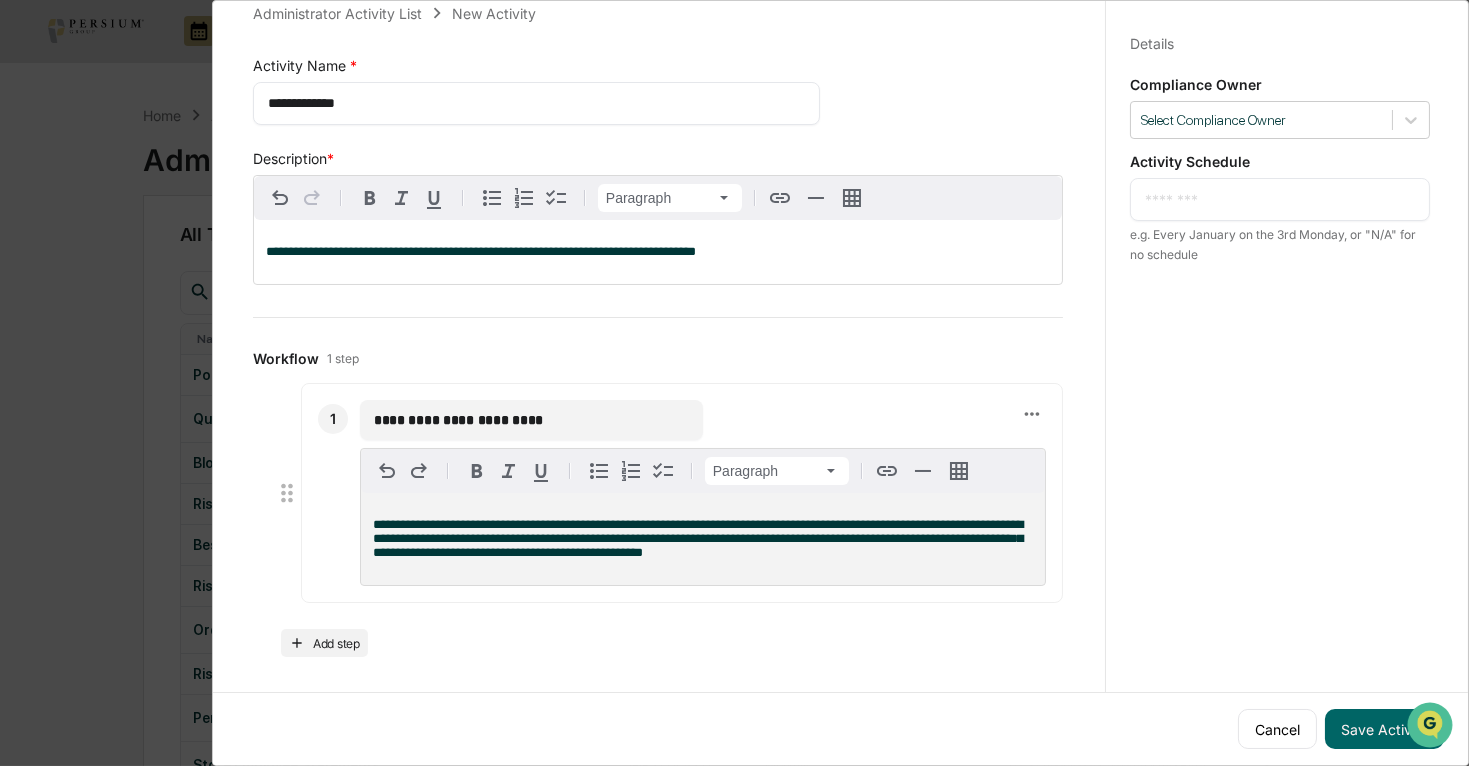click on "e.g. Every [MONTH] on the [DAY] [DAY_OF_WEEK], or "N/A" for no schedule" at bounding box center (1279, 402) 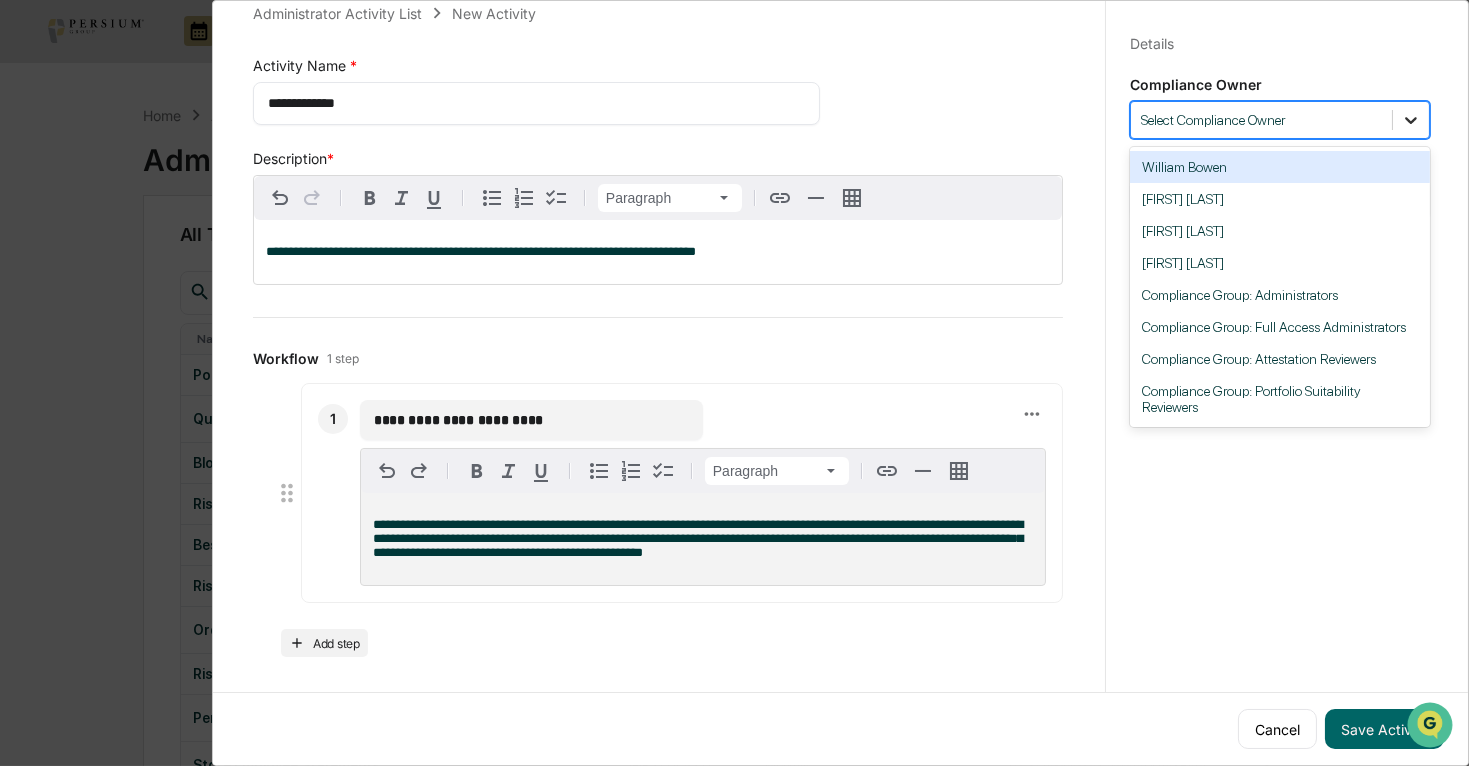 click 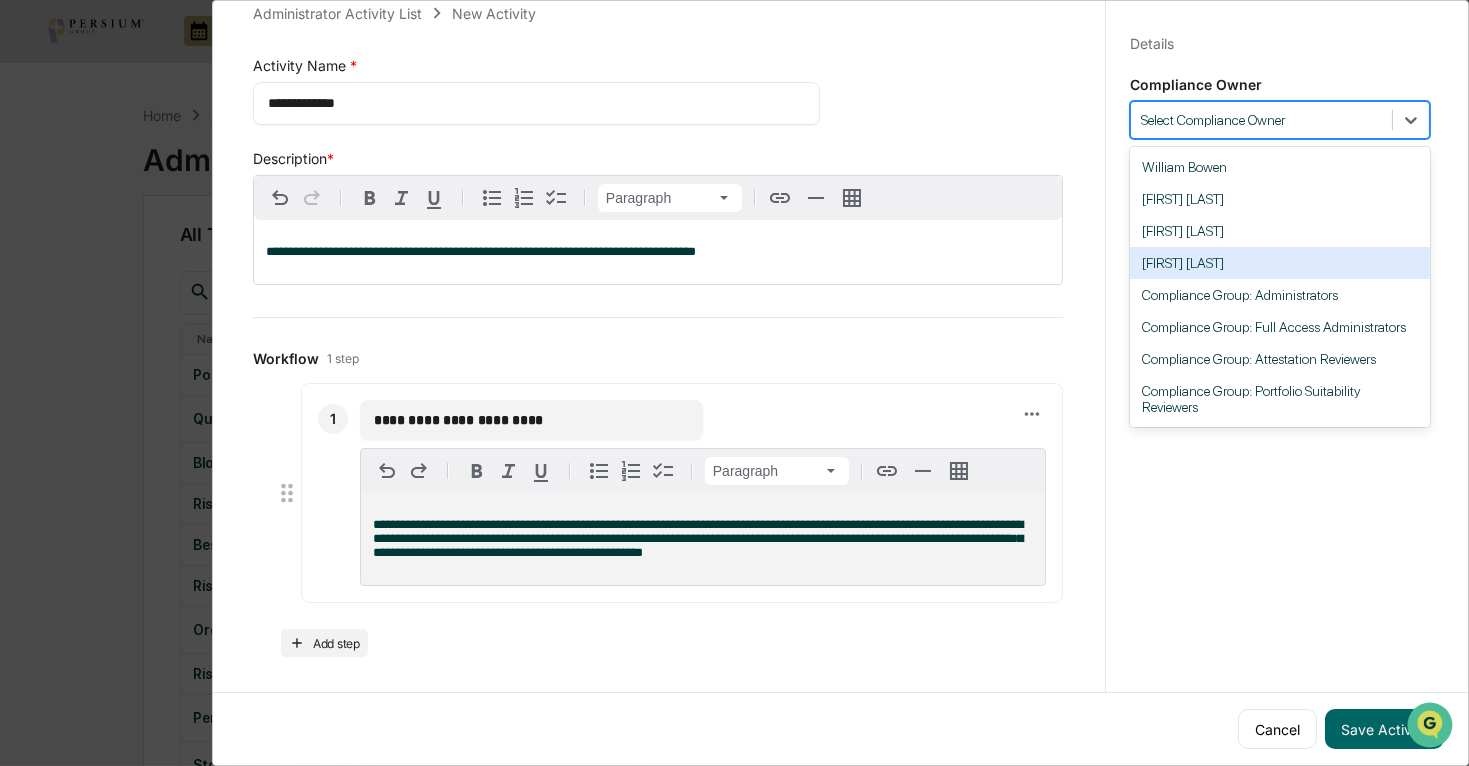 click on "[FIRST] [LAST]" at bounding box center (1280, 263) 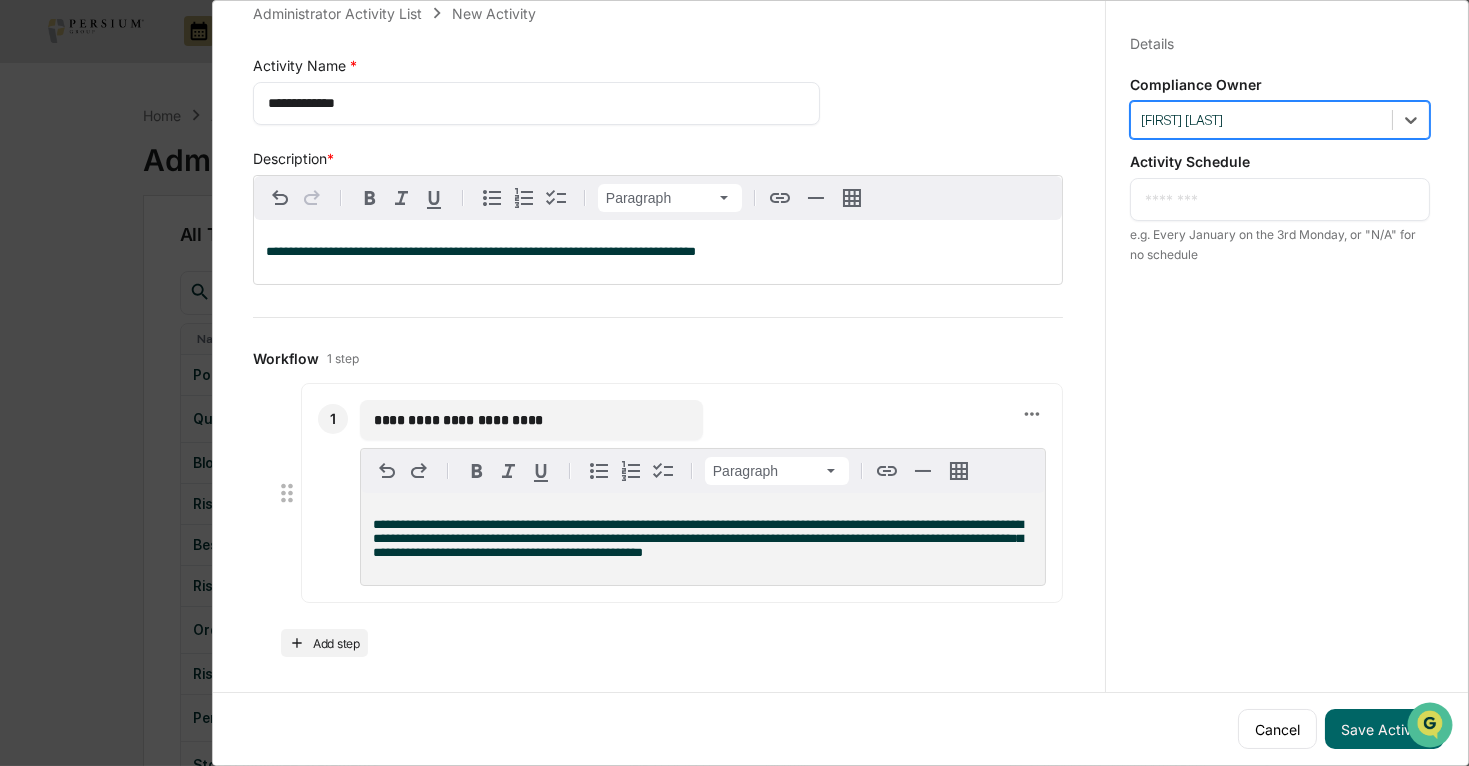click at bounding box center [1280, 199] 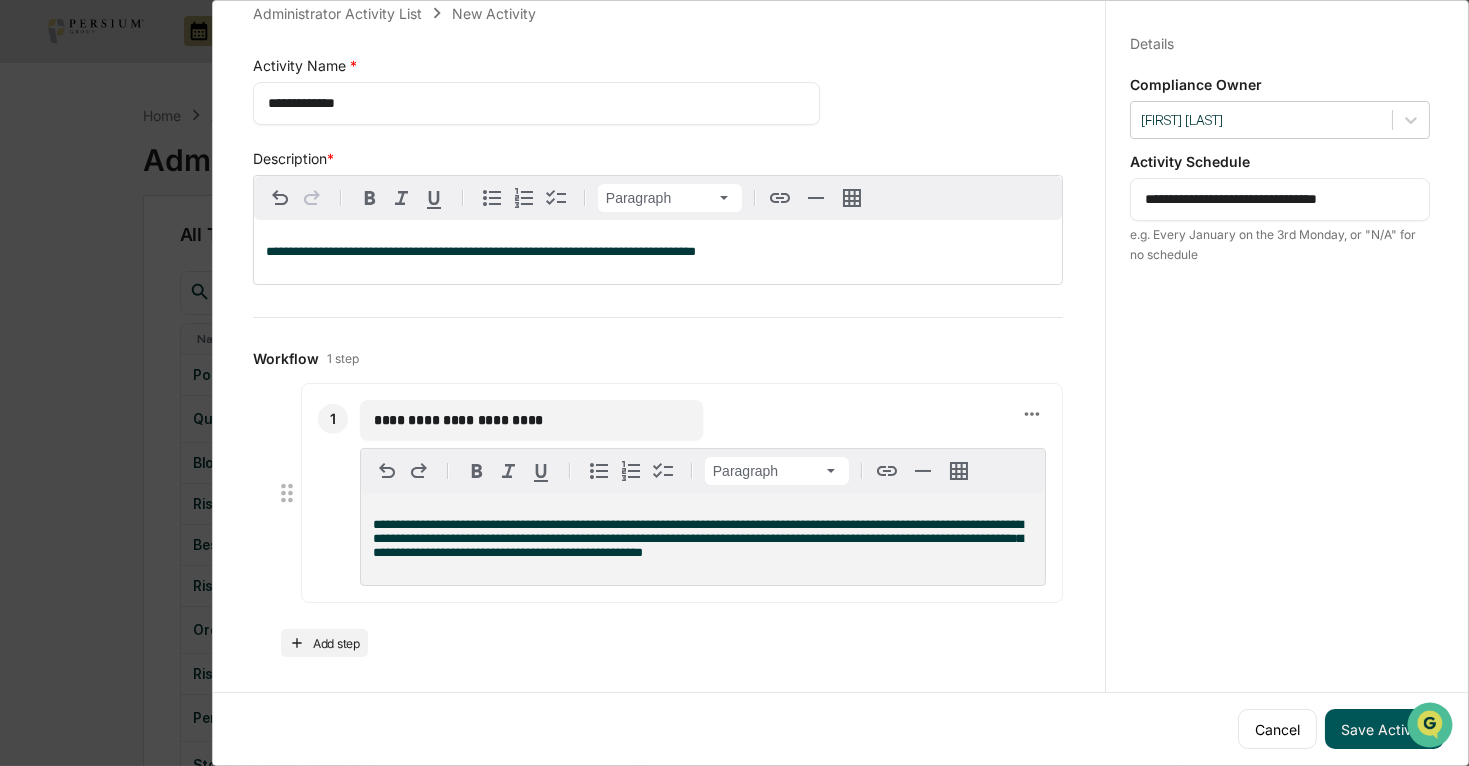 type on "**********" 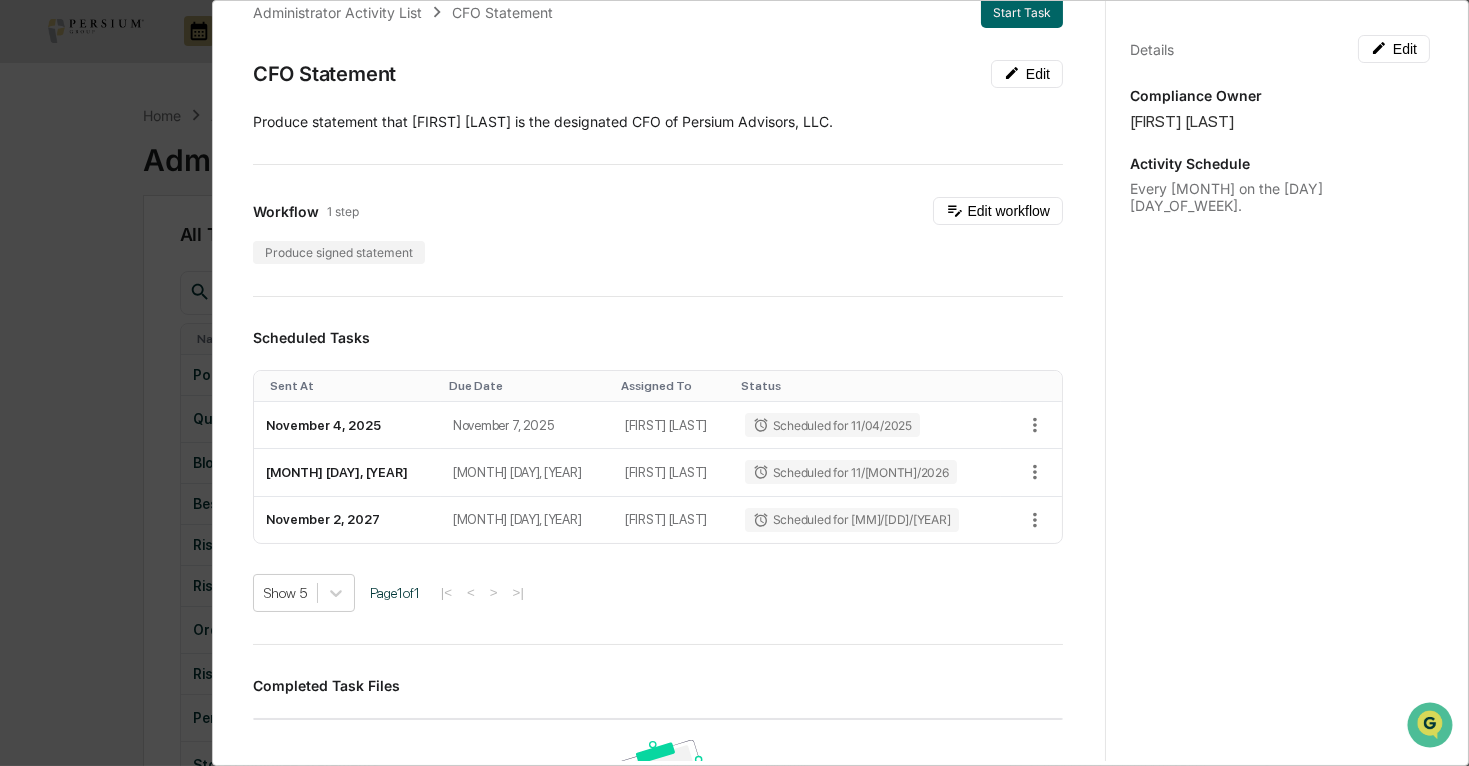 click on "Scheduled Tasks Sent At Due Date Assigned To Status [MONTH] [DAY], [YEAR] [MONTH] [DAY], [YEAR] [FIRST] [LAST] Scheduled for [MM]/[DD]/[YEAR] [MONTH] [DAY], [YEAR] [MONTH] [DAY], [YEAR] [FIRST] [LAST] Scheduled for [MM]/[DD]/[YEAR] [MONTH] [DAY], [YEAR] [MONTH] [DAY], [YEAR] [FIRST] [LAST] Scheduled for [MM]/[DD]/[YEAR] Show 5 Page  1  of  1   |<   <   >   >|   Completed Task Files No data to display Show 5 Page  1  of  0   |<   <   >   >|   Comments Write a comment... Write a comment... Details Edit Compliance Owner [FIRST] [LAST] Activity Schedule Every [MONTH] on the [DAY] [DAY_OF_WEEK]." at bounding box center [734, 383] 